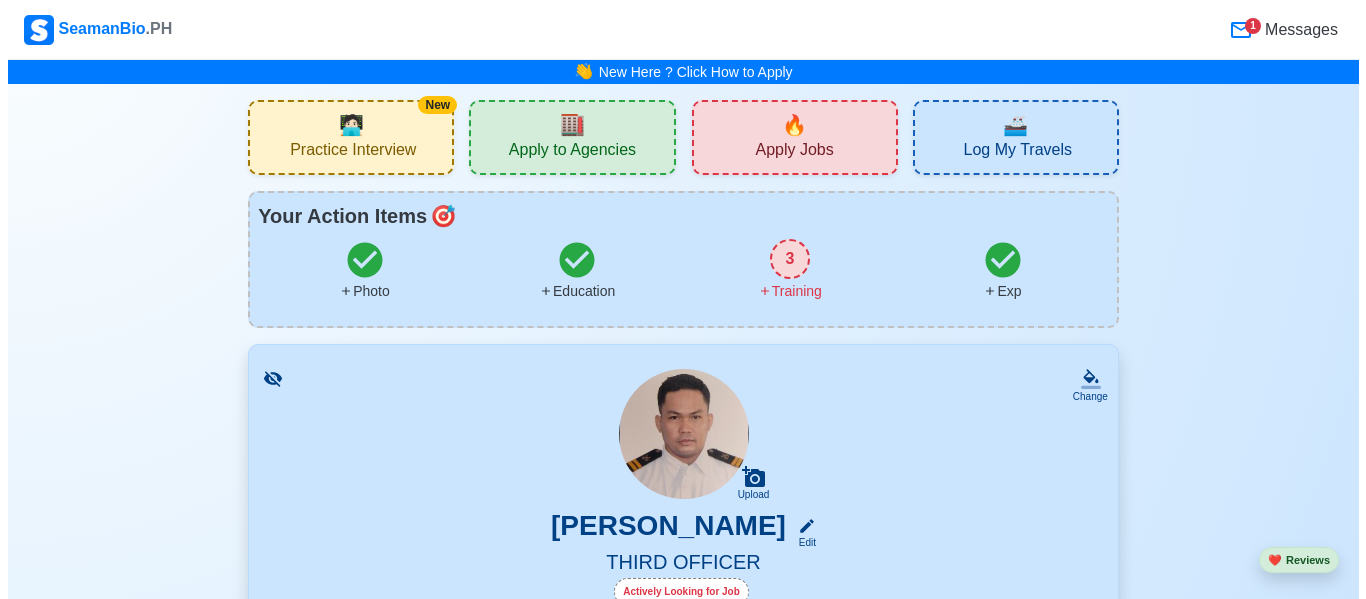 scroll, scrollTop: 2612, scrollLeft: 0, axis: vertical 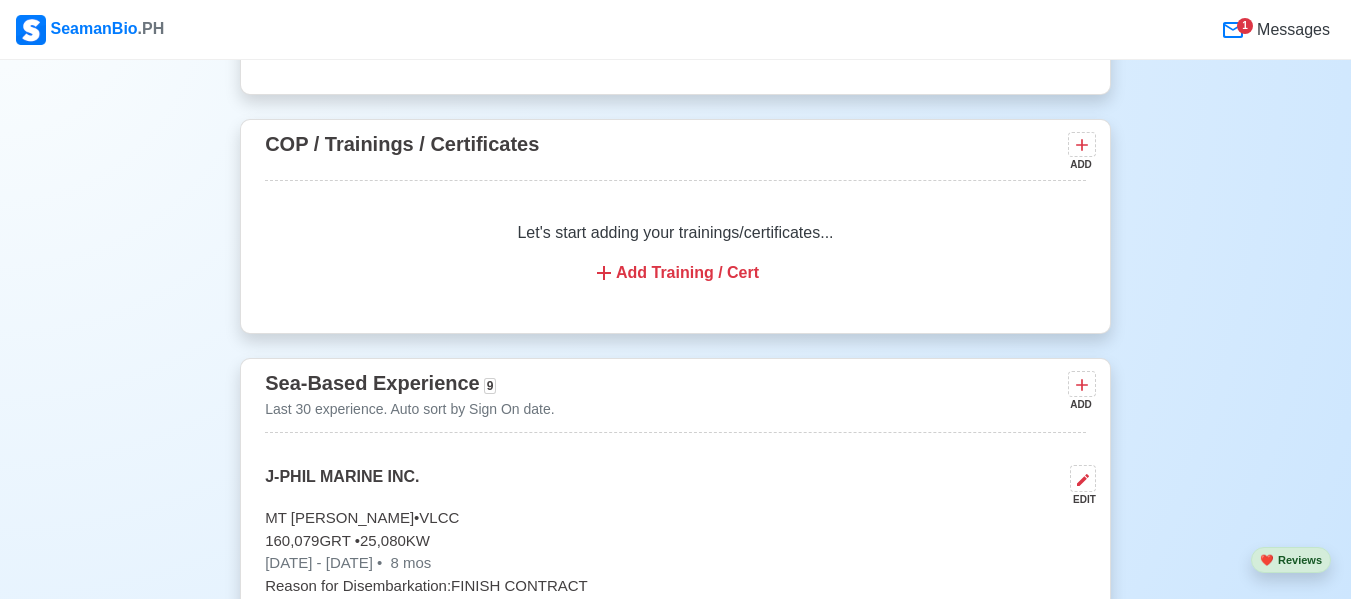 click 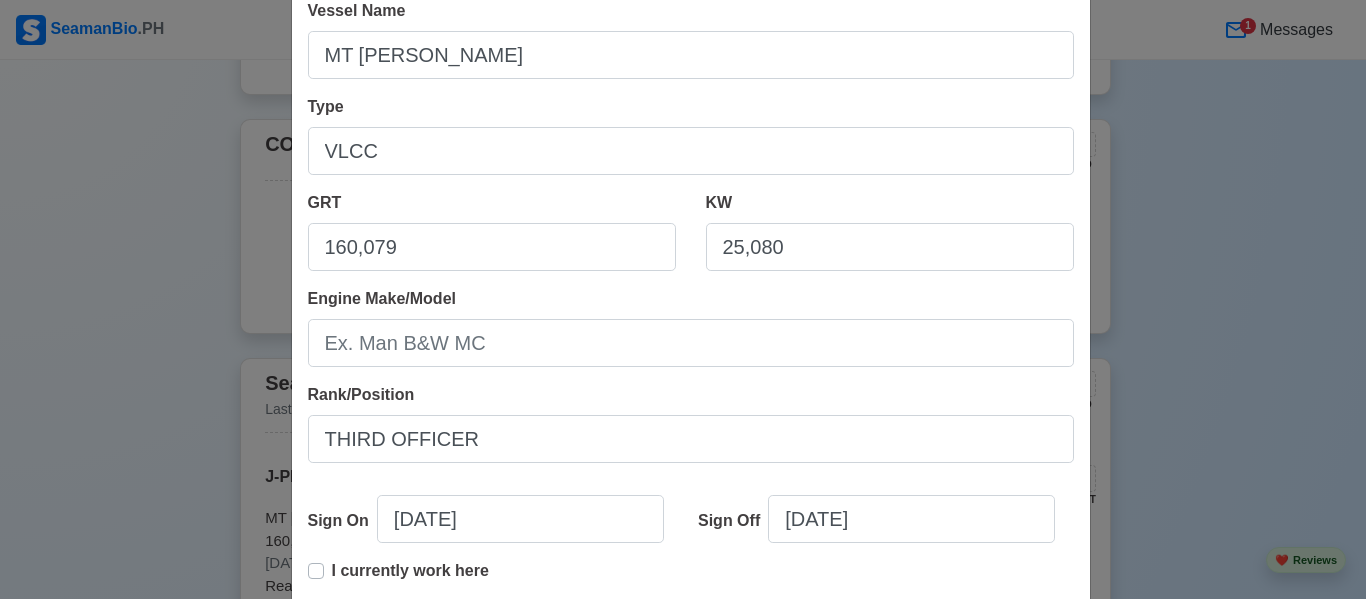 scroll, scrollTop: 211, scrollLeft: 0, axis: vertical 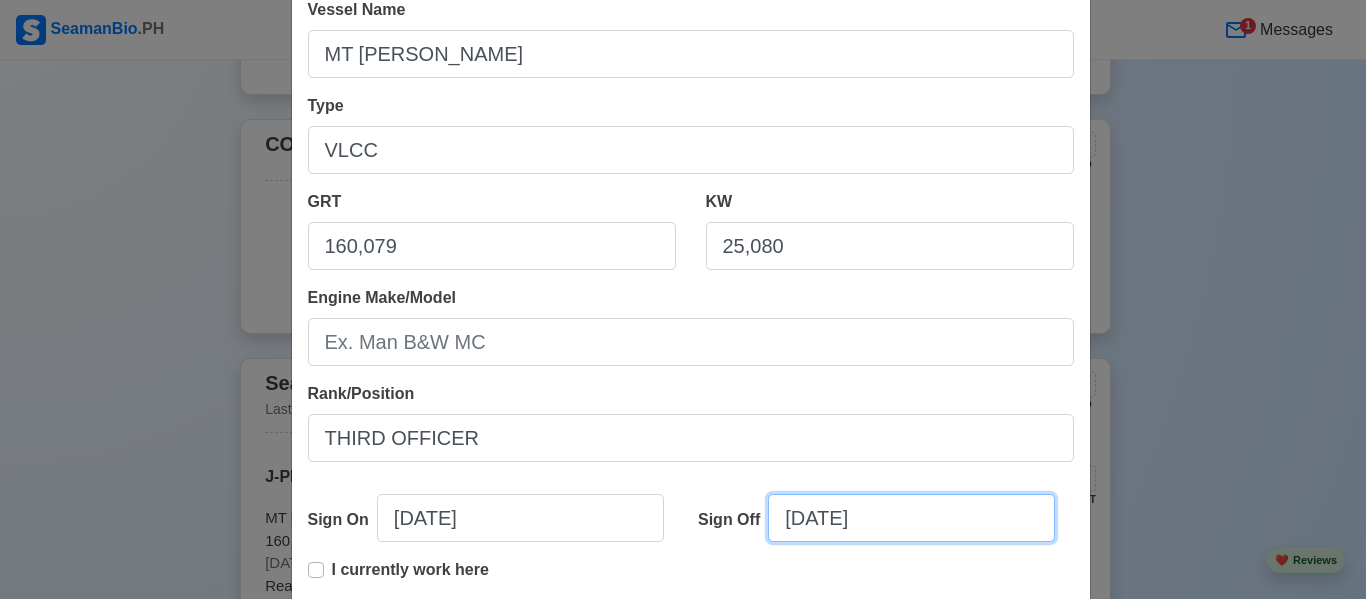 select on "****" 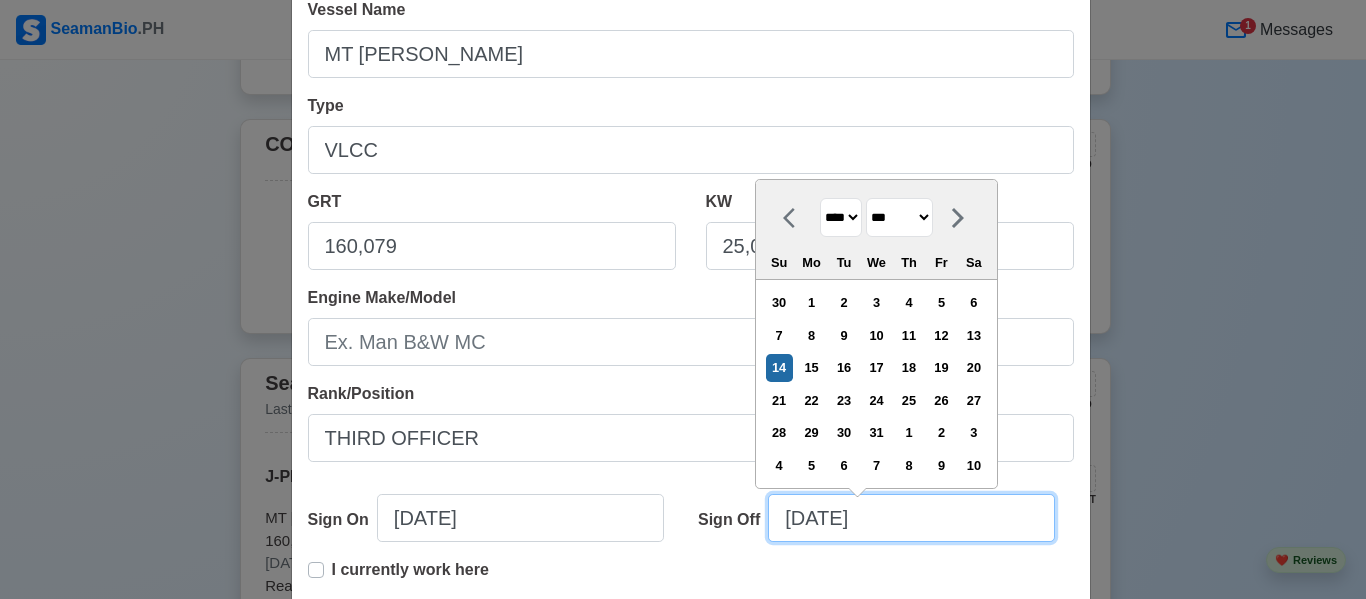 click on "[DATE]" at bounding box center [911, 518] 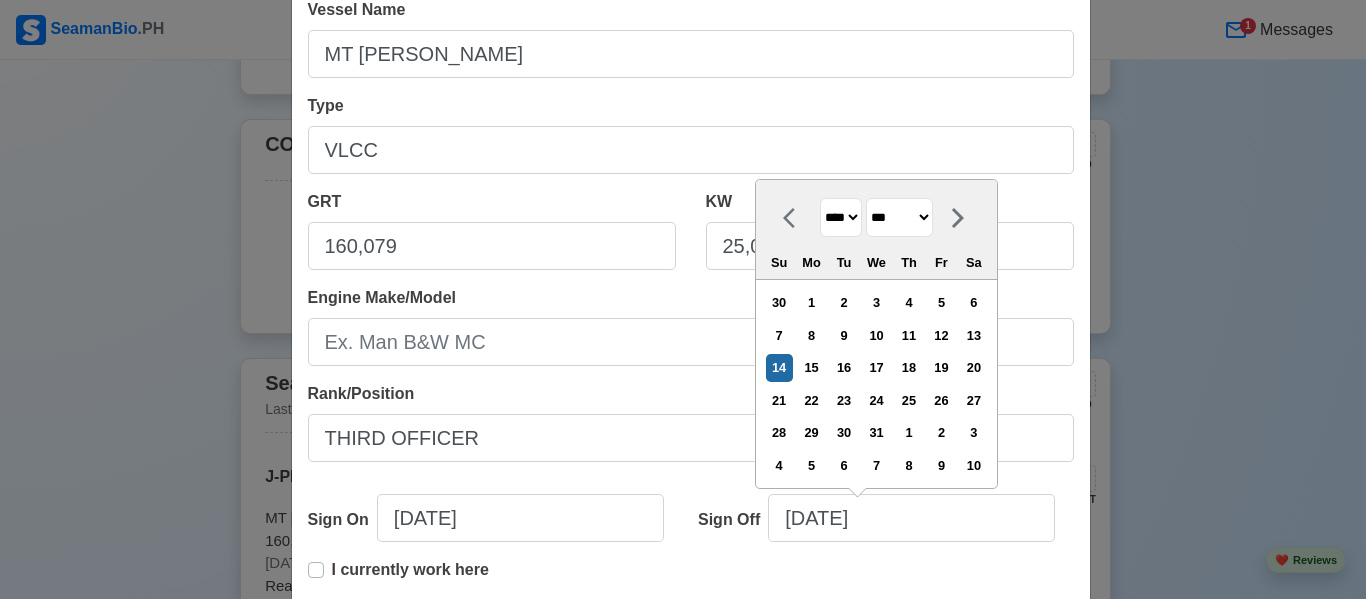click on "**** **** **** **** **** **** **** **** **** **** **** **** **** **** **** **** **** **** **** **** **** **** **** **** **** **** **** **** **** **** **** **** **** **** **** **** **** **** **** **** **** **** **** **** **** **** **** **** **** **** **** **** **** **** **** **** **** **** **** **** **** **** **** **** **** **** **** **** **** **** **** **** **** **** **** **** **** **** **** **** **** **** **** **** **** **** **** **** **** **** **** **** **** **** **** **** **** **** **** **** **** **** **** **** **** **** **** ****" at bounding box center [841, 217] 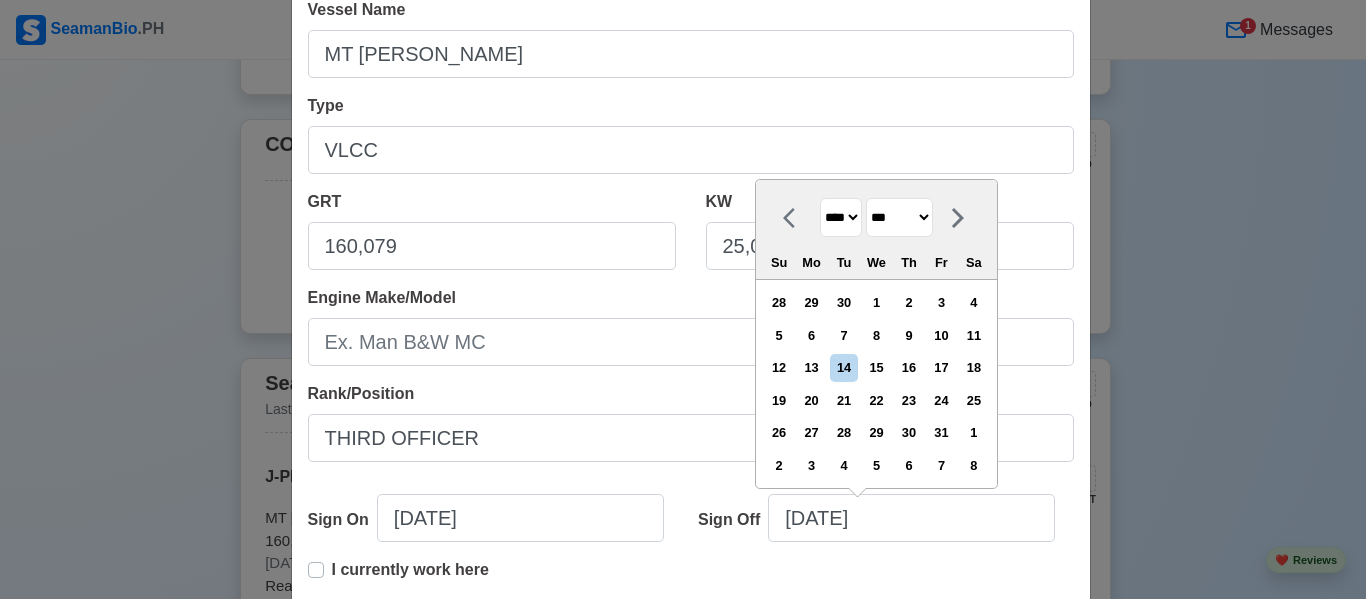 click on "******* ******** ***** ***** *** **** **** ****** ********* ******* ******** ********" at bounding box center [899, 217] 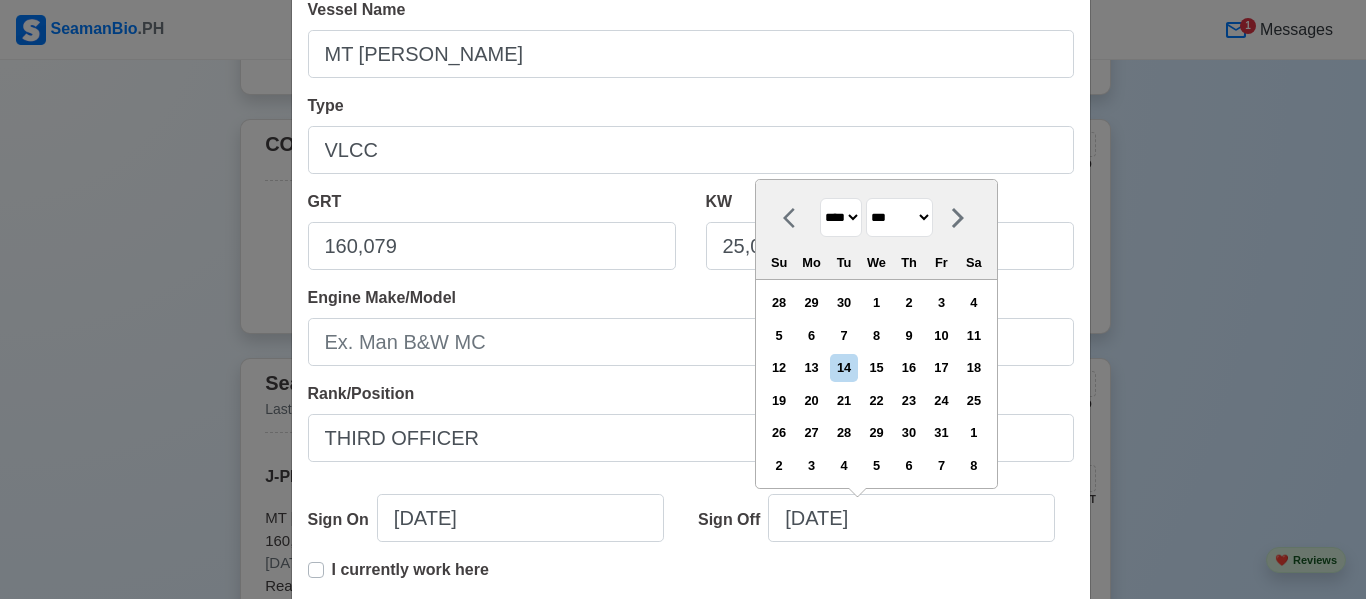 select on "*****" 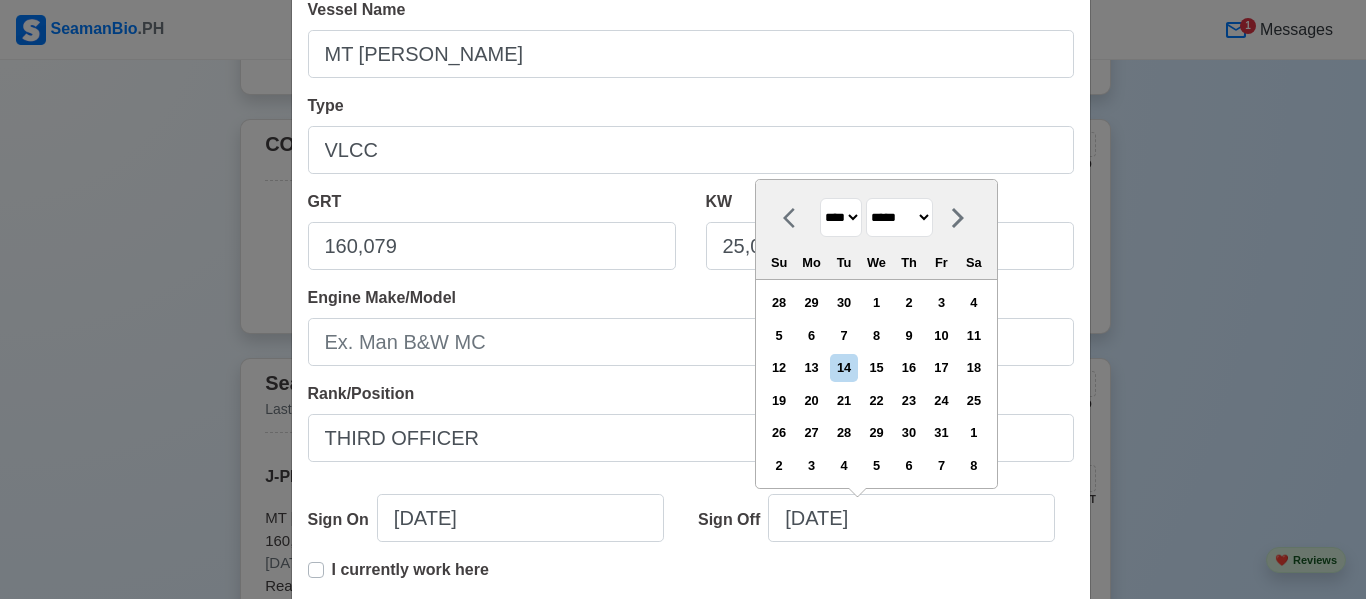 click on "******* ******** ***** ***** *** **** **** ****** ********* ******* ******** ********" at bounding box center [899, 217] 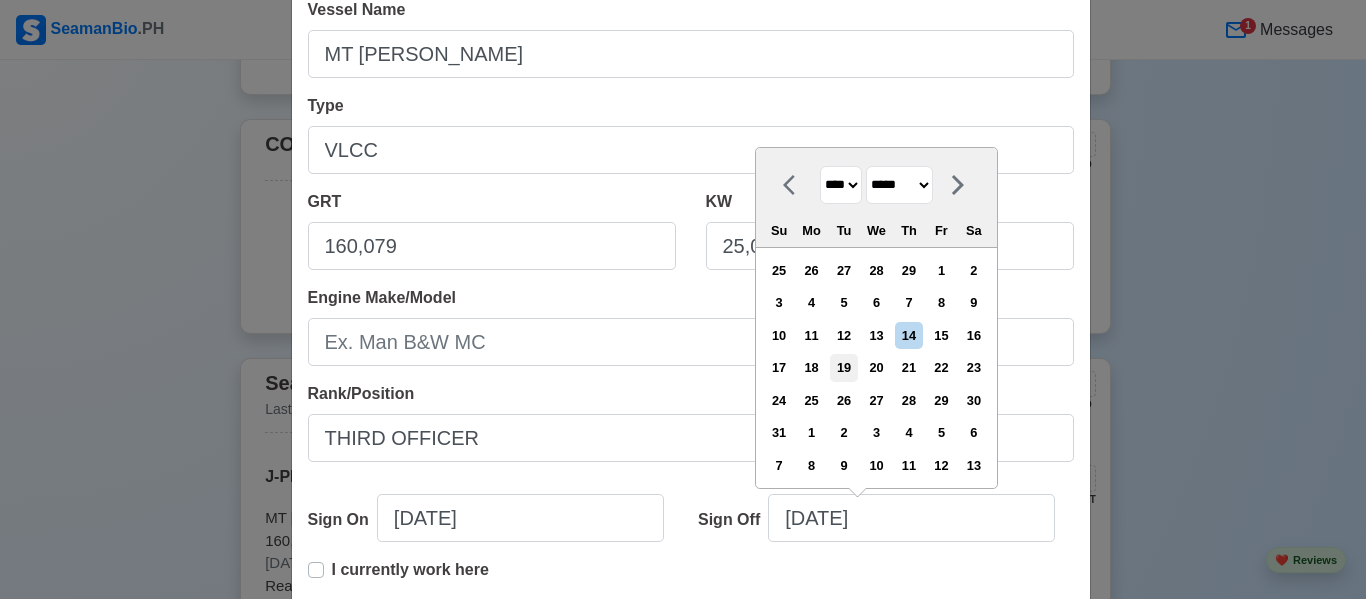 click on "19" at bounding box center (843, 367) 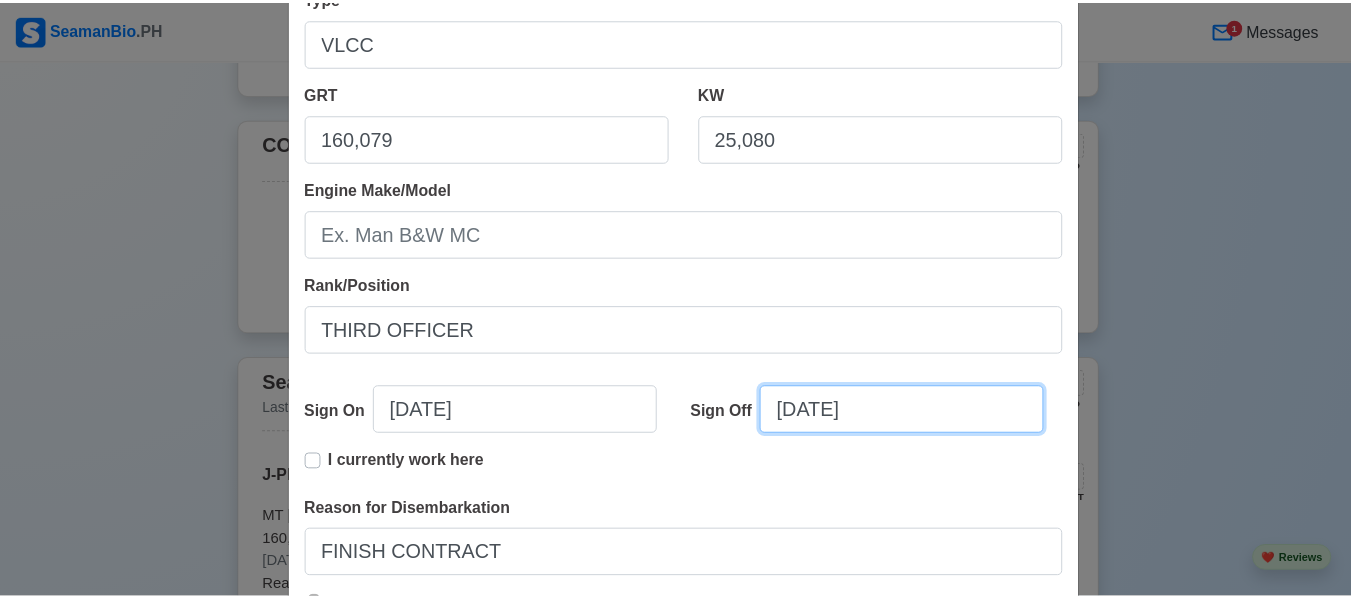 scroll, scrollTop: 336, scrollLeft: 0, axis: vertical 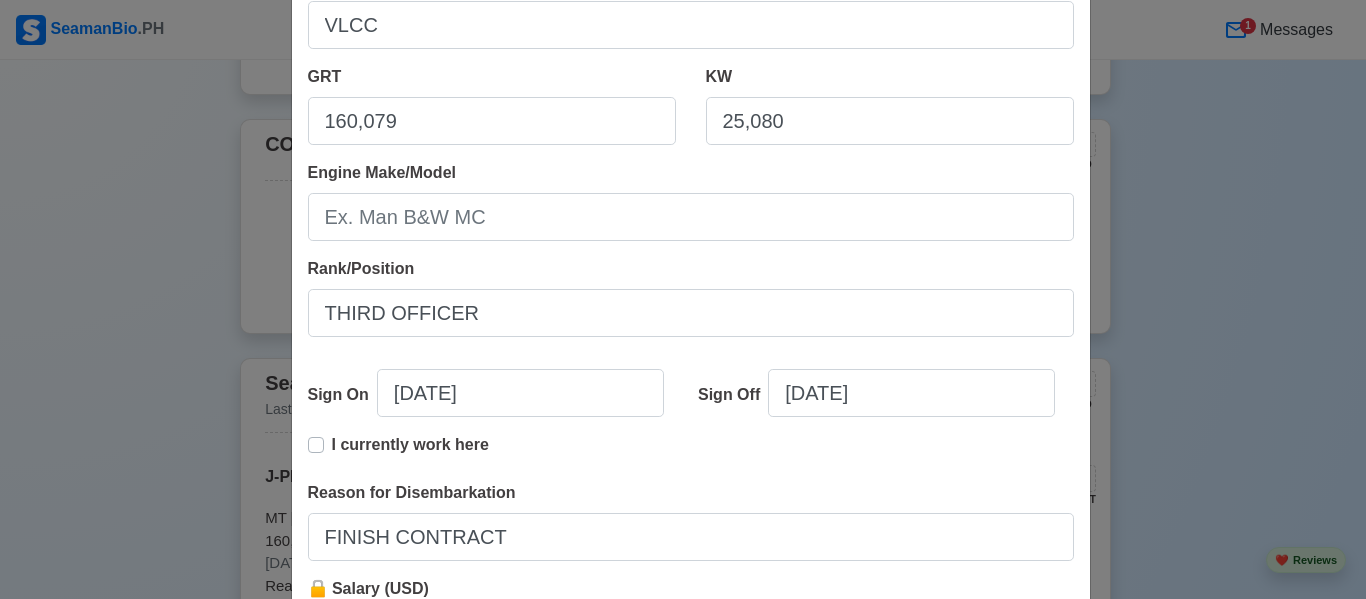 click on "Save" at bounding box center (1022, 732) 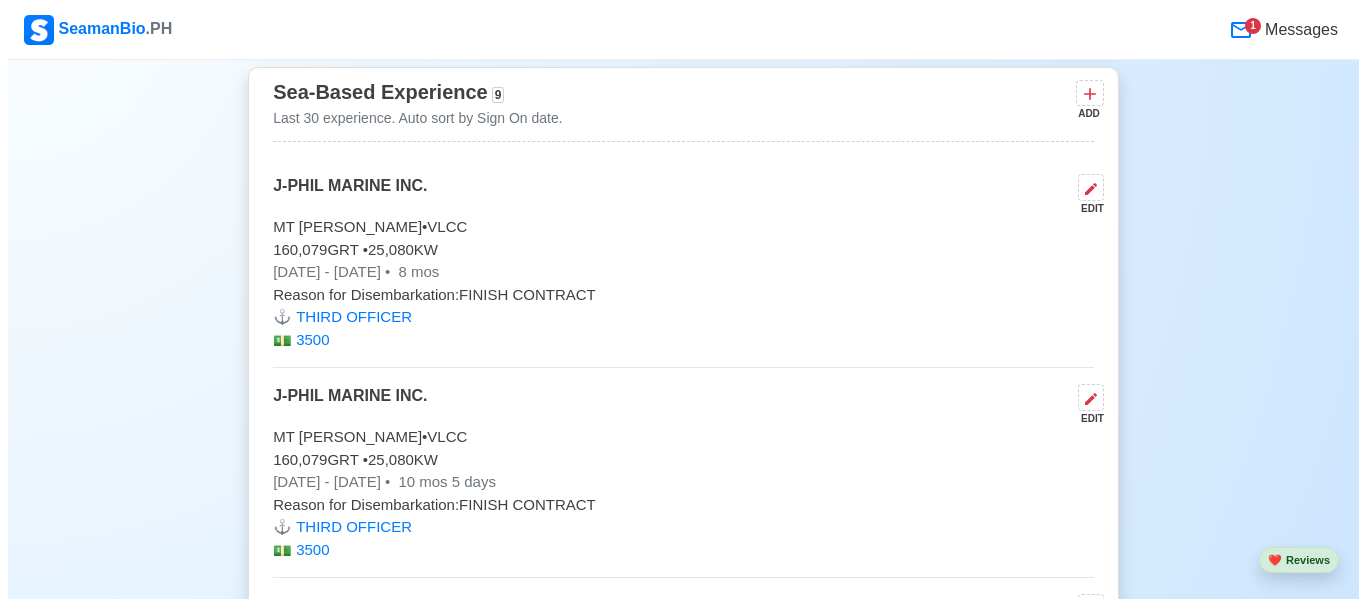 scroll, scrollTop: 2907, scrollLeft: 0, axis: vertical 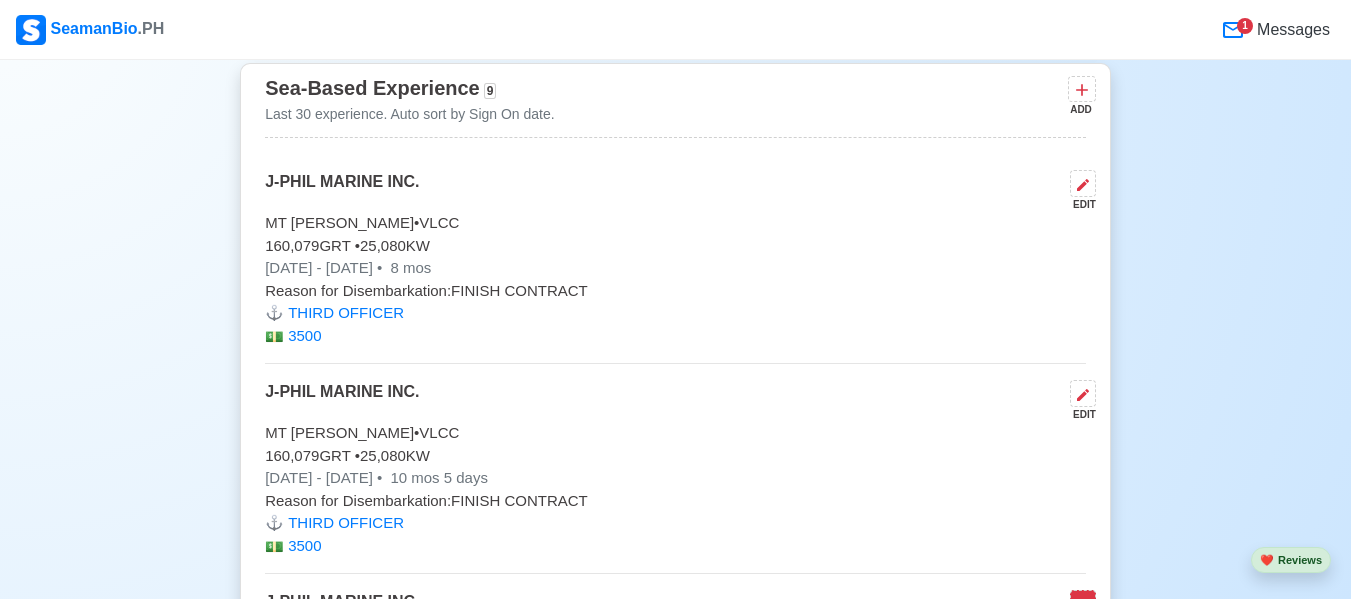 click 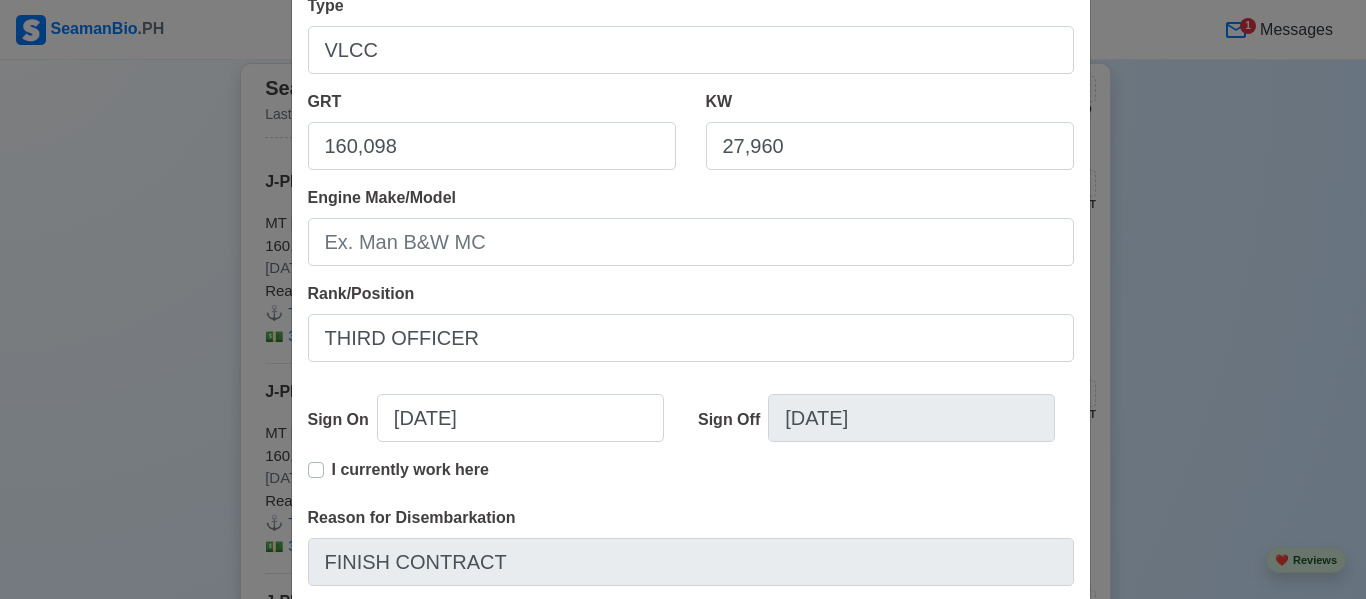 scroll, scrollTop: 336, scrollLeft: 0, axis: vertical 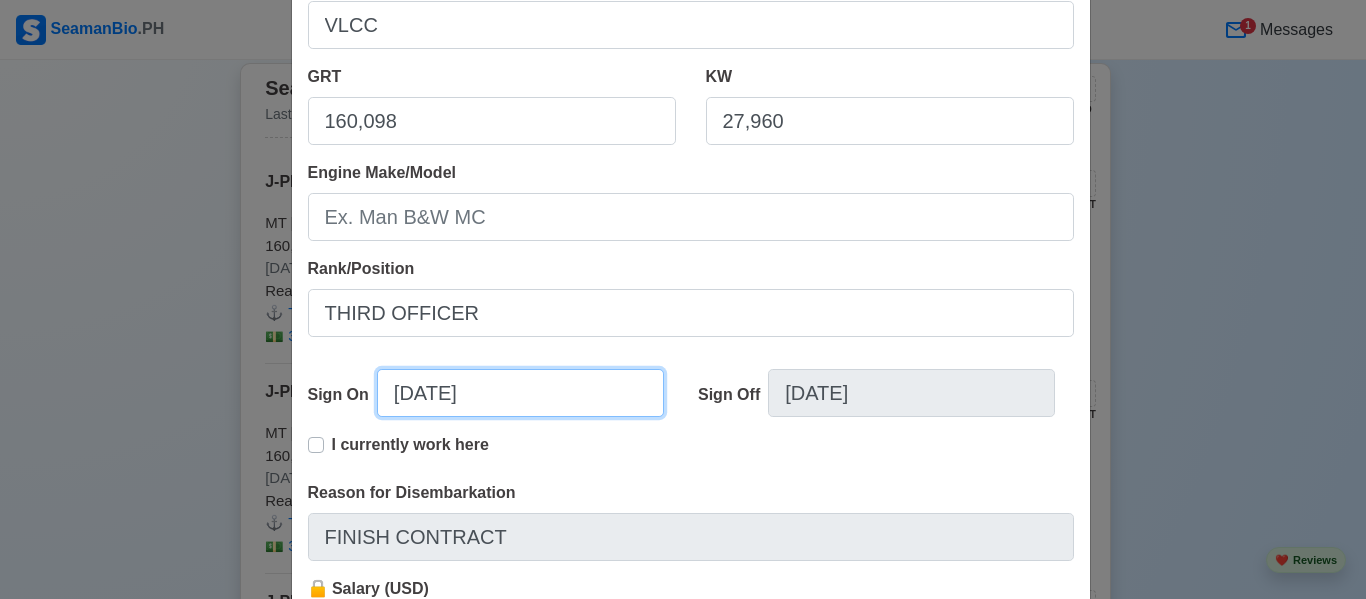 select on "****" 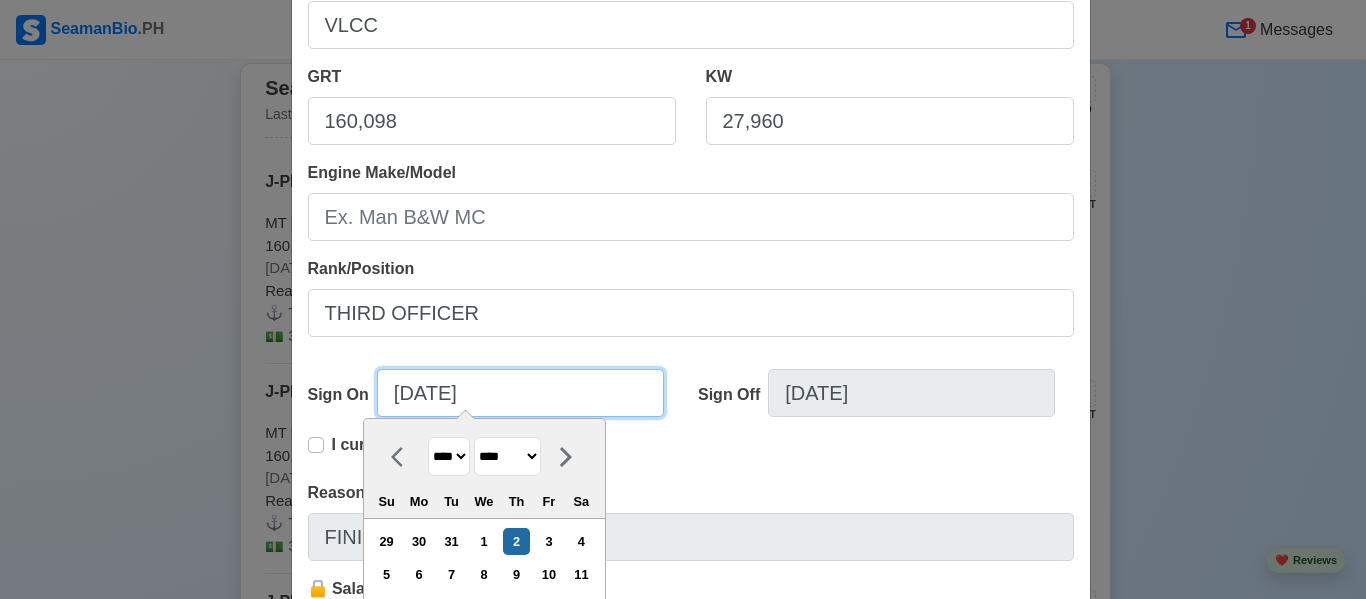 click on "[DATE]" at bounding box center [520, 393] 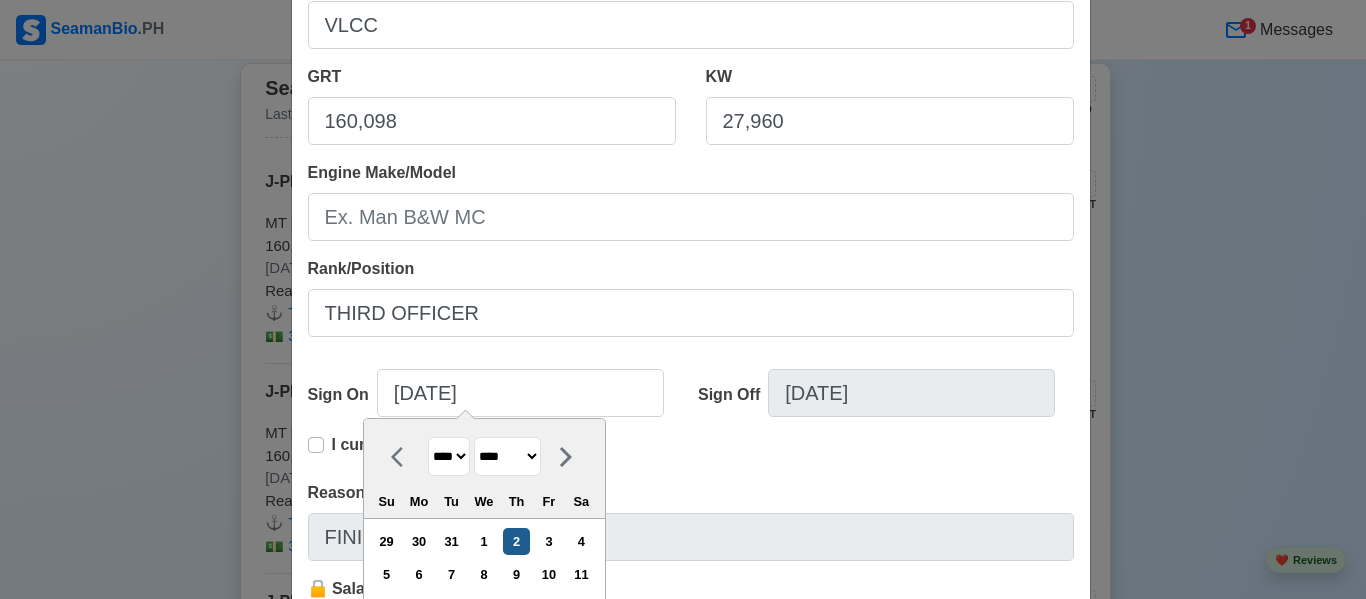 click on "Shipping Agency J-PHIL MARINE INC. Vessel Name MT ADISA Type VLCC GRT 160,098 KW 27,960 Engine Make/Model Rank/Position THIRD OFFICER Sign On [DATE] **** **** **** **** **** **** **** **** **** **** **** **** **** **** **** **** **** **** **** **** **** **** **** **** **** **** **** **** **** **** **** **** **** **** **** **** **** **** **** **** **** **** **** **** **** **** **** **** **** **** **** **** **** **** **** **** **** **** **** **** **** **** **** **** **** **** **** **** **** **** **** **** **** **** **** **** **** **** **** **** **** **** **** **** **** **** **** **** **** **** **** **** **** **** **** **** **** **** **** **** **** **** **** **** **** **** ******* ******** ***** ***** *** **** **** ****** ********* ******* ******** ******** Su Mo Tu We Th Fr Sa 29 30 31 1 2 3 4 5 6 7 8 9 10 11 12 13 14 15 16 17 18 19 20 21 22 23 24 25 26 27 28 29 30 1 2 3 4 5 6 7 8 9 Sign Off [DATE] I currently work here Reason for Disembarkation FINISH CONTRACT 🔒 Salary (USD) 2500" at bounding box center (691, 225) 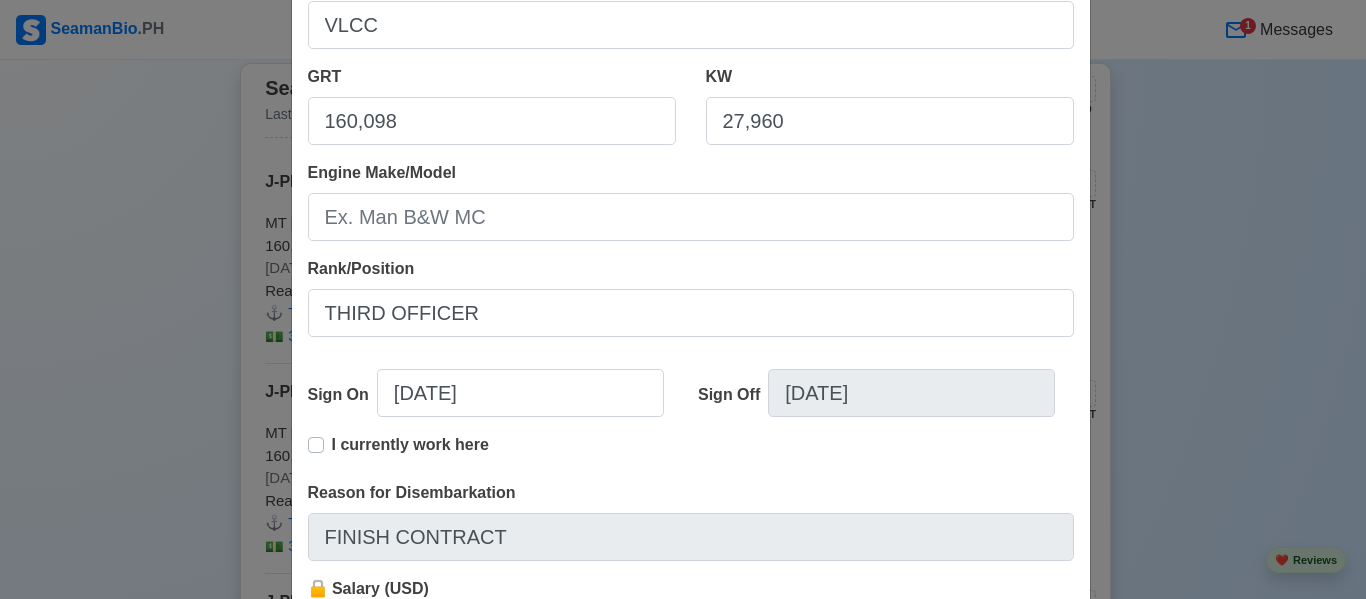 click on "I currently work here" at bounding box center [410, 453] 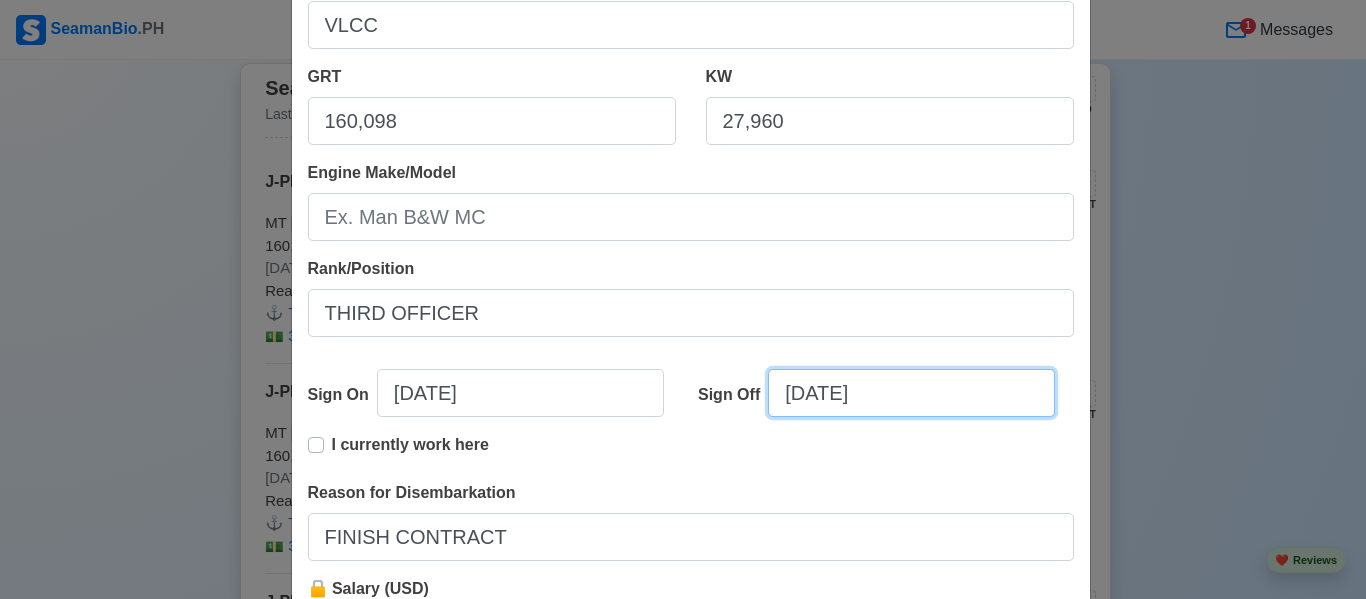 select on "****" 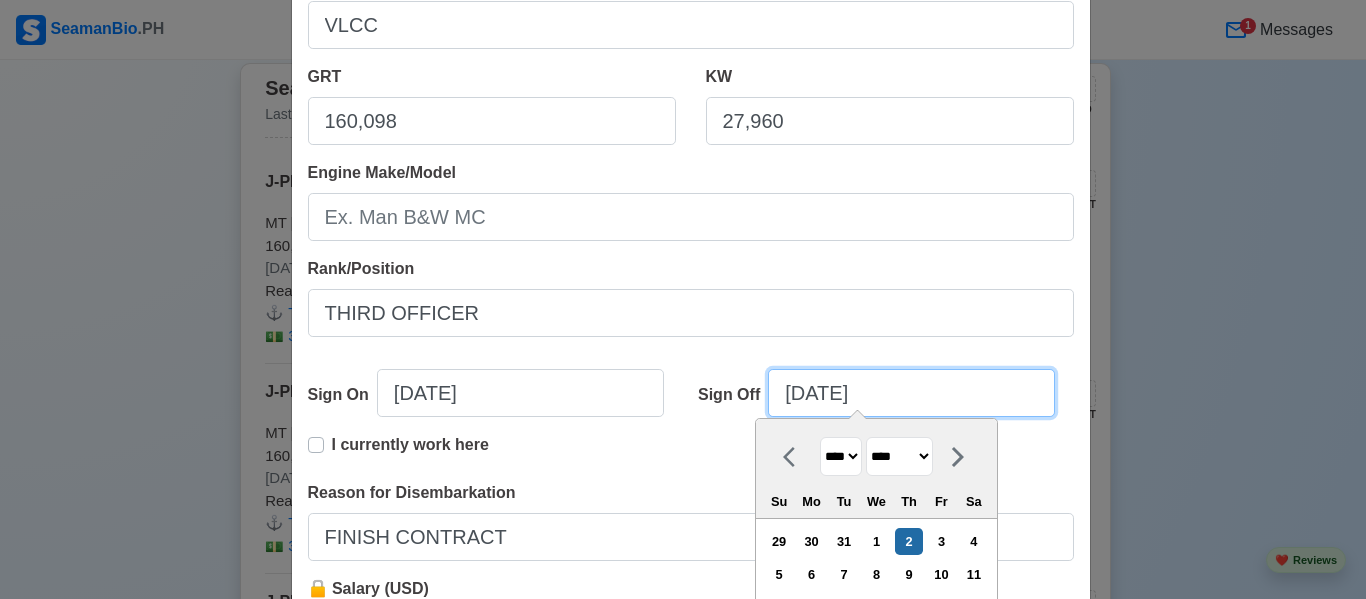 click on "[DATE]" at bounding box center (911, 393) 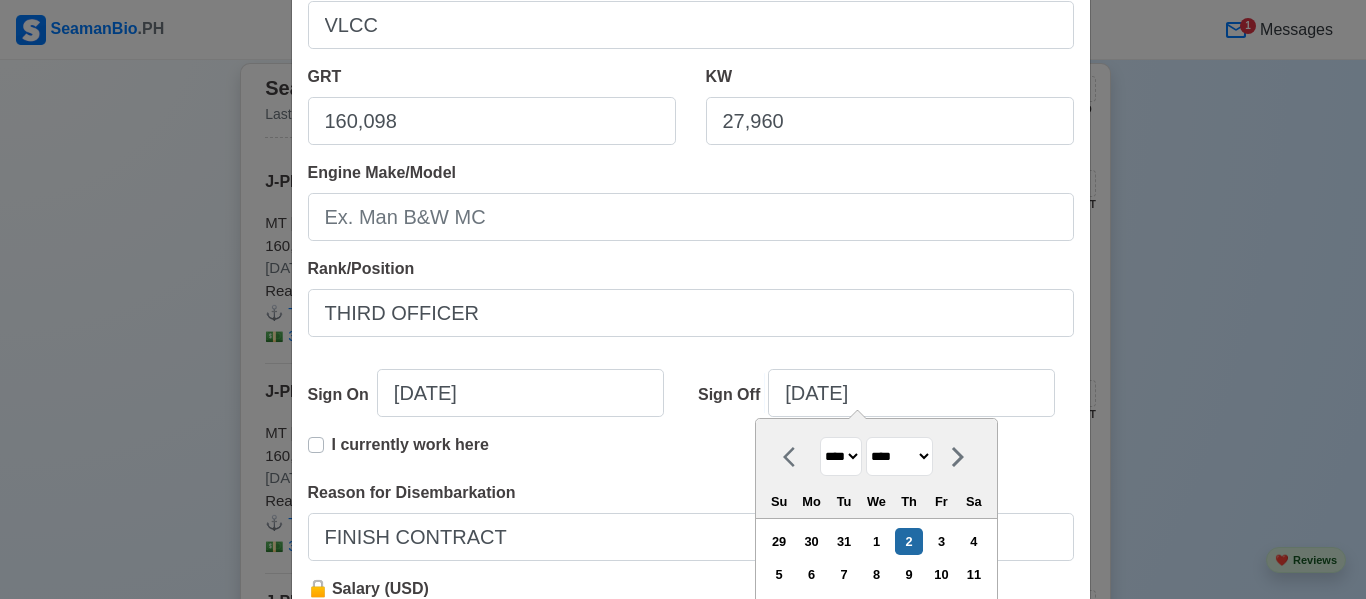 click on "**** **** **** **** **** **** **** **** **** **** **** **** **** **** **** **** **** **** **** **** **** **** **** **** **** **** **** **** **** **** **** **** **** **** **** **** **** **** **** **** **** **** **** **** **** **** **** **** **** **** **** **** **** **** **** **** **** **** **** **** **** **** **** **** **** **** **** **** **** **** **** **** **** **** **** **** **** **** **** **** **** **** **** **** **** **** **** **** **** **** **** **** **** **** **** **** **** **** **** **** **** **** **** **** **** **** **** ****" at bounding box center [841, 456] 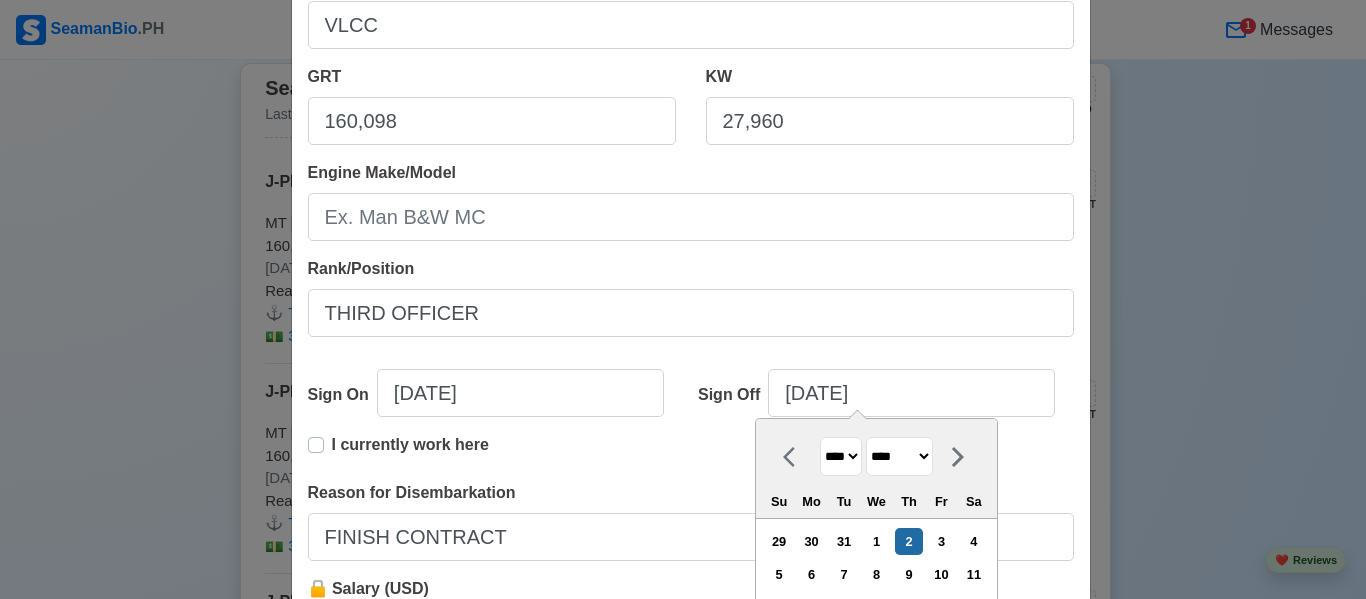 select on "****" 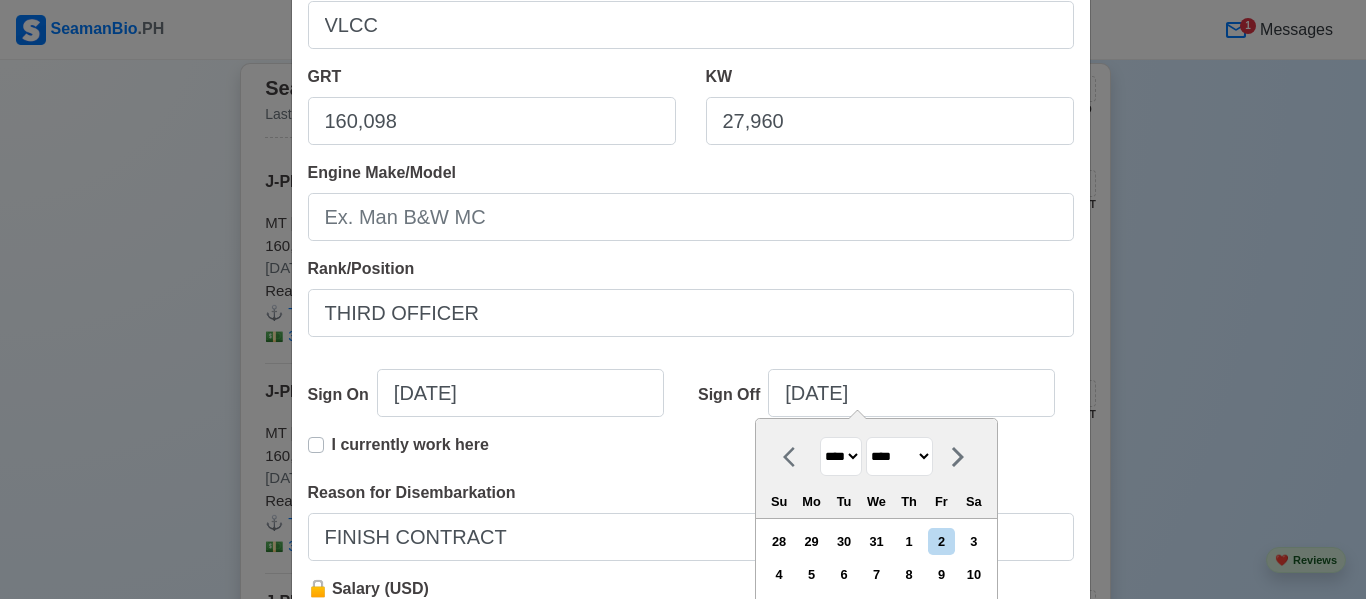 click on "******* ******** ***** ***** *** **** **** ****** ********* ******* ******** ********" at bounding box center [899, 456] 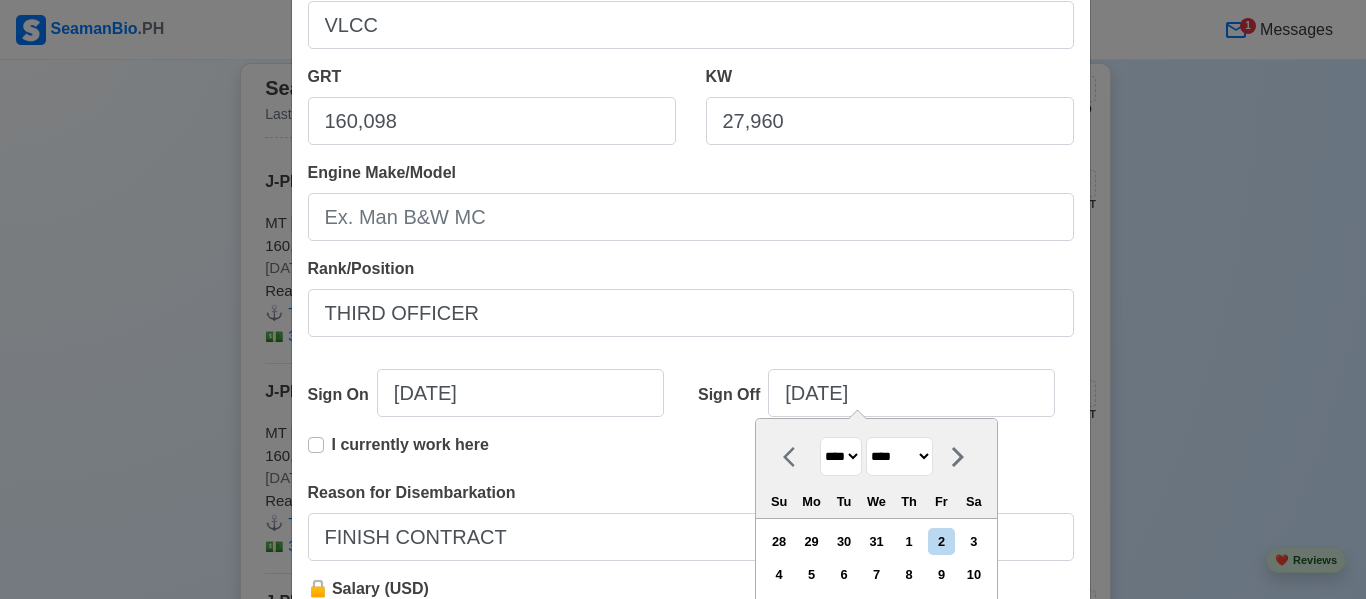 select on "*******" 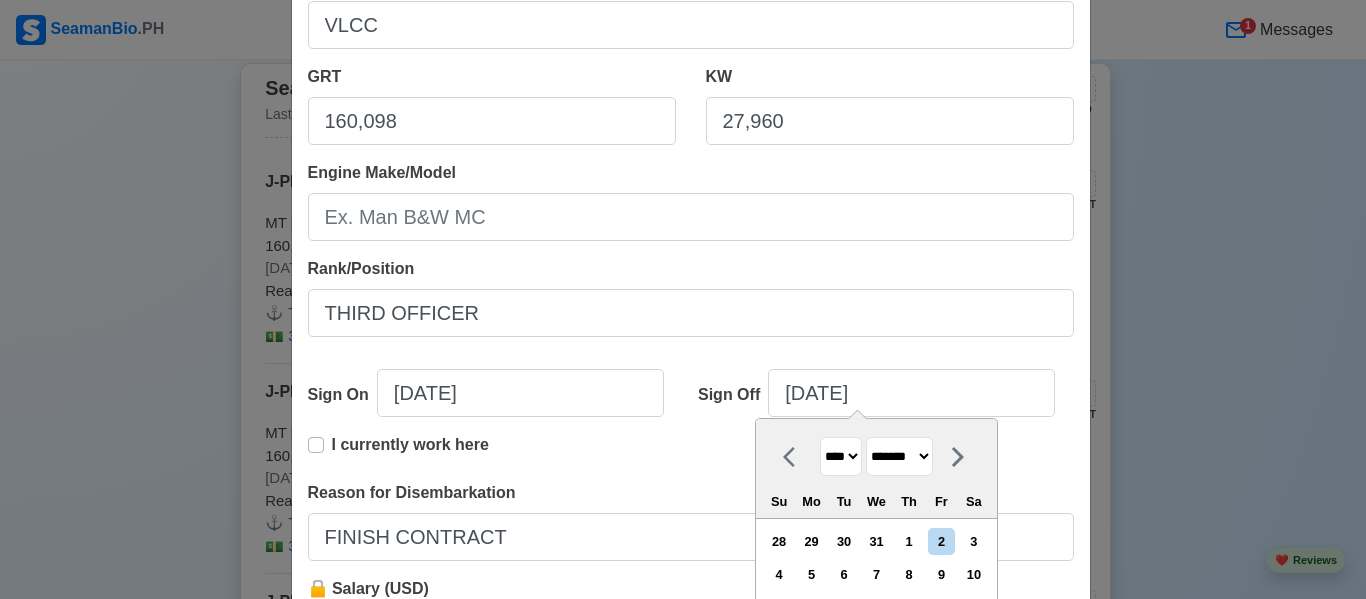 click on "******* ******** ***** ***** *** **** **** ****** ********* ******* ******** ********" at bounding box center [899, 456] 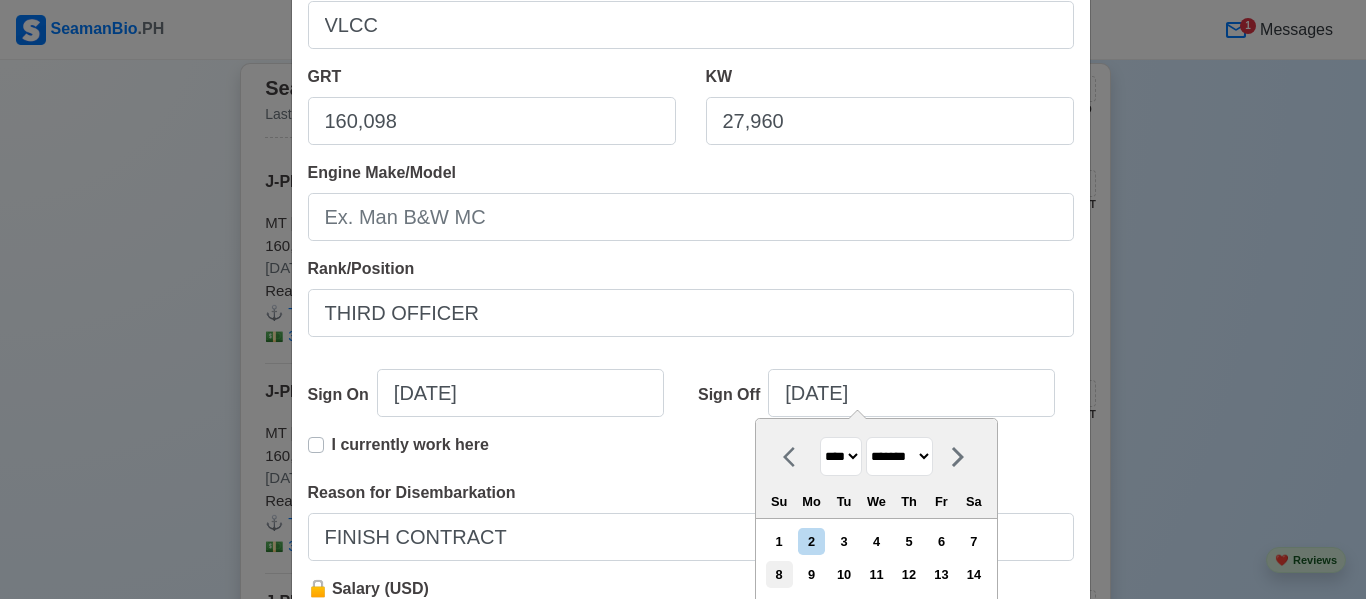 click on "8" at bounding box center (779, 574) 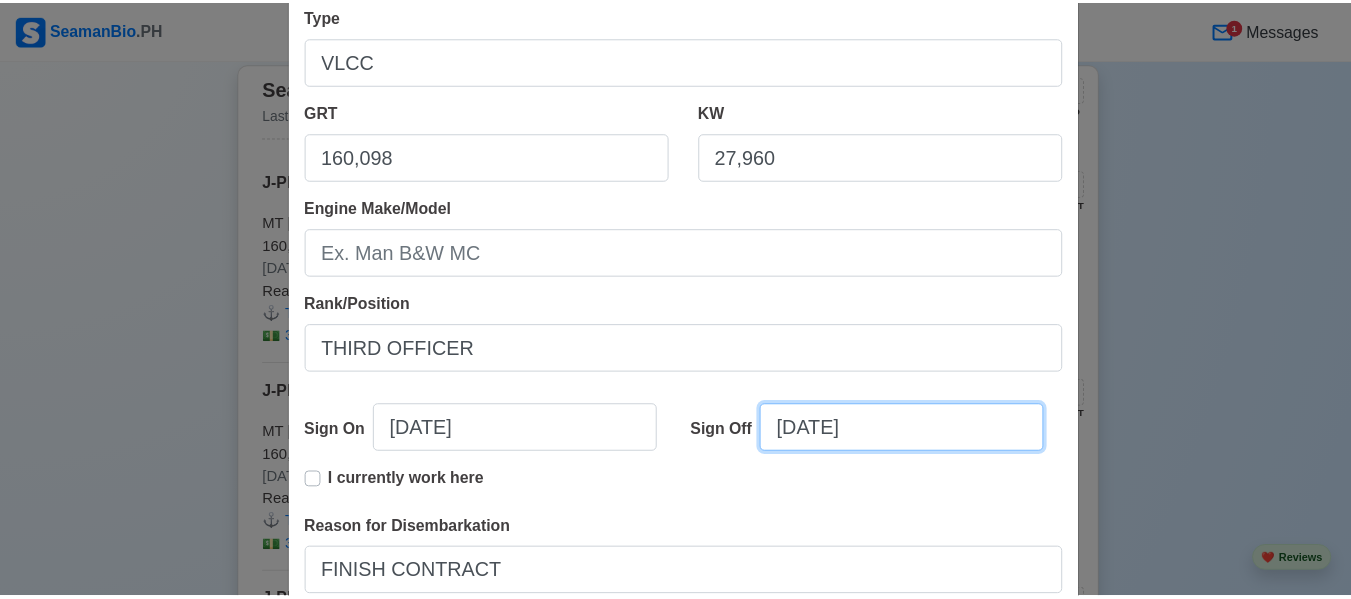 scroll, scrollTop: 301, scrollLeft: 0, axis: vertical 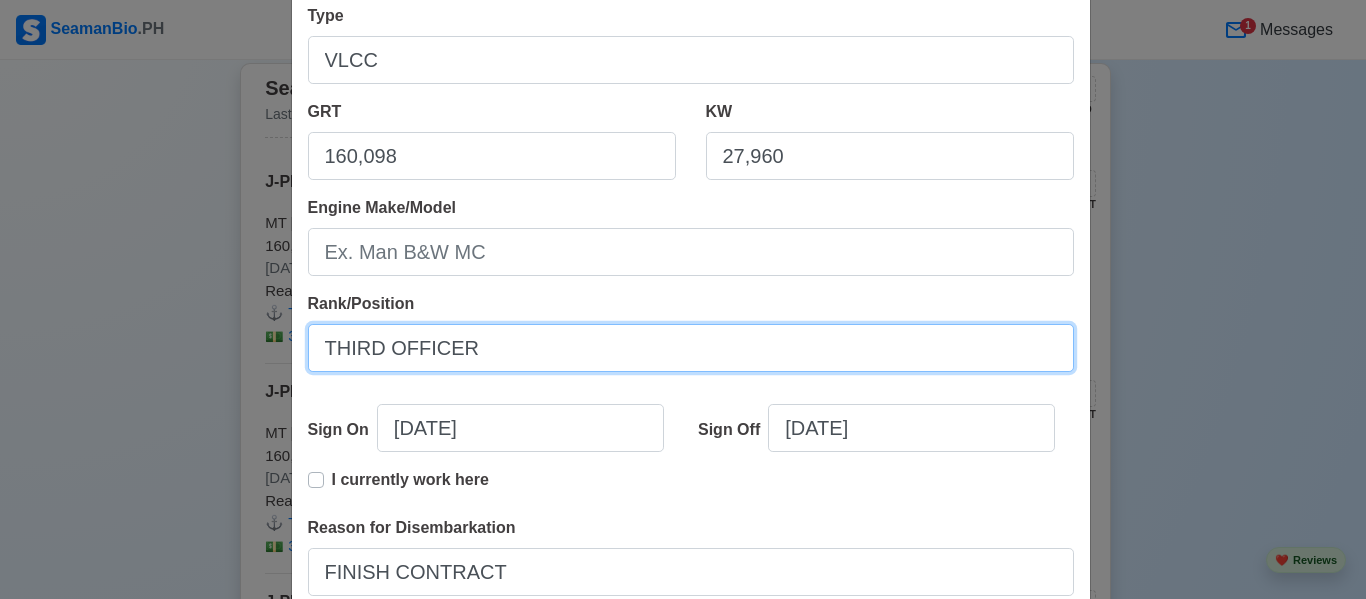 click on "THIRD OFFICER" at bounding box center [691, 348] 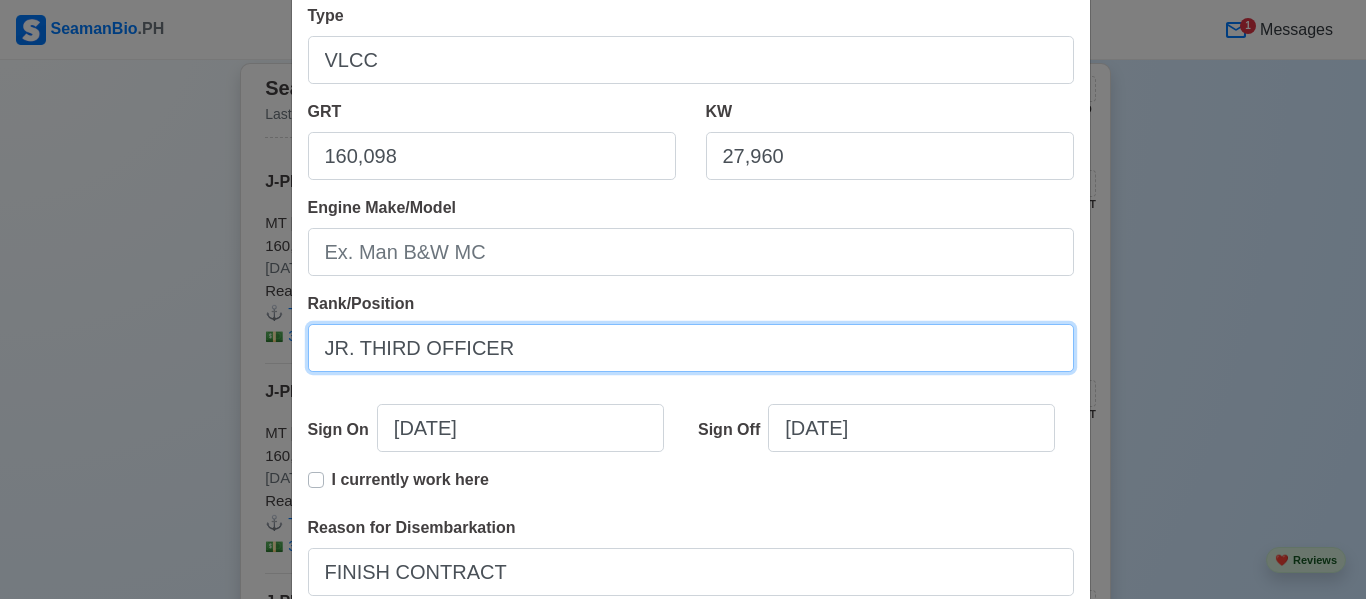 type on "JR. THIRD OFFICER" 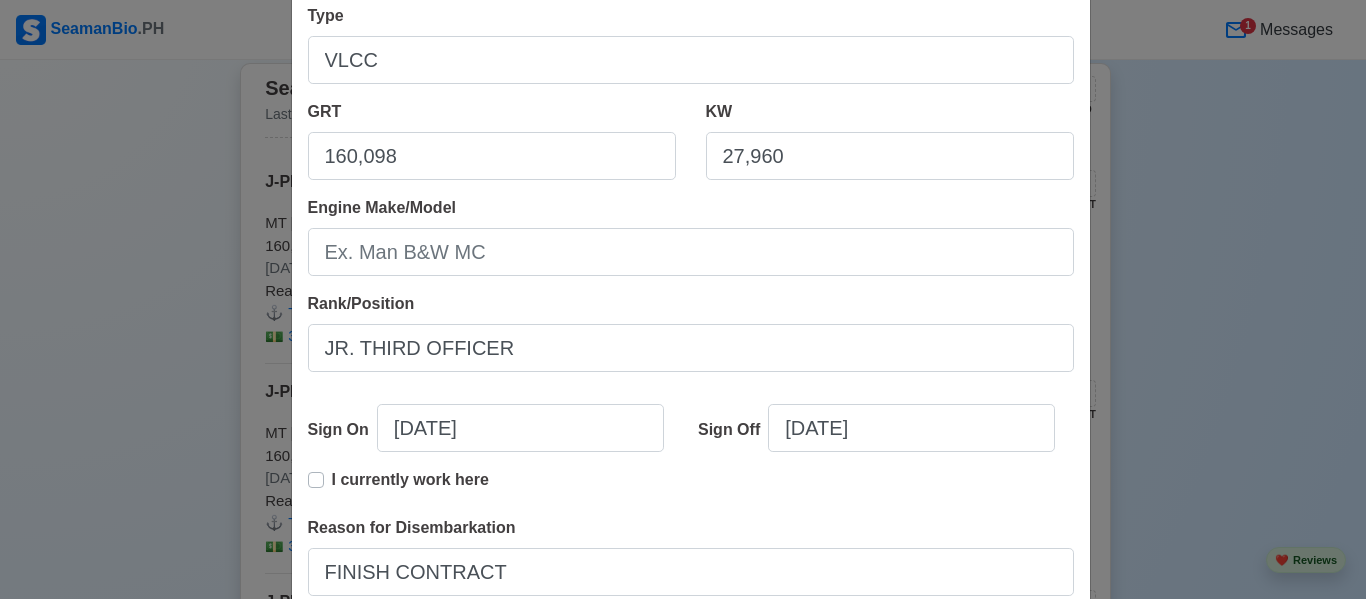 click on "Save" at bounding box center [1022, 767] 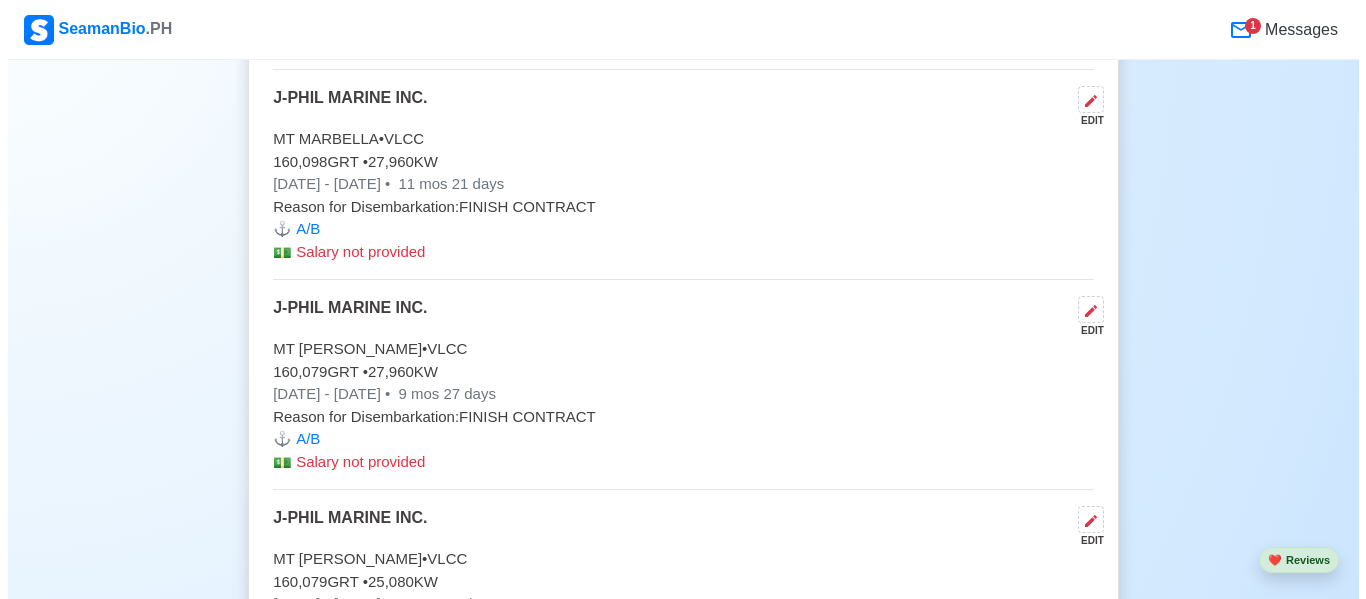 scroll, scrollTop: 4252, scrollLeft: 0, axis: vertical 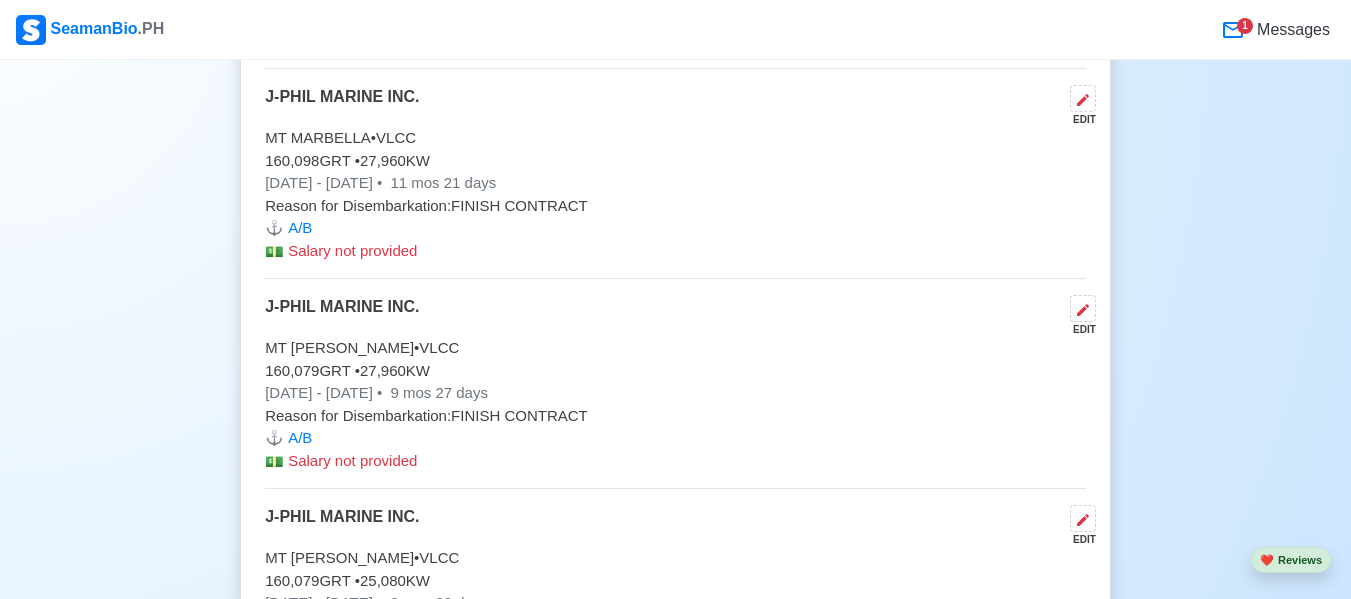 click 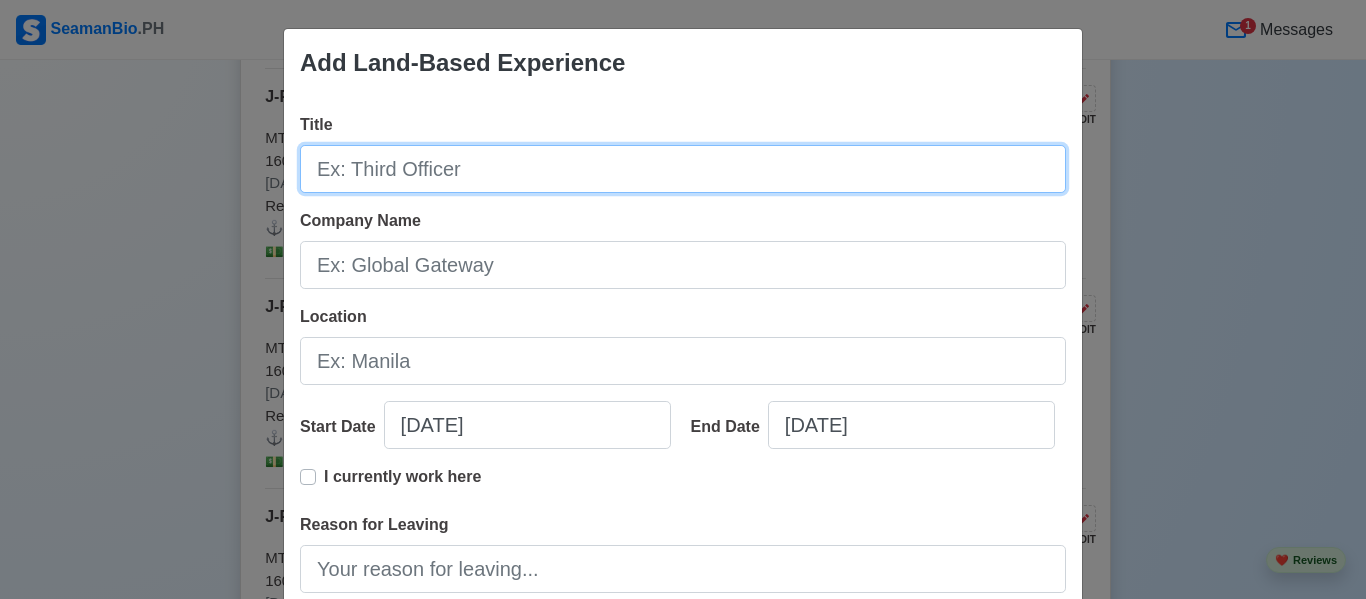 click on "Title" at bounding box center (683, 169) 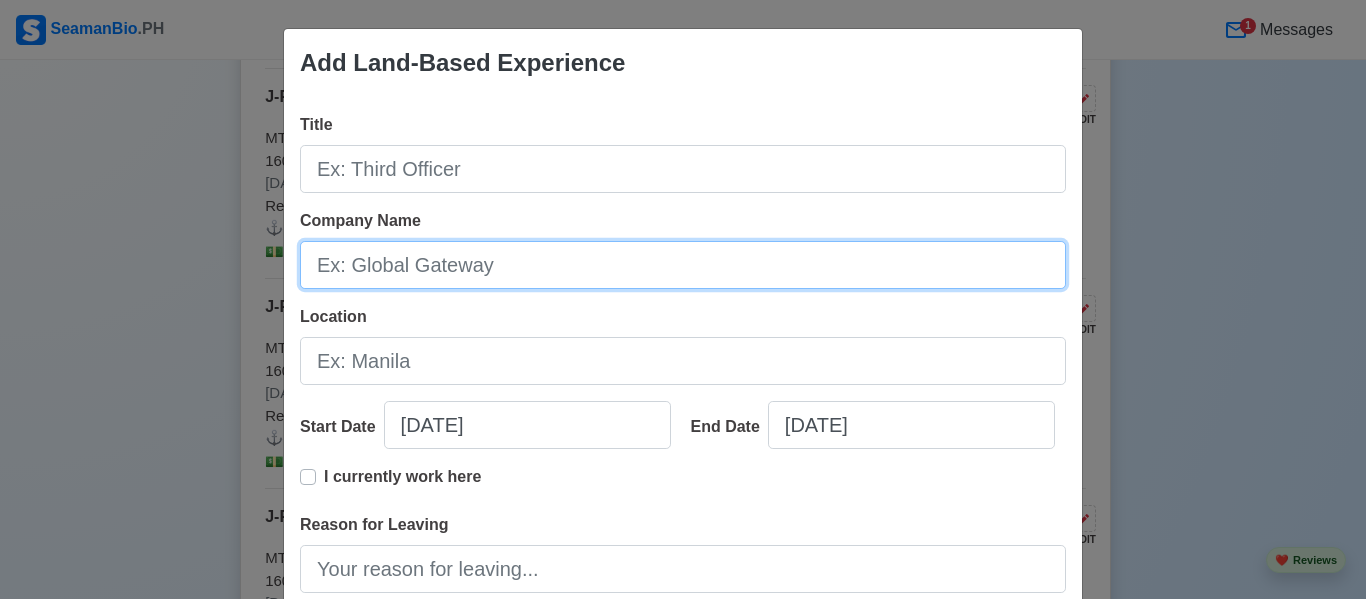 click on "Company Name" at bounding box center (683, 265) 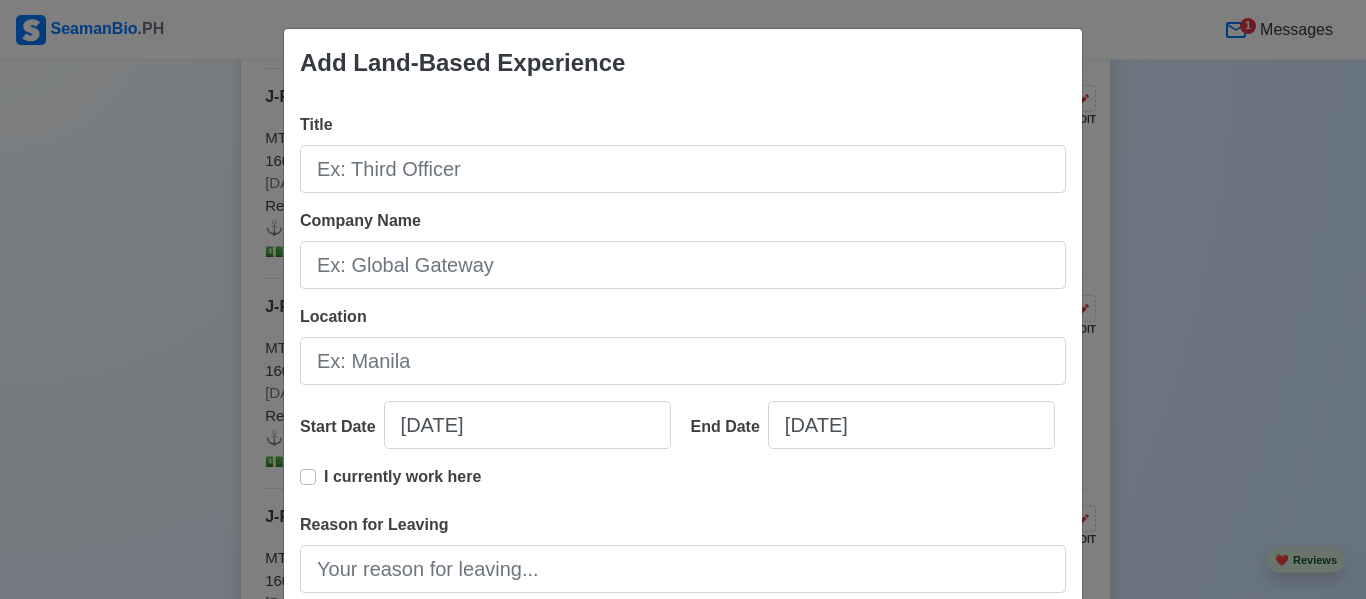 click on "Add Land-Based Experience Title Company Name Location Start Date [DATE] End Date [DATE] I currently work here Reason for Leaving Job Description 0 / 1000 Skills Cancel Save" at bounding box center (683, 299) 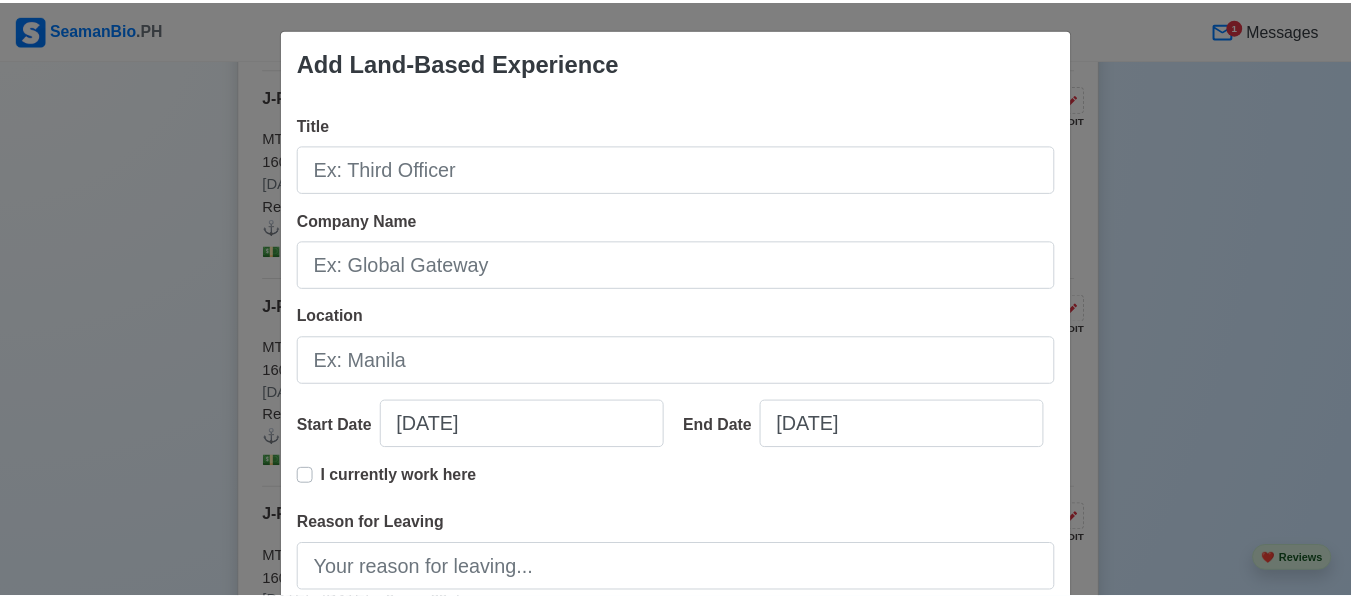 scroll, scrollTop: 204, scrollLeft: 0, axis: vertical 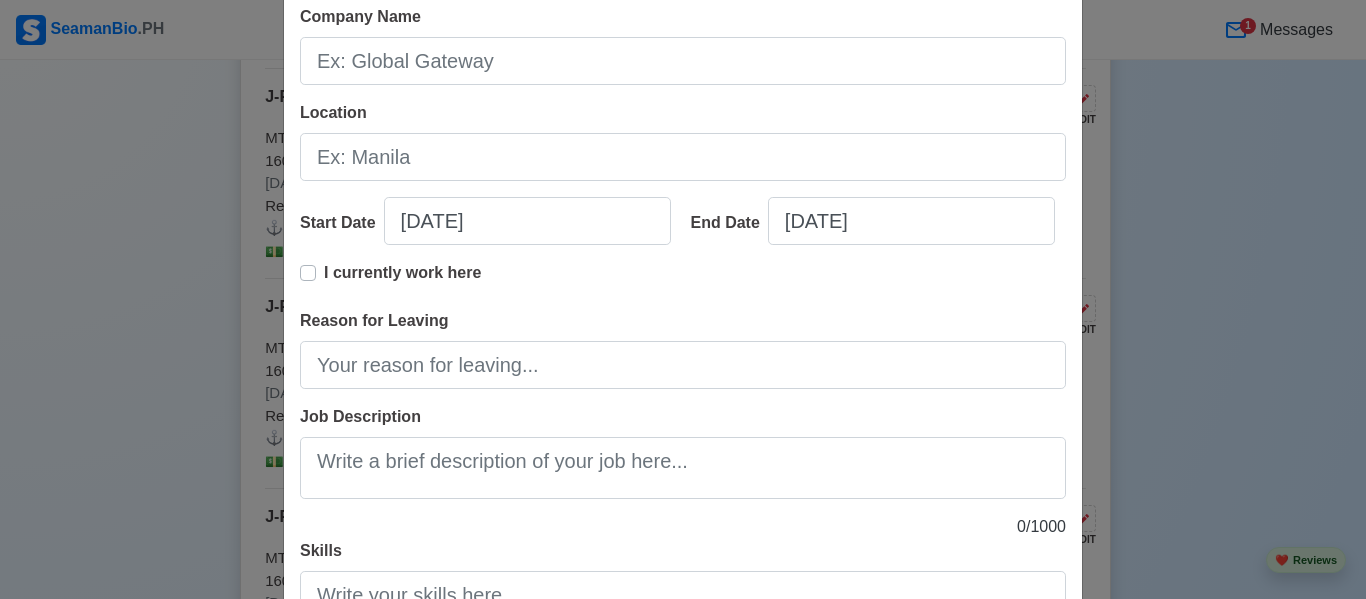 click on "Cancel" at bounding box center [926, 694] 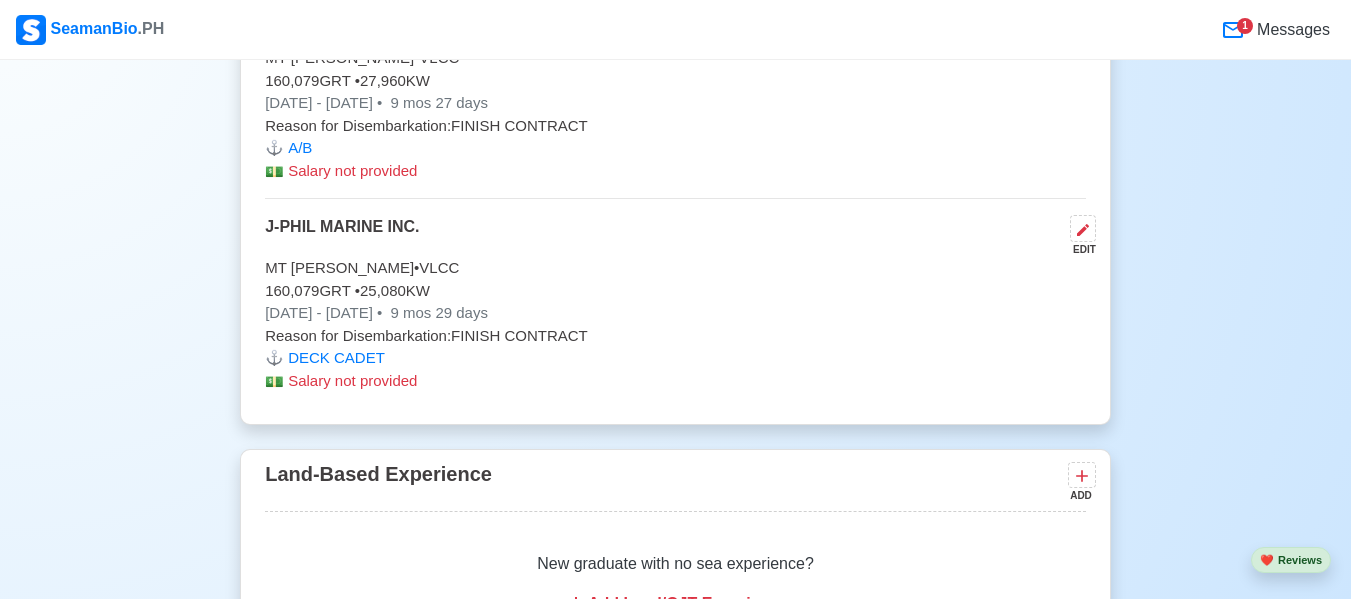 scroll, scrollTop: 4768, scrollLeft: 0, axis: vertical 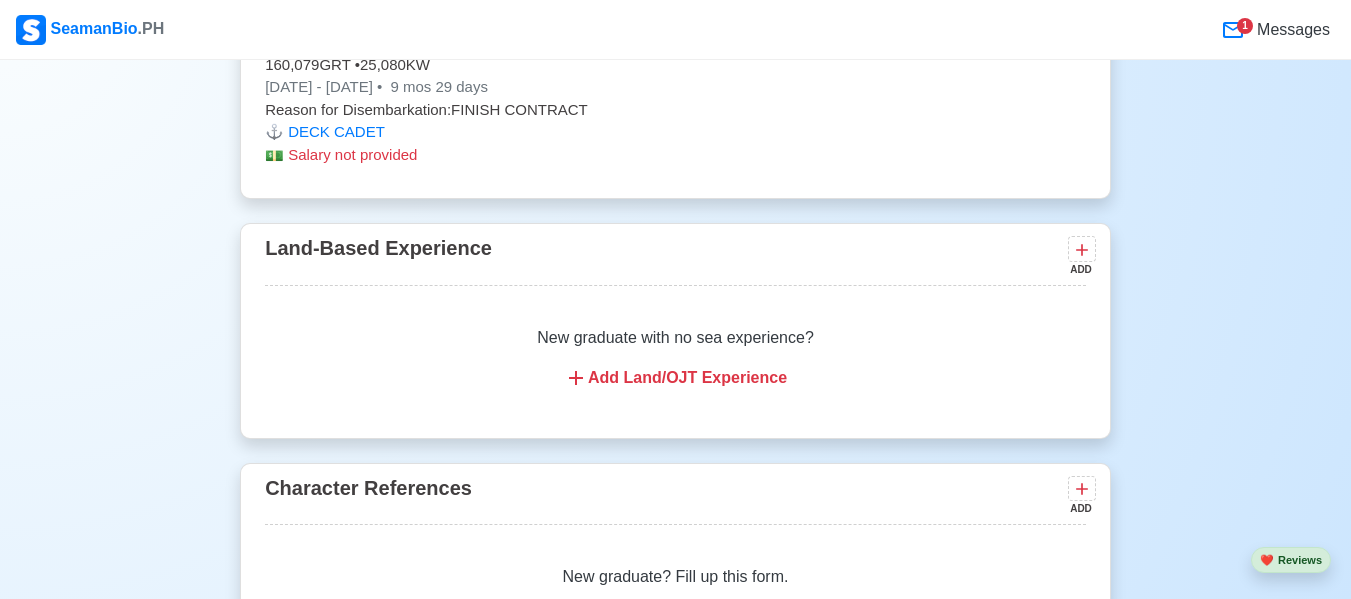 click on "Logout your account" at bounding box center (675, 885) 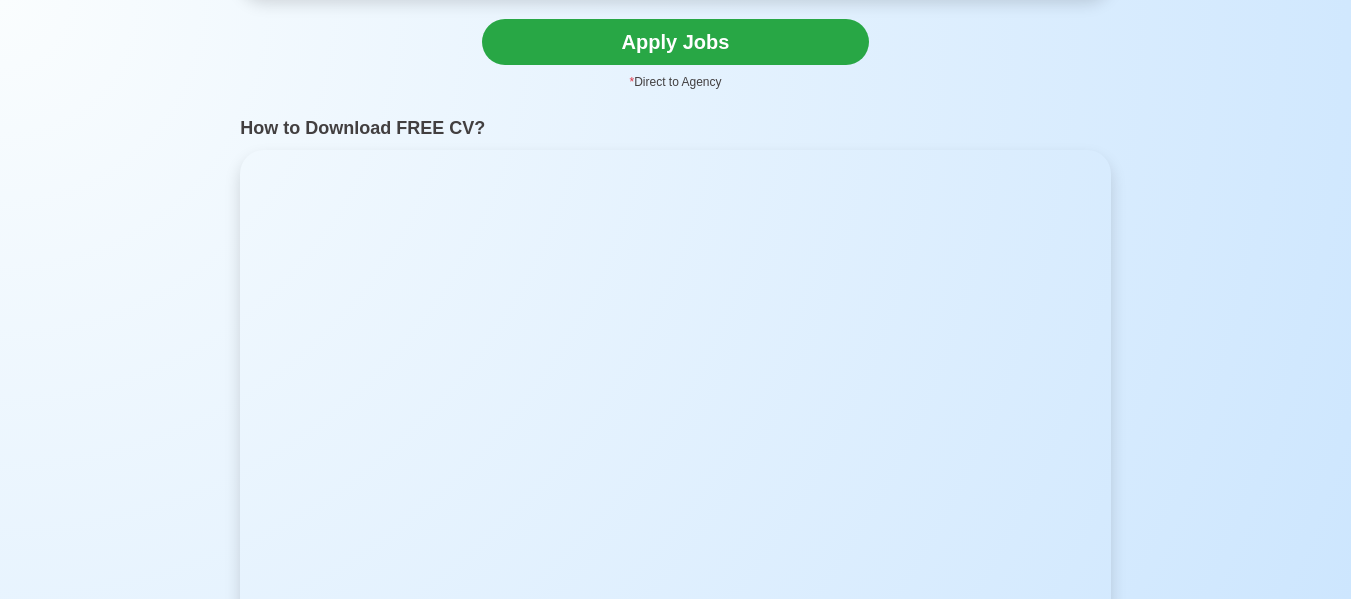 scroll, scrollTop: 0, scrollLeft: 0, axis: both 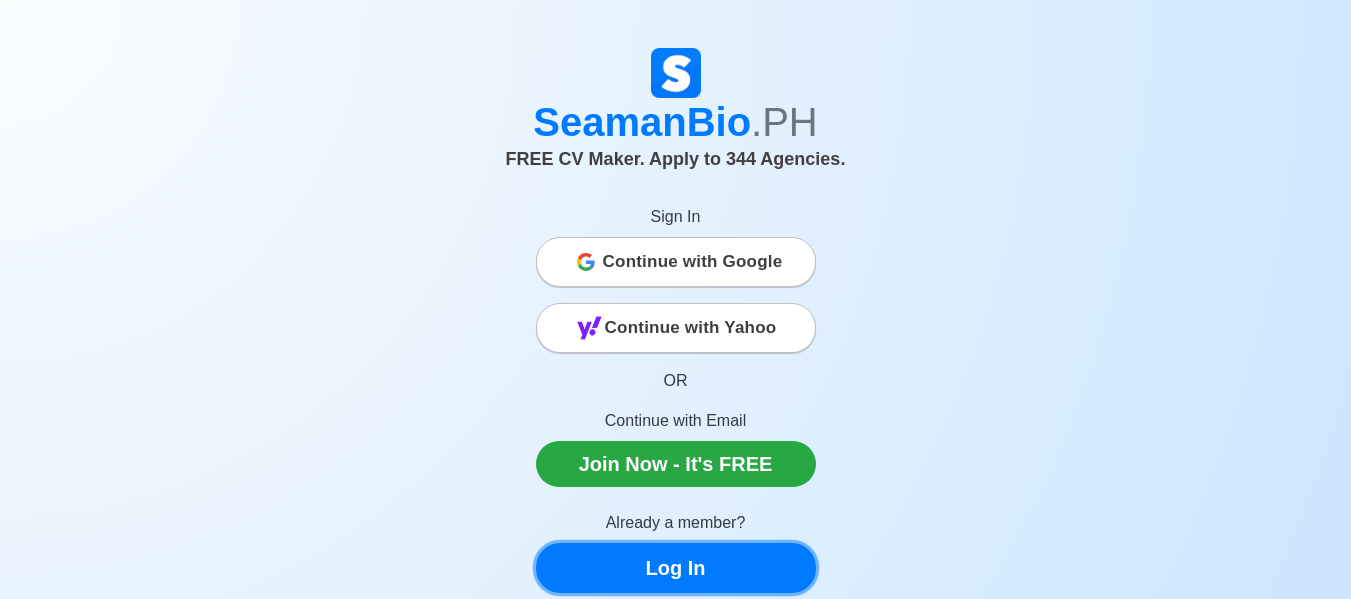 click on "Log In" at bounding box center [676, 568] 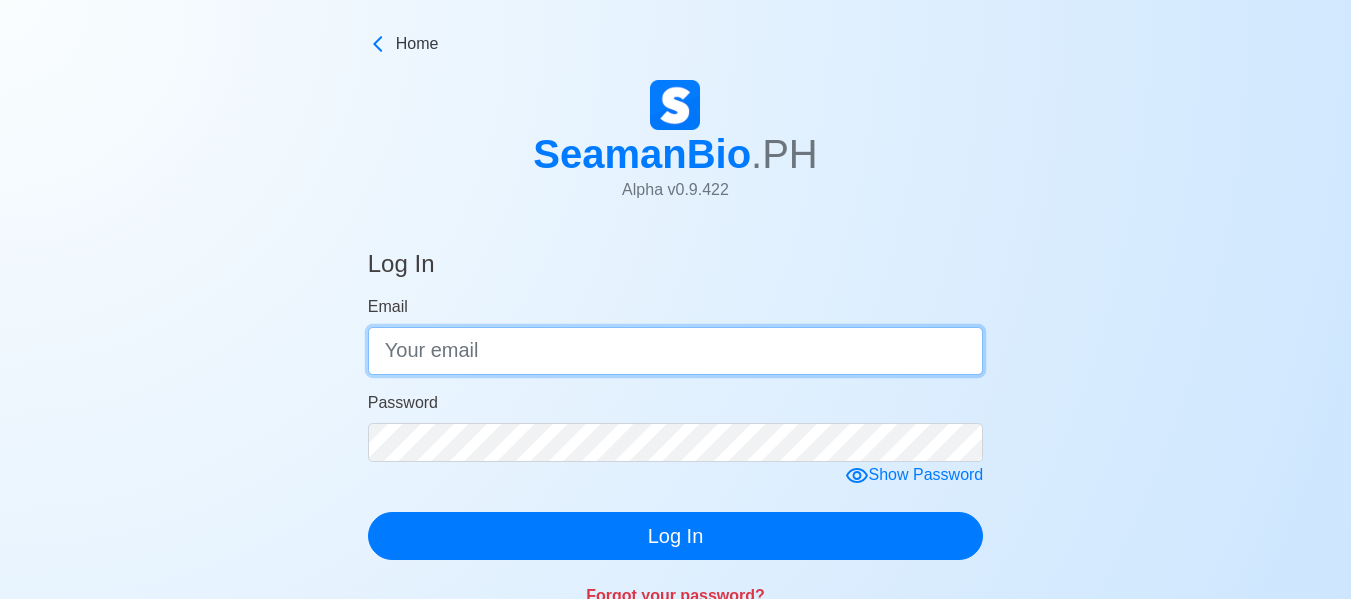 type on "[EMAIL_ADDRESS][DOMAIN_NAME]" 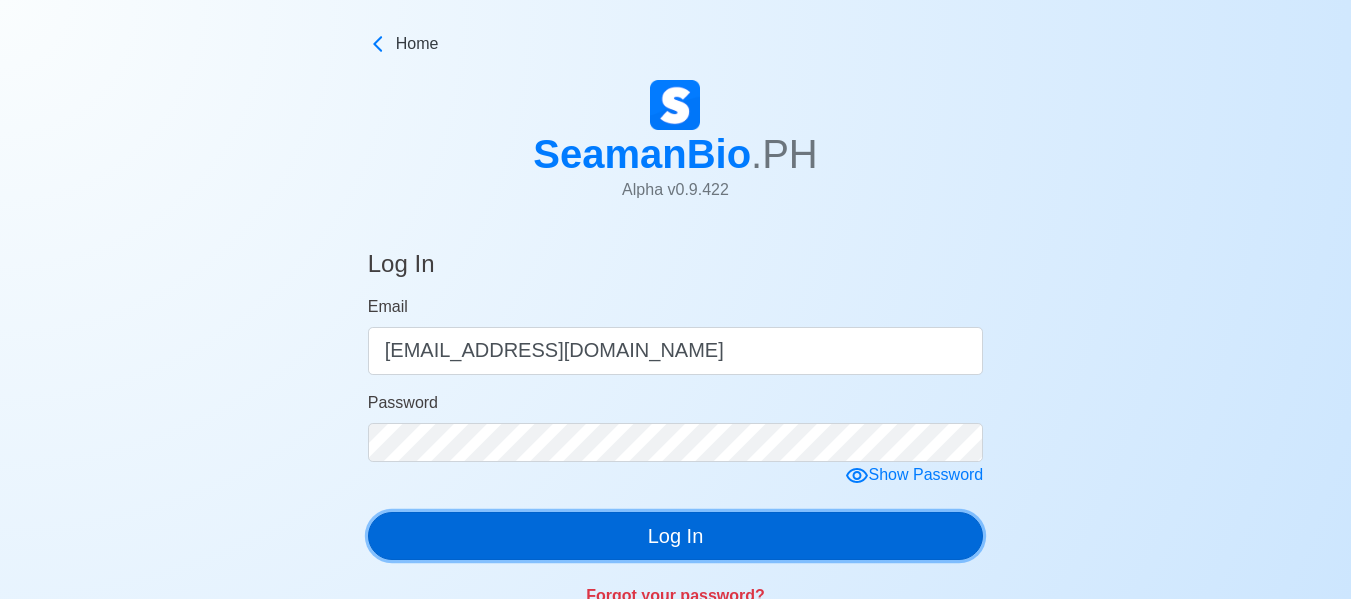 click on "Log In" at bounding box center [676, 536] 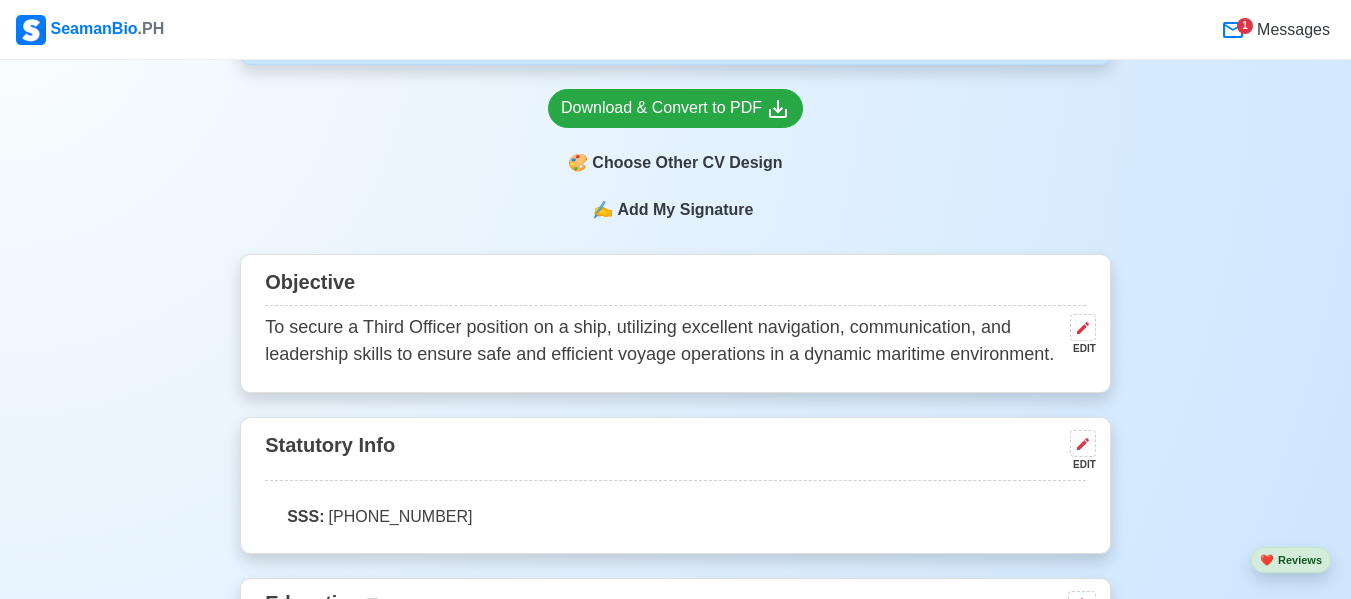 scroll, scrollTop: 813, scrollLeft: 0, axis: vertical 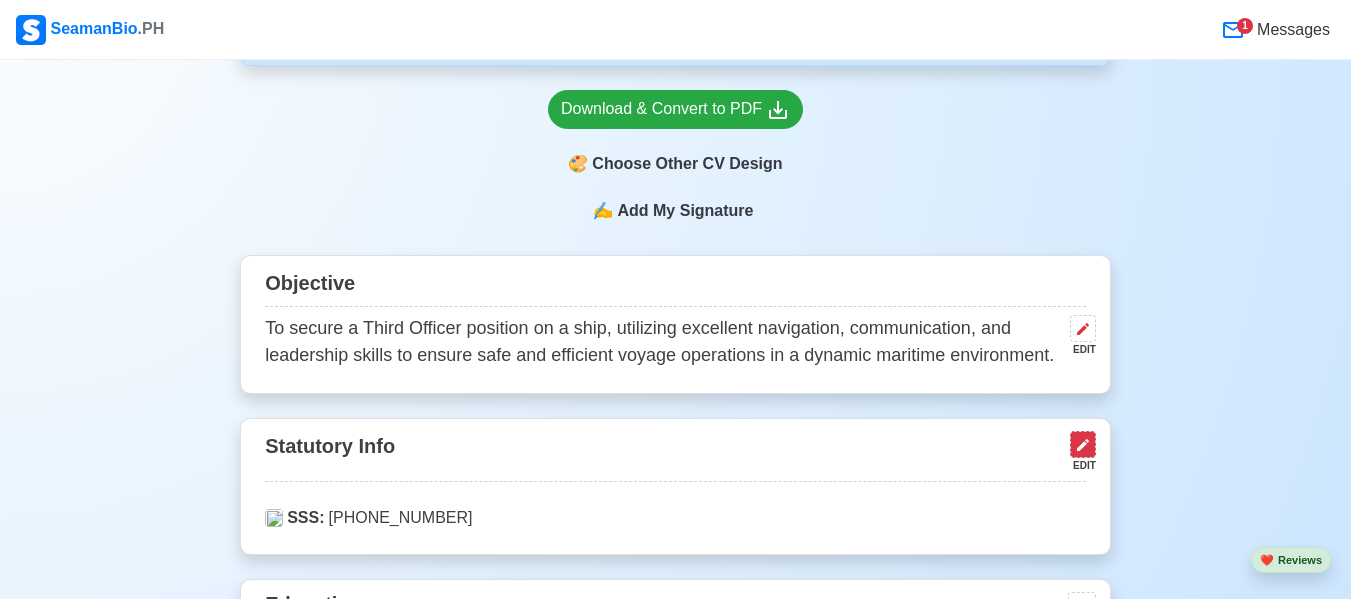 click 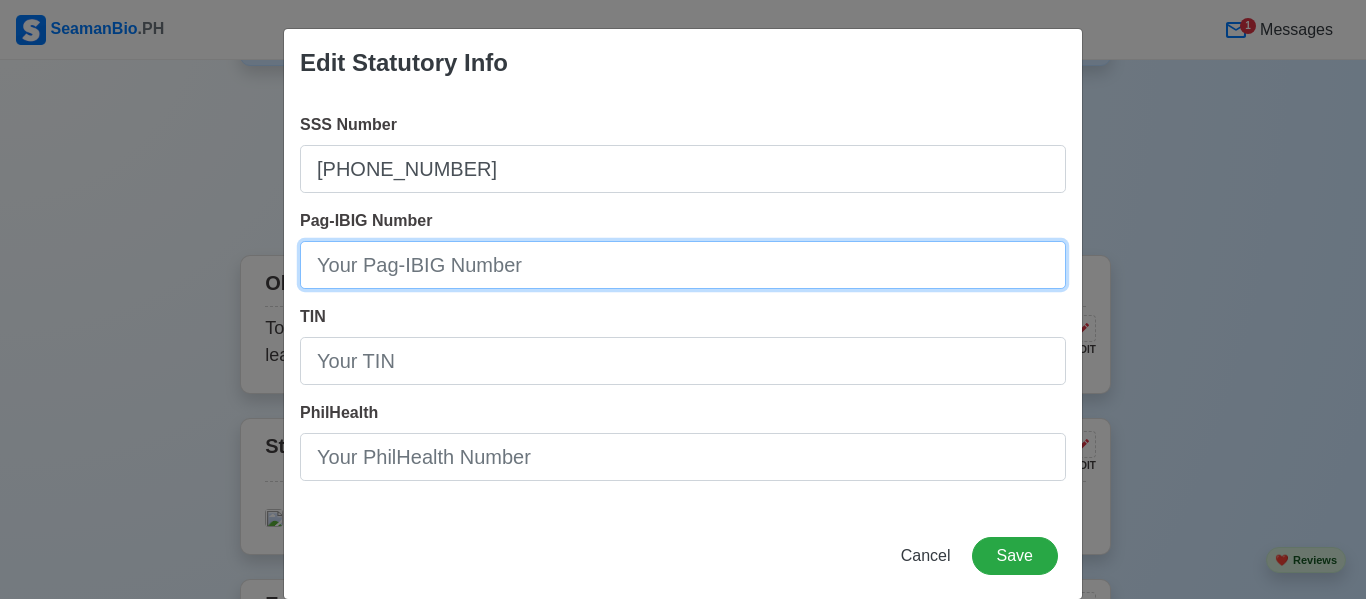 click on "Pag-IBIG Number" at bounding box center [683, 265] 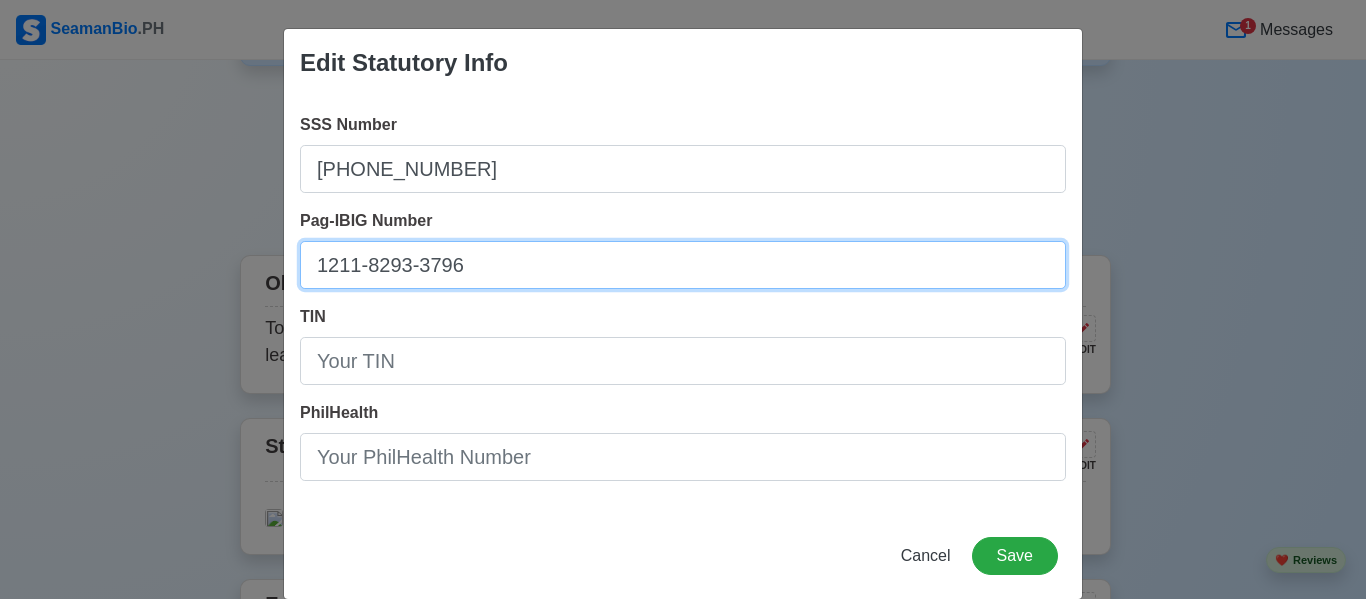 type on "1211-8293-3796" 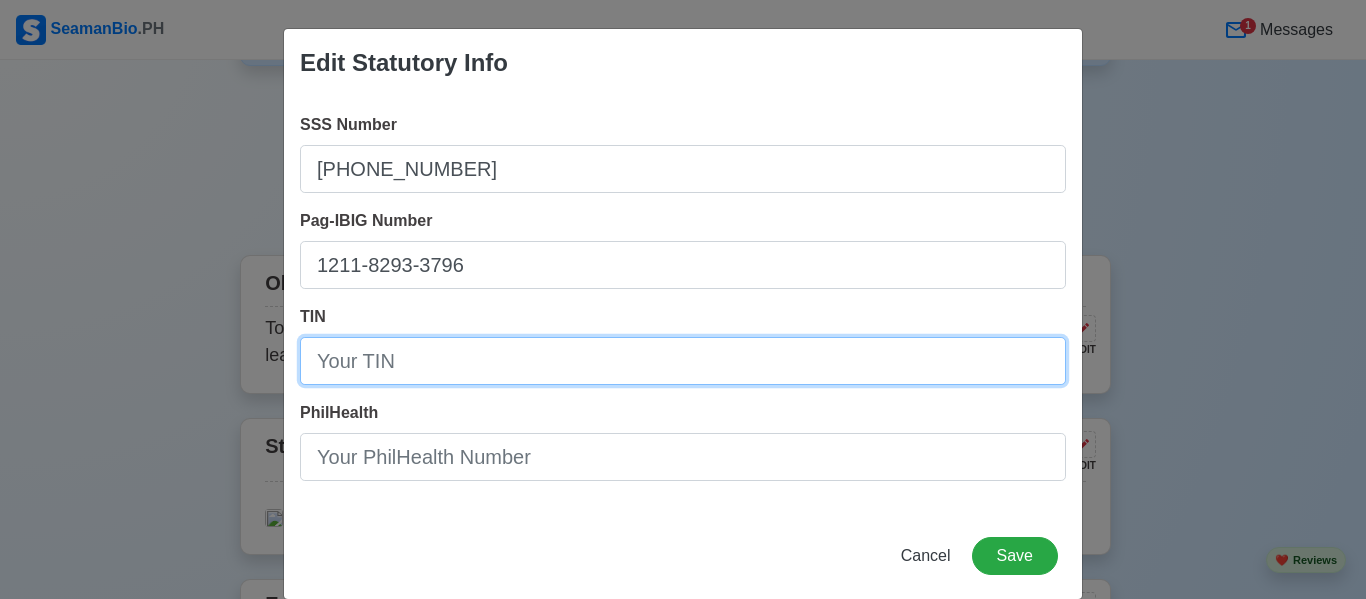 click on "TIN" at bounding box center (683, 361) 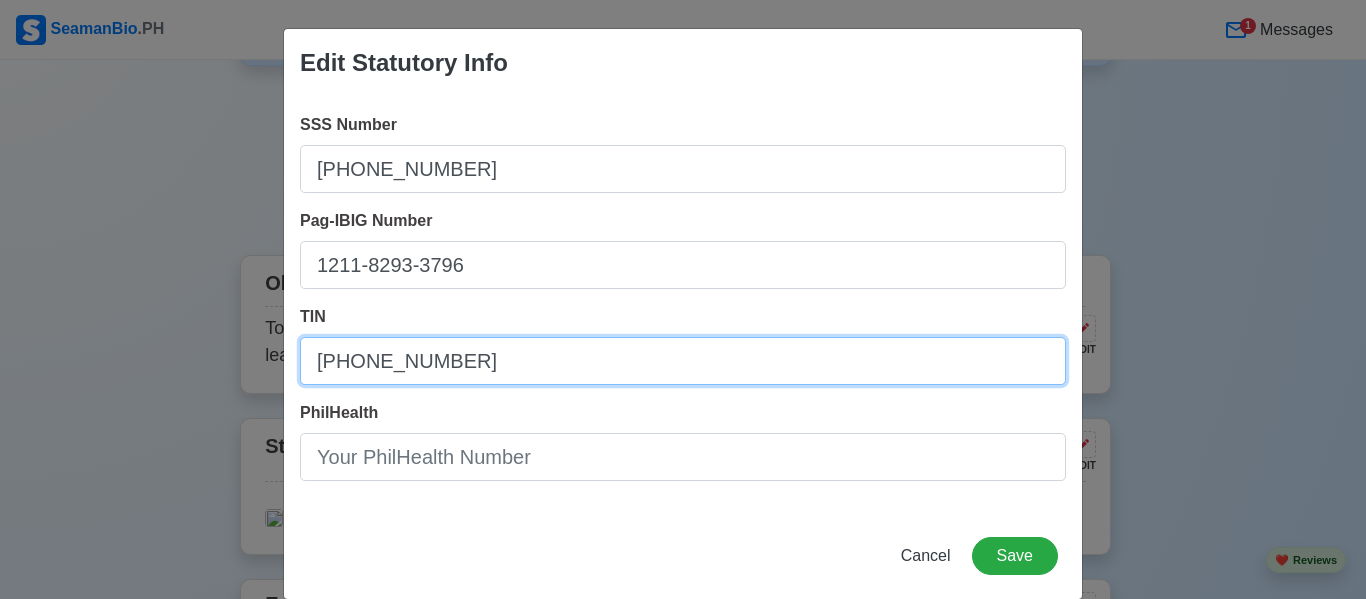 type on "237-591-790-000" 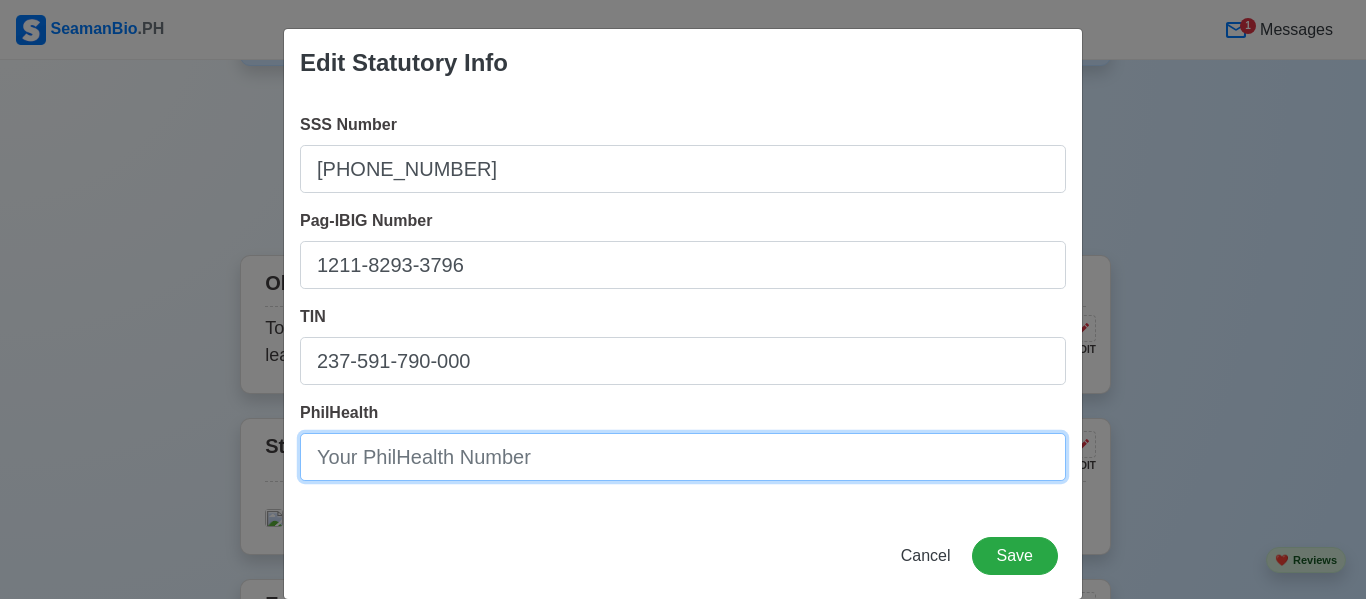 click on "PhilHealth" at bounding box center [683, 457] 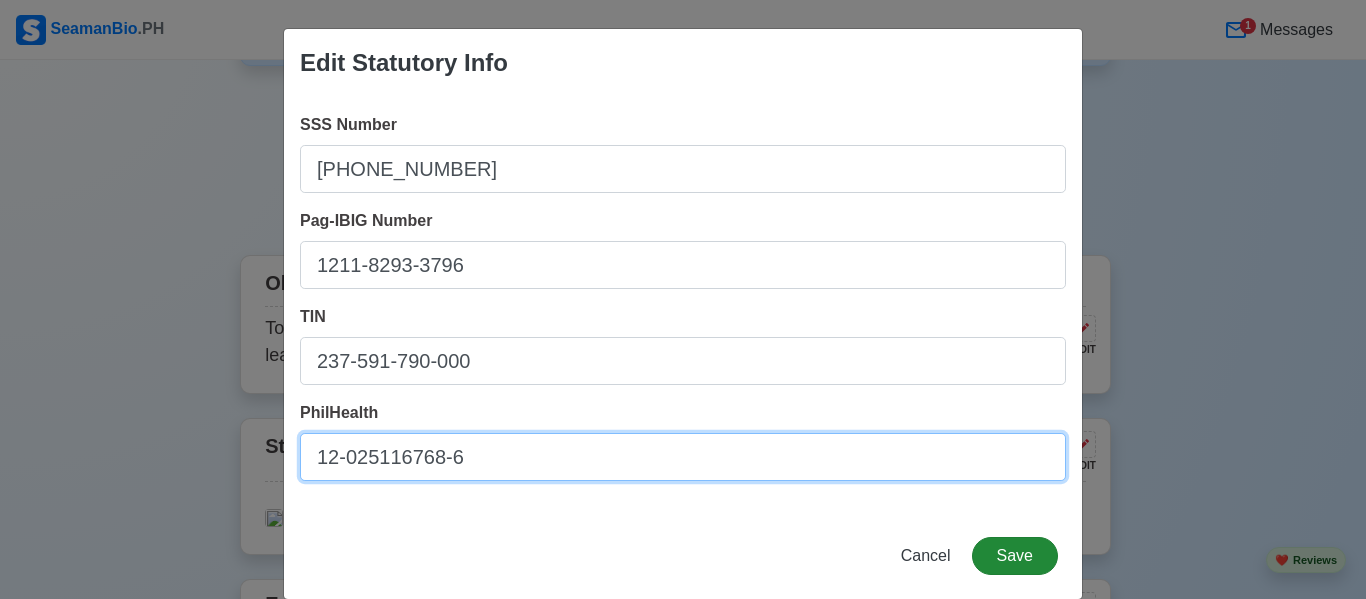 type on "12-025116768-6" 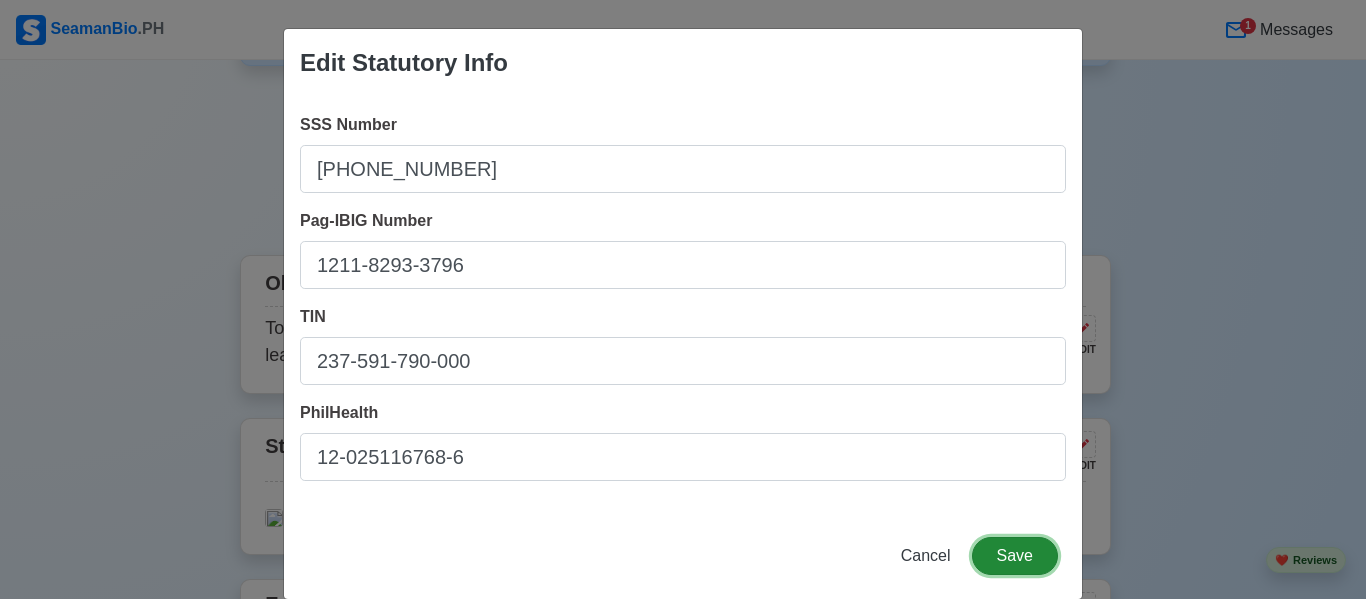 click on "Save" at bounding box center (1015, 556) 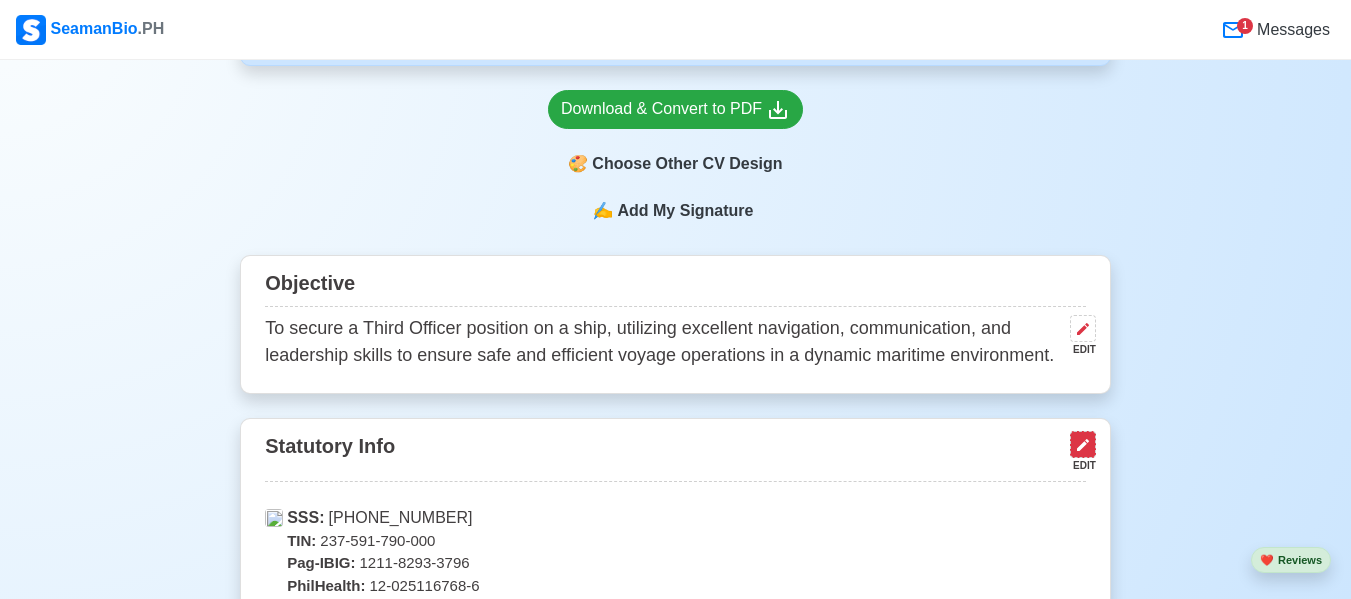 click 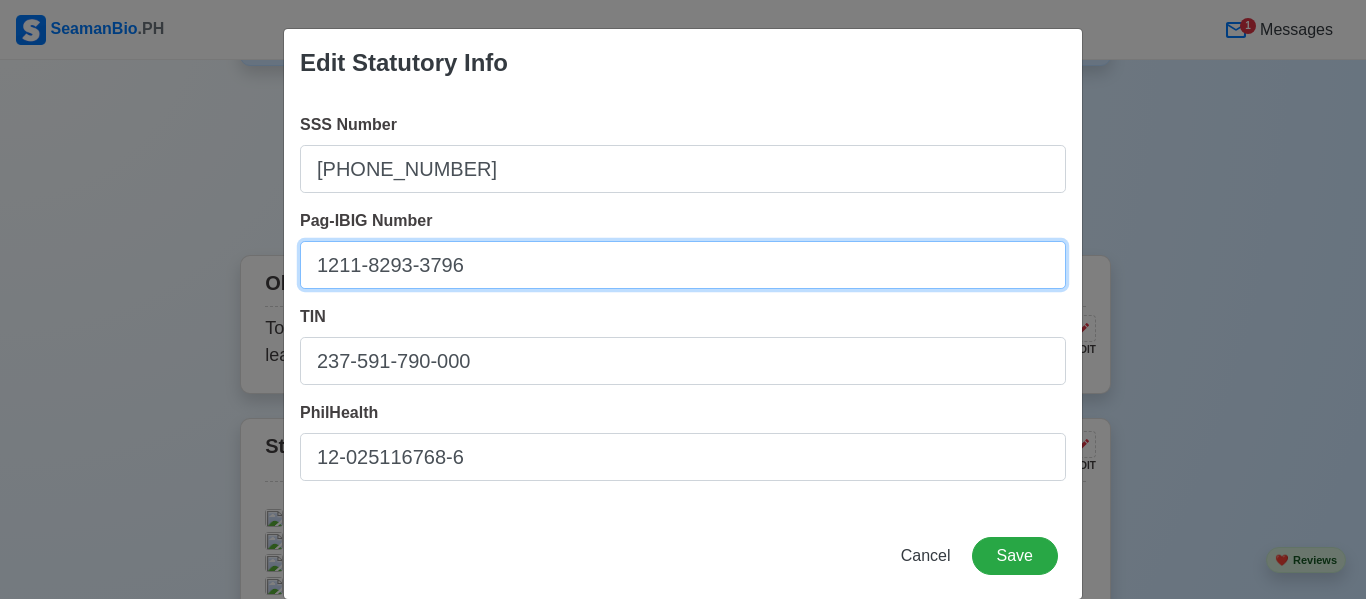 click on "1211-8293-3796" at bounding box center [683, 265] 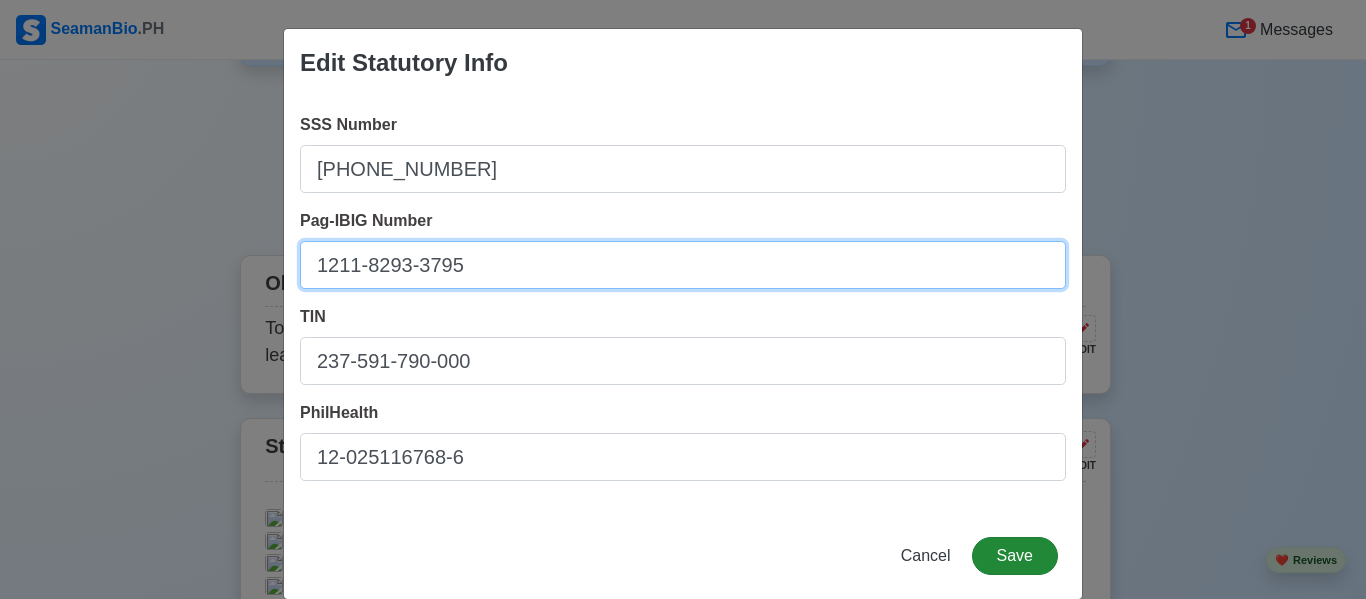 type on "1211-8293-3795" 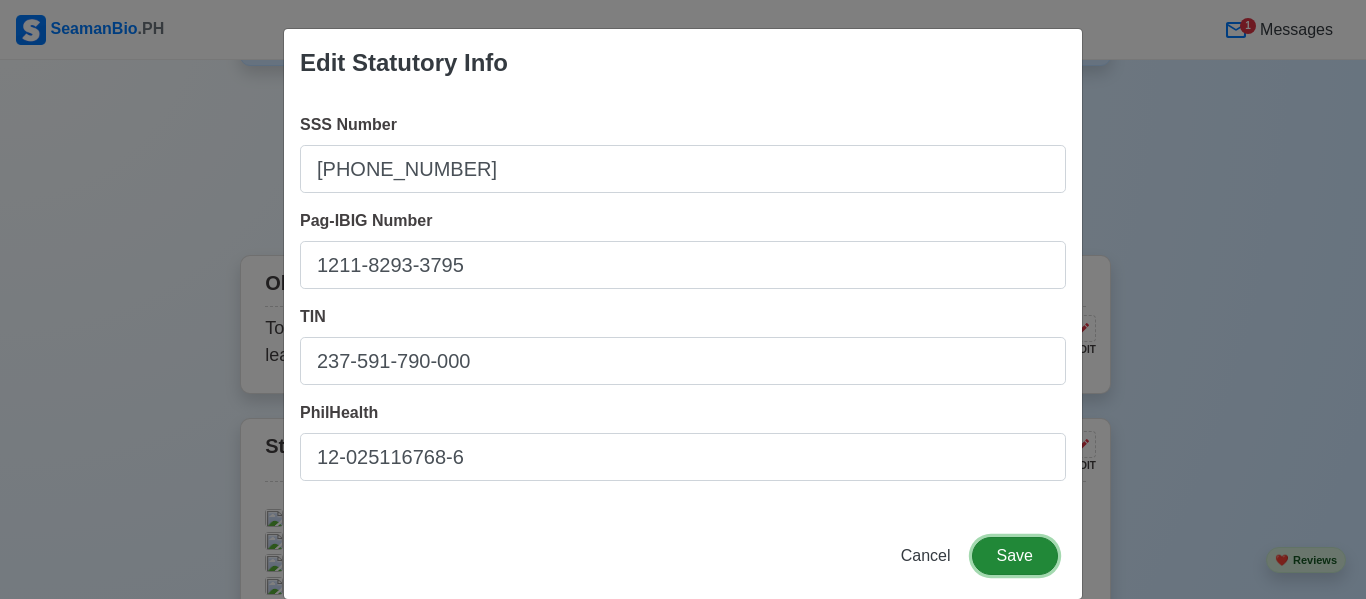 click on "Save" at bounding box center [1015, 556] 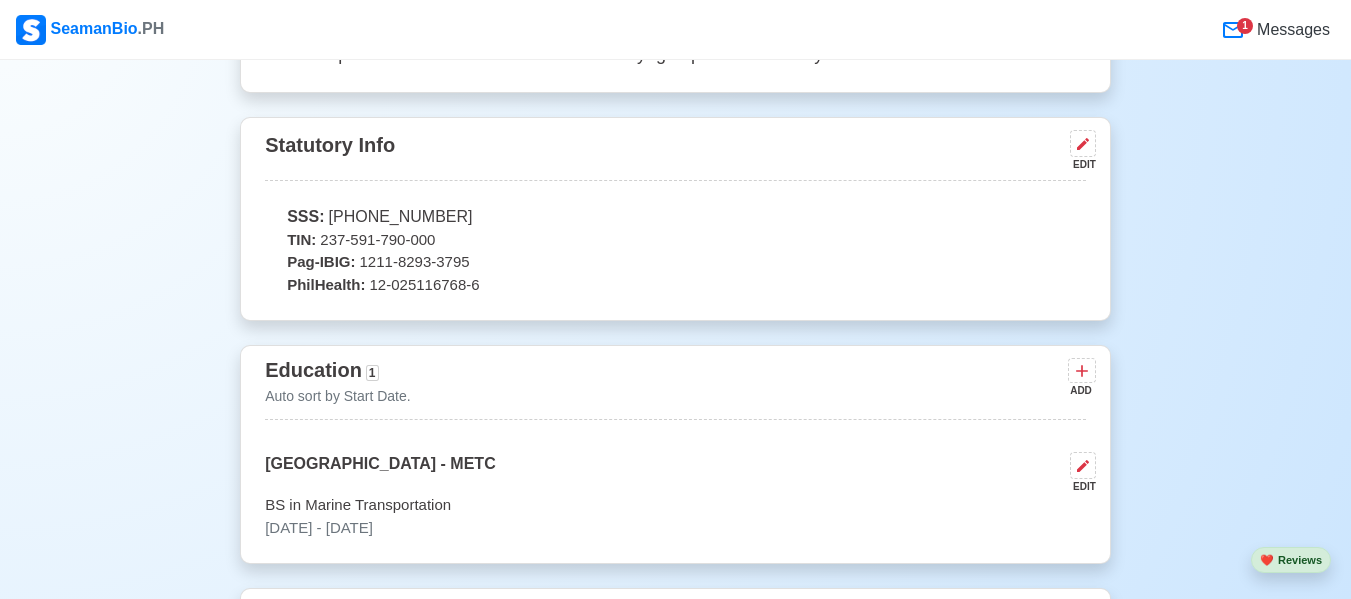 scroll, scrollTop: 1117, scrollLeft: 0, axis: vertical 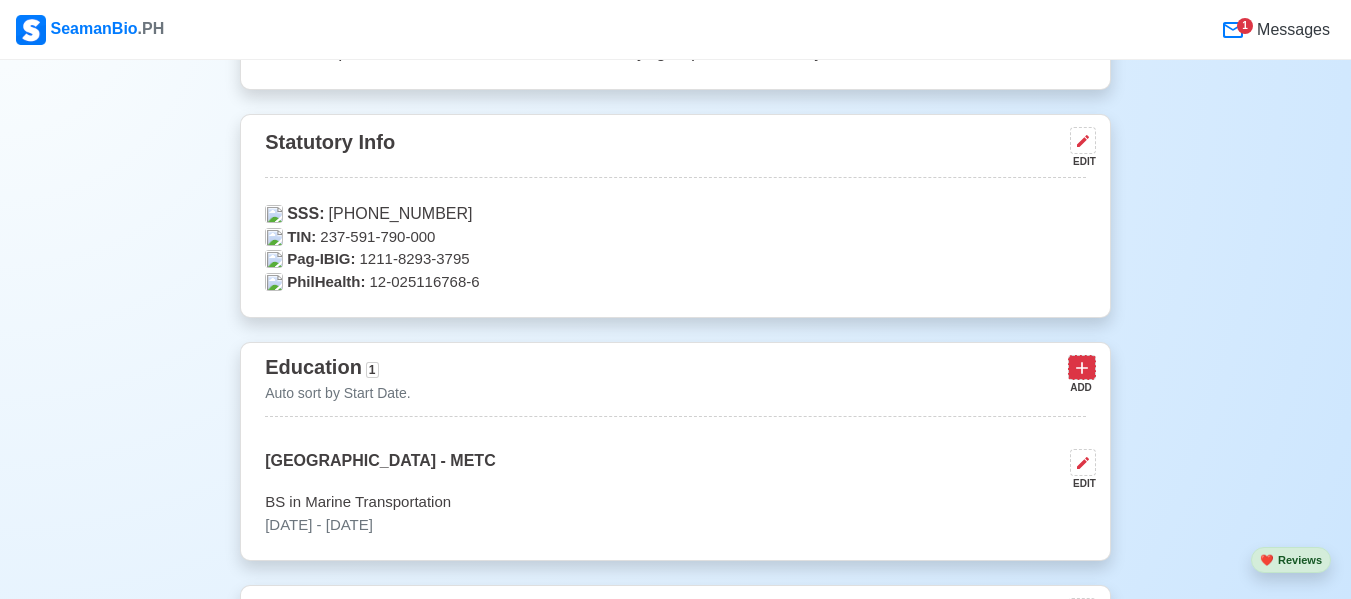 click 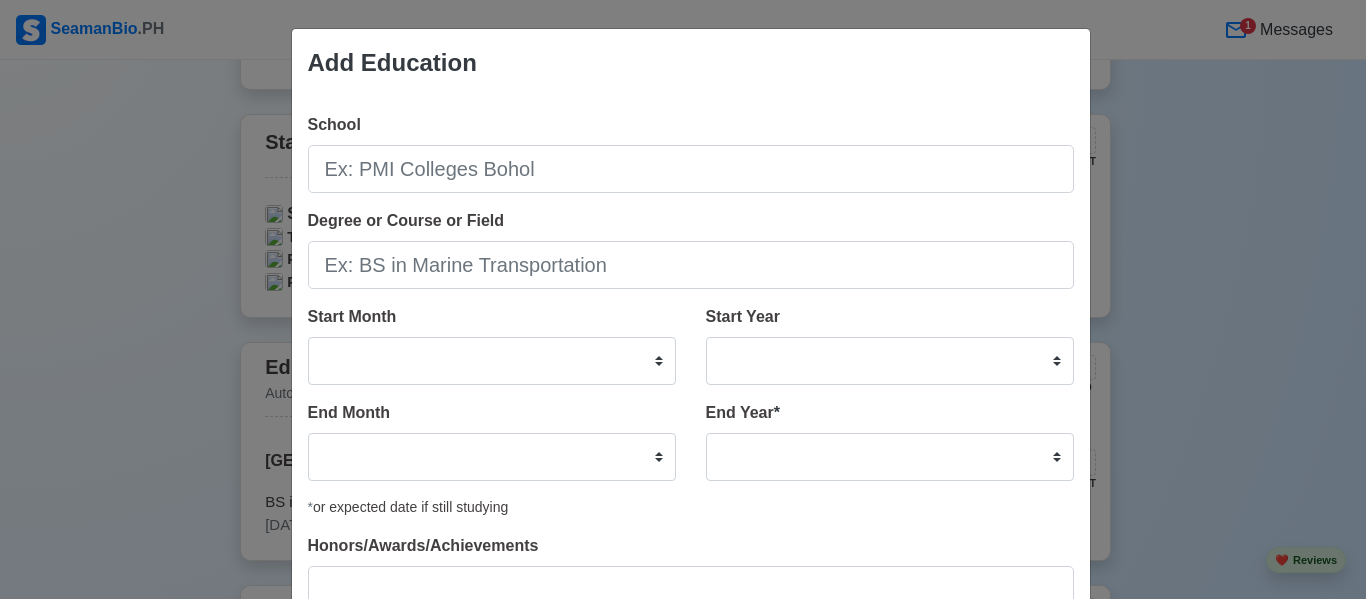 click on "Cancel" at bounding box center [933, 688] 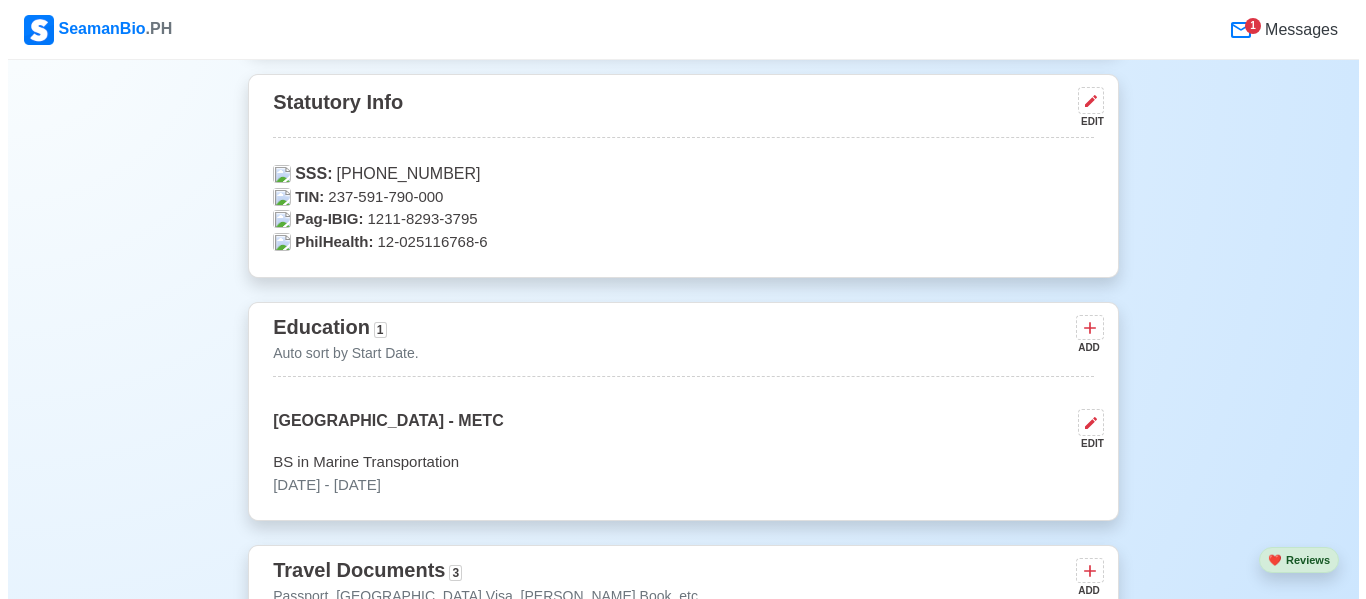 scroll, scrollTop: 1158, scrollLeft: 0, axis: vertical 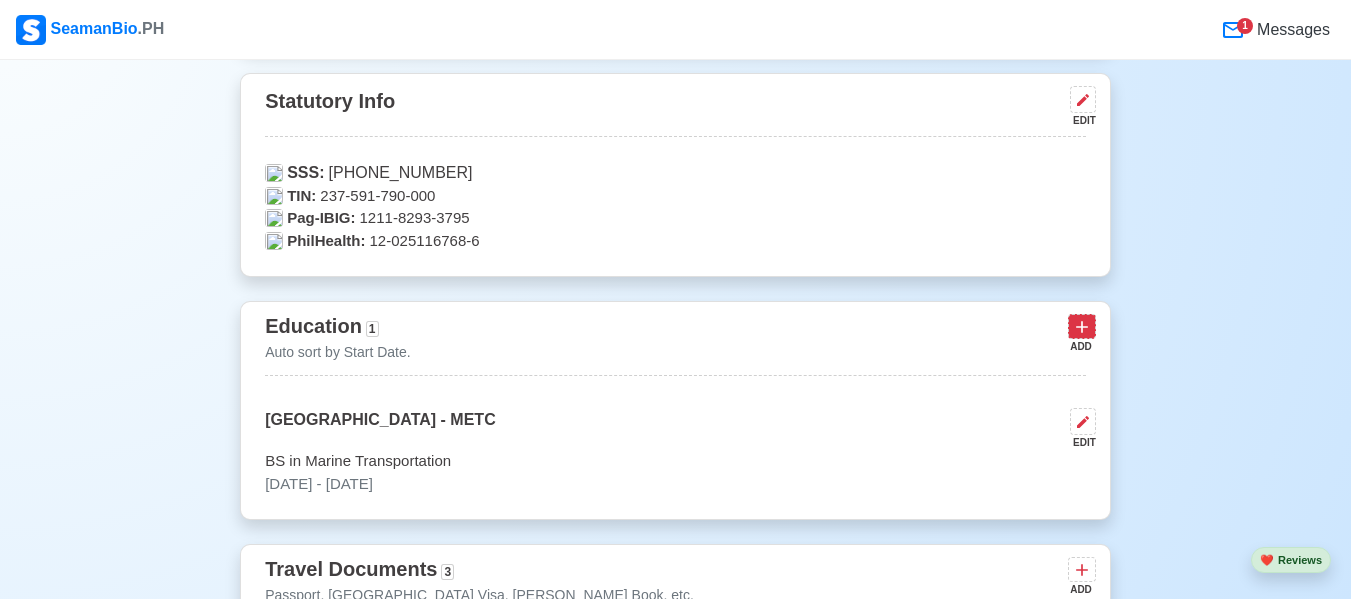 click 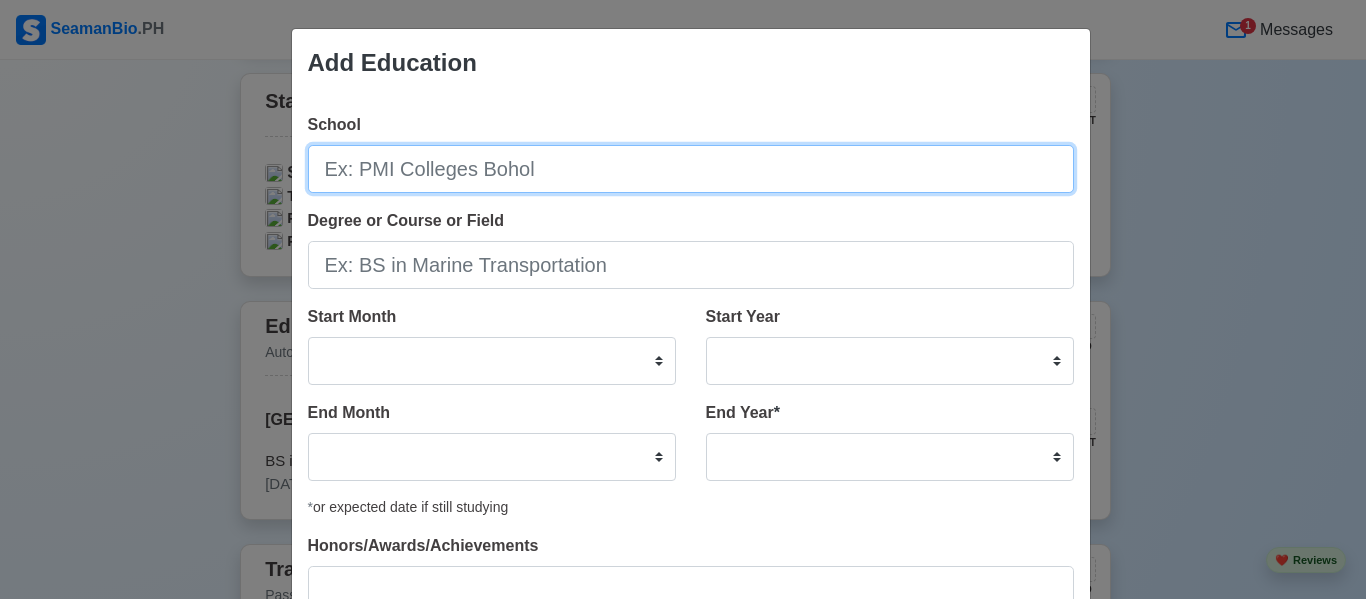 click on "School" at bounding box center [691, 169] 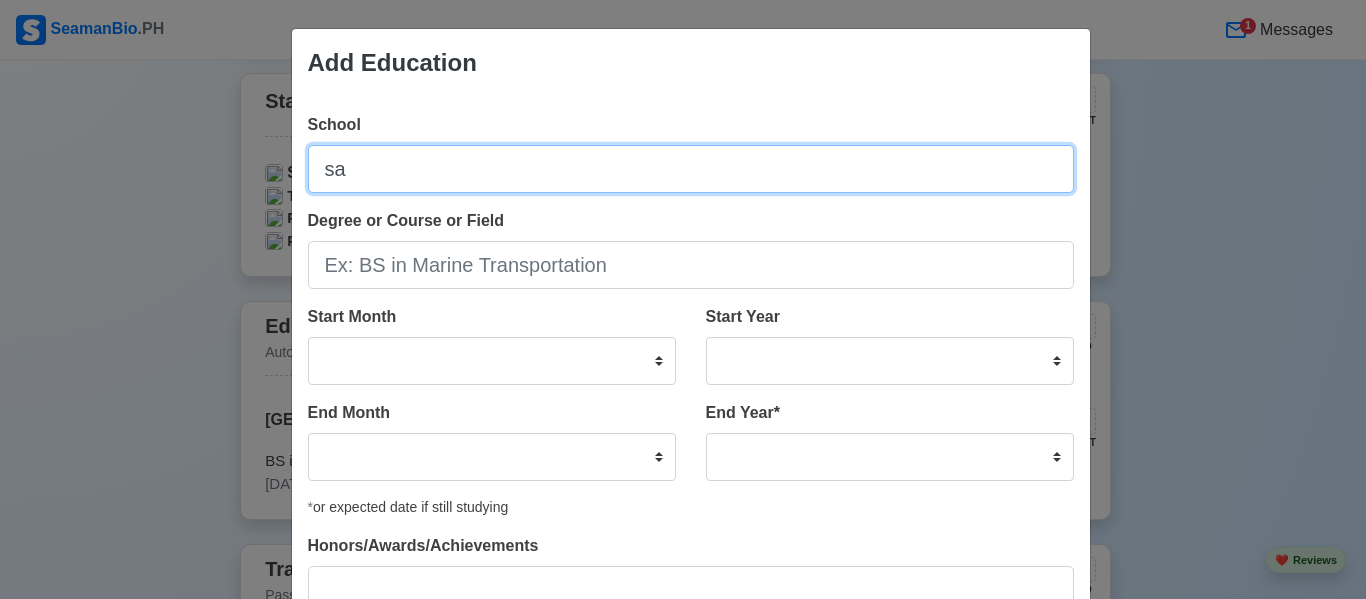 type on "s" 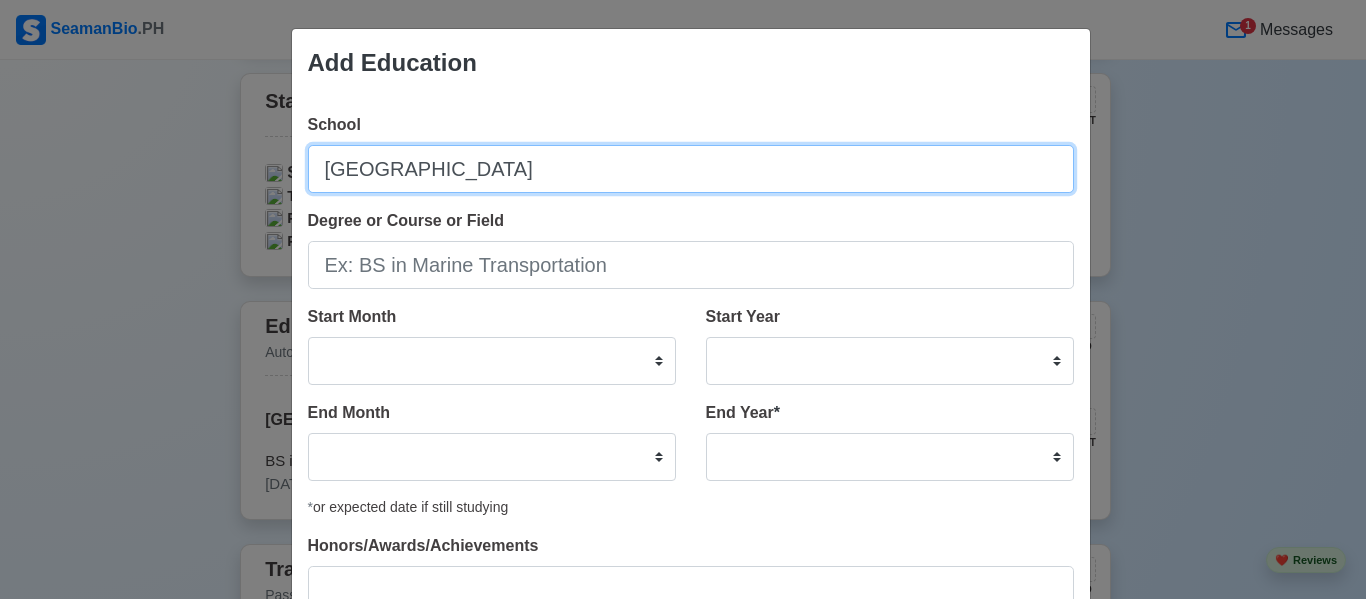 type on "SACRED HEART HIGH SCHOOL" 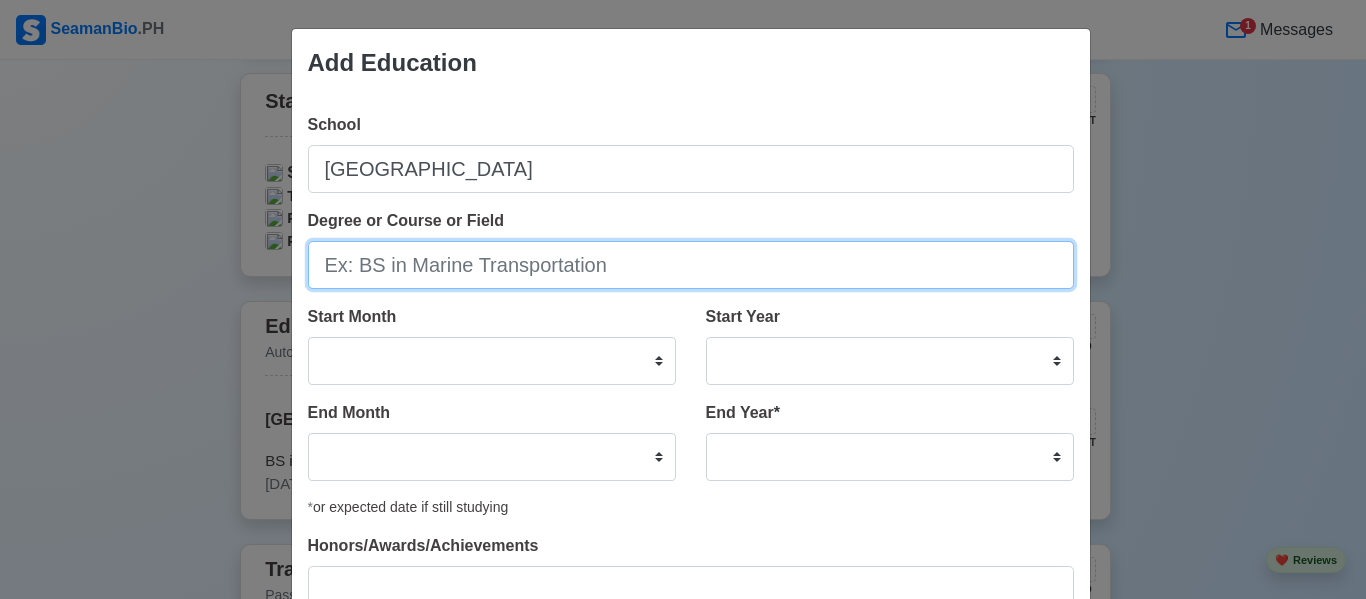 click on "Degree or Course or Field" at bounding box center [691, 265] 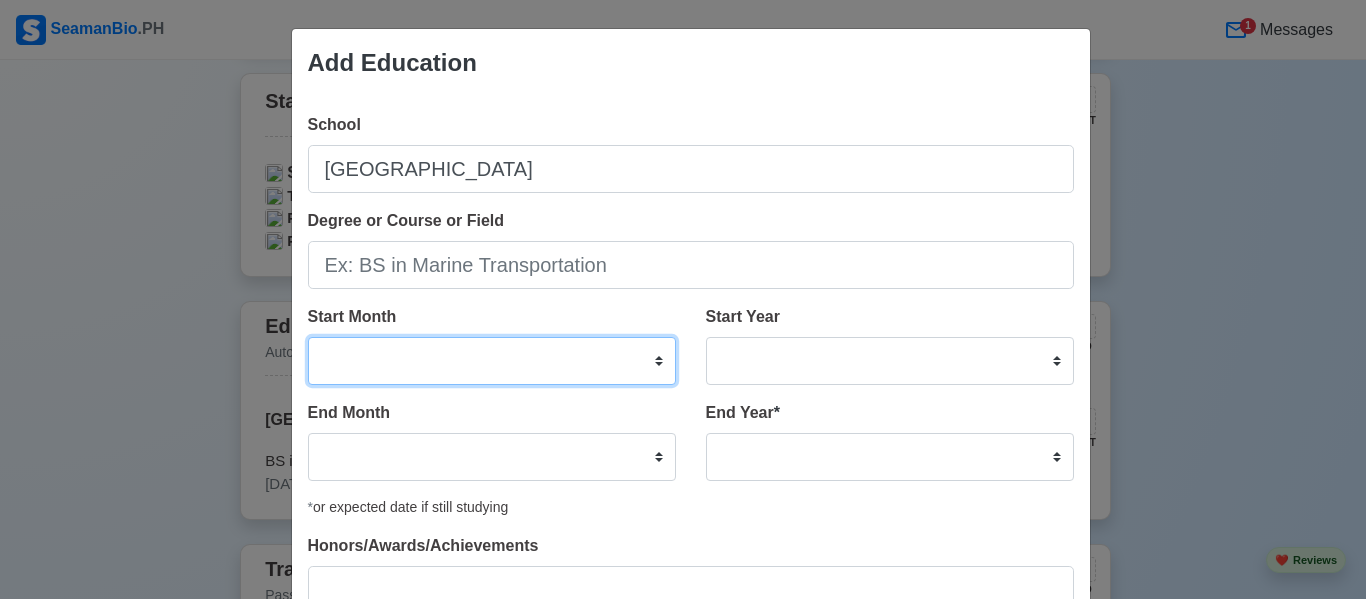 click on "January February March April May June July August September October November December" at bounding box center [492, 361] 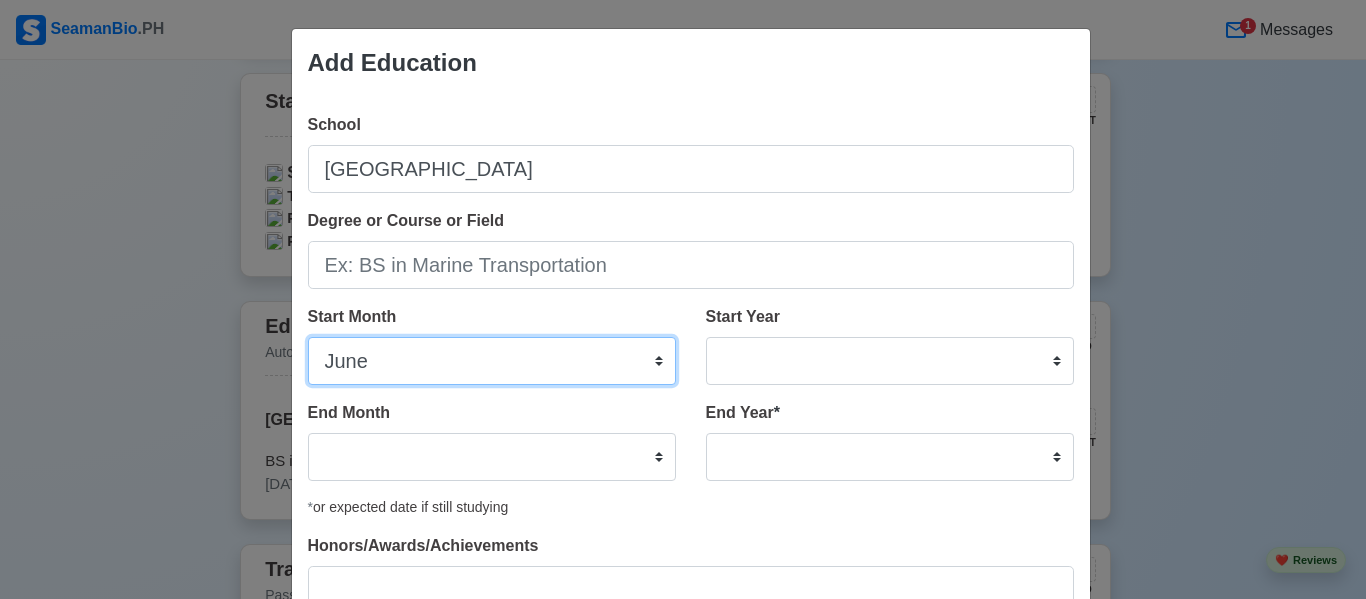 click on "January February March April May June July August September October November December" at bounding box center [492, 361] 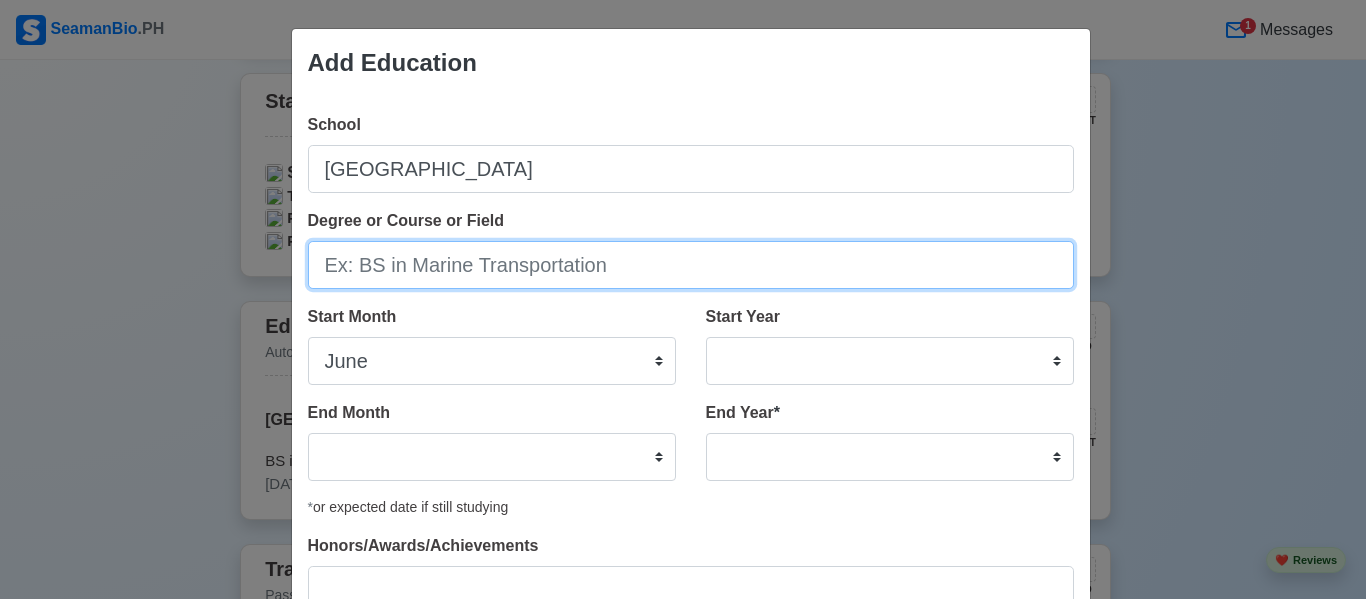 click on "Degree or Course or Field" at bounding box center (691, 265) 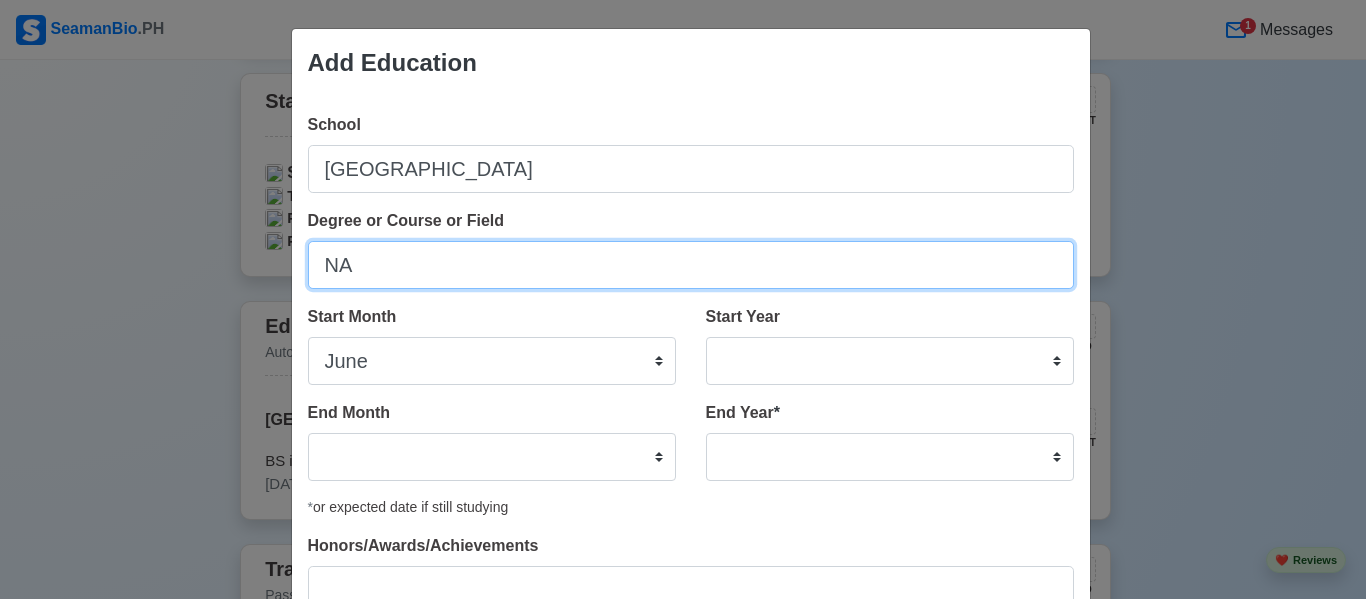type on "NA" 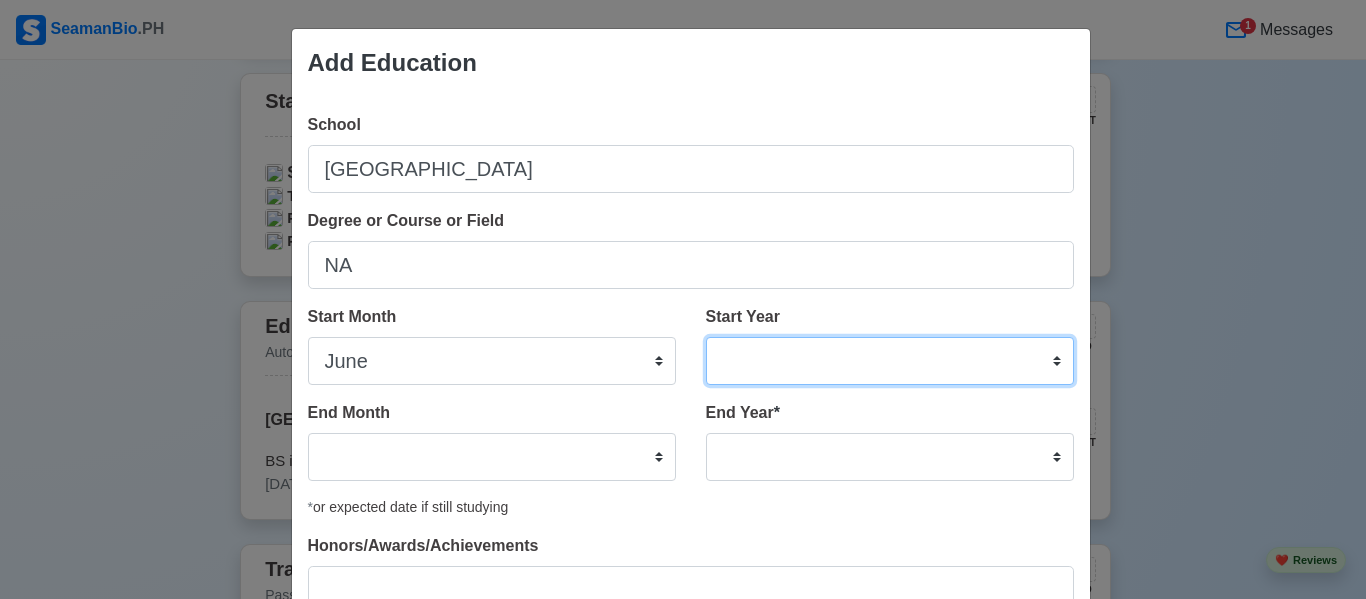 click on "2025 2024 2023 2022 2021 2020 2019 2018 2017 2016 2015 2014 2013 2012 2011 2010 2009 2008 2007 2006 2005 2004 2003 2002 2001 2000 1999 1998 1997 1996 1995 1994 1993 1992 1991 1990 1989 1988 1987 1986 1985 1984 1983 1982 1981 1980 1979 1978 1977 1976 1975 1974 1973 1972 1971 1970 1969 1968 1967 1966 1965 1964 1963 1962 1961 1960 1959 1958 1957 1956 1955 1954 1953 1952 1951 1950 1949 1948 1947 1946 1945 1944 1943 1942 1941 1940 1939 1938 1937 1936 1935 1934 1933 1932 1931 1930 1929 1928 1927 1926 1925" at bounding box center (890, 361) 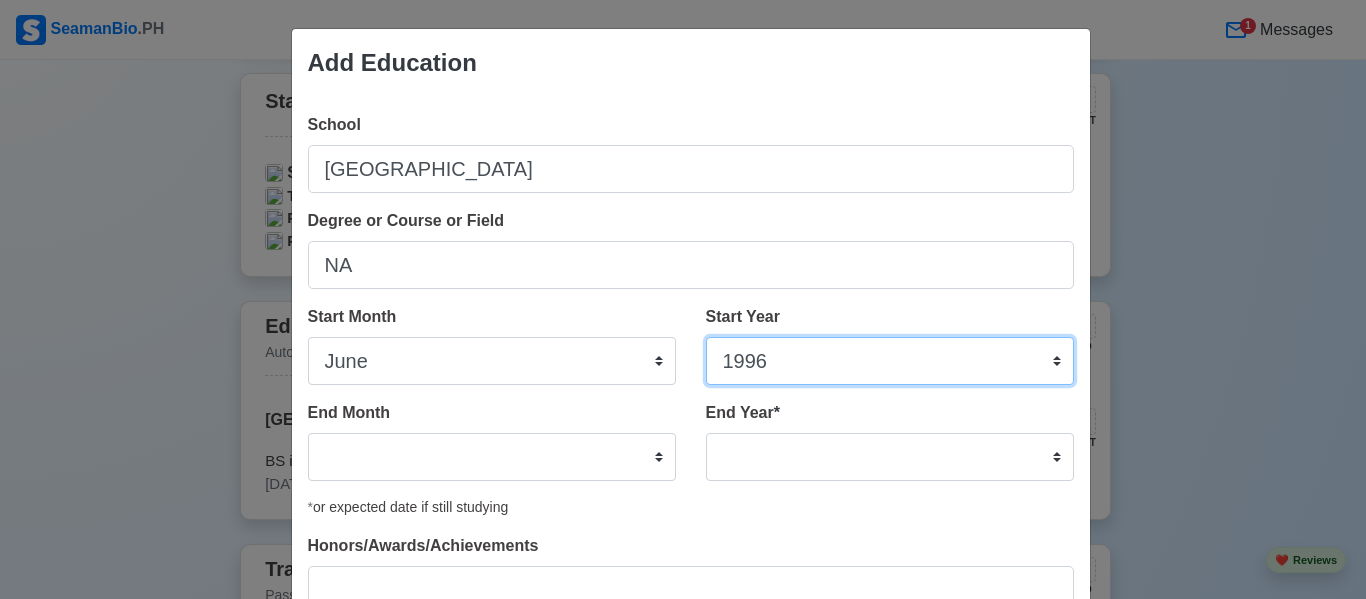 click on "2025 2024 2023 2022 2021 2020 2019 2018 2017 2016 2015 2014 2013 2012 2011 2010 2009 2008 2007 2006 2005 2004 2003 2002 2001 2000 1999 1998 1997 1996 1995 1994 1993 1992 1991 1990 1989 1988 1987 1986 1985 1984 1983 1982 1981 1980 1979 1978 1977 1976 1975 1974 1973 1972 1971 1970 1969 1968 1967 1966 1965 1964 1963 1962 1961 1960 1959 1958 1957 1956 1955 1954 1953 1952 1951 1950 1949 1948 1947 1946 1945 1944 1943 1942 1941 1940 1939 1938 1937 1936 1935 1934 1933 1932 1931 1930 1929 1928 1927 1926 1925" at bounding box center [890, 361] 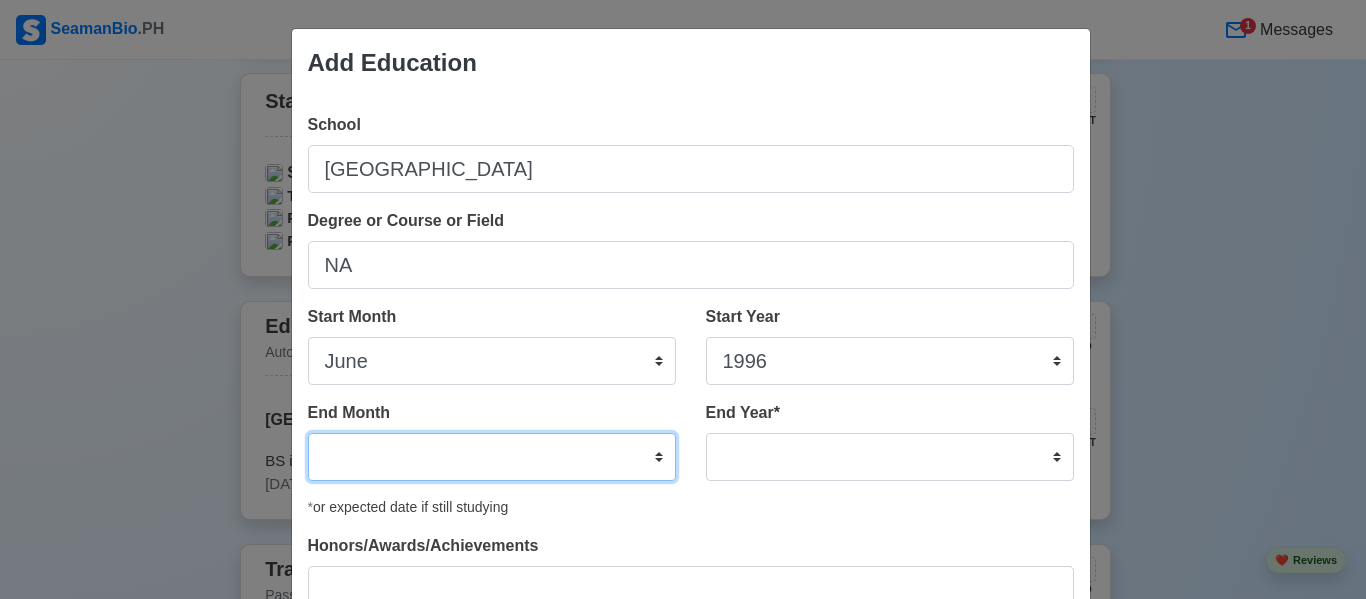 click on "January February March April May June July August September October November December" at bounding box center [492, 457] 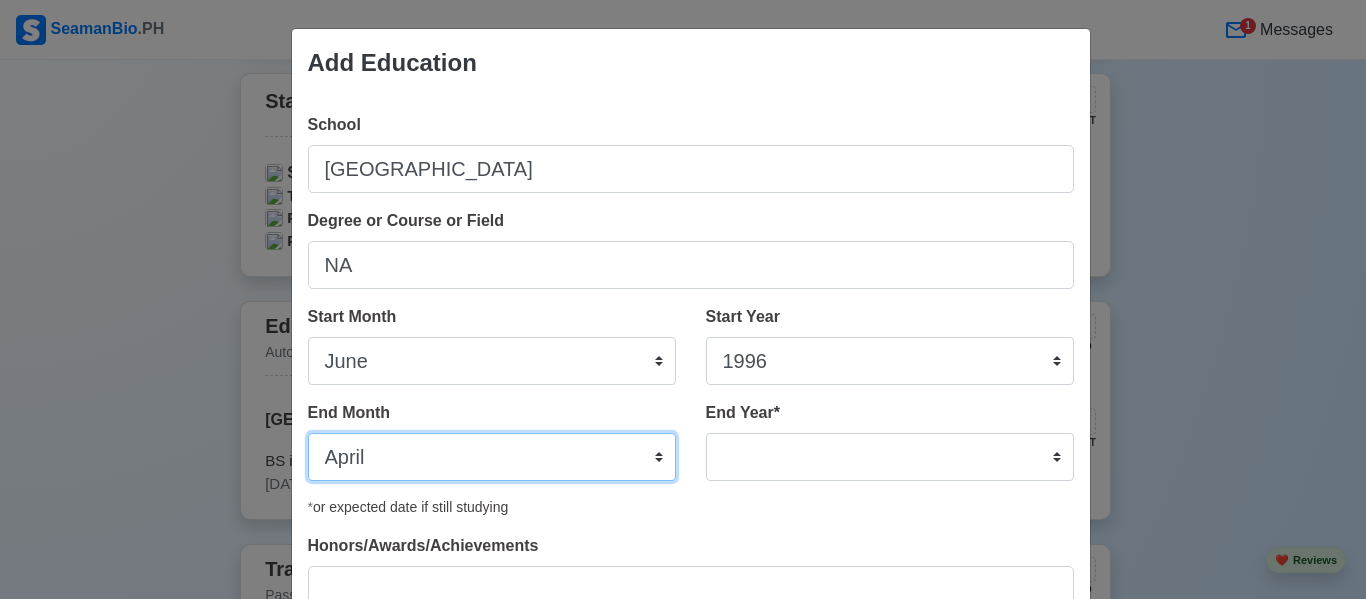 click on "January February March April May June July August September October November December" at bounding box center [492, 457] 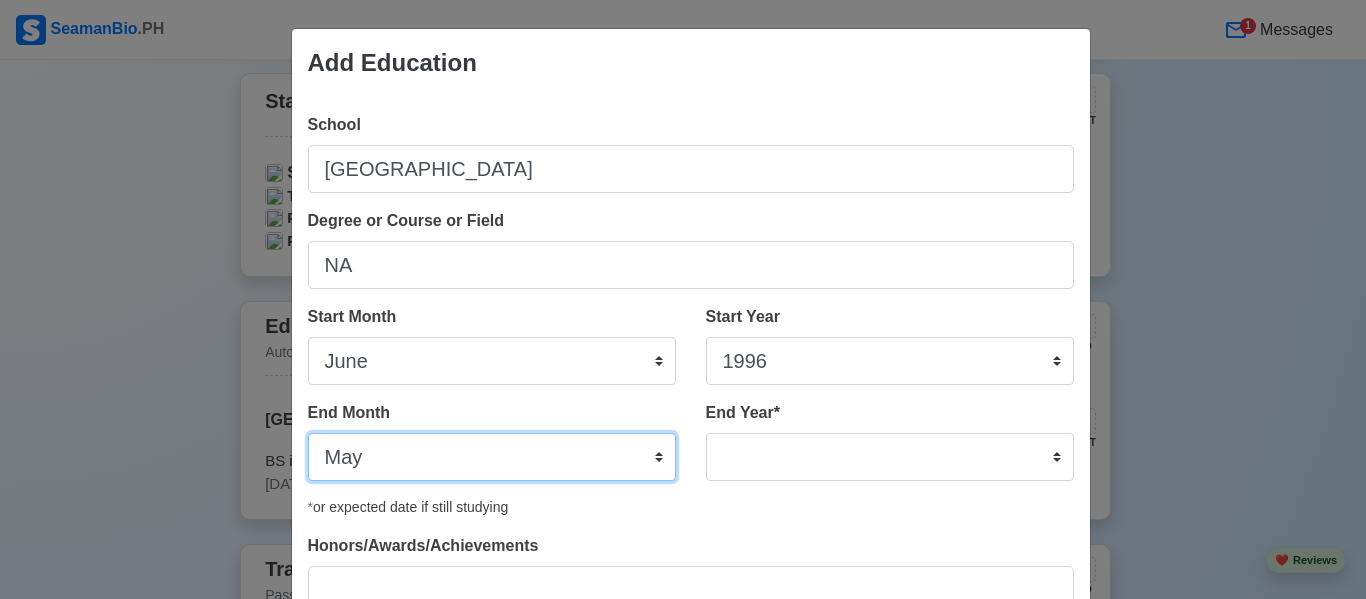click on "January February March April May June July August September October November December" at bounding box center (492, 457) 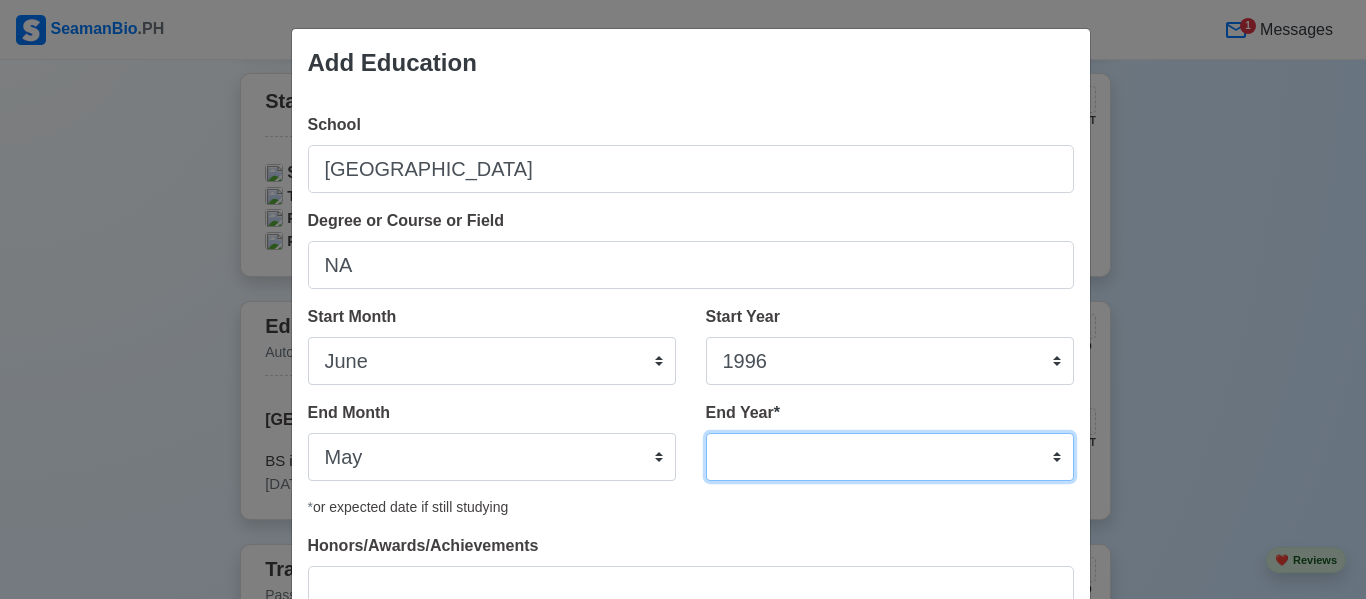 click on "2035 2034 2033 2032 2031 2030 2029 2028 2027 2026 2025 2024 2023 2022 2021 2020 2019 2018 2017 2016 2015 2014 2013 2012 2011 2010 2009 2008 2007 2006 2005 2004 2003 2002 2001 2000 1999 1998 1997 1996 1995 1994 1993 1992 1991 1990 1989 1988 1987 1986 1985 1984 1983 1982 1981 1980 1979 1978 1977 1976 1975 1974 1973 1972 1971 1970 1969 1968 1967 1966 1965 1964 1963 1962 1961 1960 1959 1958 1957 1956 1955 1954 1953 1952 1951 1950 1949 1948 1947 1946 1945 1944 1943 1942 1941 1940 1939 1938 1937 1936 1935" at bounding box center [890, 457] 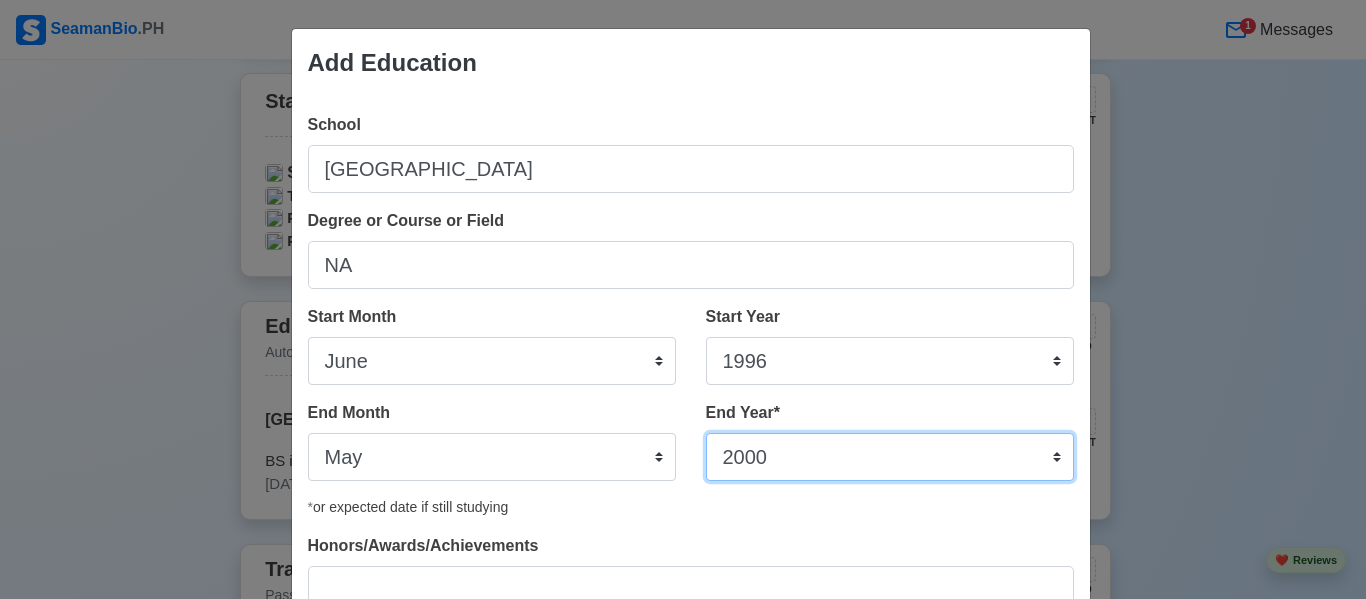 click on "2035 2034 2033 2032 2031 2030 2029 2028 2027 2026 2025 2024 2023 2022 2021 2020 2019 2018 2017 2016 2015 2014 2013 2012 2011 2010 2009 2008 2007 2006 2005 2004 2003 2002 2001 2000 1999 1998 1997 1996 1995 1994 1993 1992 1991 1990 1989 1988 1987 1986 1985 1984 1983 1982 1981 1980 1979 1978 1977 1976 1975 1974 1973 1972 1971 1970 1969 1968 1967 1966 1965 1964 1963 1962 1961 1960 1959 1958 1957 1956 1955 1954 1953 1952 1951 1950 1949 1948 1947 1946 1945 1944 1943 1942 1941 1940 1939 1938 1937 1936 1935" at bounding box center [890, 457] 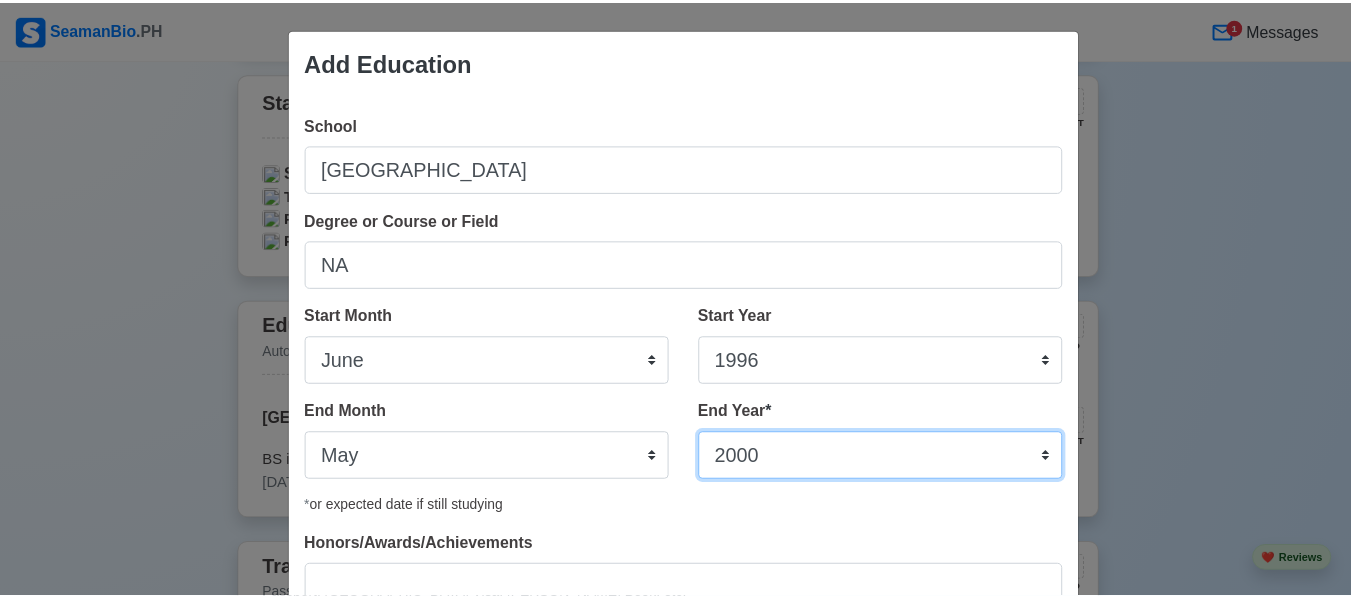 scroll, scrollTop: 26, scrollLeft: 0, axis: vertical 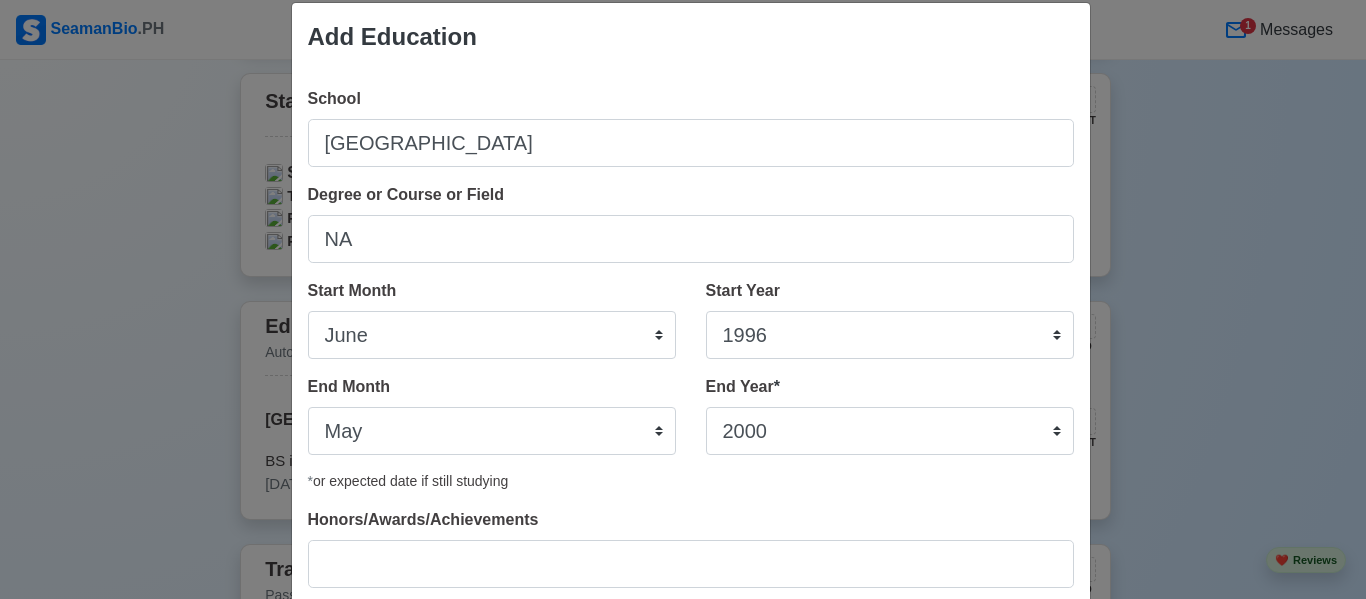 click on "Save" at bounding box center (1022, 663) 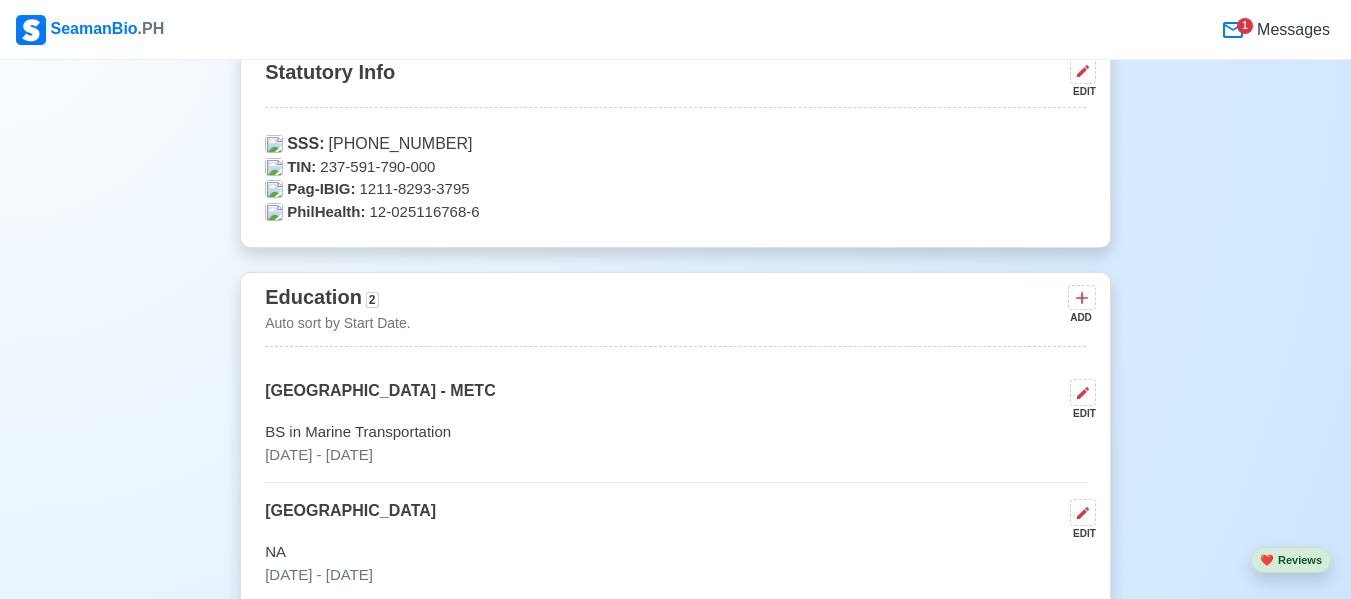 scroll, scrollTop: 1186, scrollLeft: 0, axis: vertical 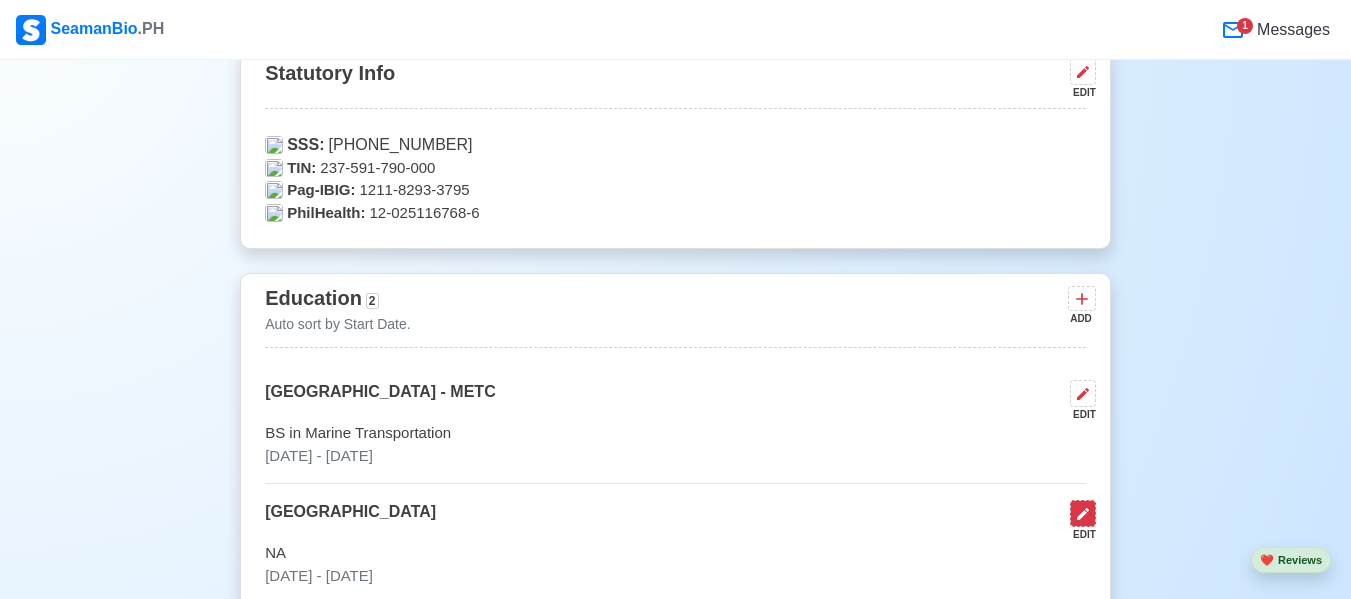 click 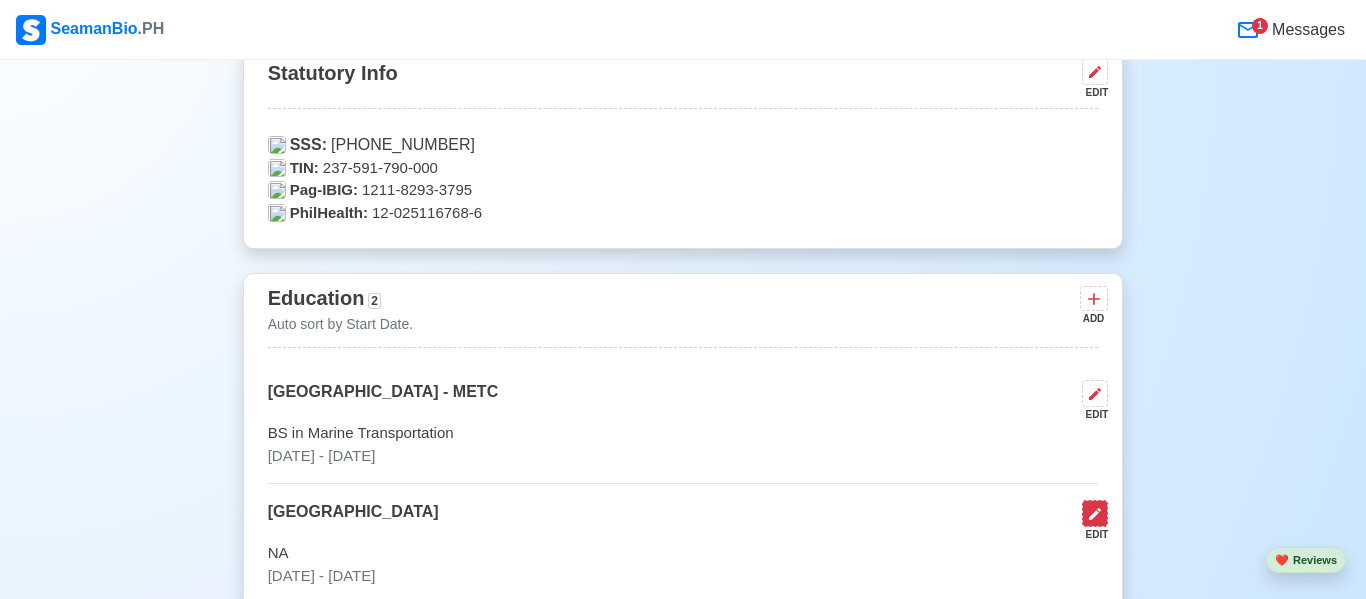 select on "June" 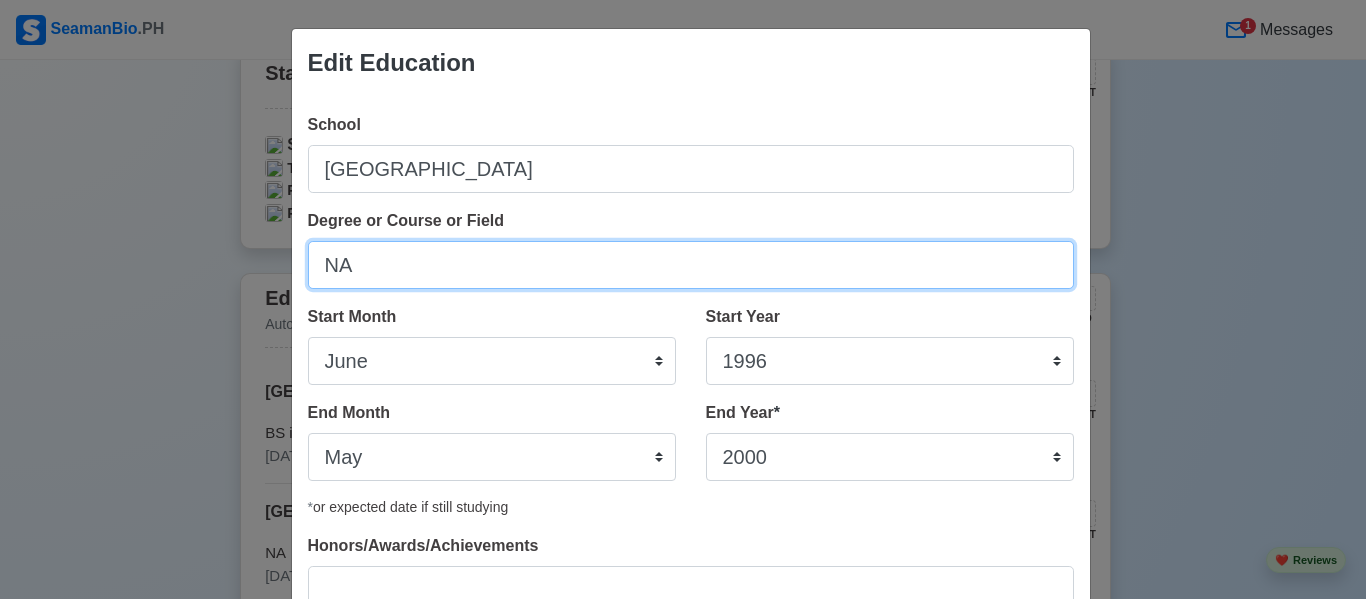 click on "NA" at bounding box center (691, 265) 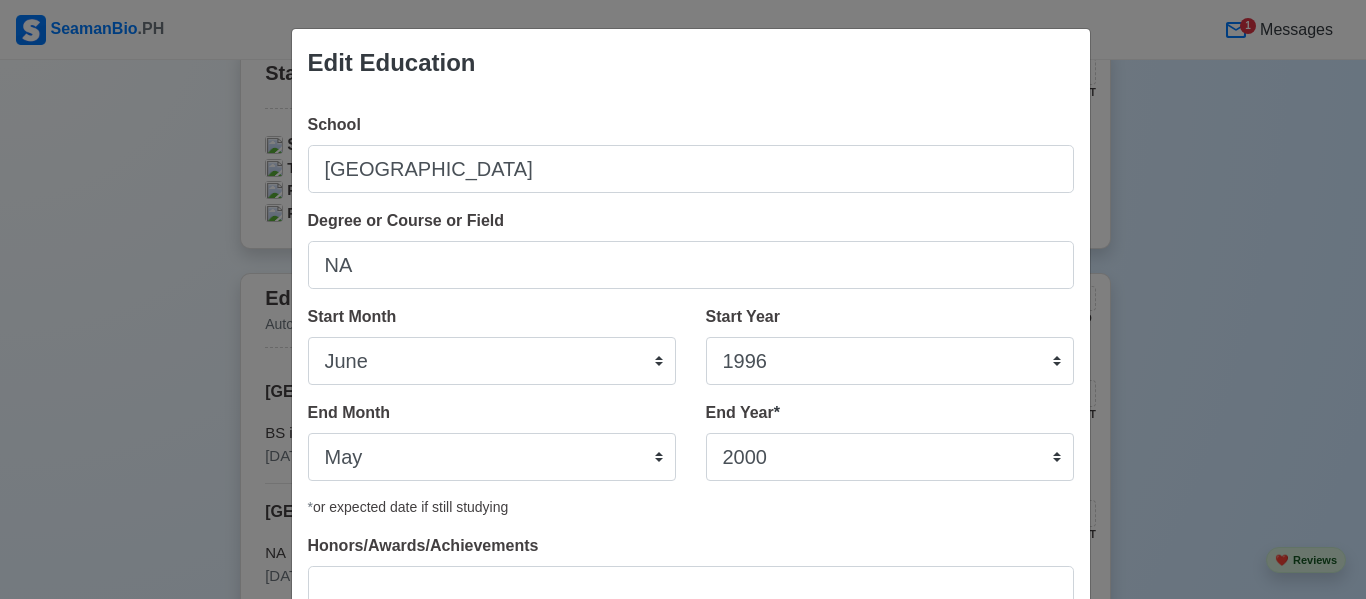 click on "Save" at bounding box center [1022, 689] 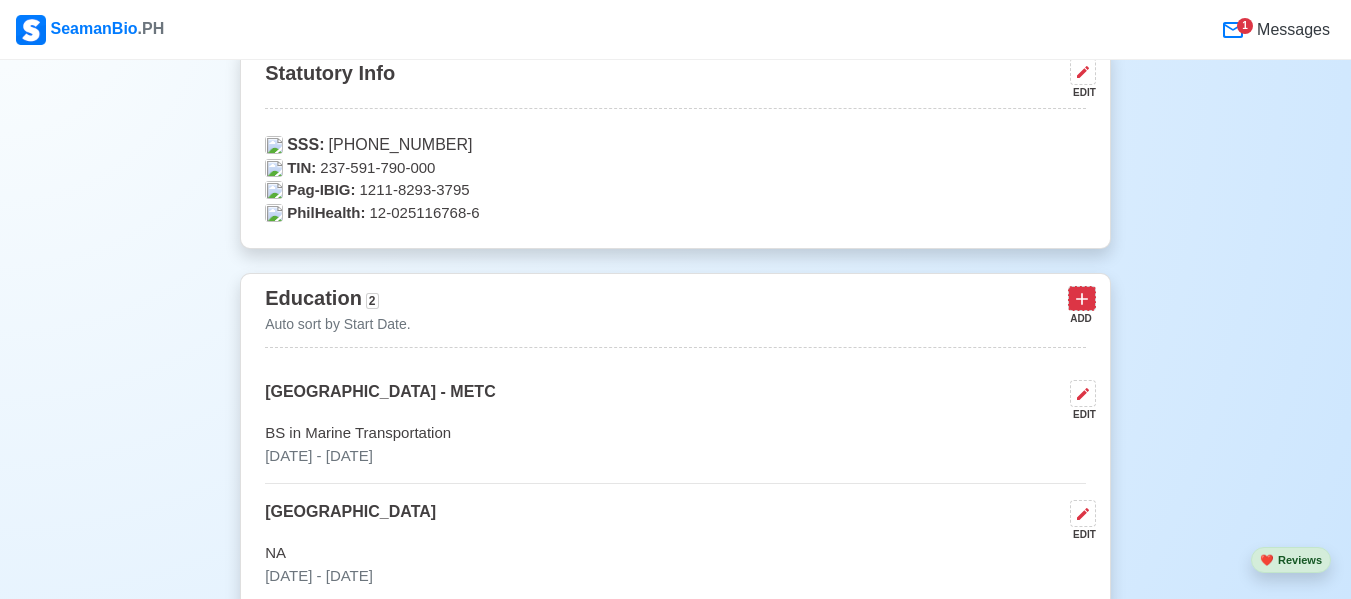 click 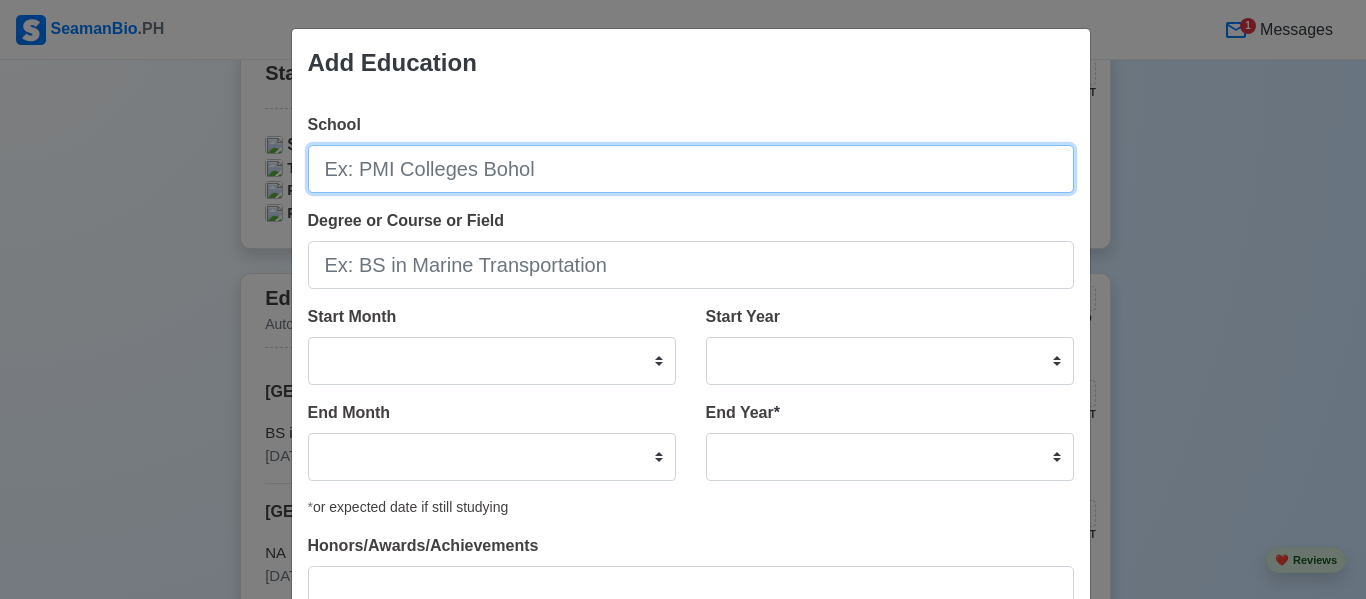 click on "School" at bounding box center [691, 169] 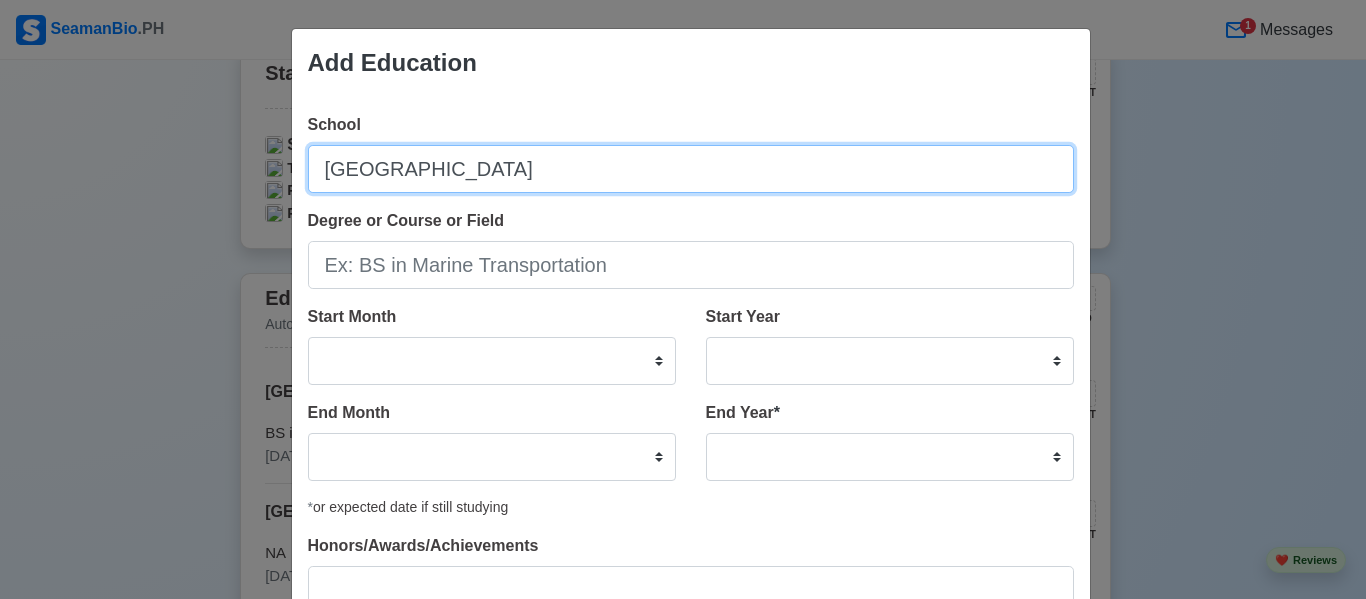 type on "MOLAVE BLISS ELEMENTARY SCHOOL" 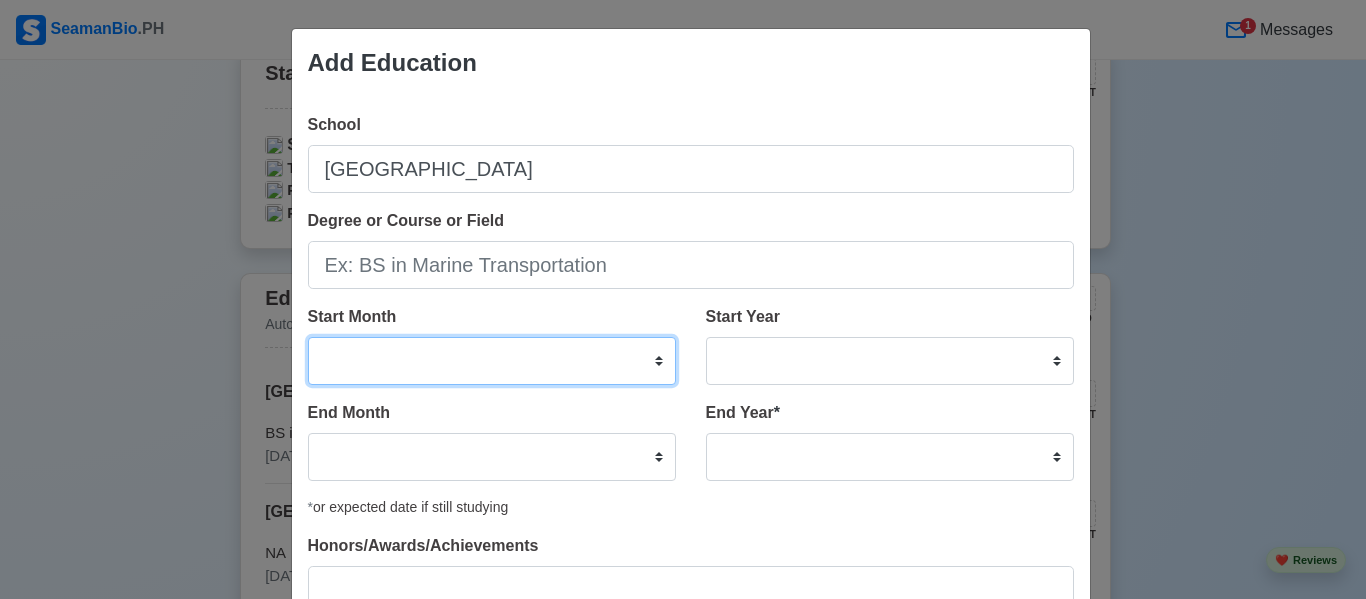 click on "January February March April May June July August September October November December" at bounding box center [492, 361] 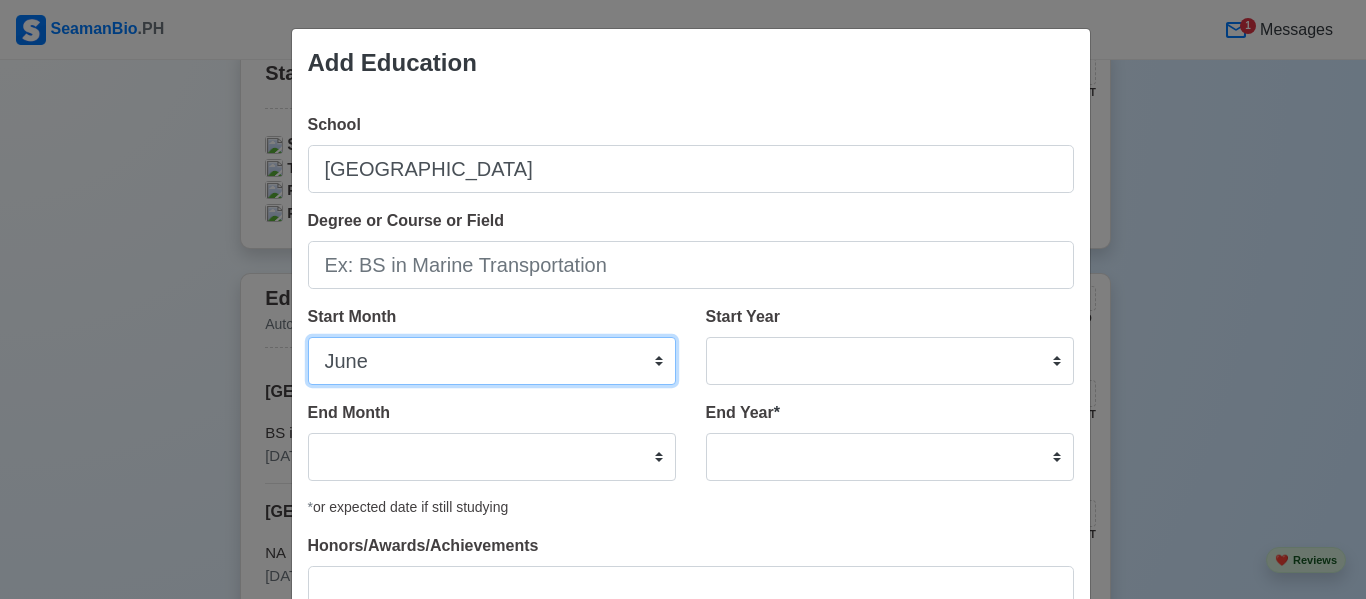 click on "January February March April May June July August September October November December" at bounding box center [492, 361] 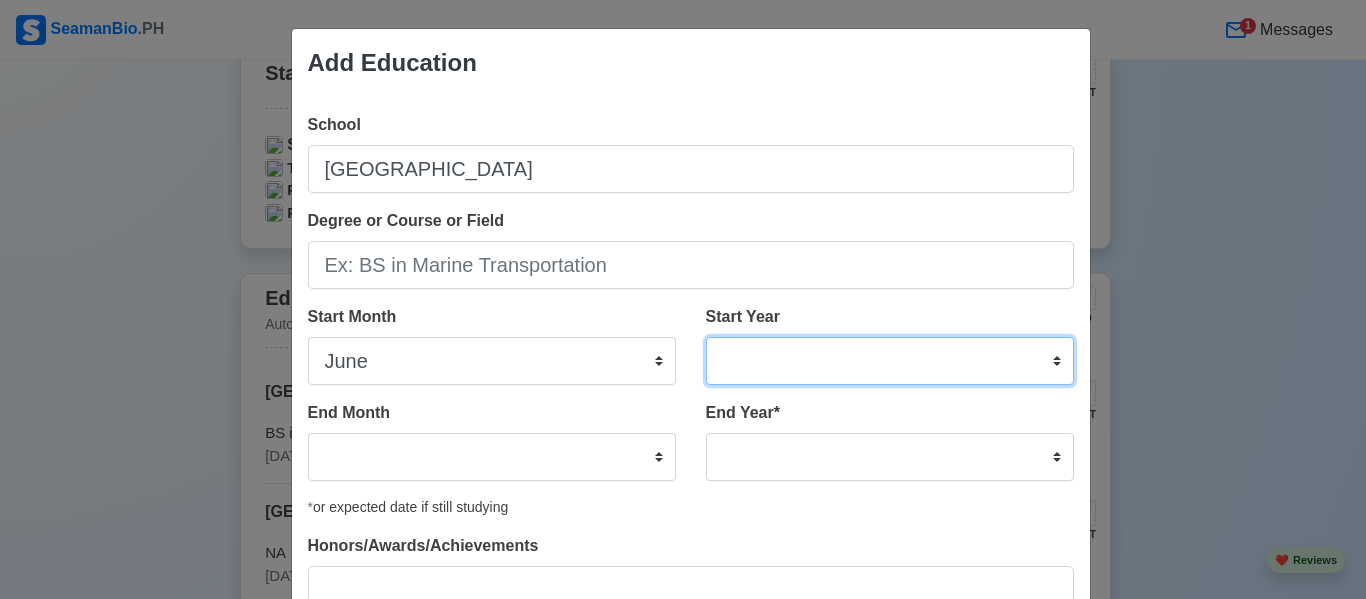 click on "2025 2024 2023 2022 2021 2020 2019 2018 2017 2016 2015 2014 2013 2012 2011 2010 2009 2008 2007 2006 2005 2004 2003 2002 2001 2000 1999 1998 1997 1996 1995 1994 1993 1992 1991 1990 1989 1988 1987 1986 1985 1984 1983 1982 1981 1980 1979 1978 1977 1976 1975 1974 1973 1972 1971 1970 1969 1968 1967 1966 1965 1964 1963 1962 1961 1960 1959 1958 1957 1956 1955 1954 1953 1952 1951 1950 1949 1948 1947 1946 1945 1944 1943 1942 1941 1940 1939 1938 1937 1936 1935 1934 1933 1932 1931 1930 1929 1928 1927 1926 1925" at bounding box center (890, 361) 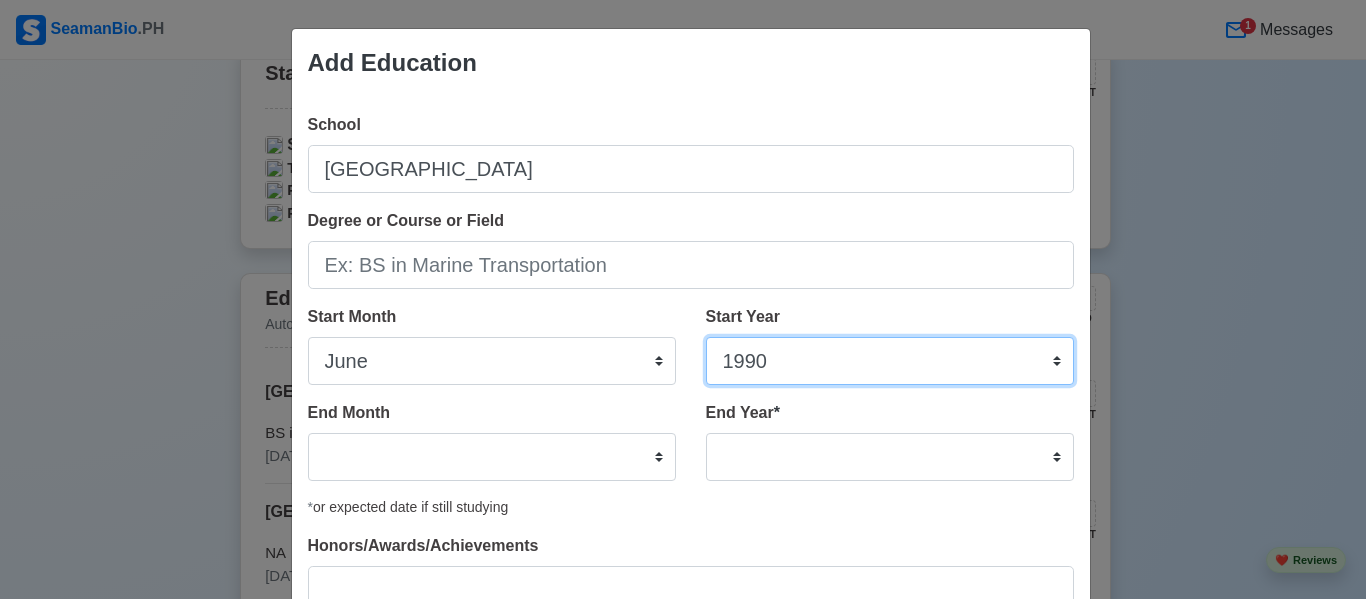 click on "2025 2024 2023 2022 2021 2020 2019 2018 2017 2016 2015 2014 2013 2012 2011 2010 2009 2008 2007 2006 2005 2004 2003 2002 2001 2000 1999 1998 1997 1996 1995 1994 1993 1992 1991 1990 1989 1988 1987 1986 1985 1984 1983 1982 1981 1980 1979 1978 1977 1976 1975 1974 1973 1972 1971 1970 1969 1968 1967 1966 1965 1964 1963 1962 1961 1960 1959 1958 1957 1956 1955 1954 1953 1952 1951 1950 1949 1948 1947 1946 1945 1944 1943 1942 1941 1940 1939 1938 1937 1936 1935 1934 1933 1932 1931 1930 1929 1928 1927 1926 1925" at bounding box center (890, 361) 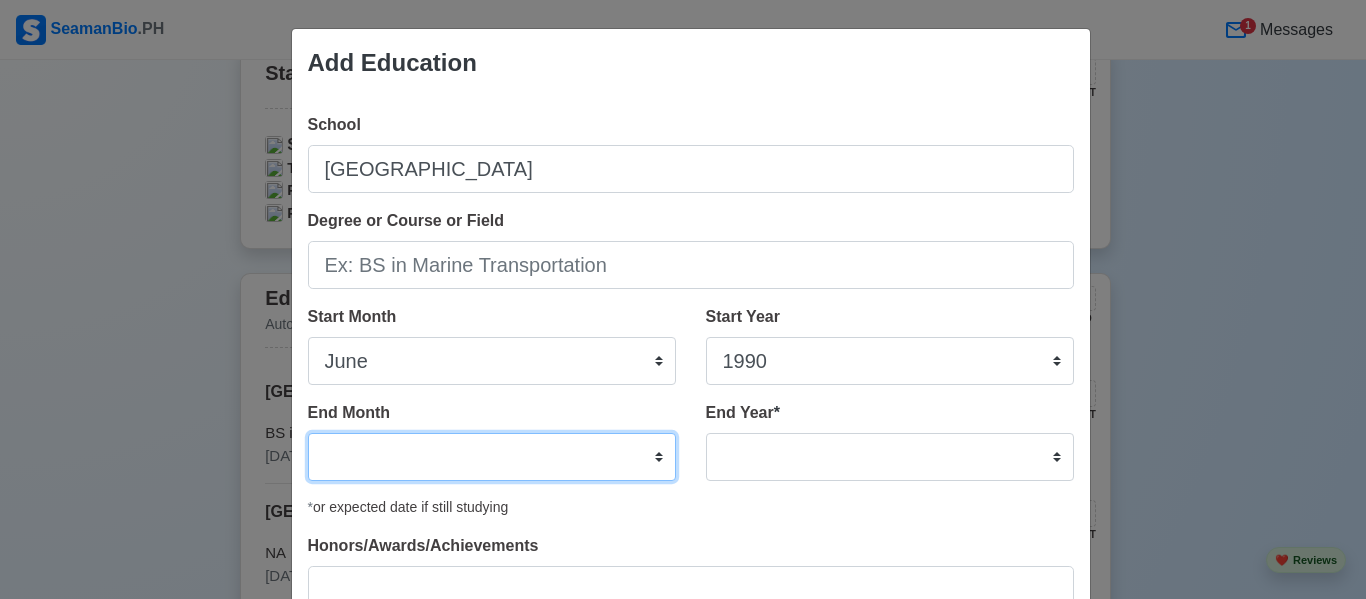 click on "January February March April May June July August September October November December" at bounding box center [492, 457] 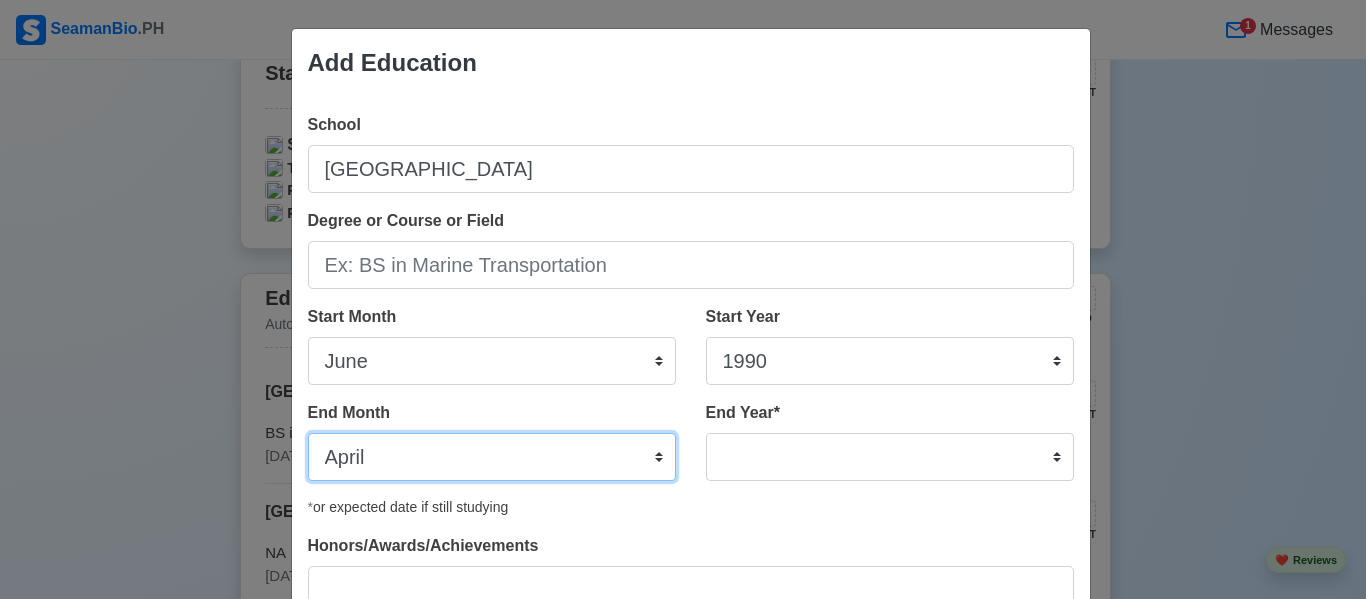 click on "January February March April May June July August September October November December" at bounding box center (492, 457) 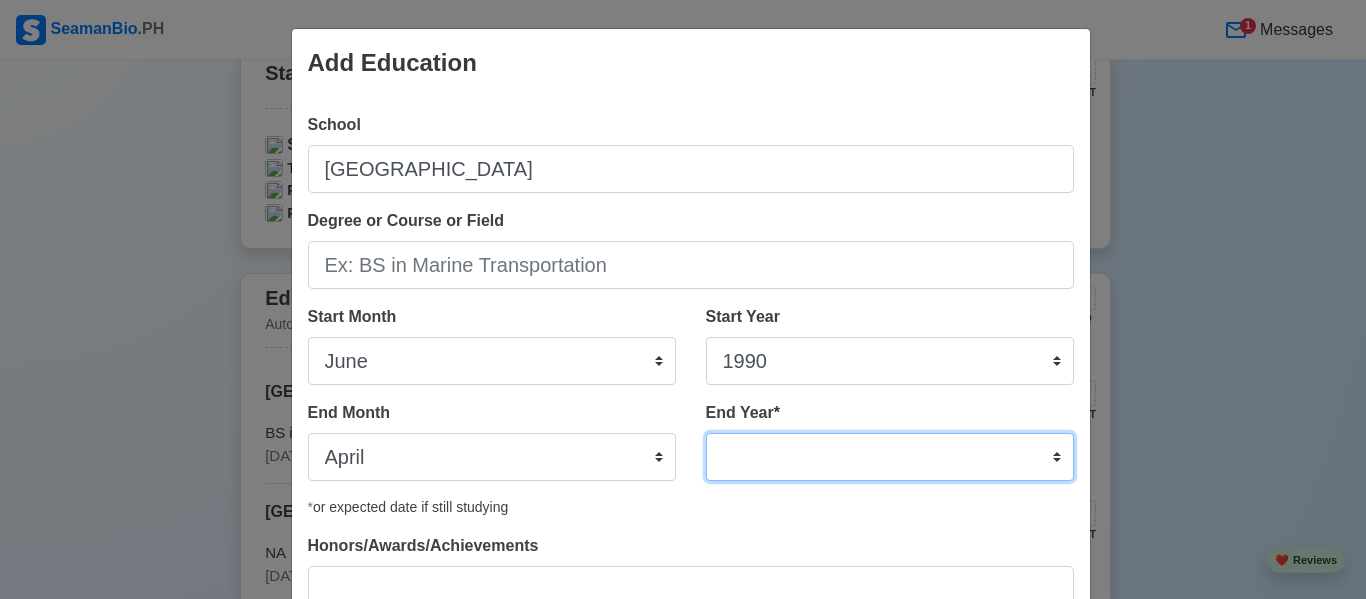 click on "2035 2034 2033 2032 2031 2030 2029 2028 2027 2026 2025 2024 2023 2022 2021 2020 2019 2018 2017 2016 2015 2014 2013 2012 2011 2010 2009 2008 2007 2006 2005 2004 2003 2002 2001 2000 1999 1998 1997 1996 1995 1994 1993 1992 1991 1990 1989 1988 1987 1986 1985 1984 1983 1982 1981 1980 1979 1978 1977 1976 1975 1974 1973 1972 1971 1970 1969 1968 1967 1966 1965 1964 1963 1962 1961 1960 1959 1958 1957 1956 1955 1954 1953 1952 1951 1950 1949 1948 1947 1946 1945 1944 1943 1942 1941 1940 1939 1938 1937 1936 1935" at bounding box center (890, 457) 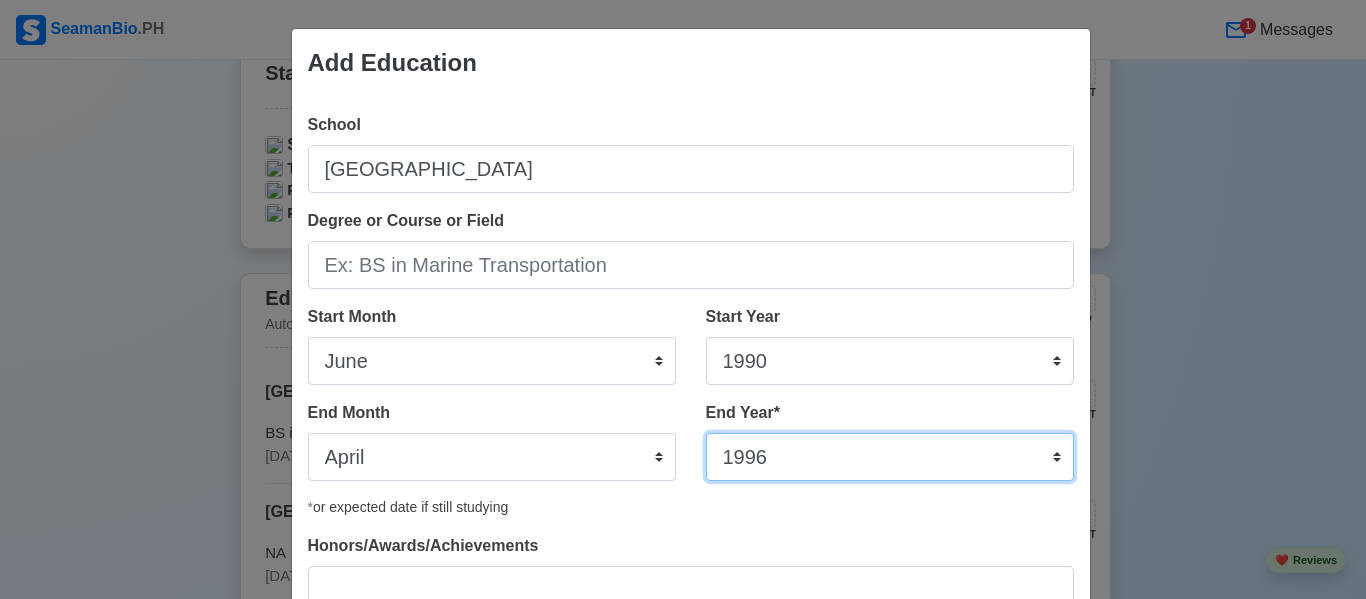 click on "2035 2034 2033 2032 2031 2030 2029 2028 2027 2026 2025 2024 2023 2022 2021 2020 2019 2018 2017 2016 2015 2014 2013 2012 2011 2010 2009 2008 2007 2006 2005 2004 2003 2002 2001 2000 1999 1998 1997 1996 1995 1994 1993 1992 1991 1990 1989 1988 1987 1986 1985 1984 1983 1982 1981 1980 1979 1978 1977 1976 1975 1974 1973 1972 1971 1970 1969 1968 1967 1966 1965 1964 1963 1962 1961 1960 1959 1958 1957 1956 1955 1954 1953 1952 1951 1950 1949 1948 1947 1946 1945 1944 1943 1942 1941 1940 1939 1938 1937 1936 1935" at bounding box center [890, 457] 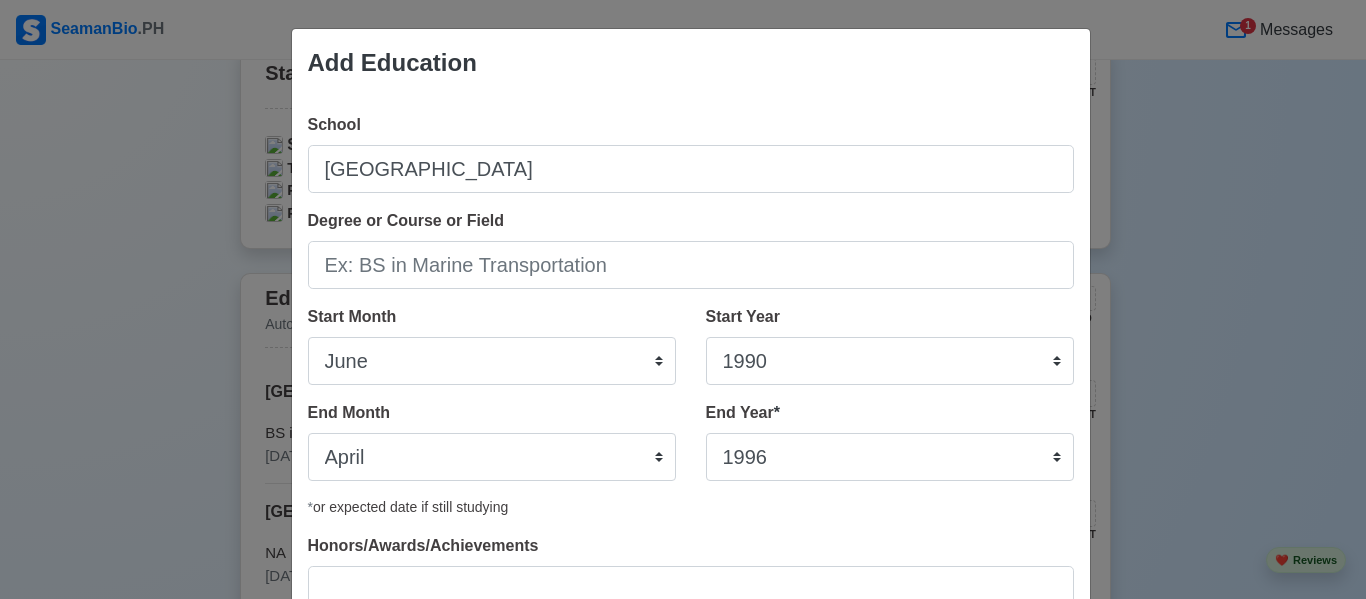 click on "Save" at bounding box center [1022, 689] 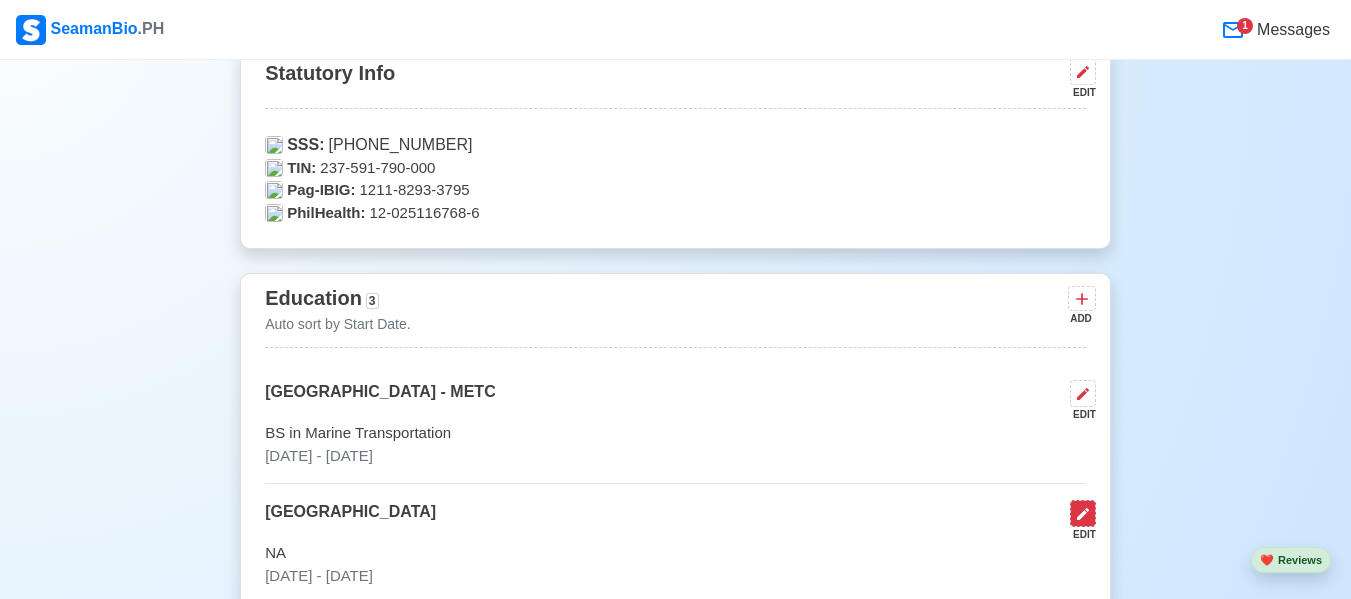 click 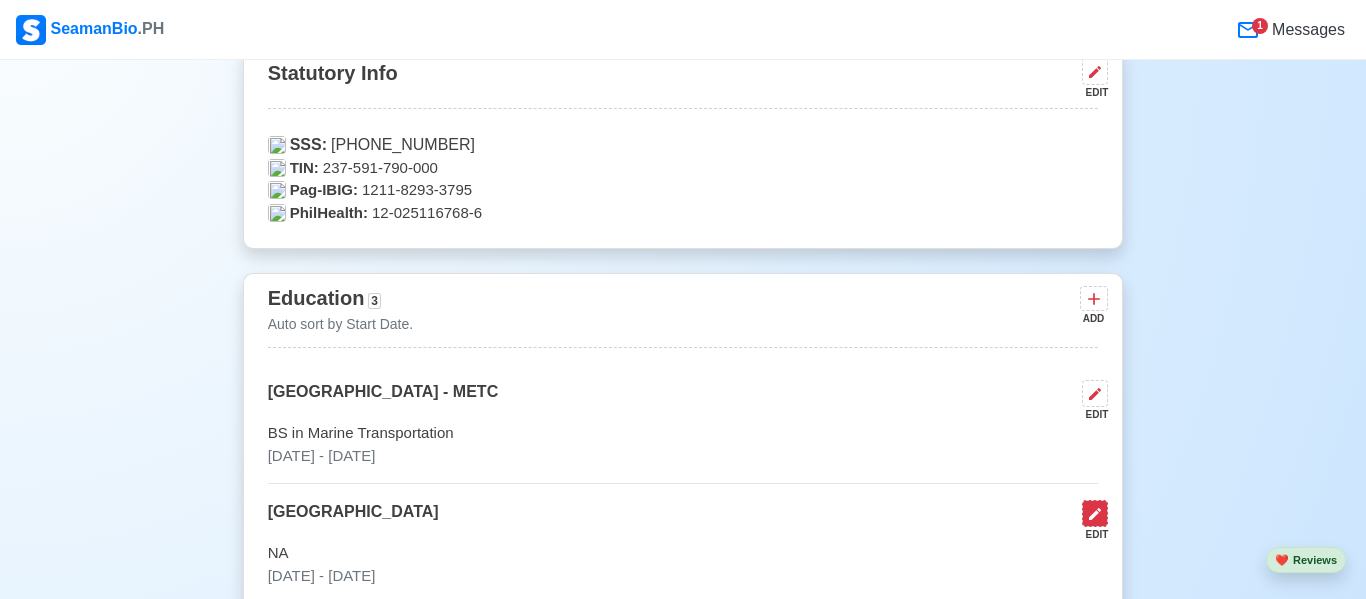 select on "June" 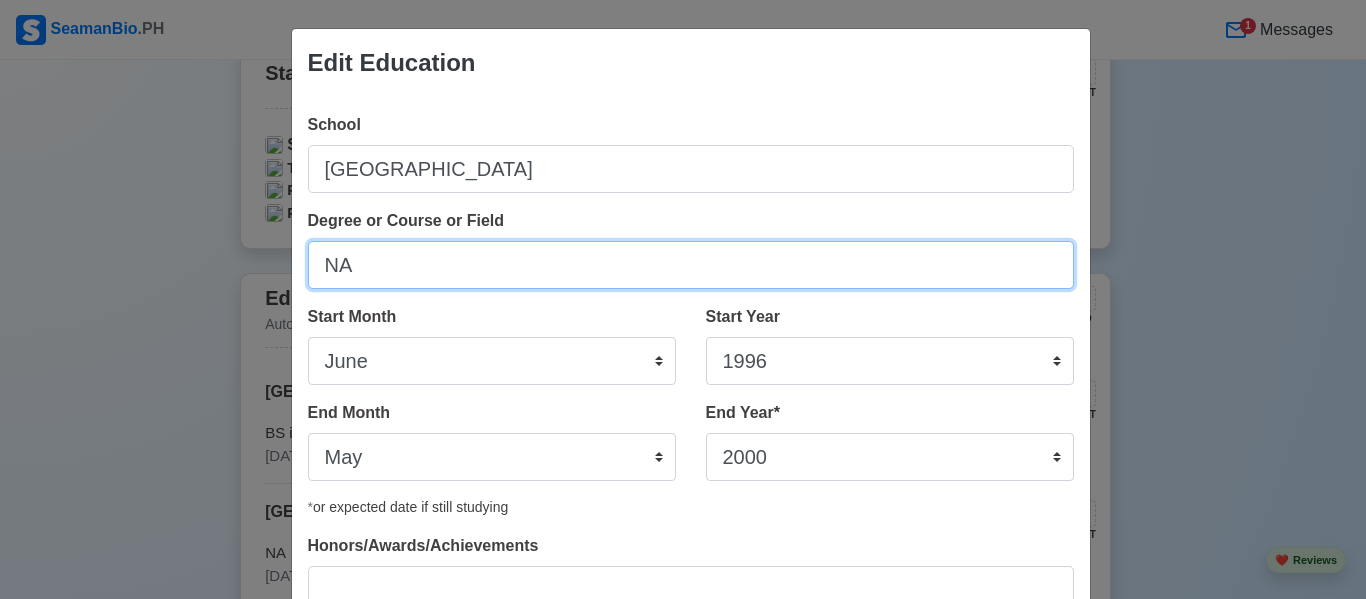 click on "NA" at bounding box center [691, 265] 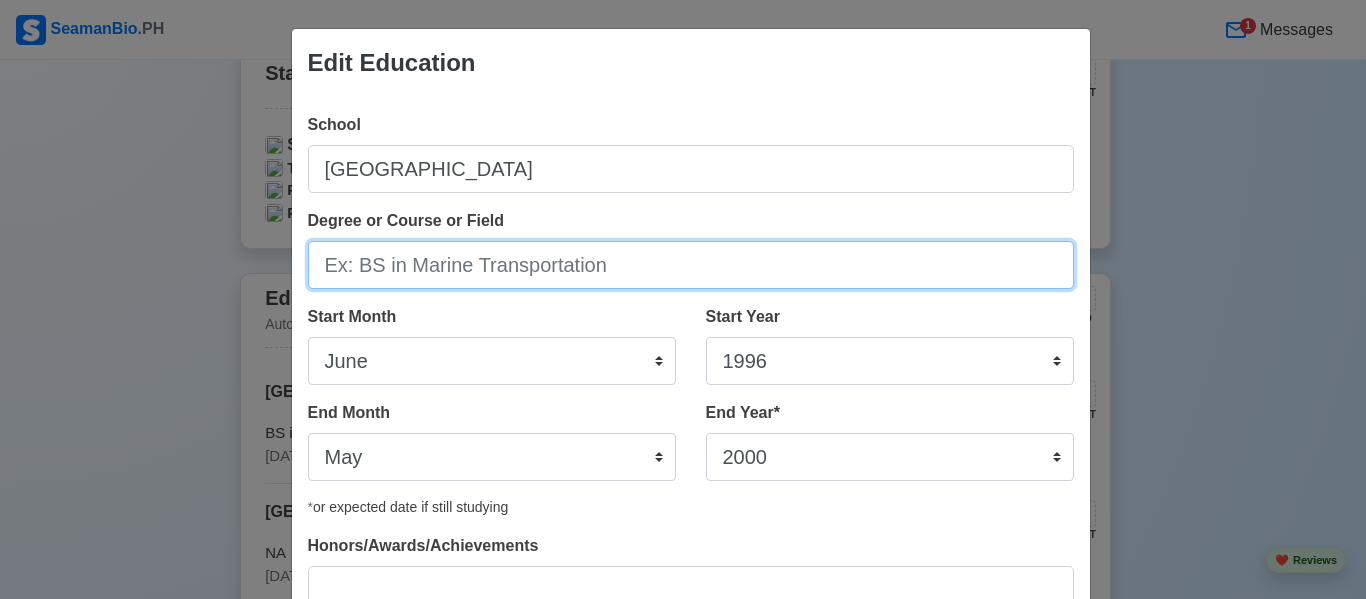 type 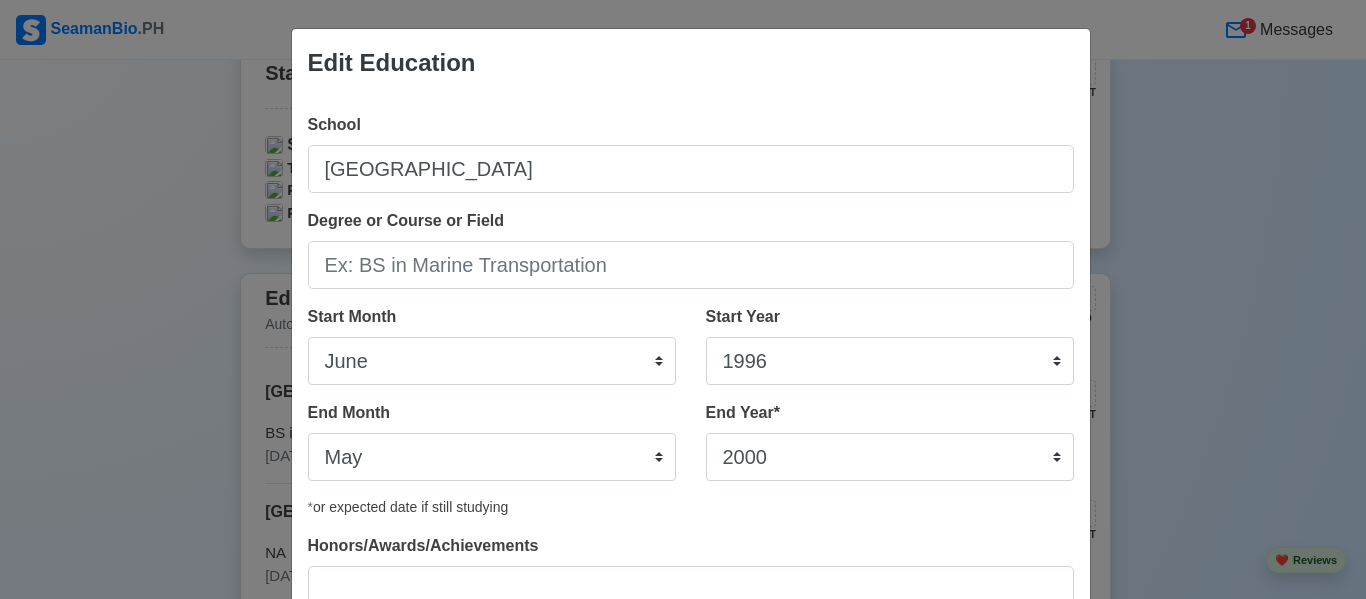 click on "Save" at bounding box center (1022, 689) 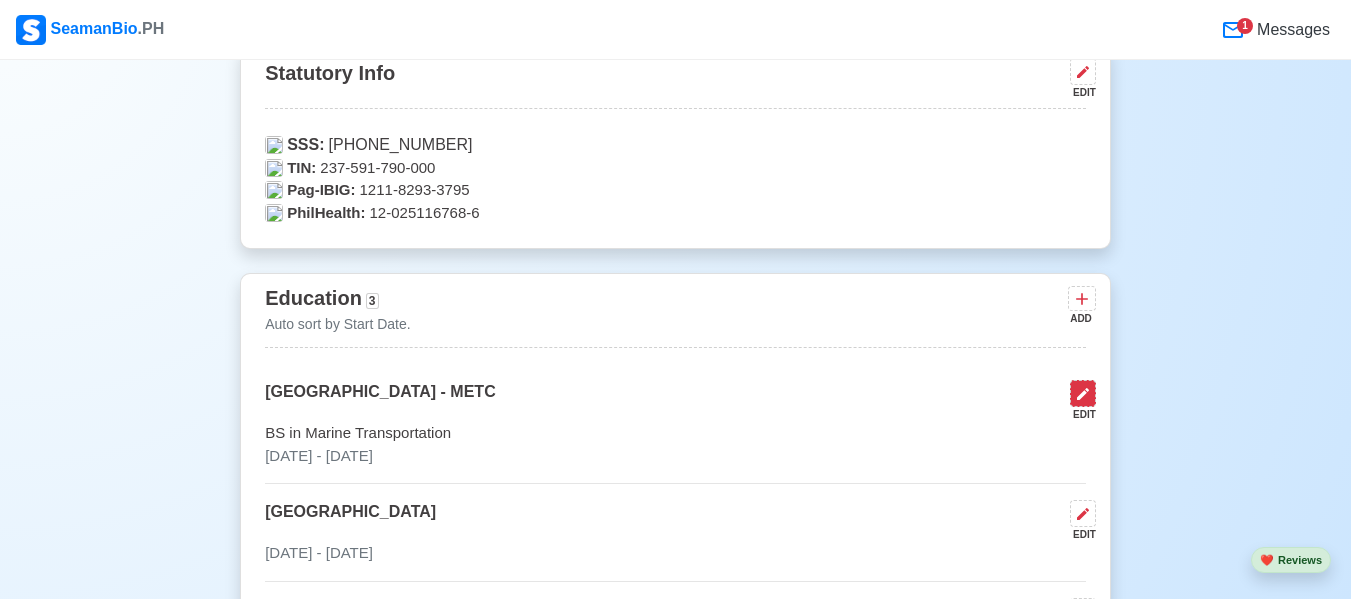 click 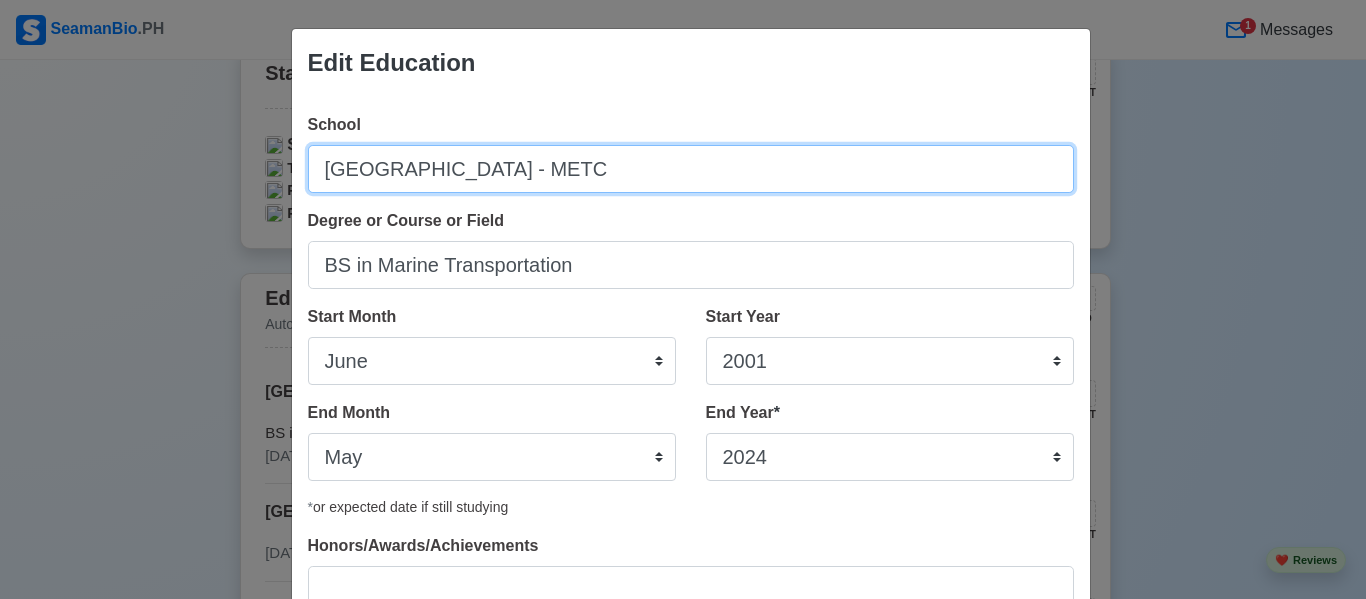 click on "[GEOGRAPHIC_DATA] - METC" at bounding box center (691, 169) 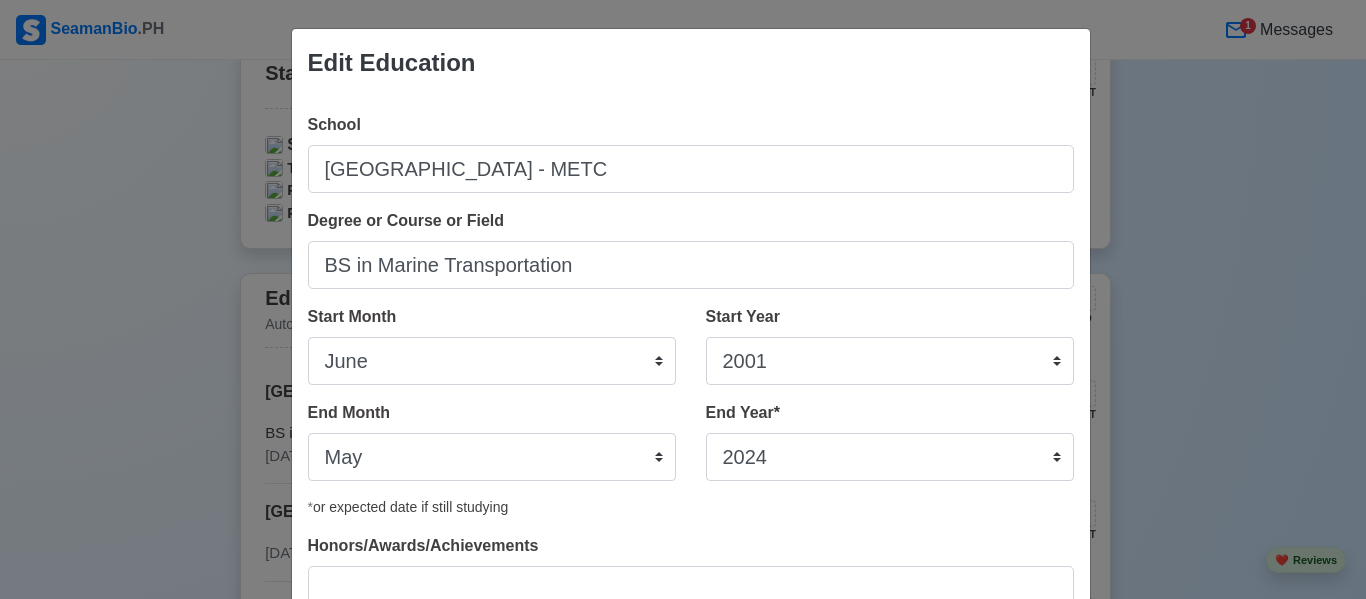 click on "Save" at bounding box center [1022, 689] 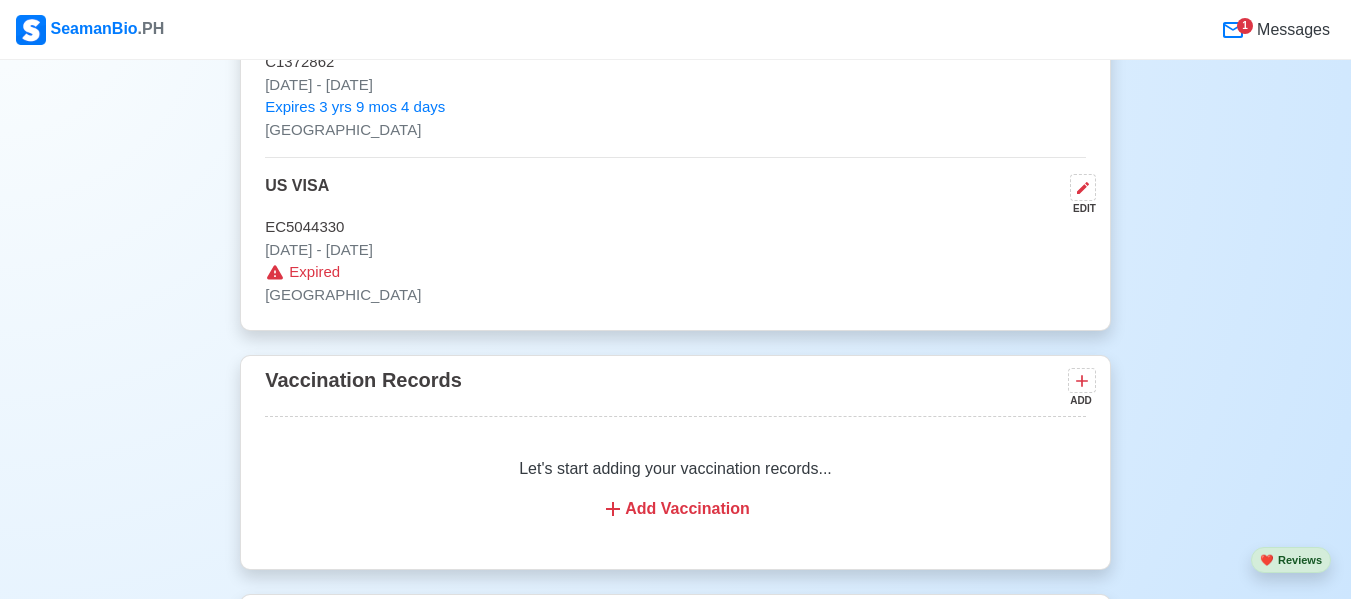 scroll, scrollTop: 2163, scrollLeft: 0, axis: vertical 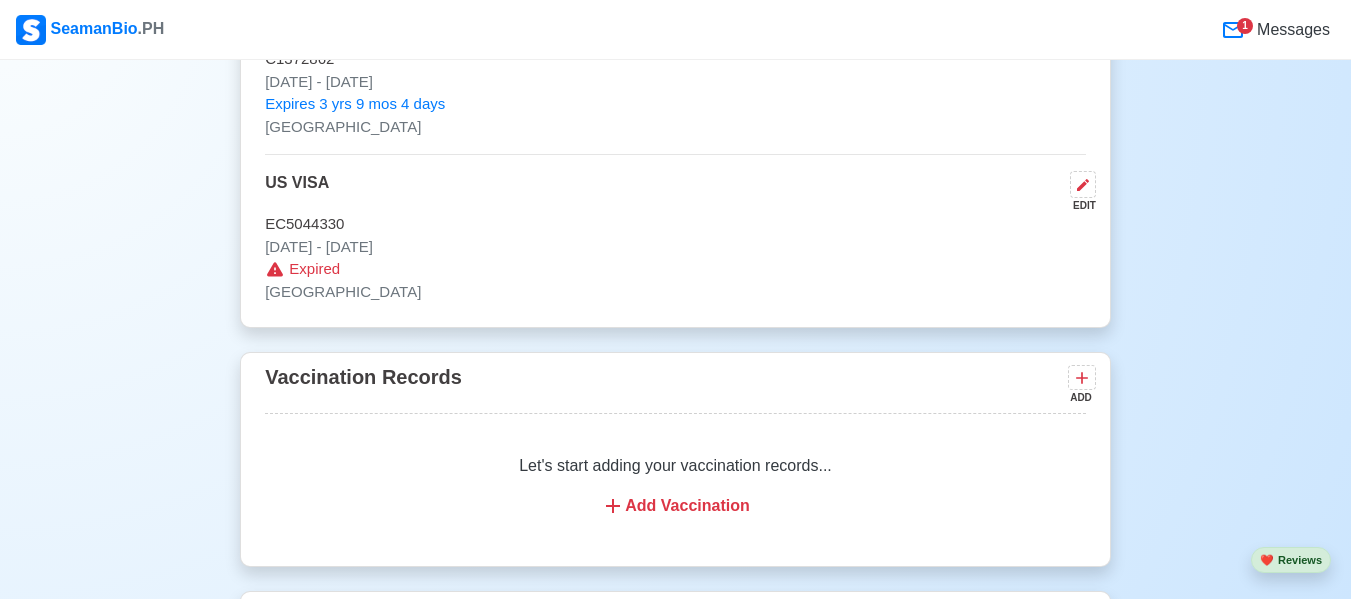 click 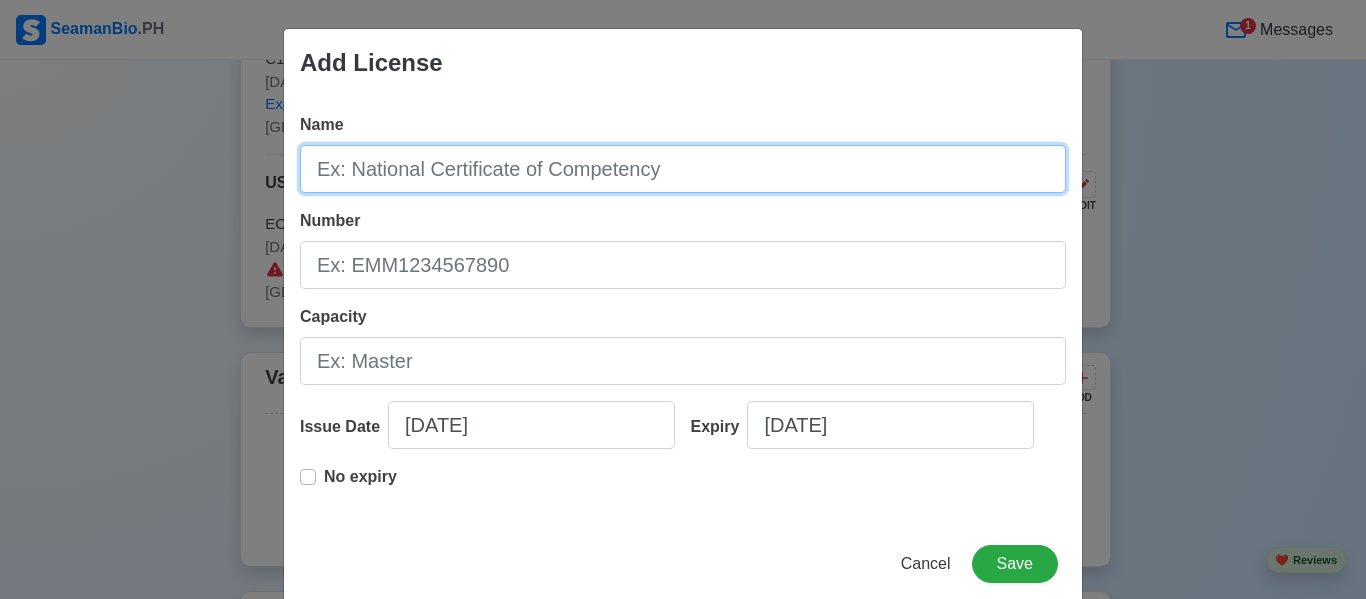 click on "Name" at bounding box center (683, 169) 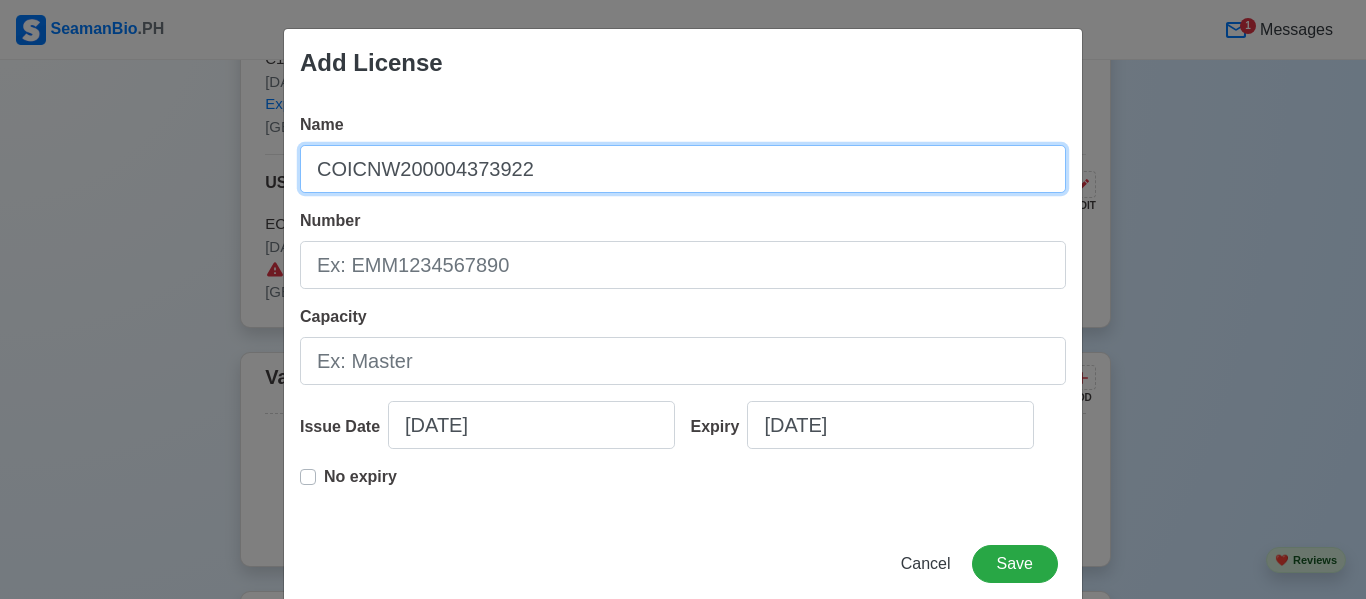 click on "COICNW200004373922" at bounding box center (683, 169) 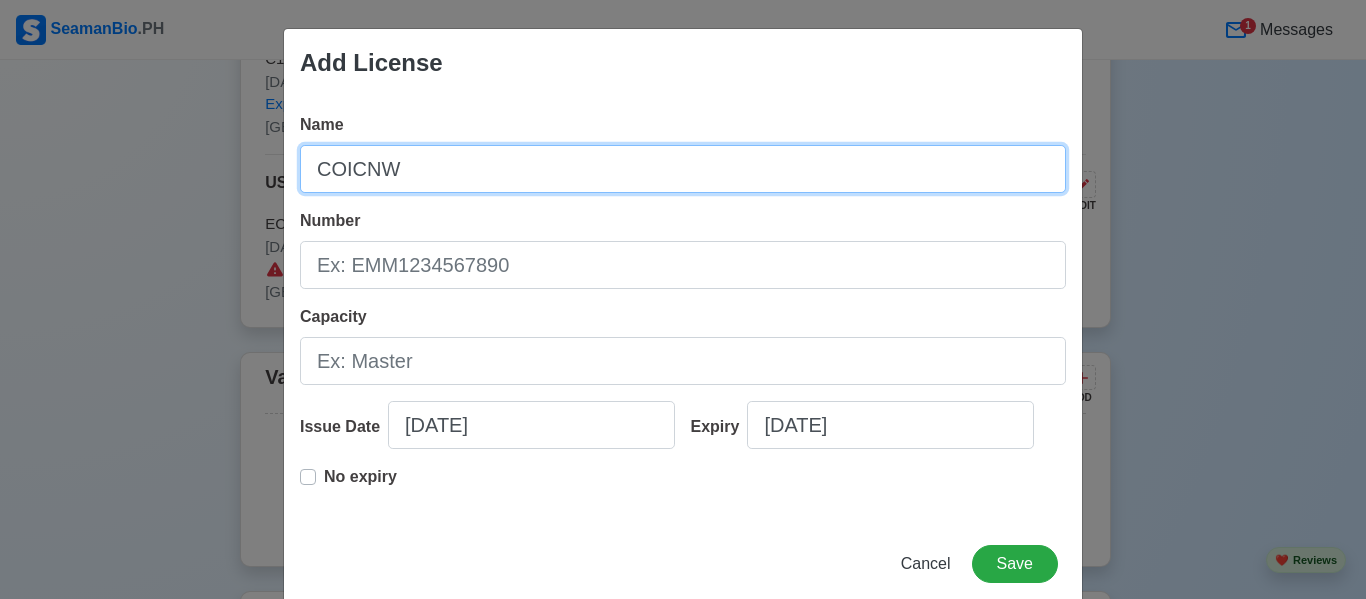 type on "COICNW" 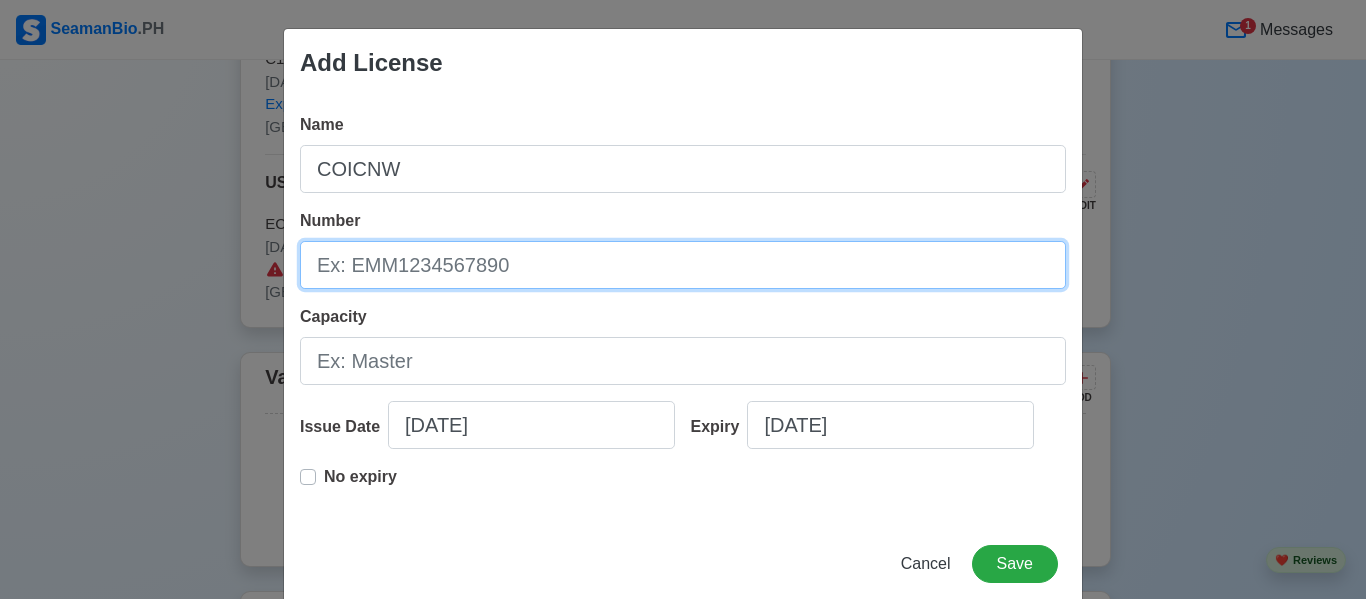click on "Number" at bounding box center [683, 265] 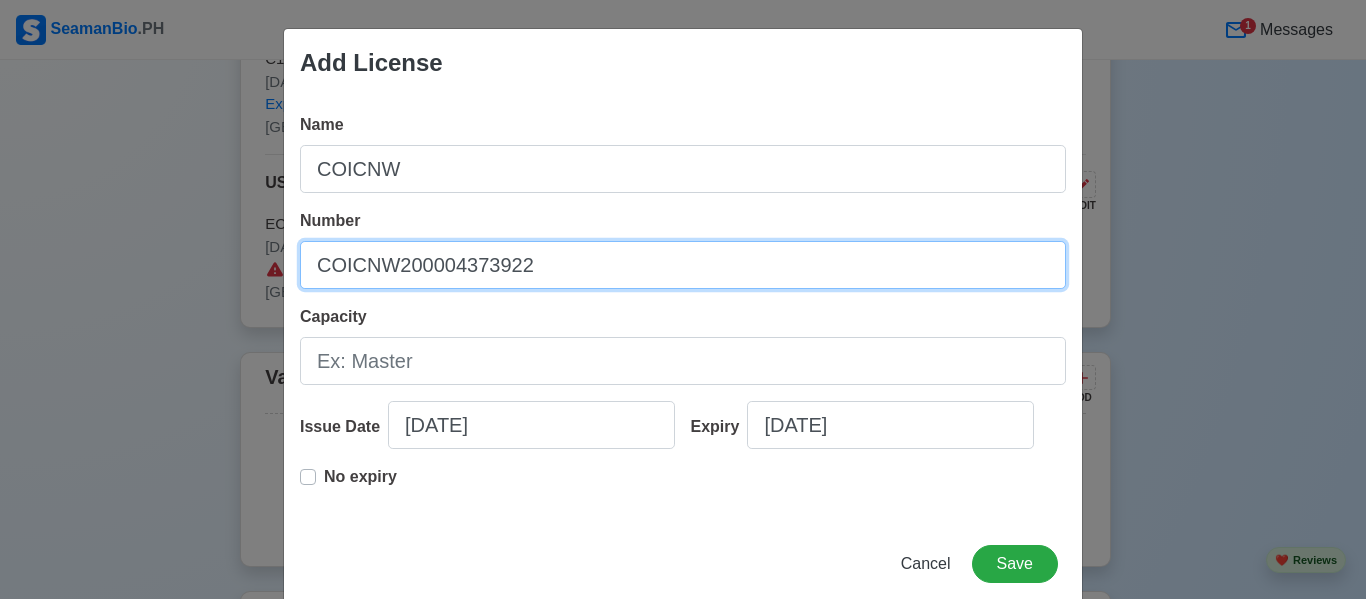 type on "COICNW200004373922" 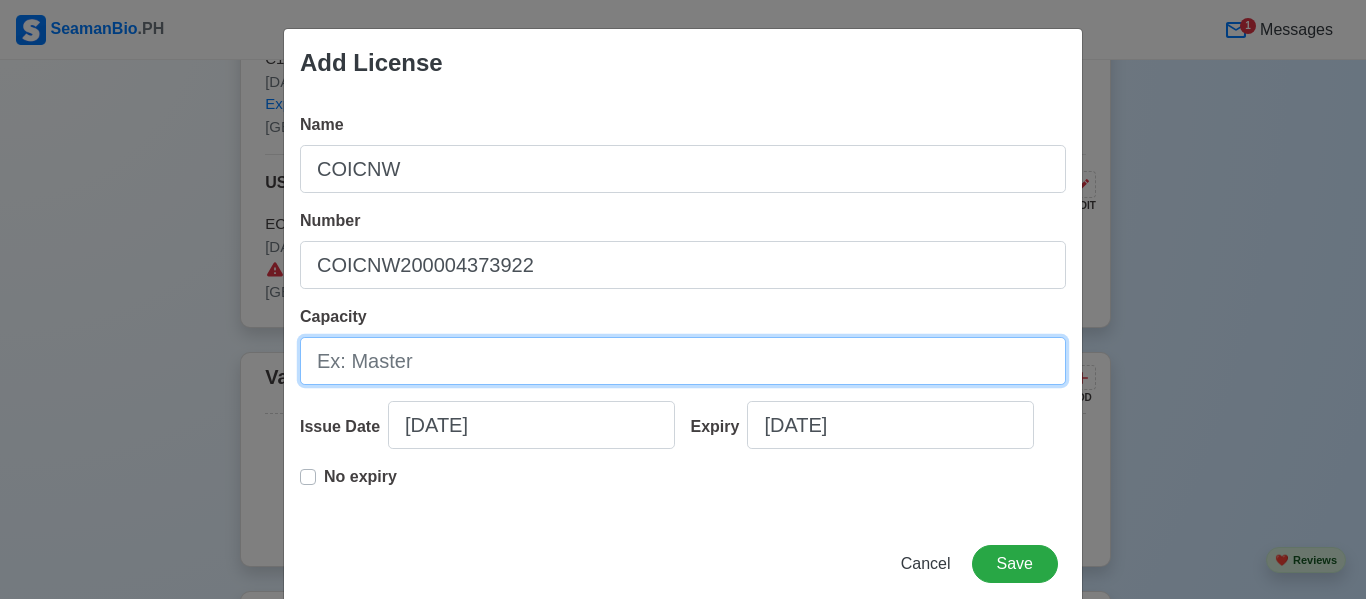 click on "Capacity" at bounding box center [683, 361] 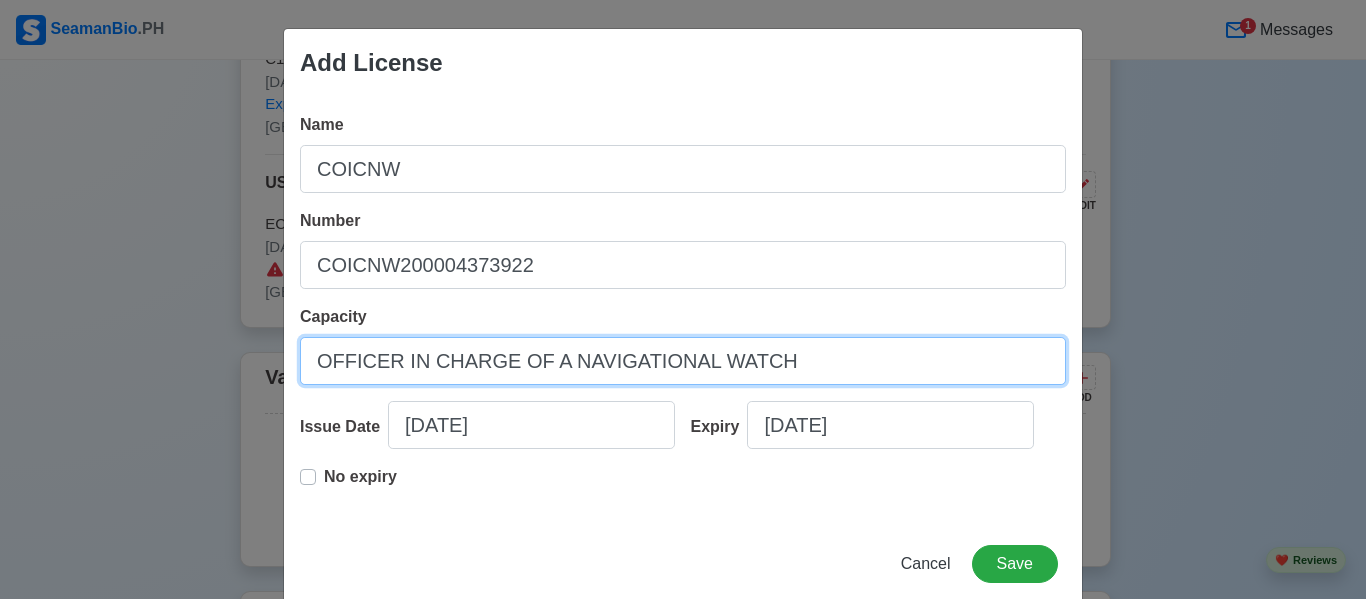 type on "OFFICER IN CHARGE OF A NAVIGATIONAL WATCH" 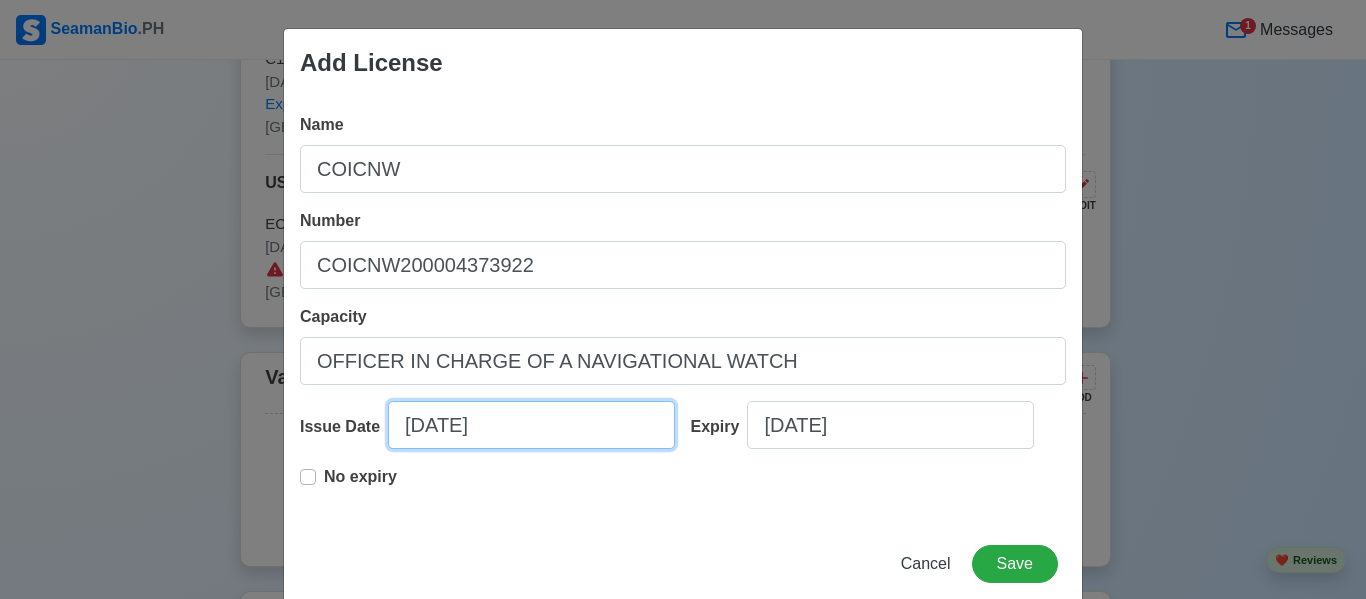 click on "[DATE]" at bounding box center (531, 425) 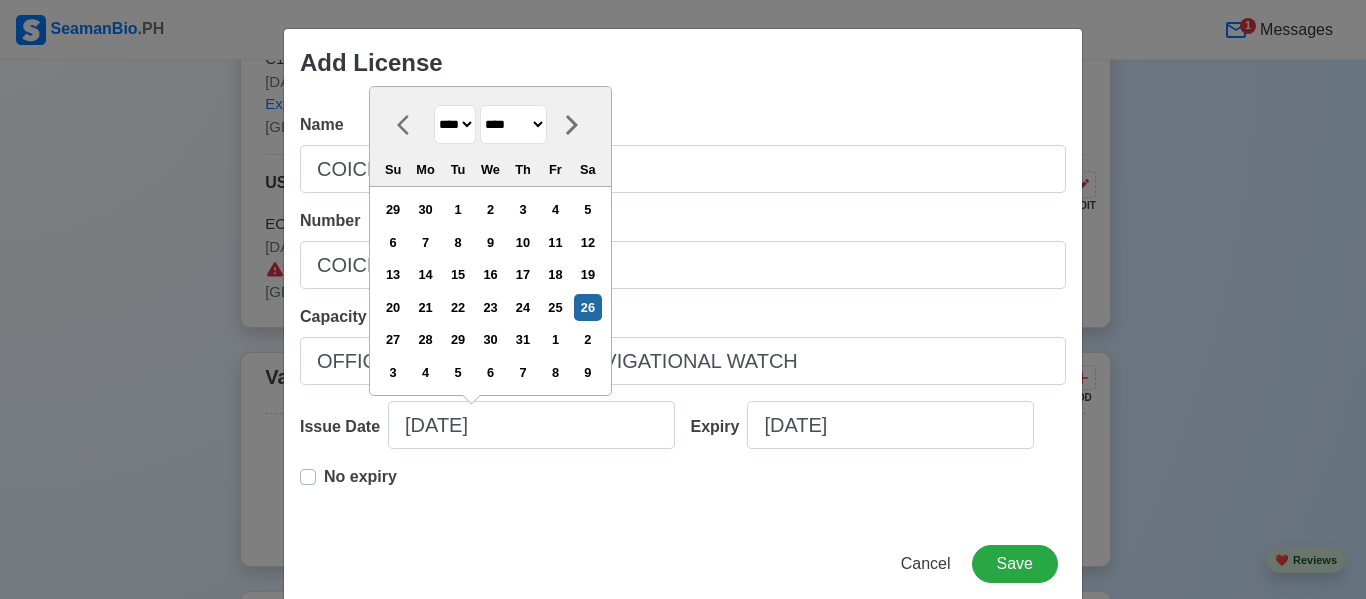 click on "**** **** **** **** **** **** **** **** **** **** **** **** **** **** **** **** **** **** **** **** **** **** **** **** **** **** **** **** **** **** **** **** **** **** **** **** **** **** **** **** **** **** **** **** **** **** **** **** **** **** **** **** **** **** **** **** **** **** **** **** **** **** **** **** **** **** **** **** **** **** **** **** **** **** **** **** **** **** **** **** **** **** **** **** **** **** **** **** **** **** **** **** **** **** **** **** **** **** **** **** **** **** **** **** **** ****" at bounding box center (455, 124) 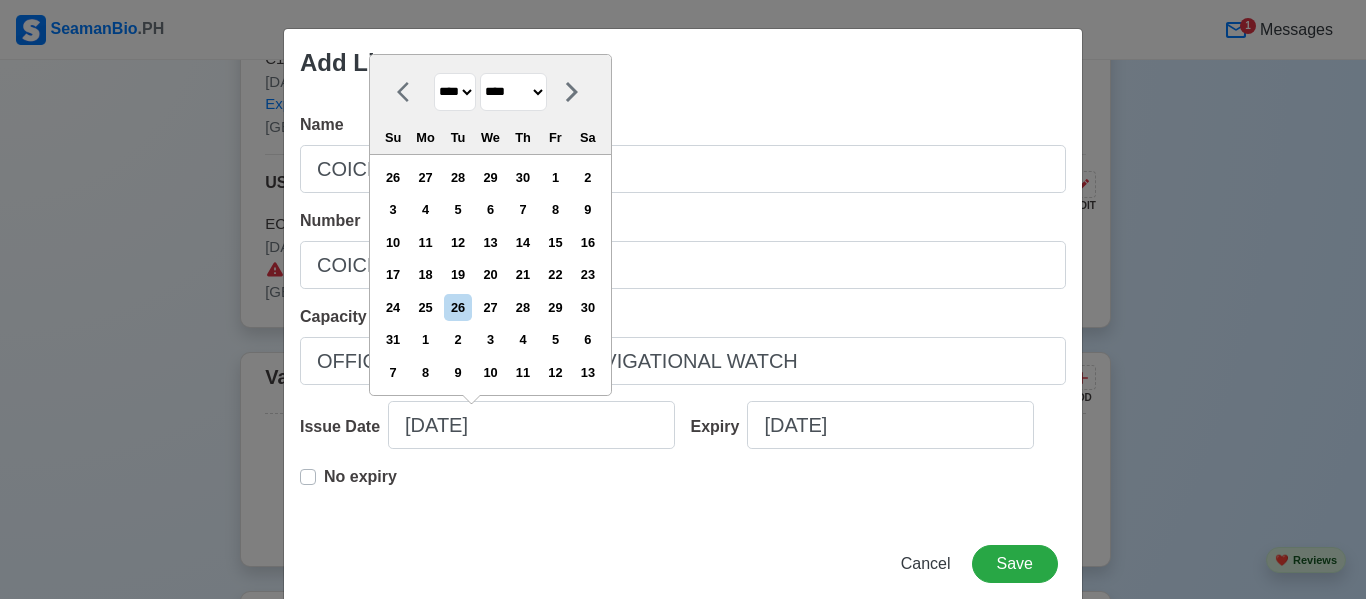 click on "******* ******** ***** ***** *** **** **** ****** ********* ******* ******** ********" at bounding box center (513, 92) 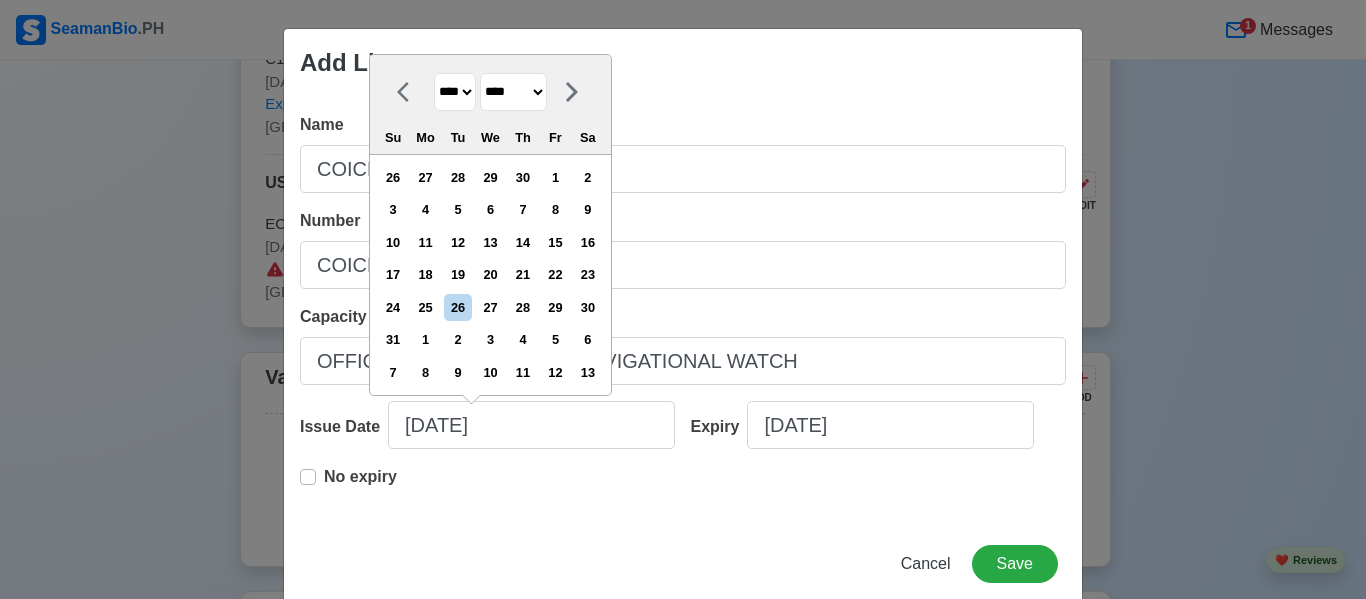 select on "*****" 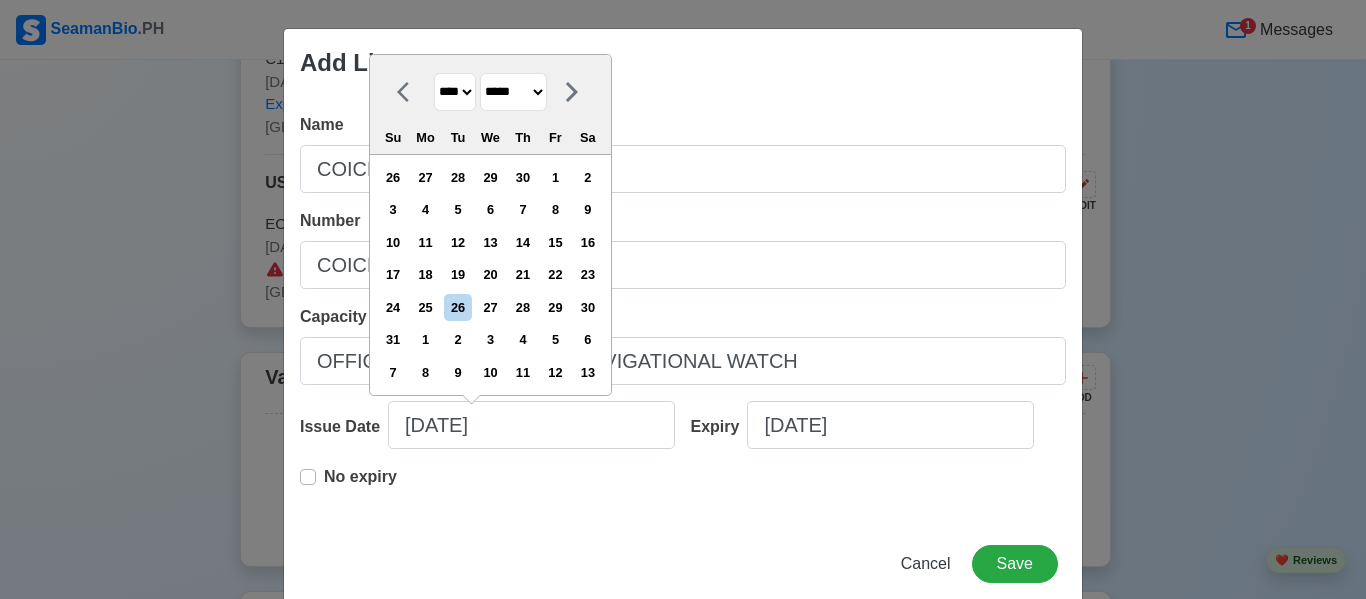 click on "******* ******** ***** ***** *** **** **** ****** ********* ******* ******** ********" at bounding box center (513, 92) 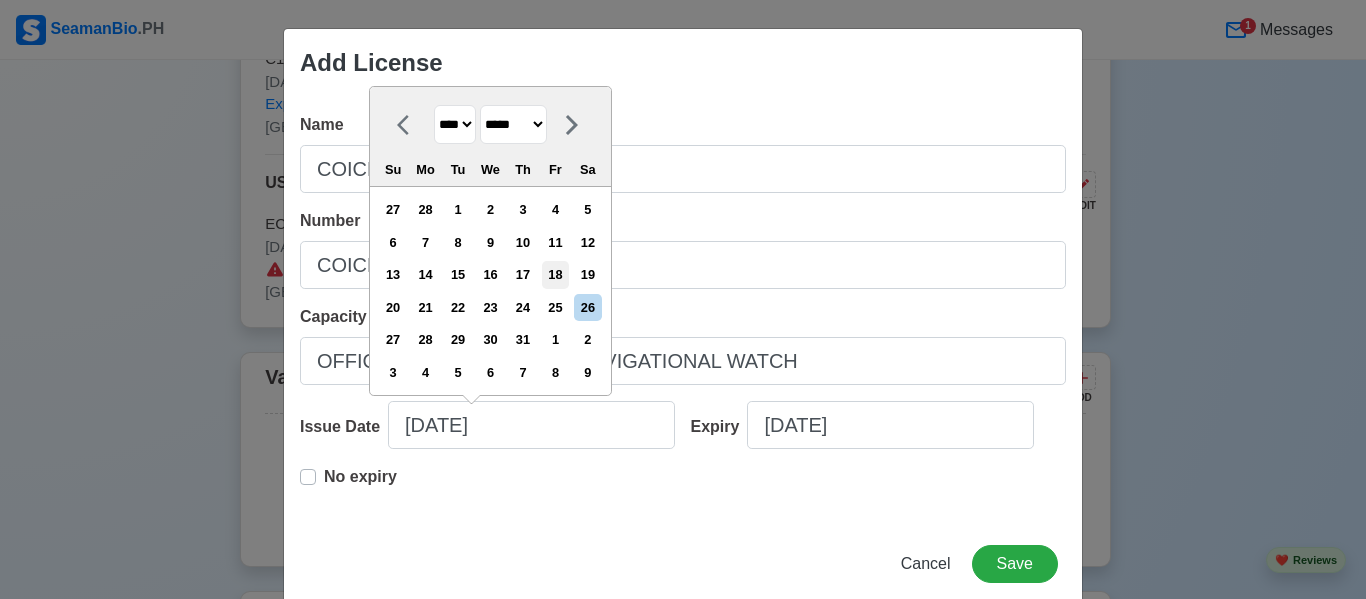 click on "18" at bounding box center [555, 274] 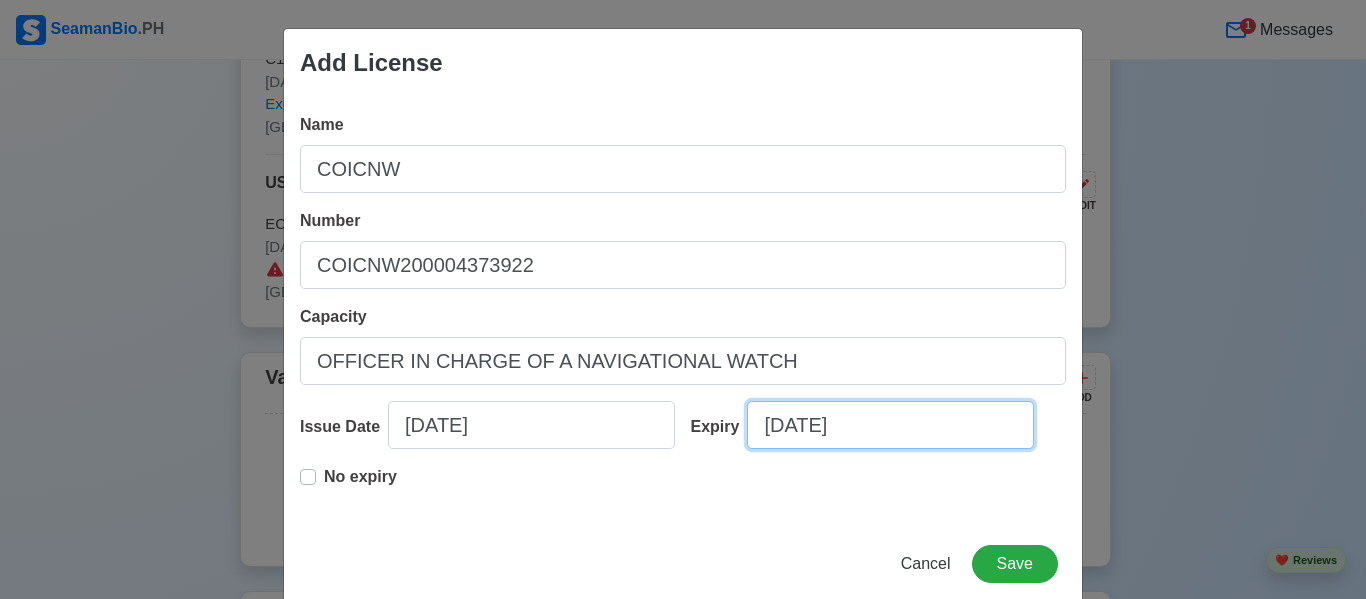 select on "****" 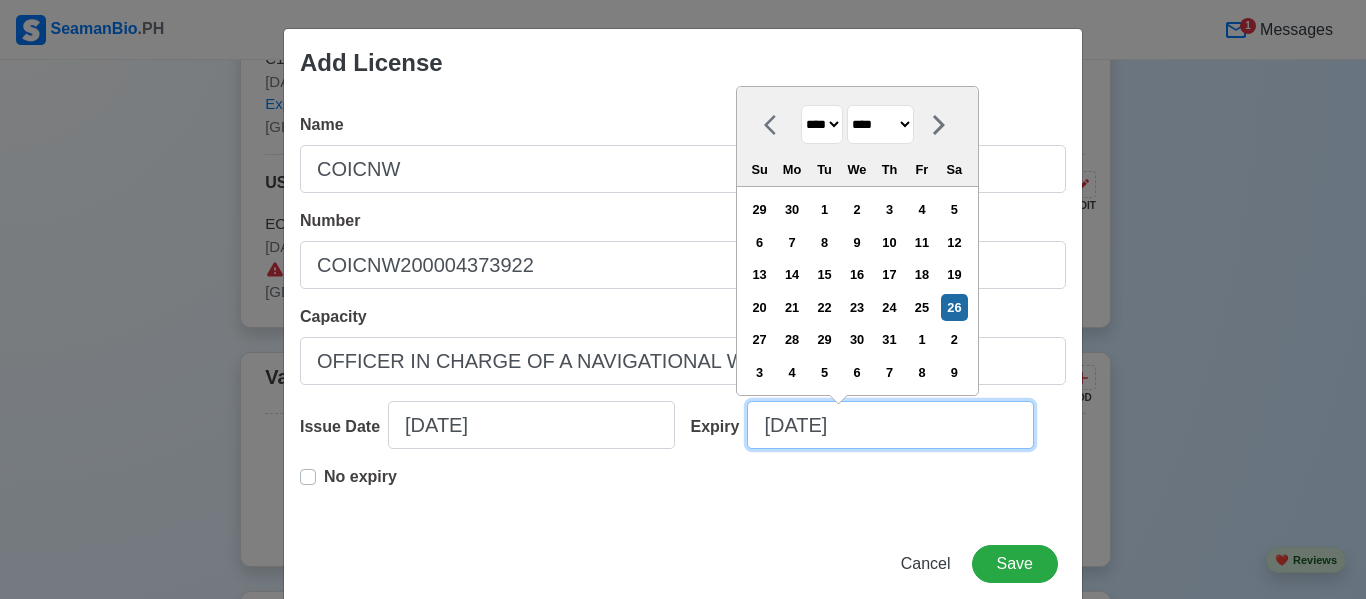click on "[DATE]" at bounding box center (890, 425) 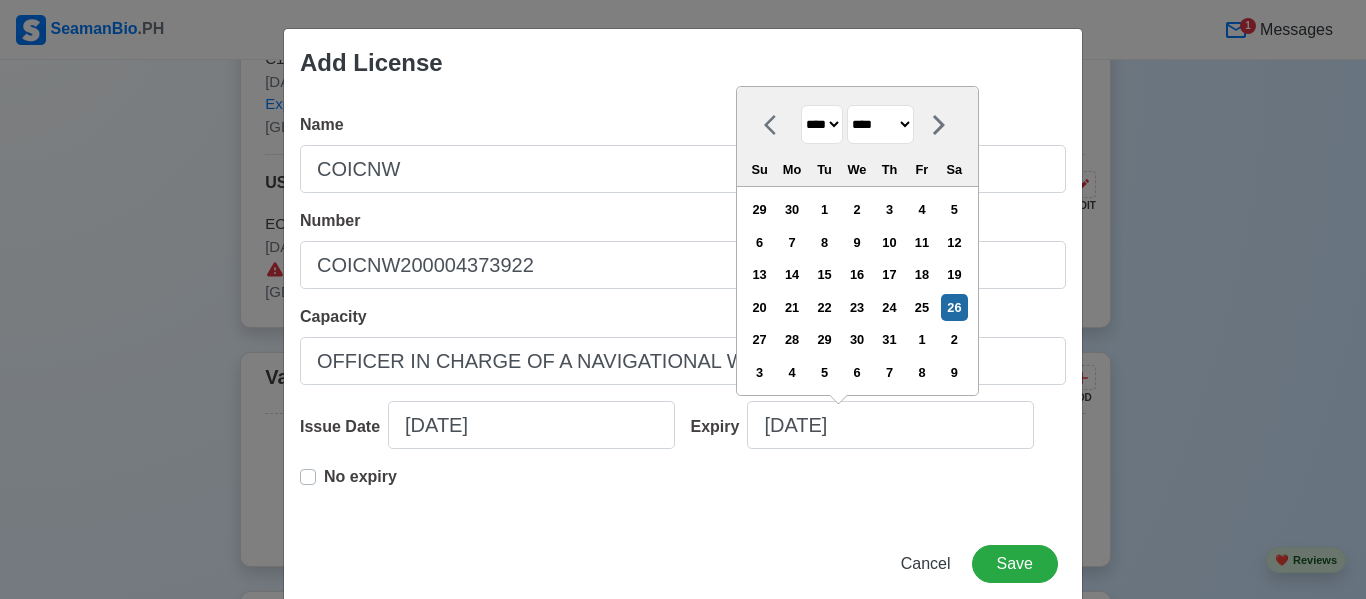 click on "**** **** **** **** **** **** **** **** **** **** **** **** **** **** **** **** **** **** **** **** **** **** **** **** **** **** **** **** **** **** **** **** **** **** **** **** **** **** **** **** **** **** **** **** **** **** **** **** **** **** **** **** **** **** **** **** **** **** **** **** **** **** **** **** **** **** **** **** **** **** **** **** **** **** **** **** **** **** **** **** **** **** **** **** **** **** **** **** **** **** **** **** **** **** **** **** **** **** **** **** **** **** **** **** **** **** **** **** **** **** **** **** **** **** **** **** **** **** **** **** ****" at bounding box center (822, 124) 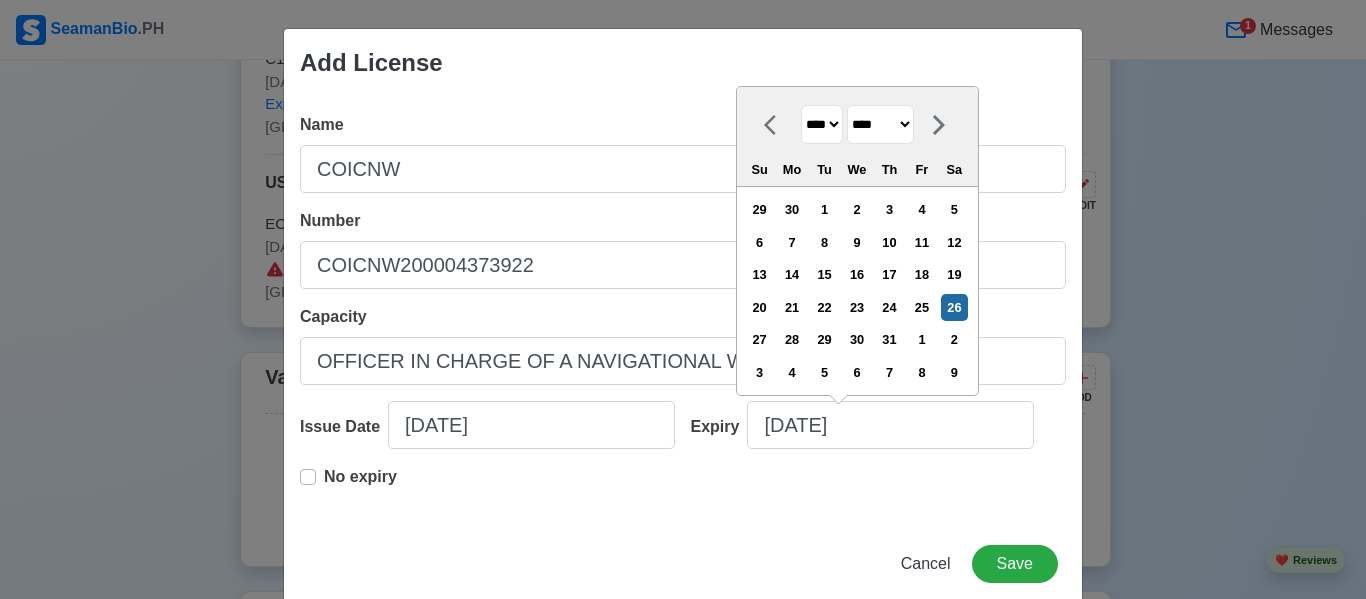 select on "****" 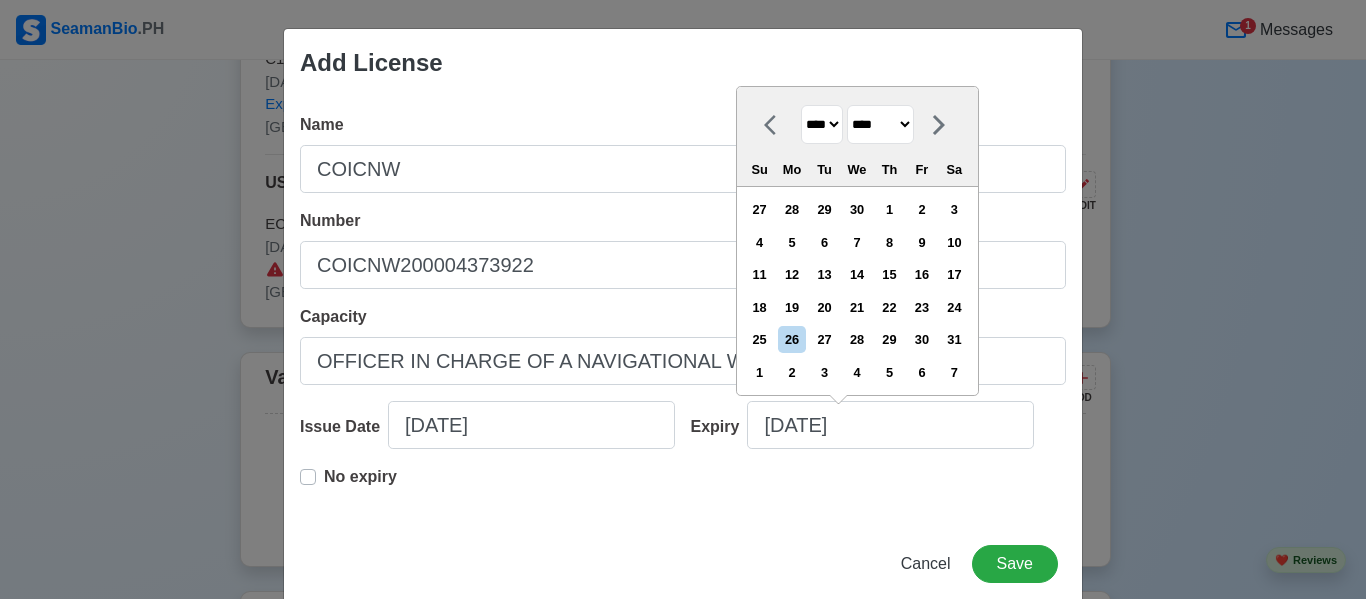 click on "******* ******** ***** ***** *** **** **** ****** ********* ******* ******** ********" at bounding box center (880, 124) 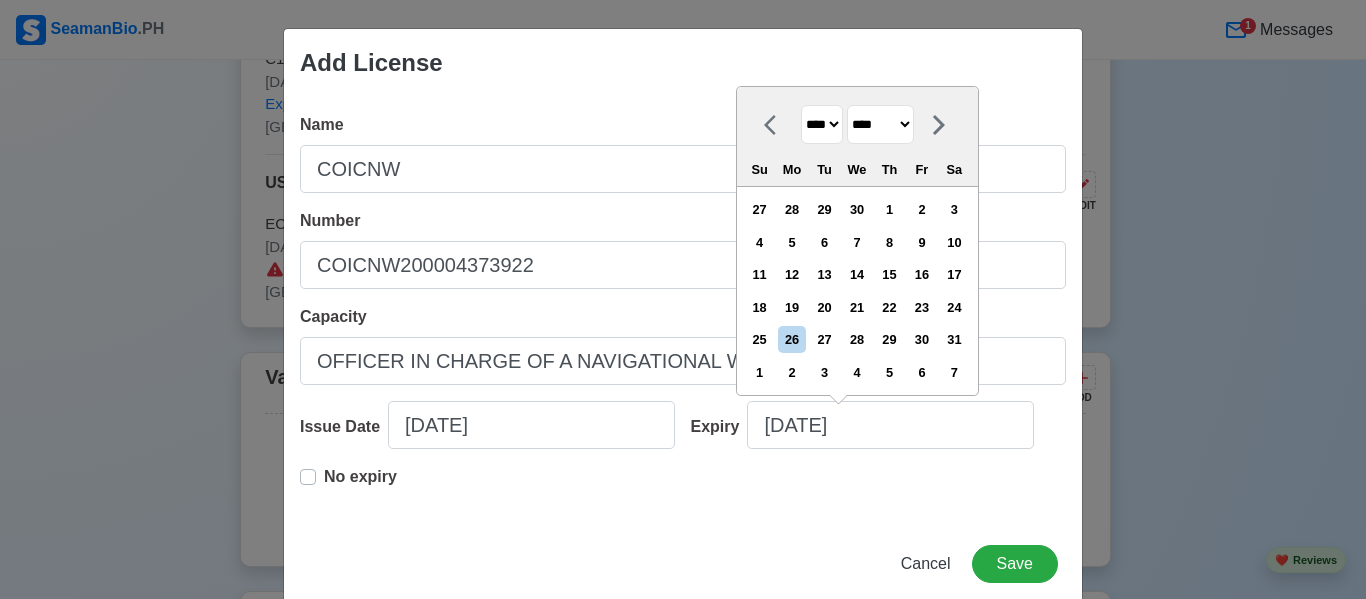 select on "*****" 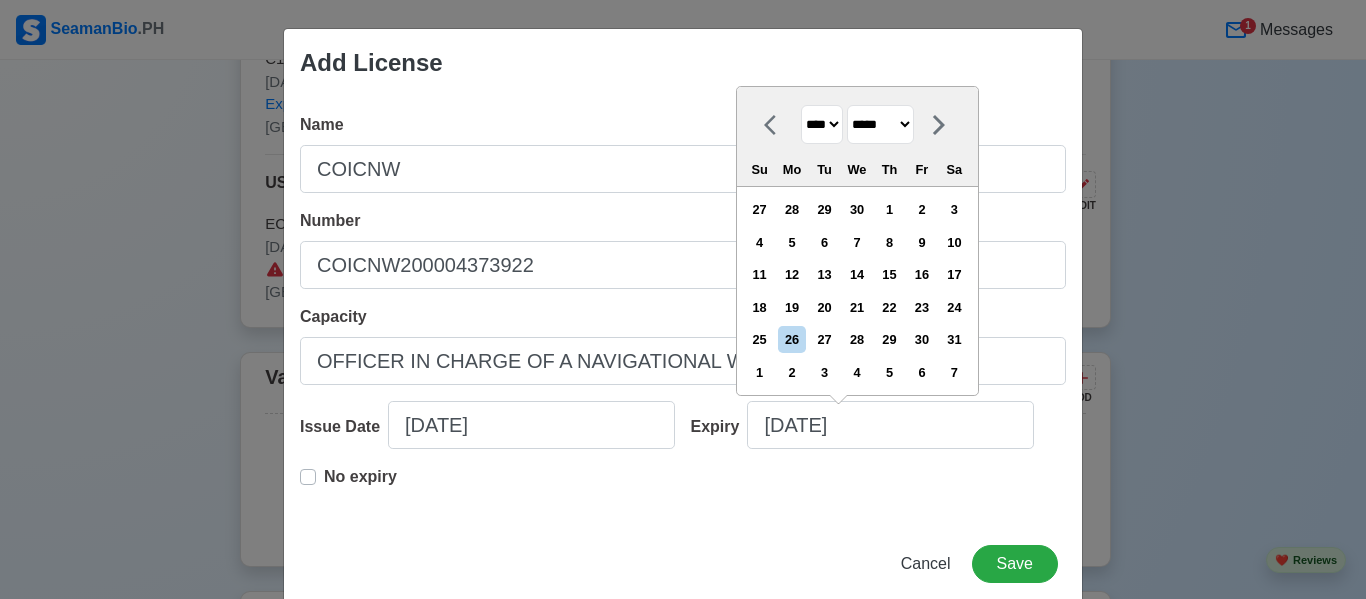 click on "******* ******** ***** ***** *** **** **** ****** ********* ******* ******** ********" at bounding box center (880, 124) 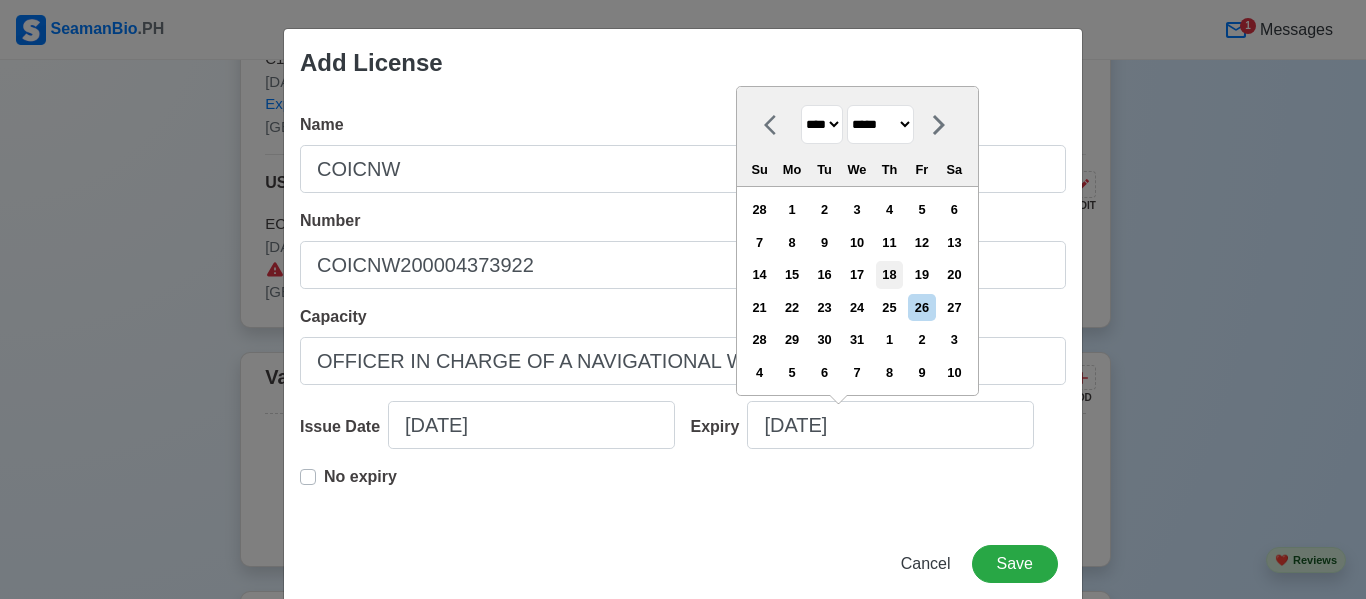 click on "18" at bounding box center (889, 274) 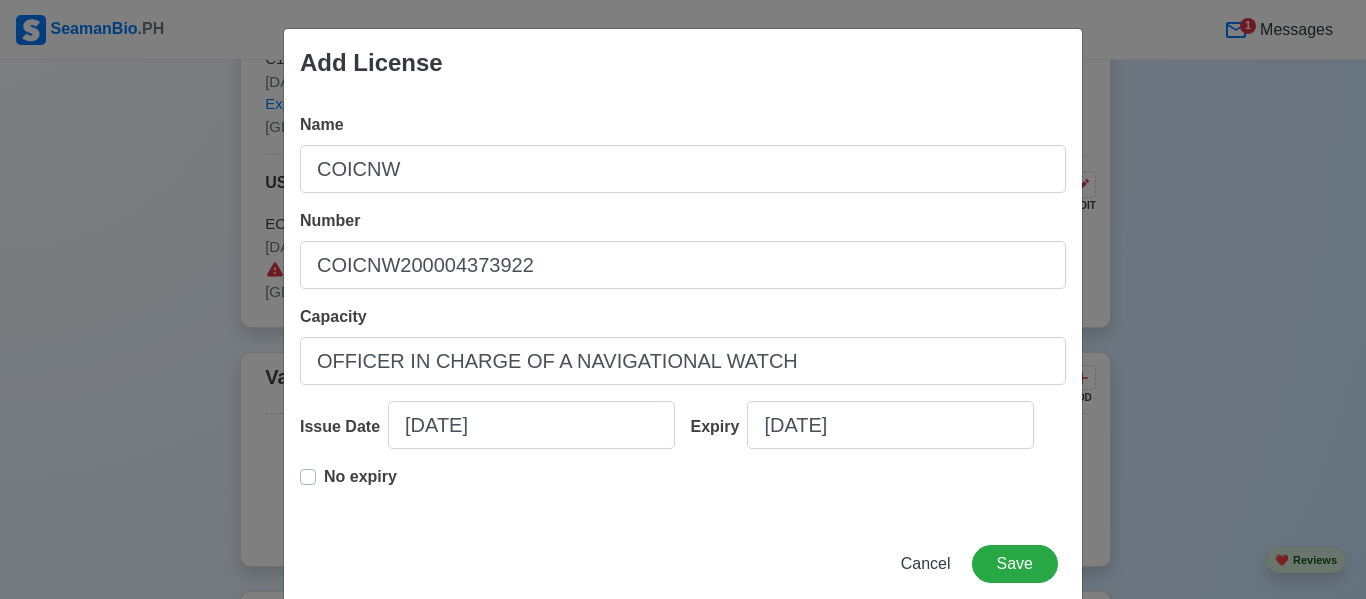 type on "03/18/2027" 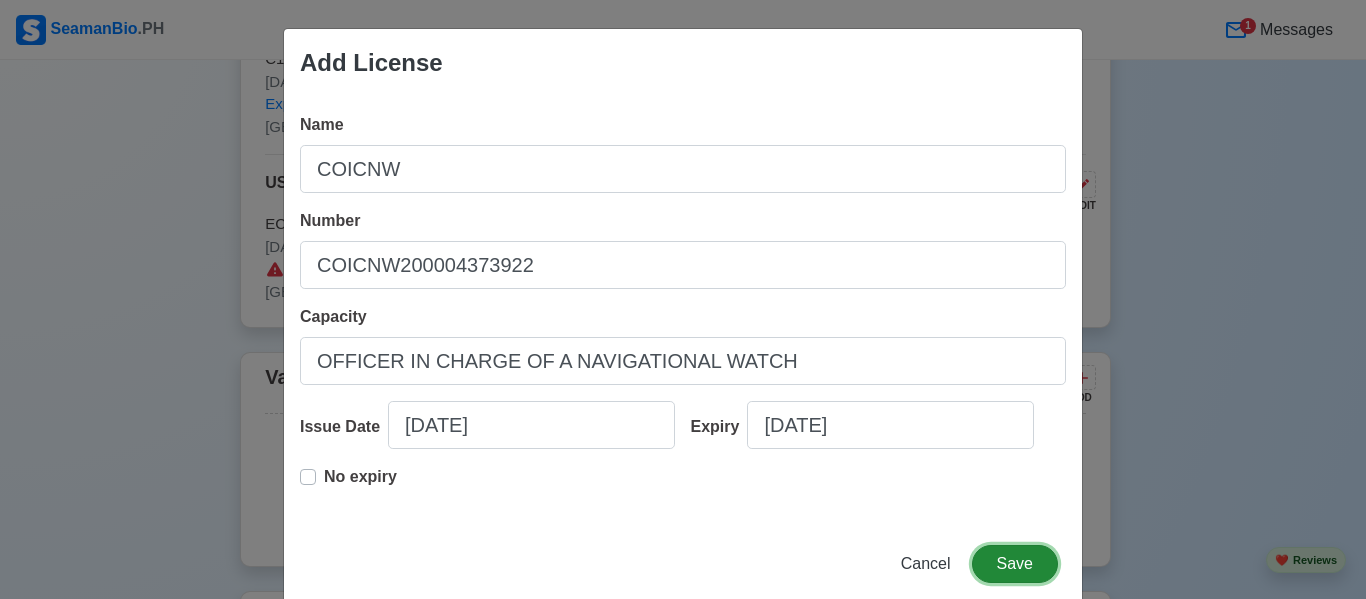 click on "Save" at bounding box center [1015, 564] 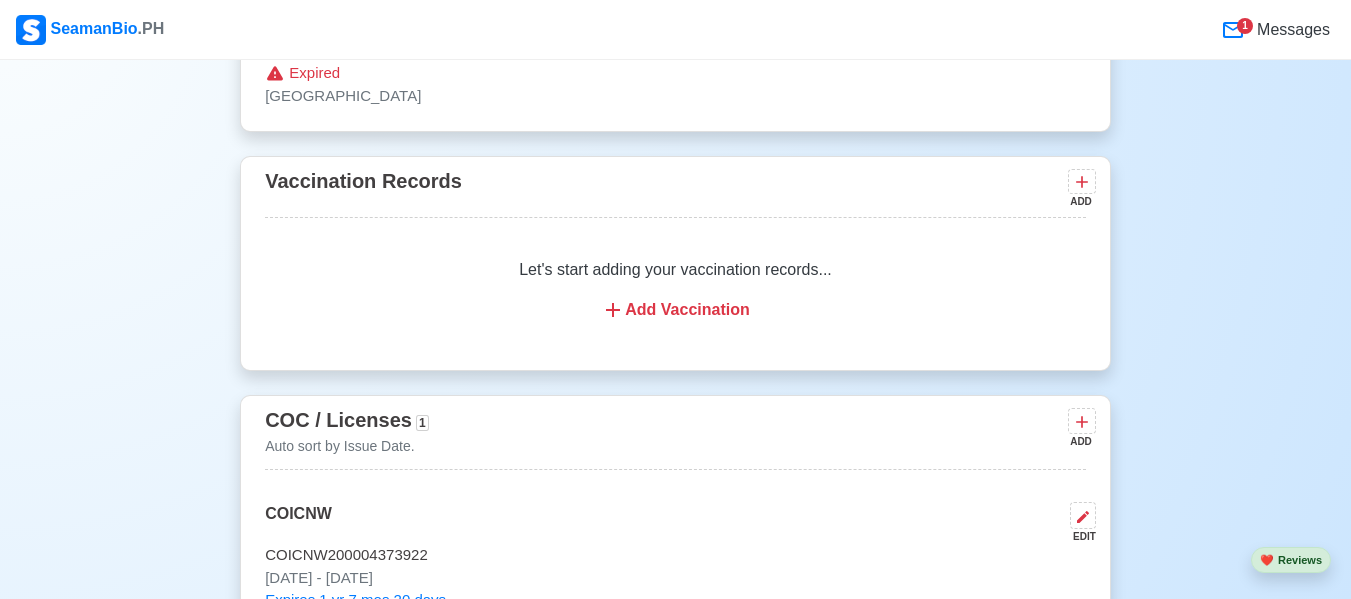 scroll, scrollTop: 2371, scrollLeft: 0, axis: vertical 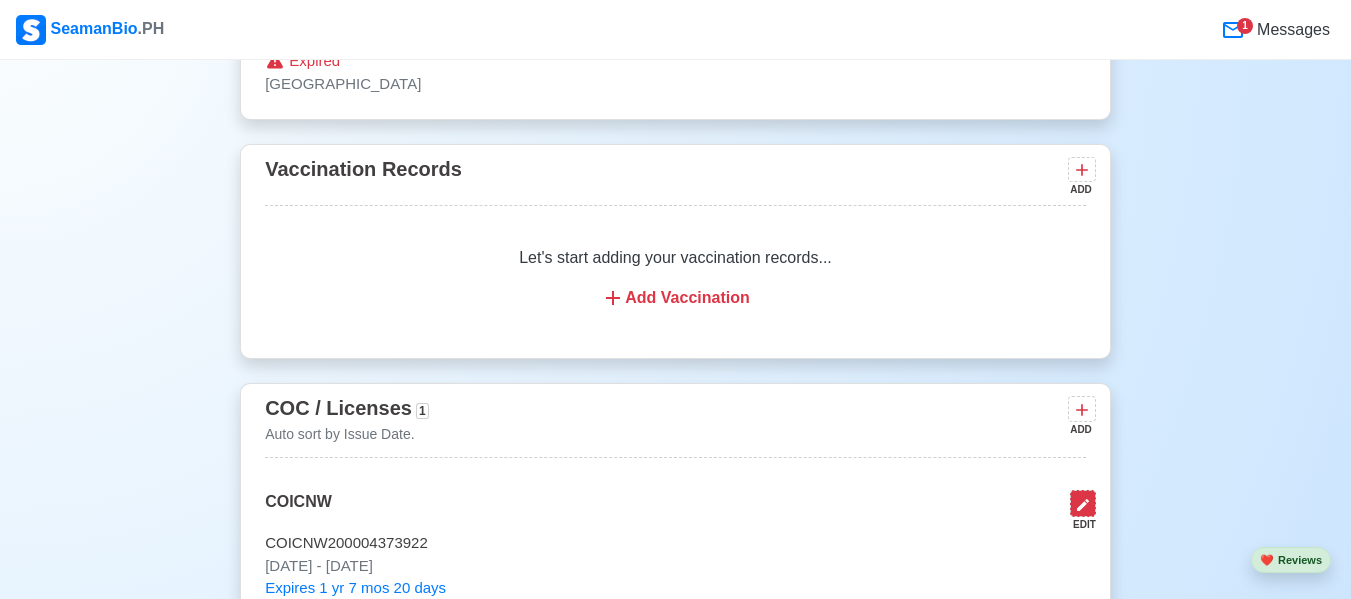 click 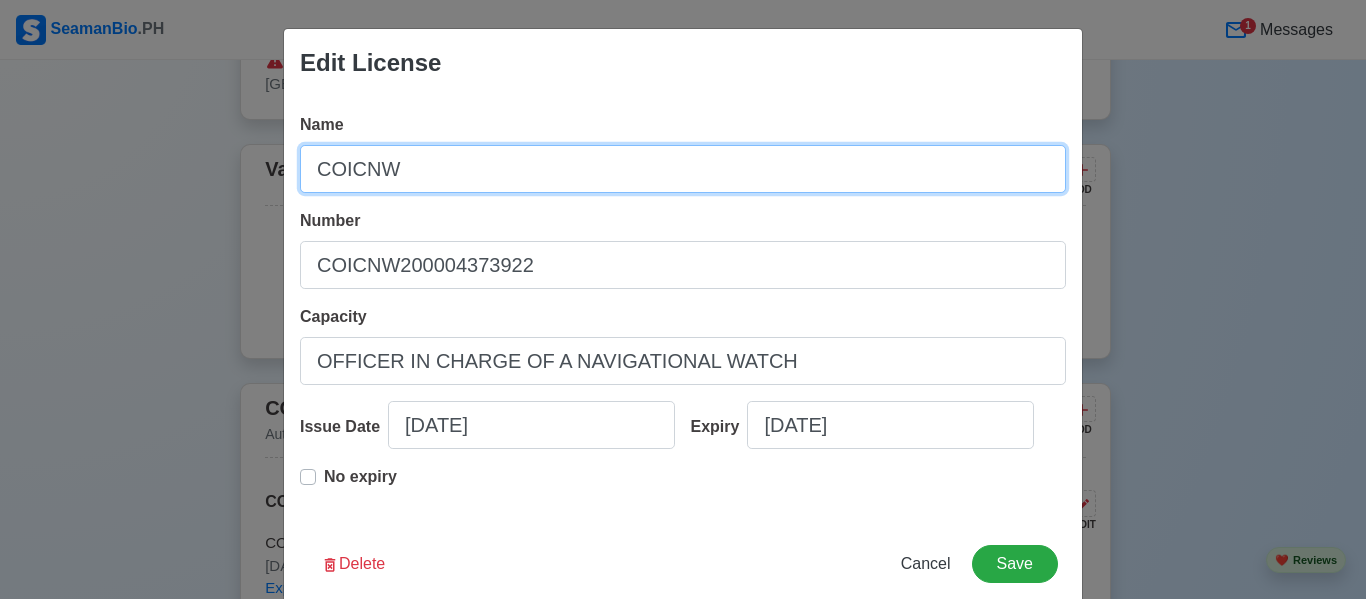 click on "COICNW" at bounding box center (683, 169) 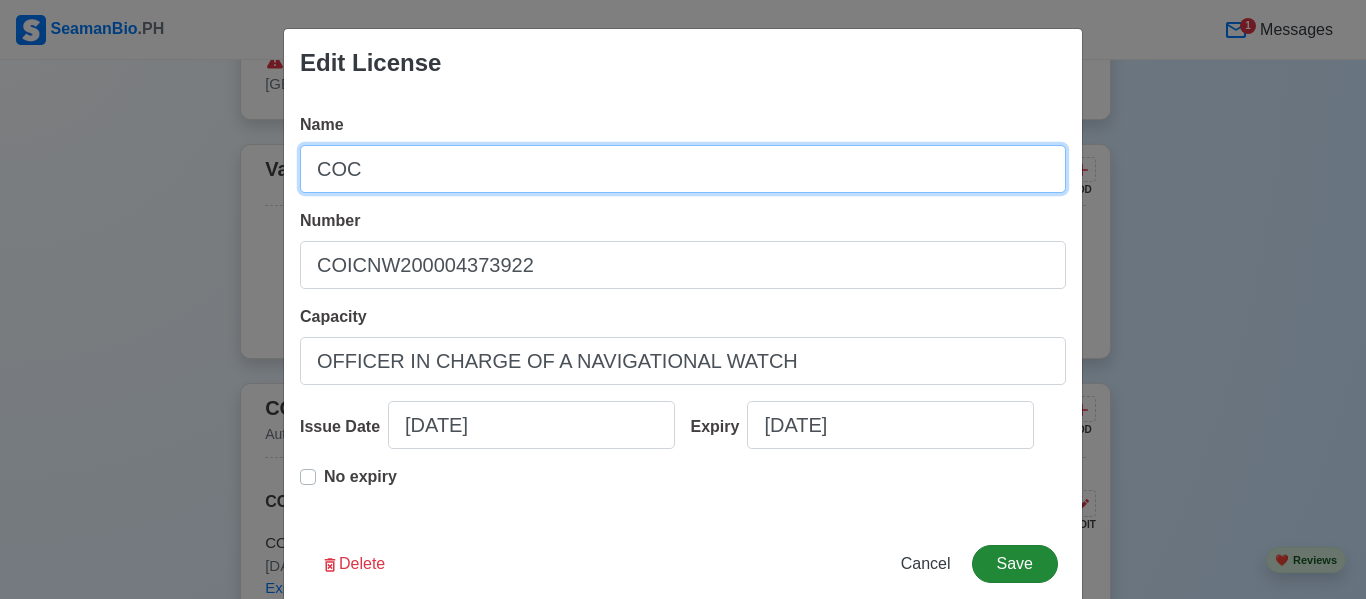 type on "COC" 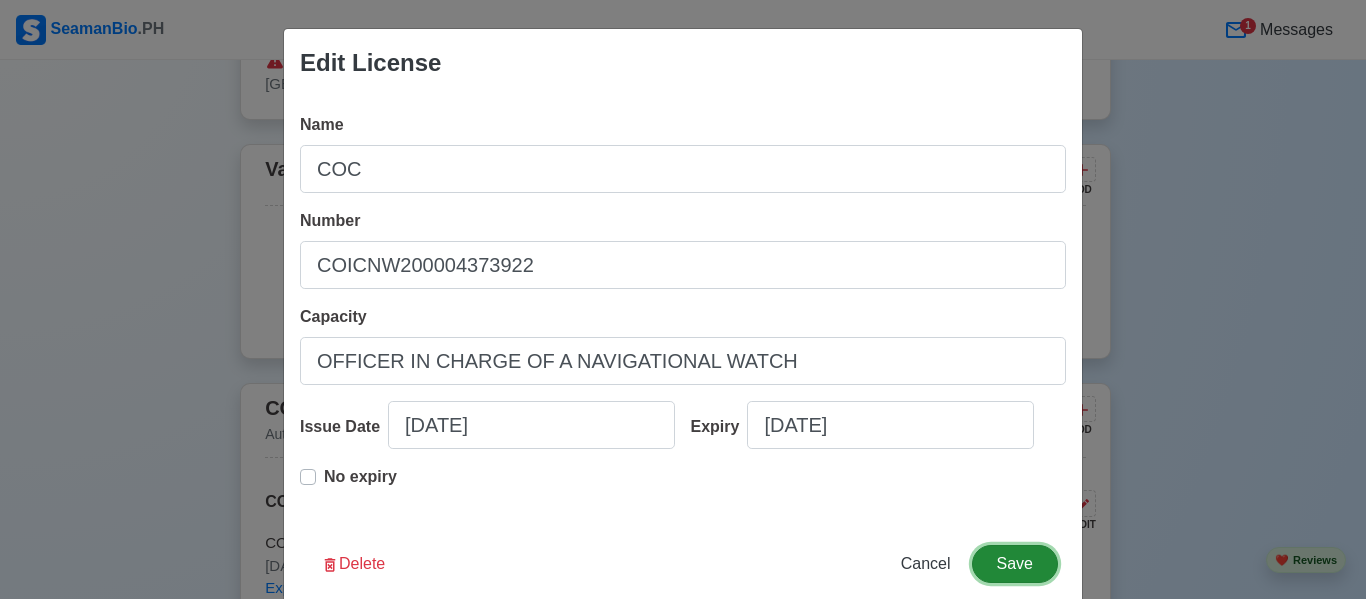 click on "Save" at bounding box center [1015, 564] 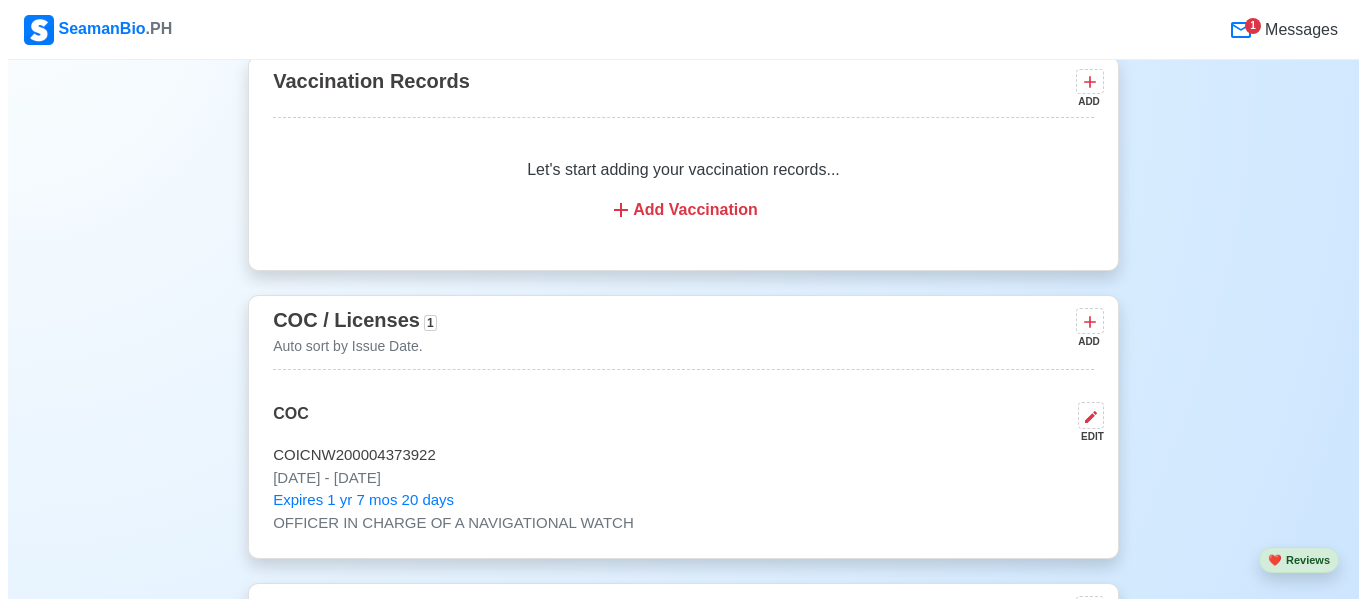 scroll, scrollTop: 2460, scrollLeft: 0, axis: vertical 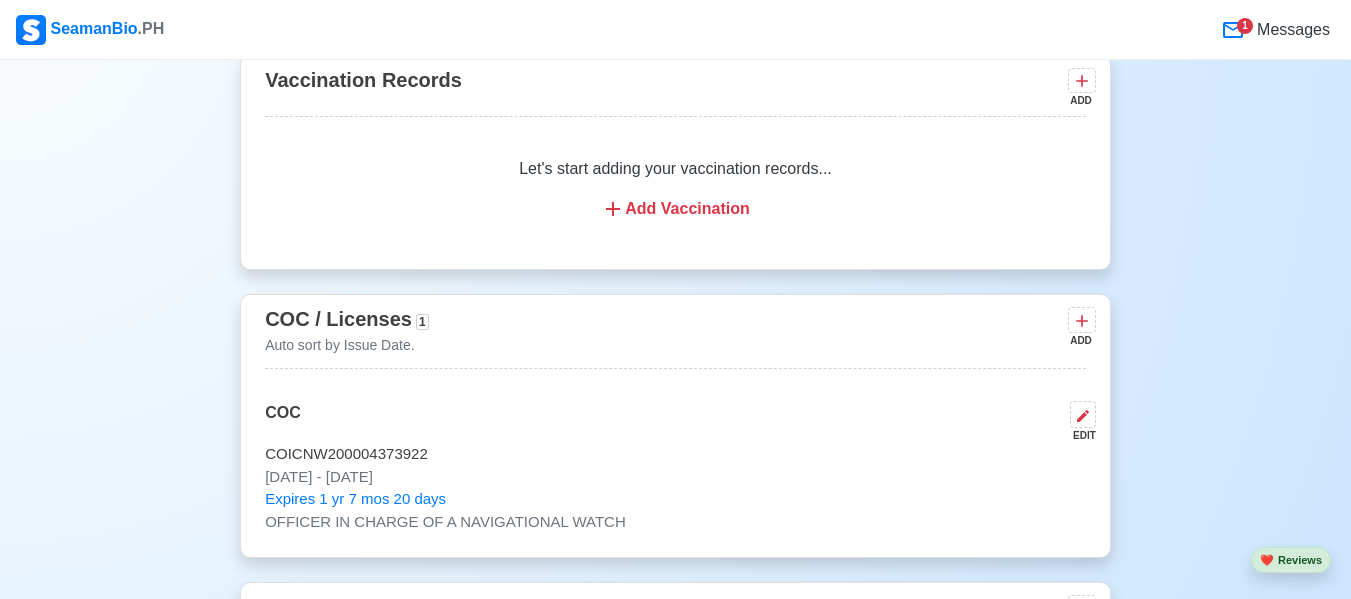 click on "Add Training / Cert" at bounding box center (675, 737) 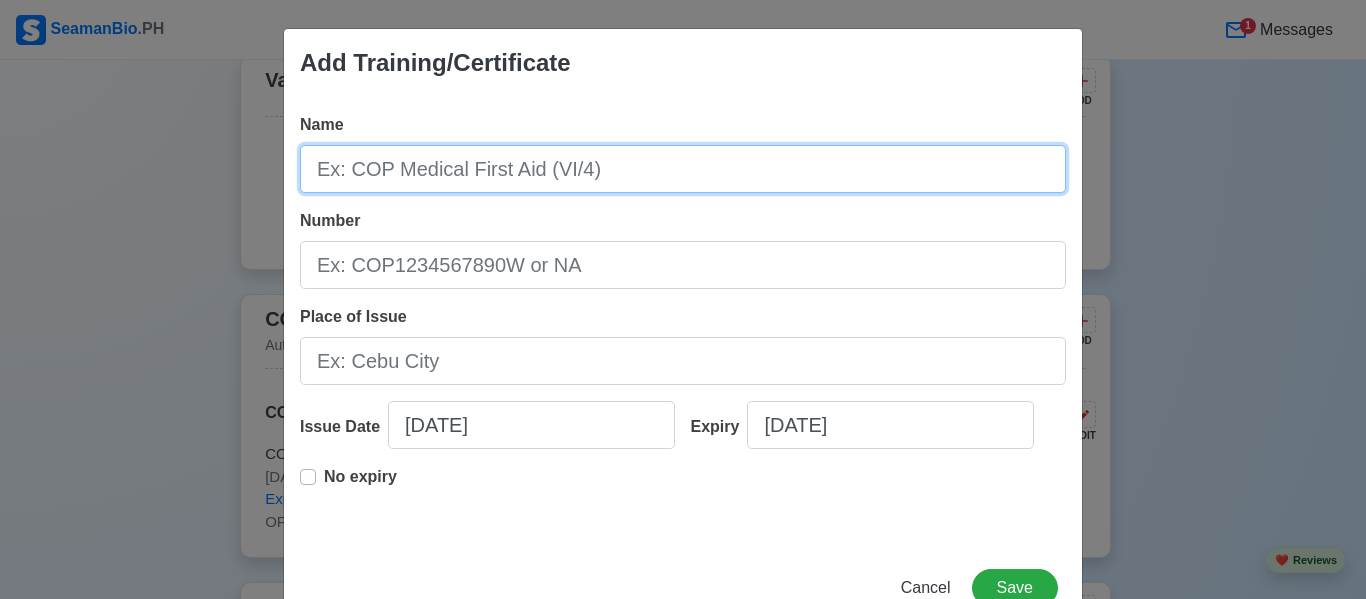 click on "Name" at bounding box center (683, 169) 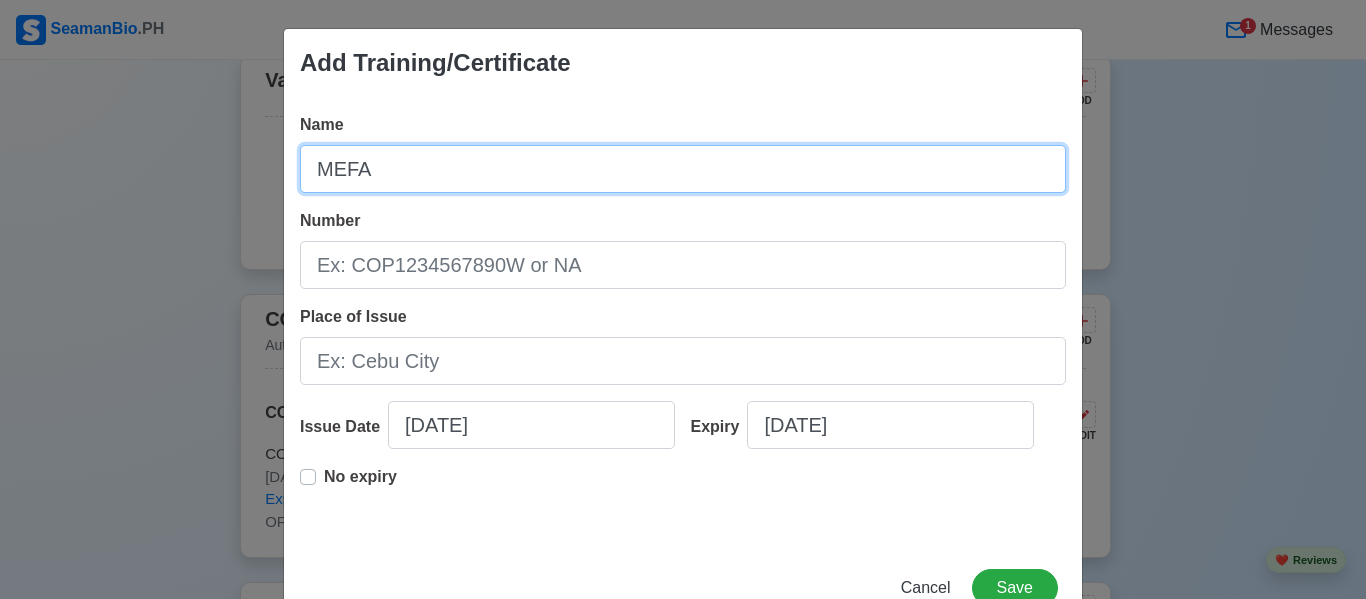 type on "MEFA" 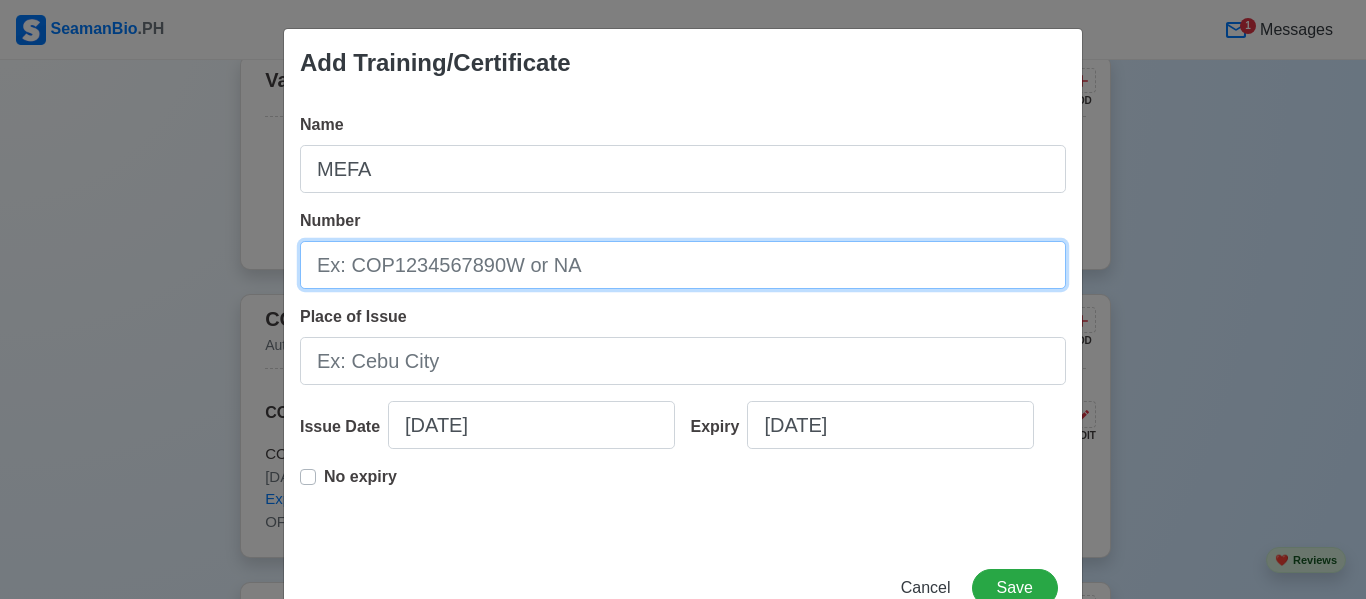 click on "Number" at bounding box center [683, 265] 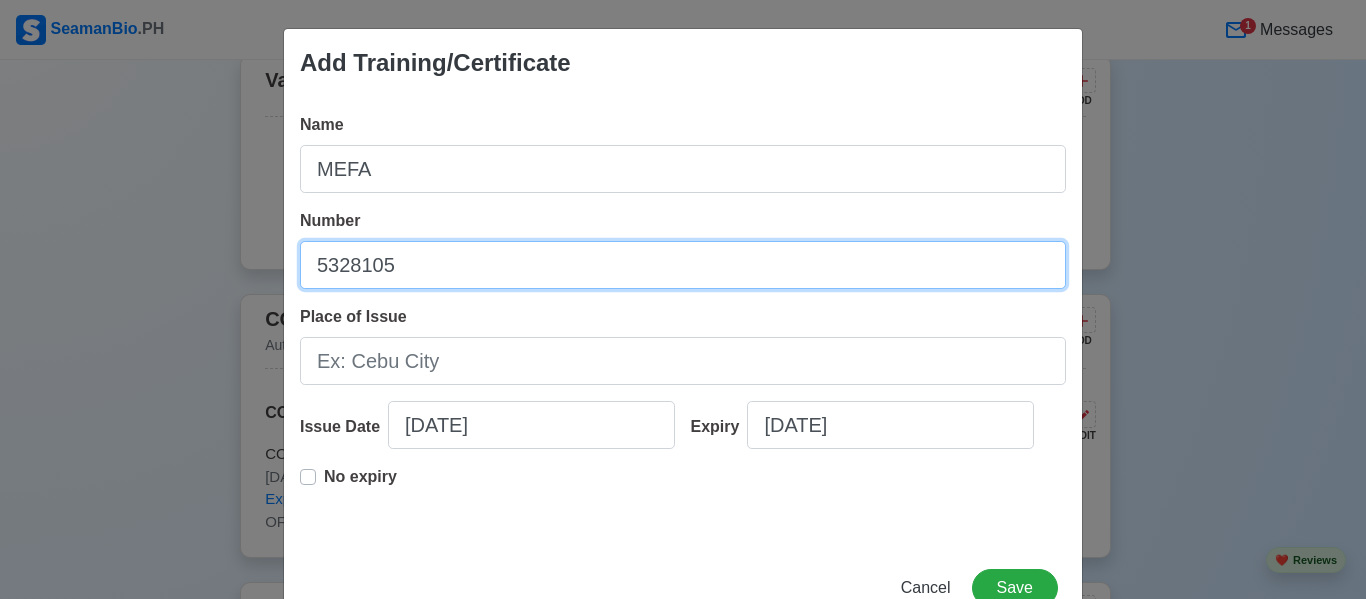 type on "5328105" 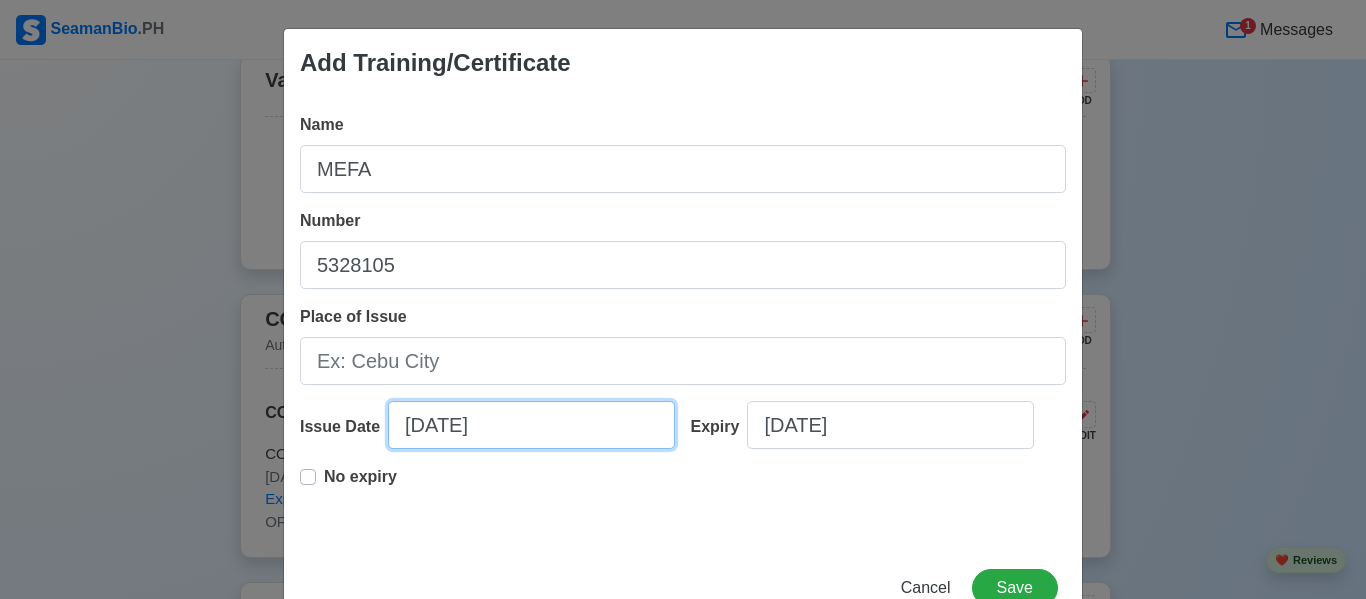 select on "****" 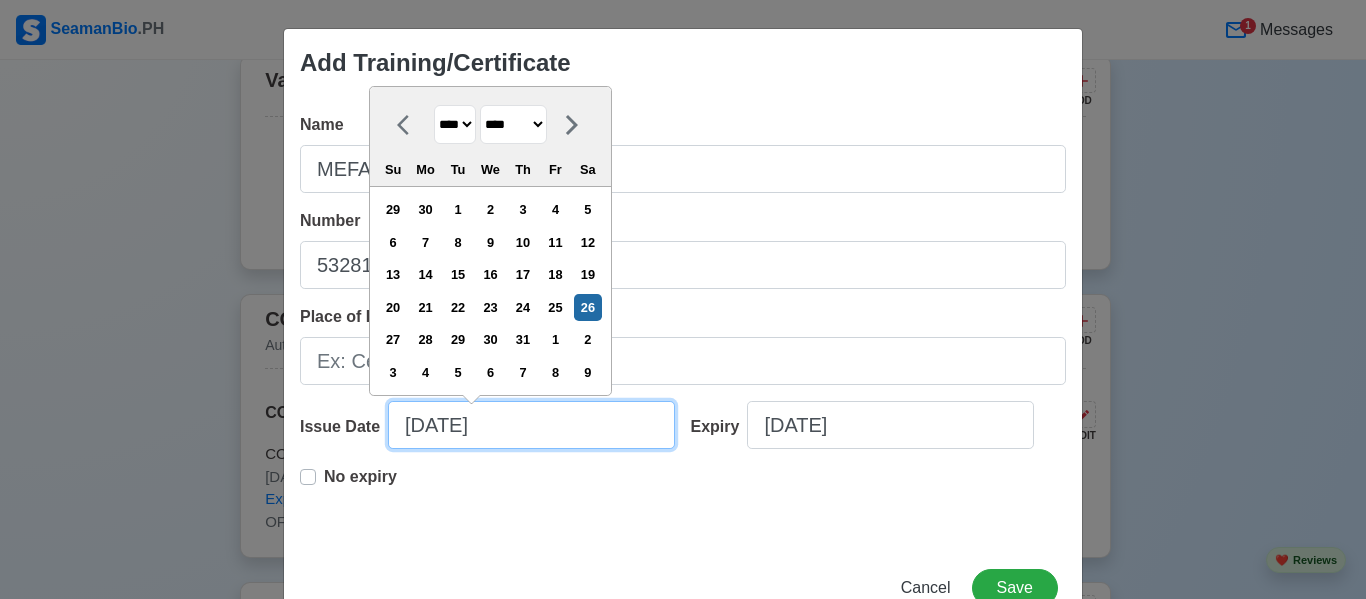 click on "[DATE]" at bounding box center [531, 425] 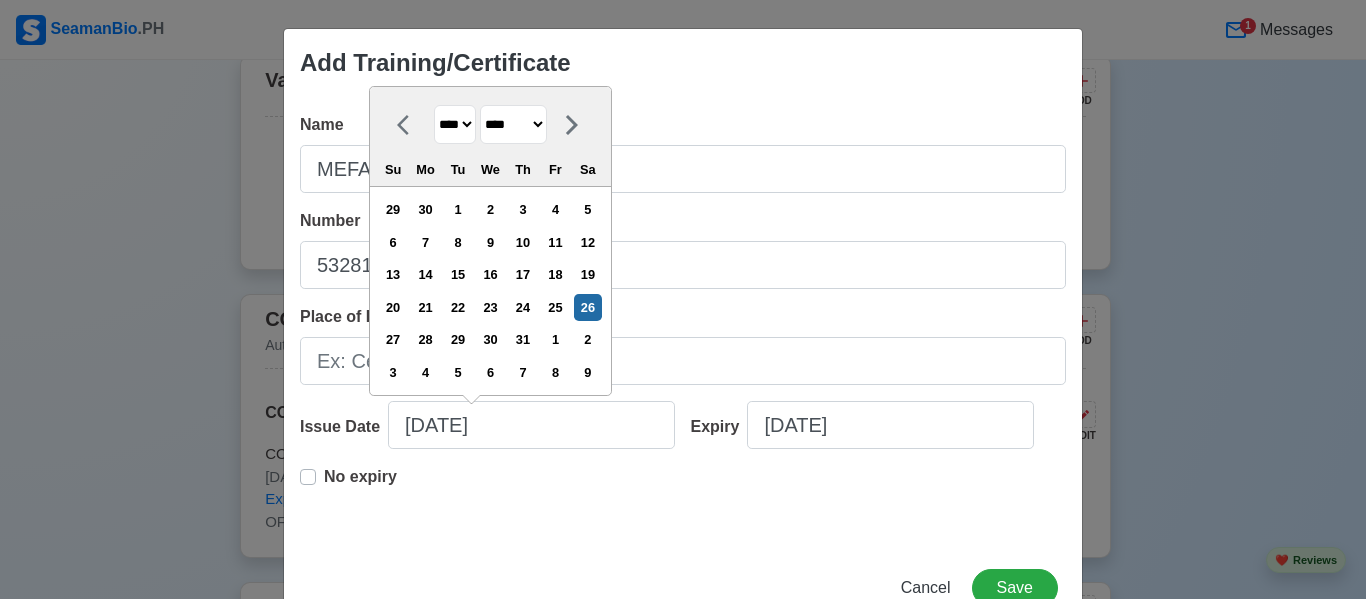 click on "**** **** **** **** **** **** **** **** **** **** **** **** **** **** **** **** **** **** **** **** **** **** **** **** **** **** **** **** **** **** **** **** **** **** **** **** **** **** **** **** **** **** **** **** **** **** **** **** **** **** **** **** **** **** **** **** **** **** **** **** **** **** **** **** **** **** **** **** **** **** **** **** **** **** **** **** **** **** **** **** **** **** **** **** **** **** **** **** **** **** **** **** **** **** **** **** **** **** **** **** **** **** **** **** **** ****" at bounding box center (455, 124) 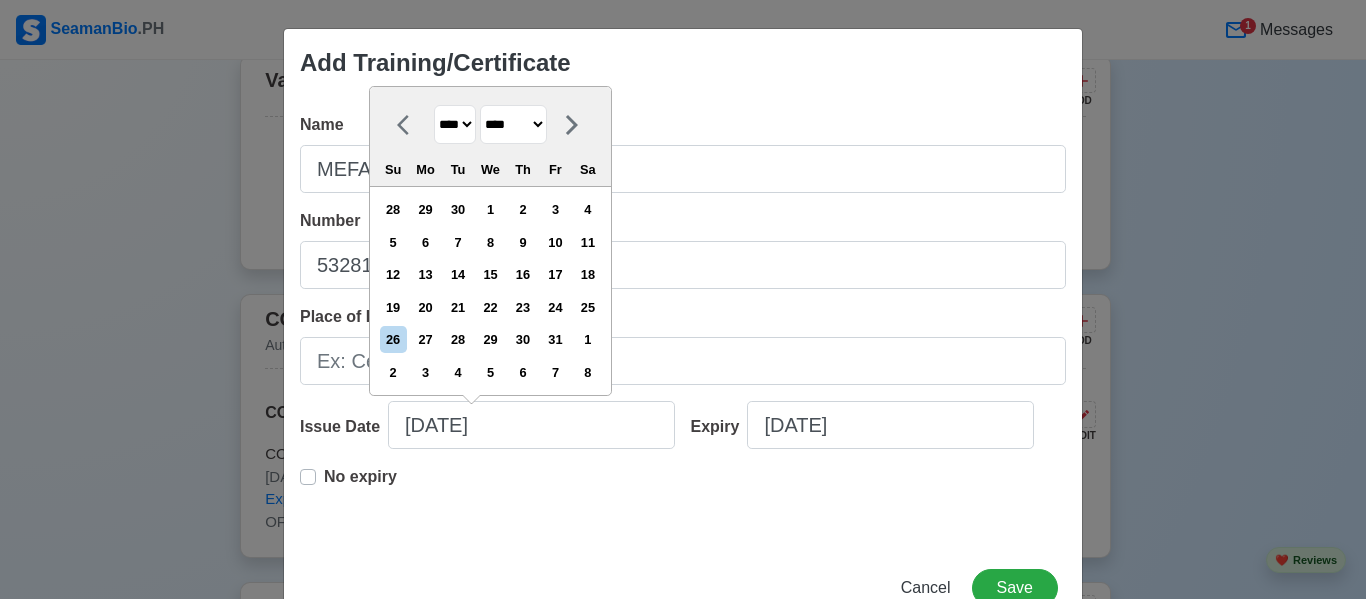 click on "******* ******** ***** ***** *** **** **** ****** ********* ******* ******** ********" at bounding box center (513, 124) 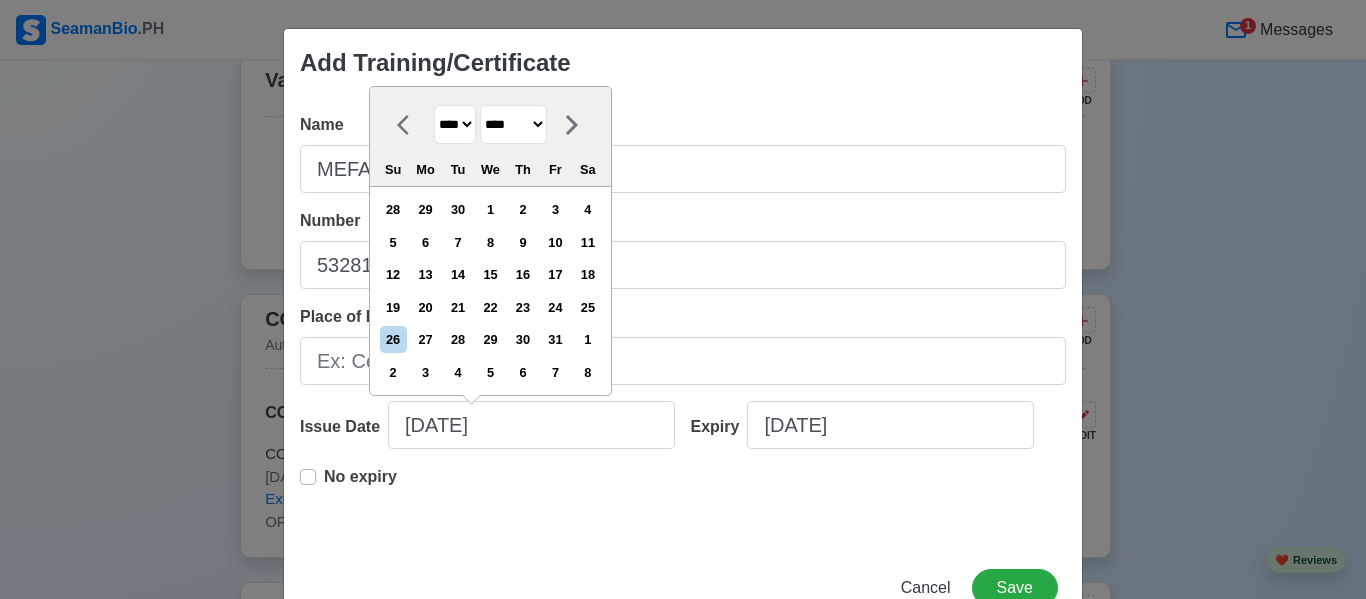 select on "*******" 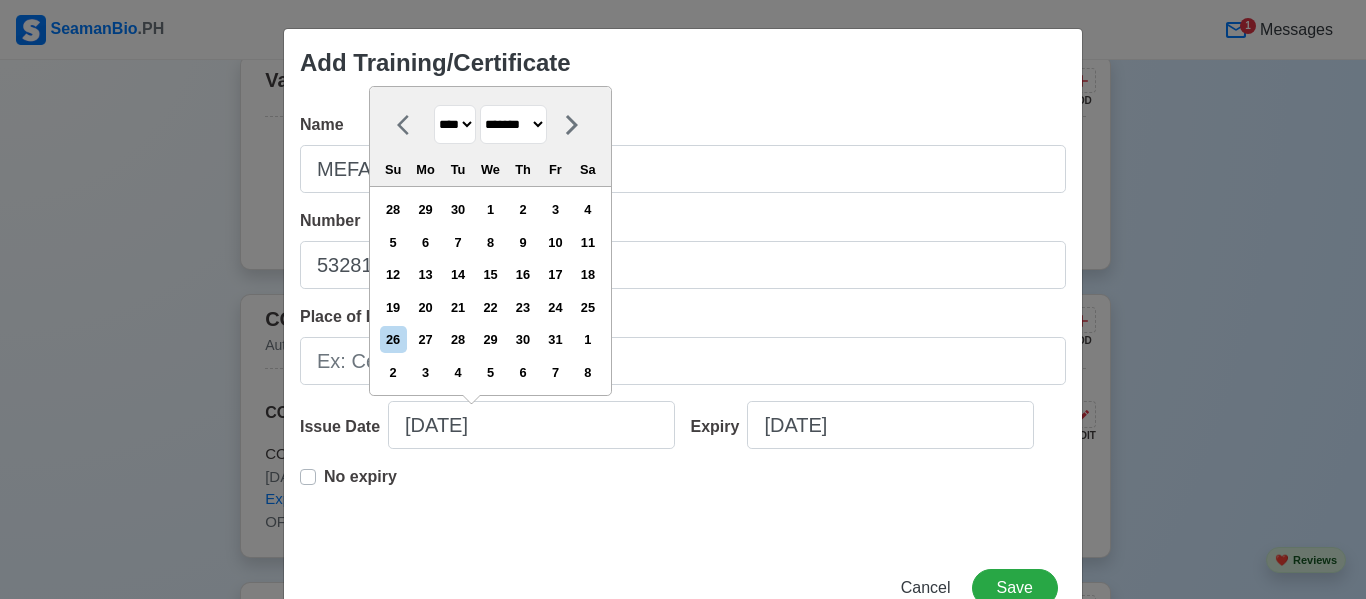 click on "******* ******** ***** ***** *** **** **** ****** ********* ******* ******** ********" at bounding box center [513, 124] 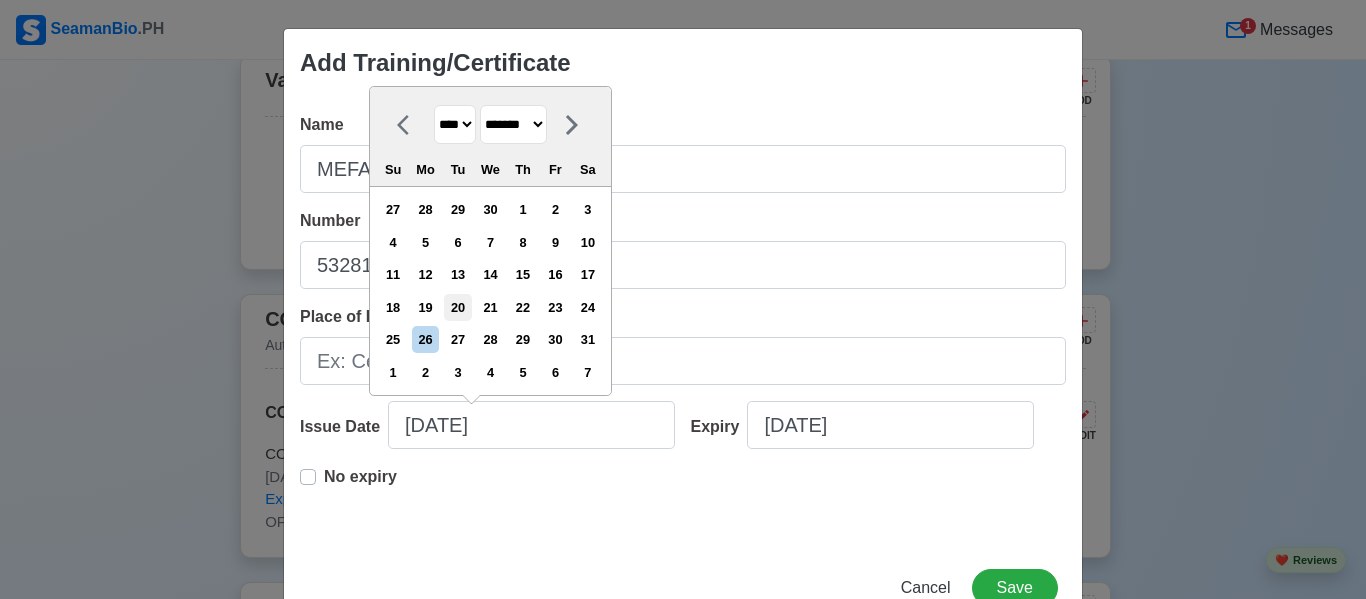 click on "20" at bounding box center [457, 307] 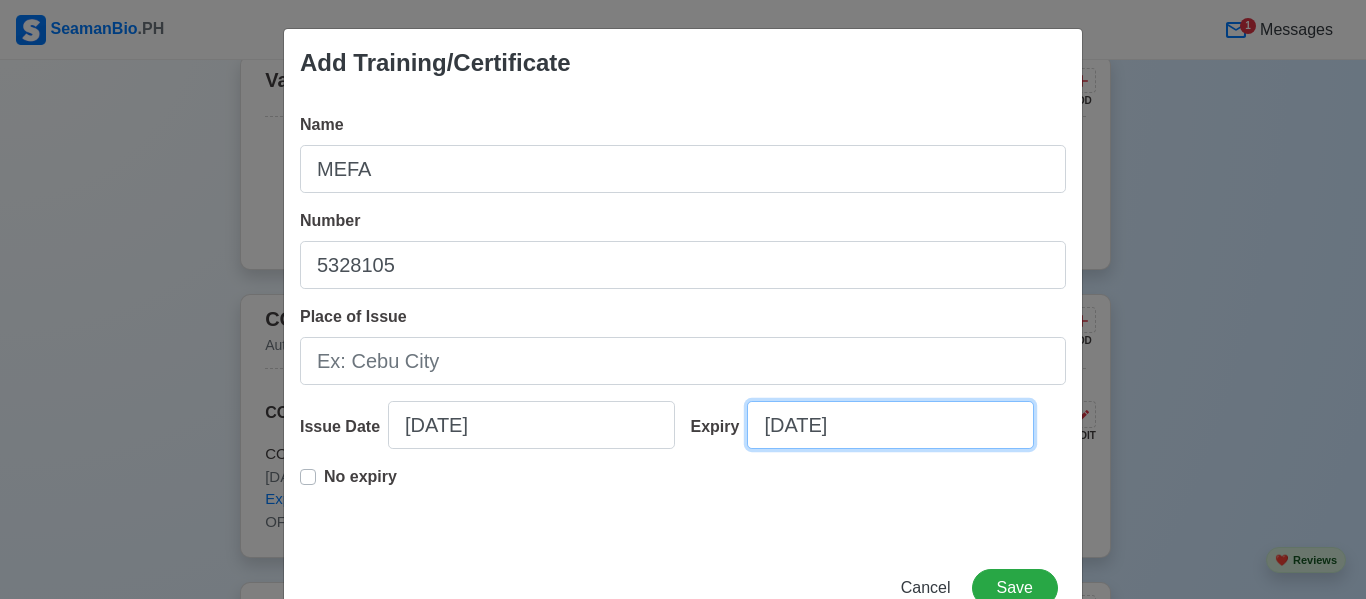 select on "****" 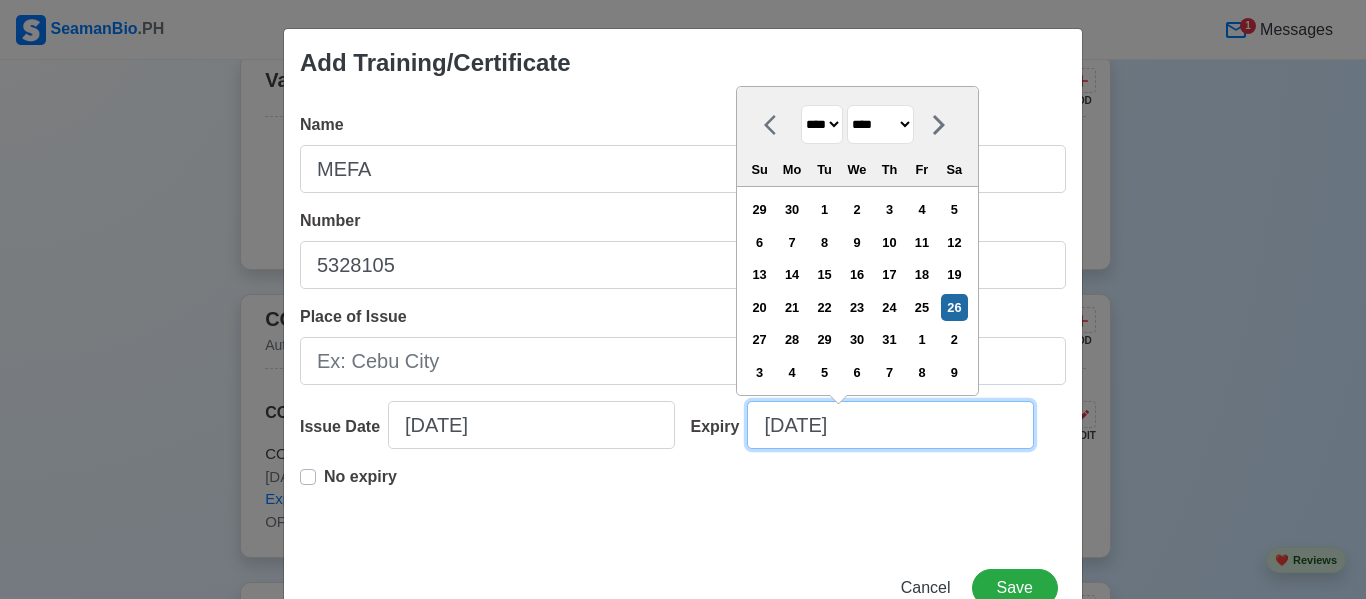 click on "[DATE]" at bounding box center [890, 425] 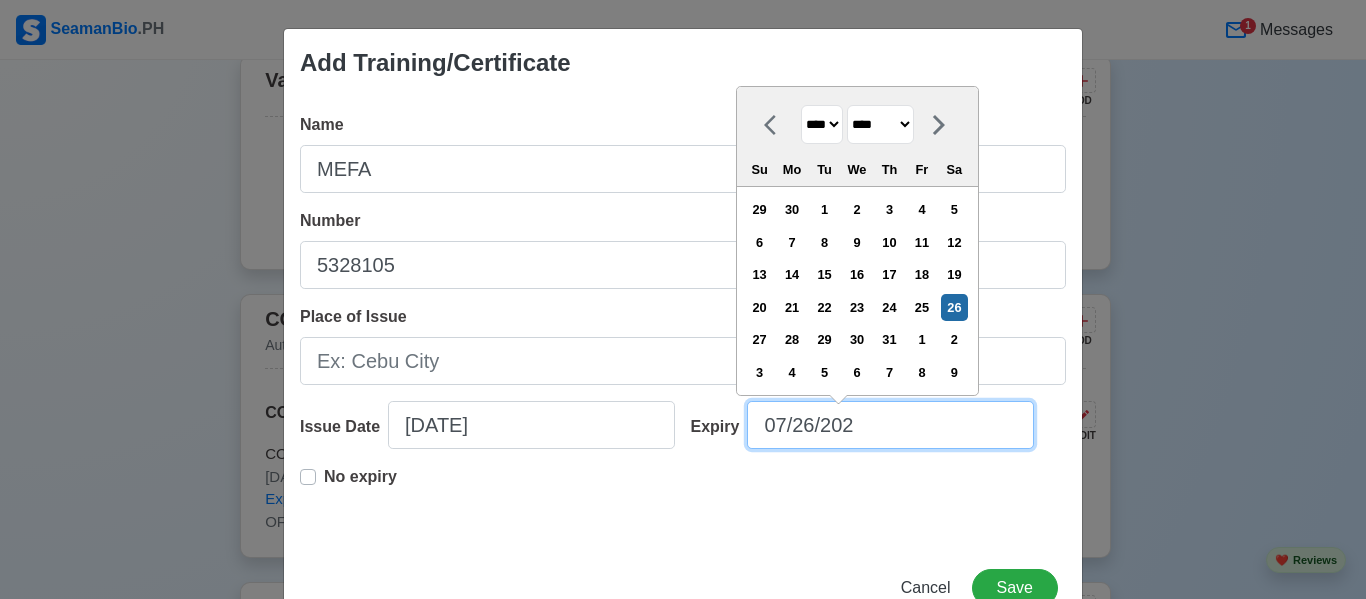 type on "07/26/20" 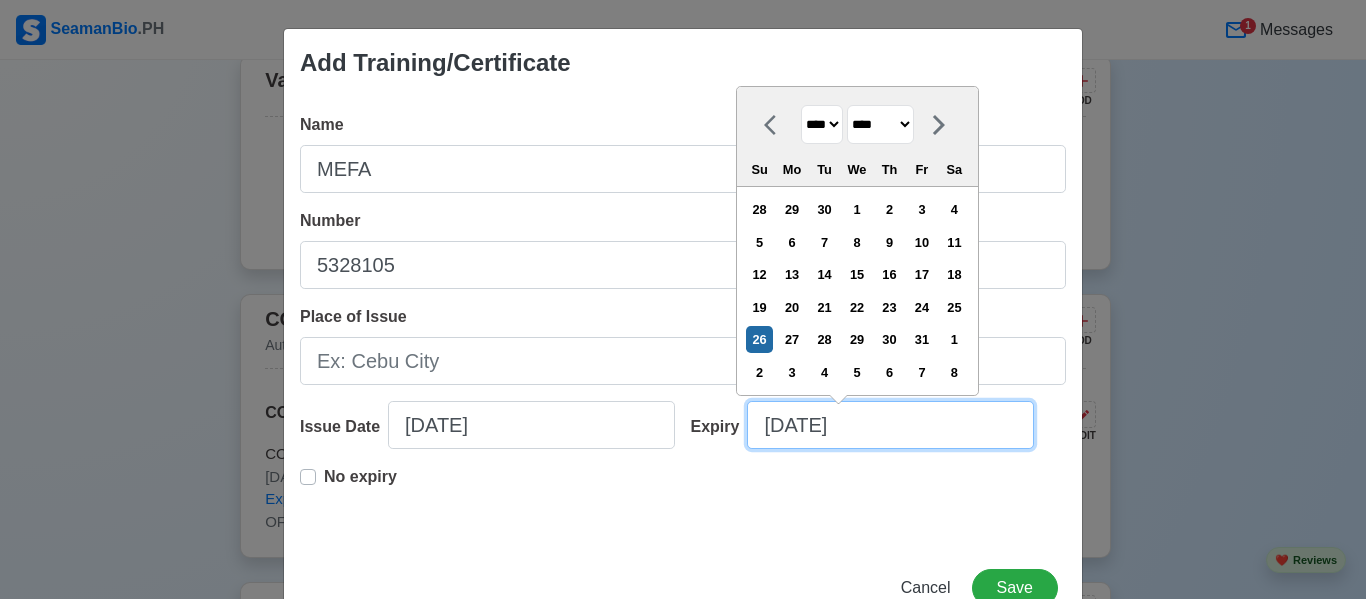 type on "07/26/2" 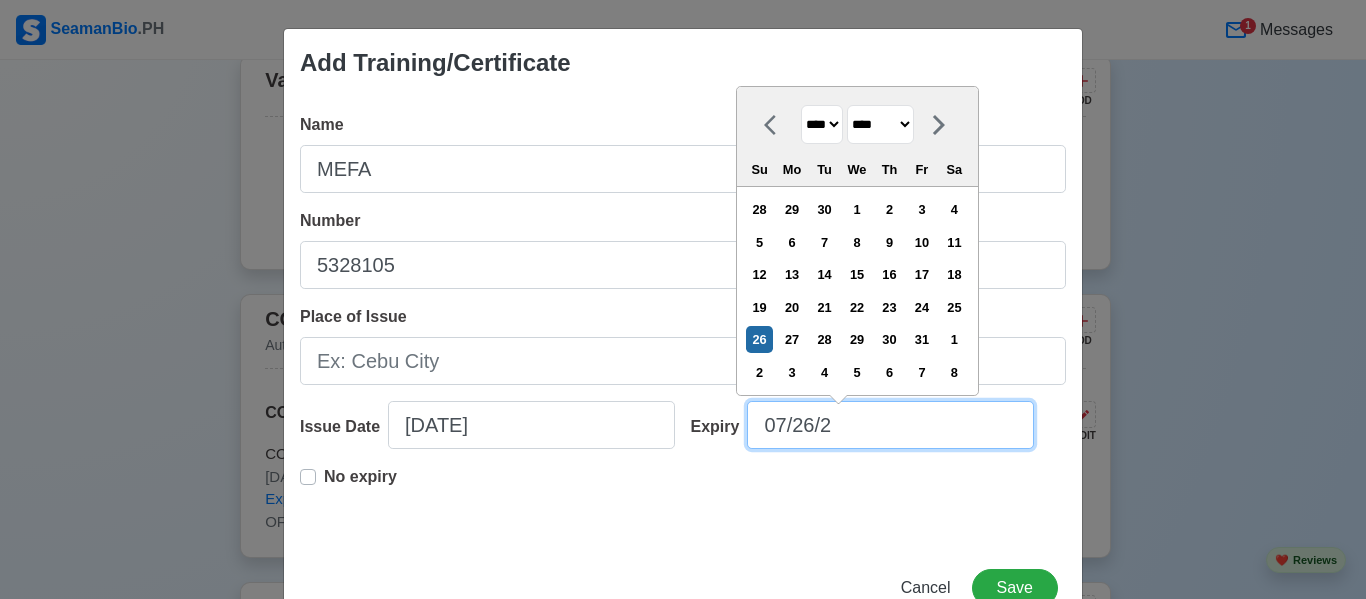 type on "07/26/" 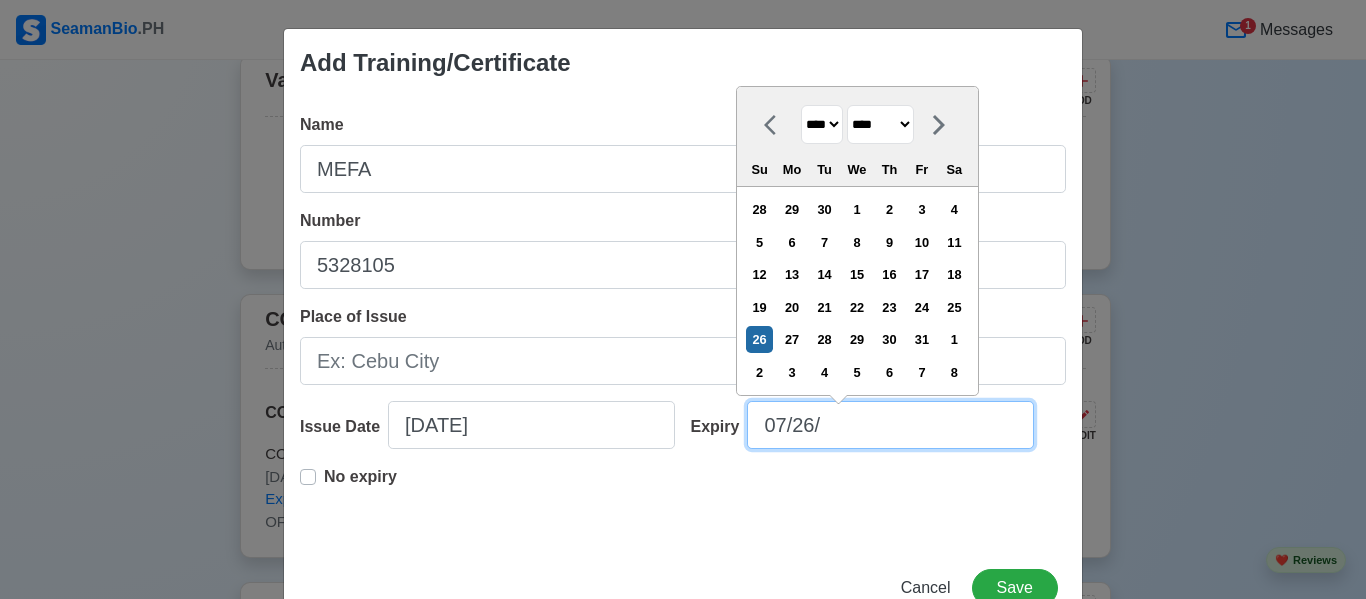 select on "****" 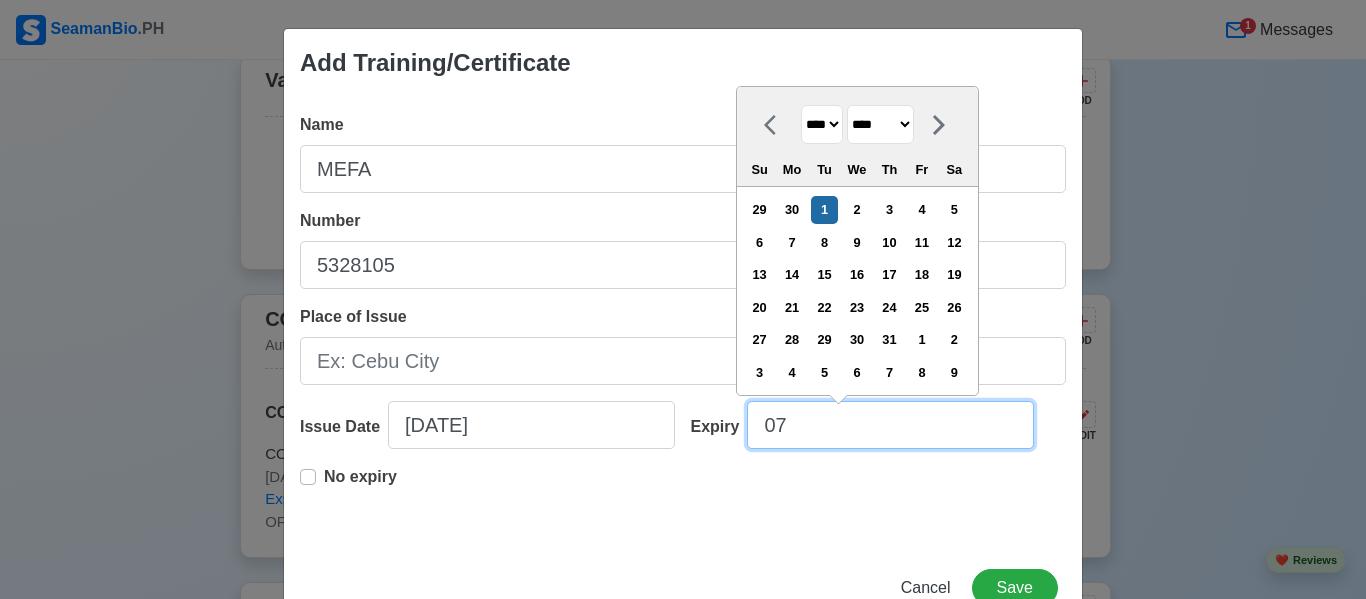 type on "0" 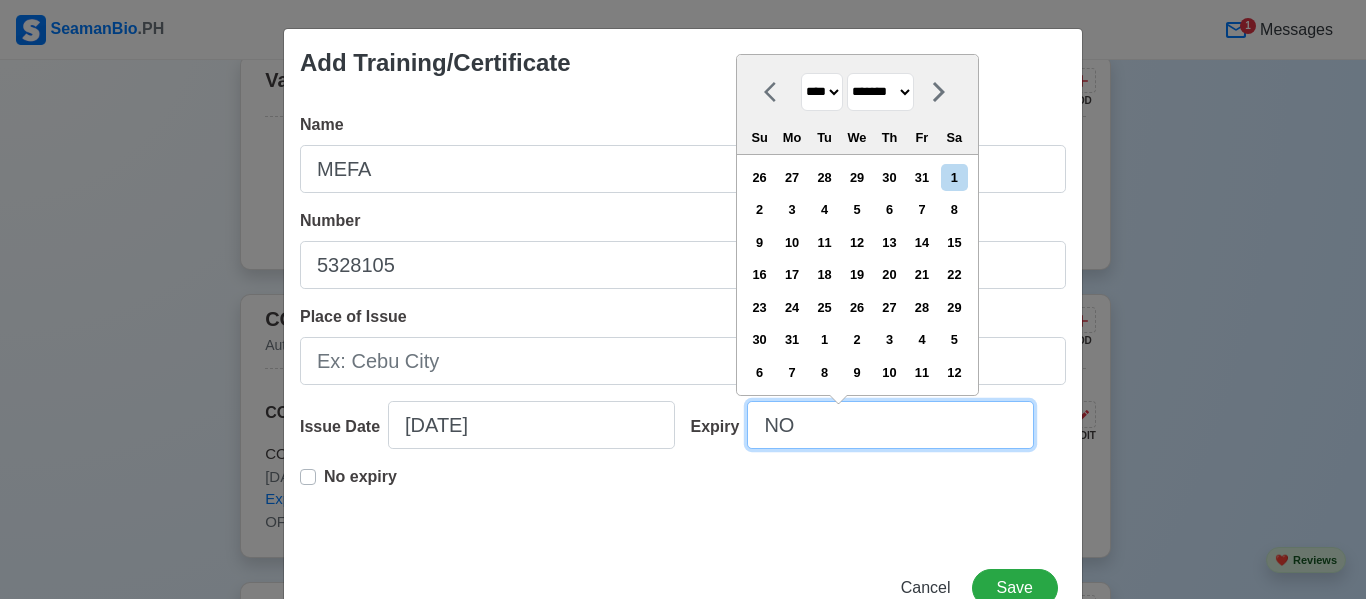 type on "N" 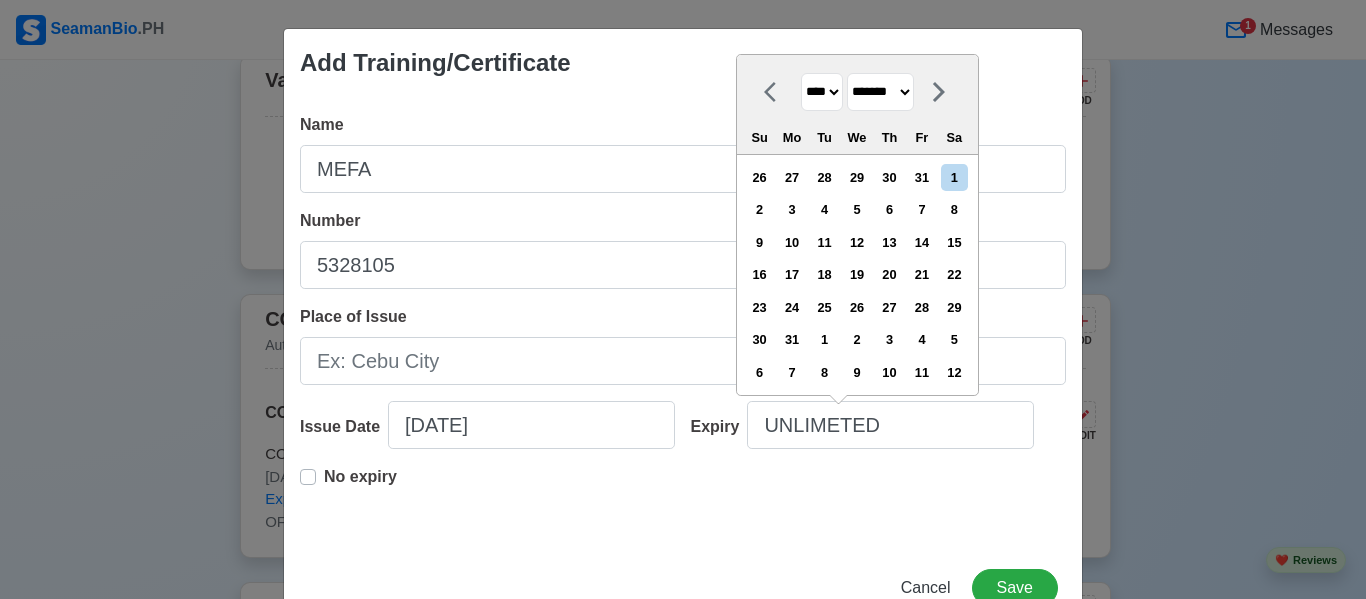 type on "[DATE]" 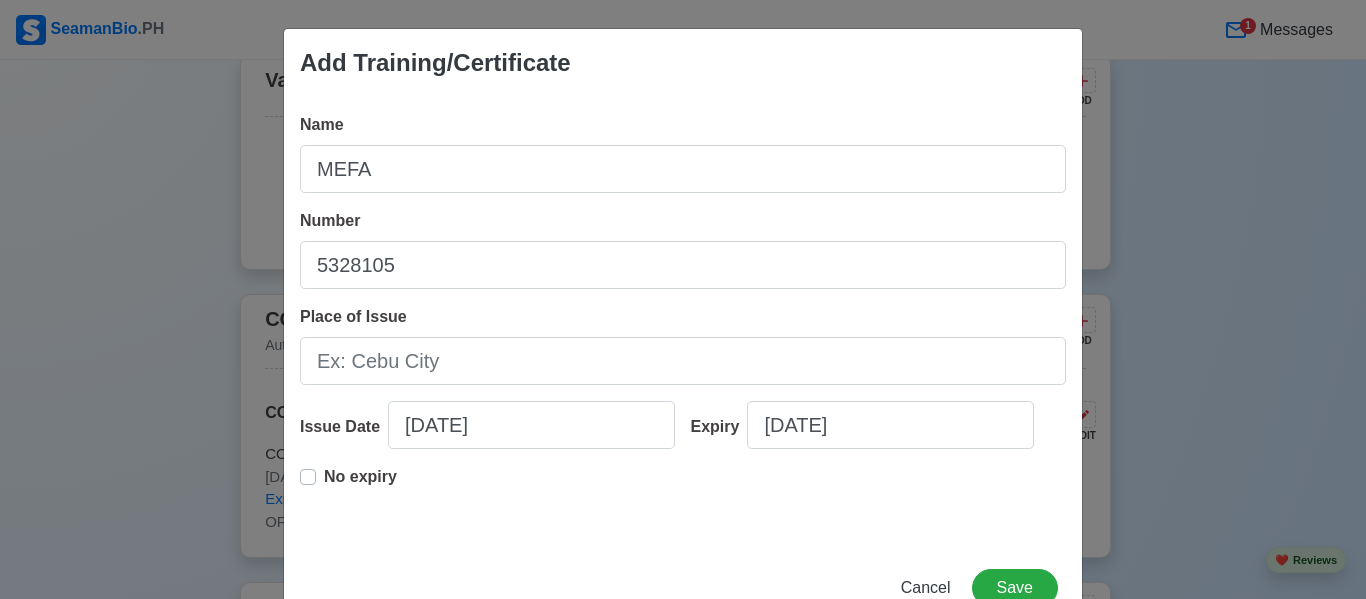 click on "No expiry" at bounding box center [683, 497] 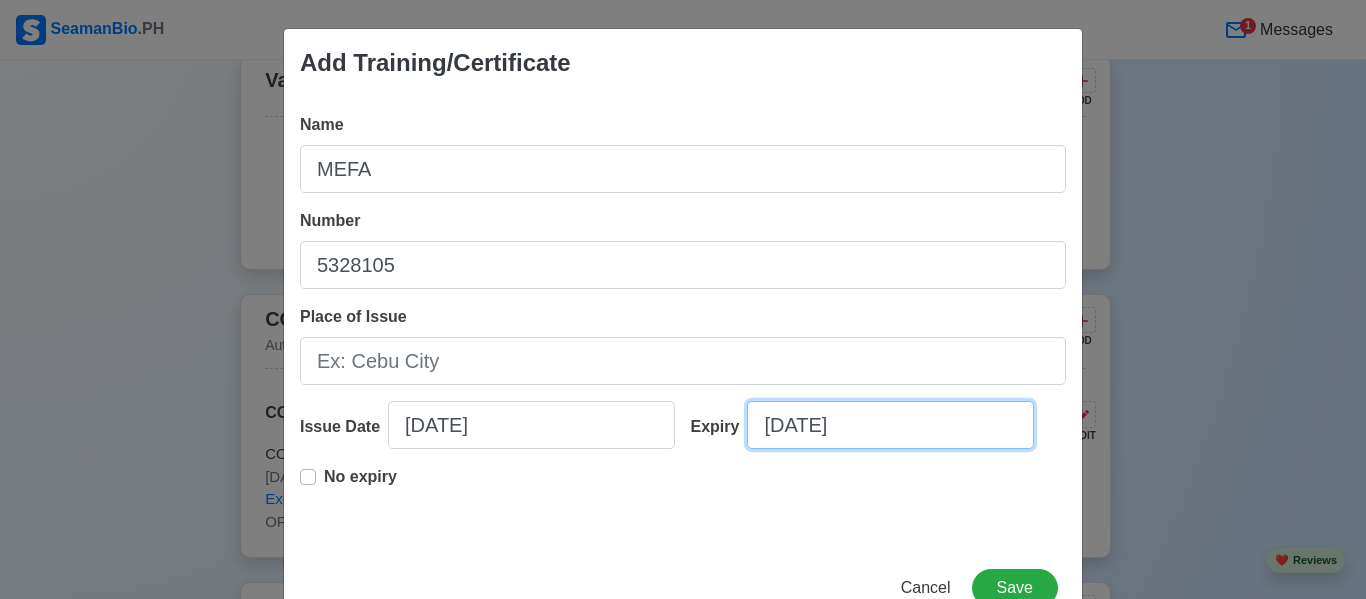 select on "****" 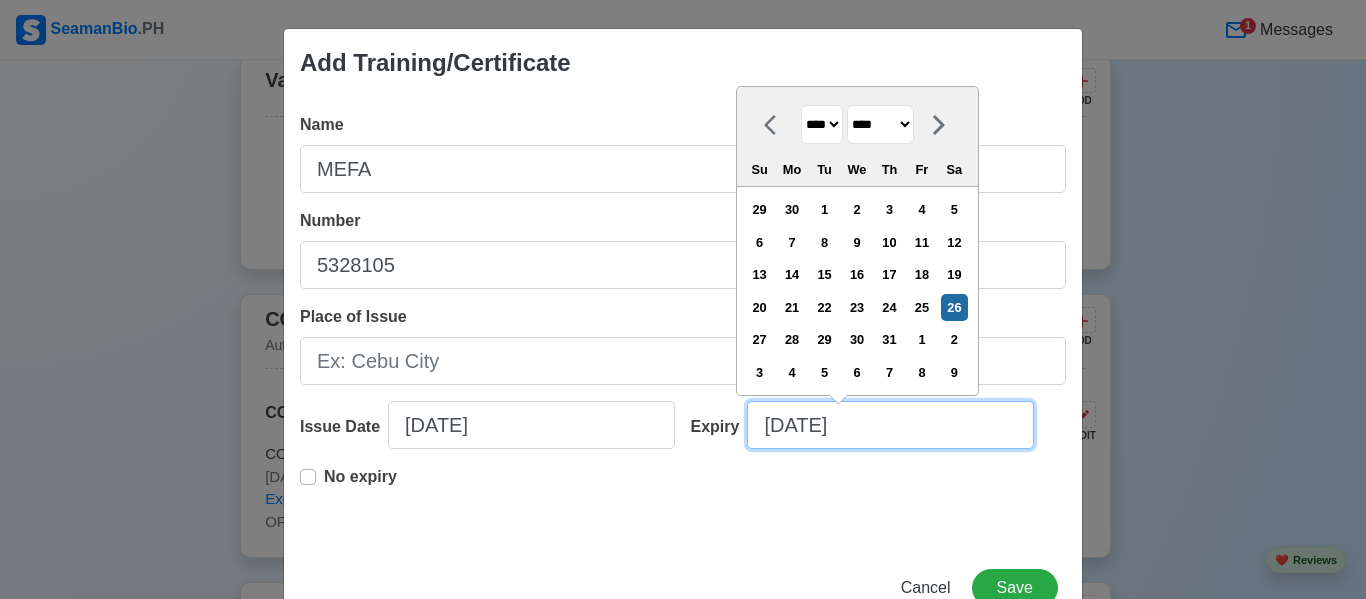 click on "[DATE]" at bounding box center (890, 425) 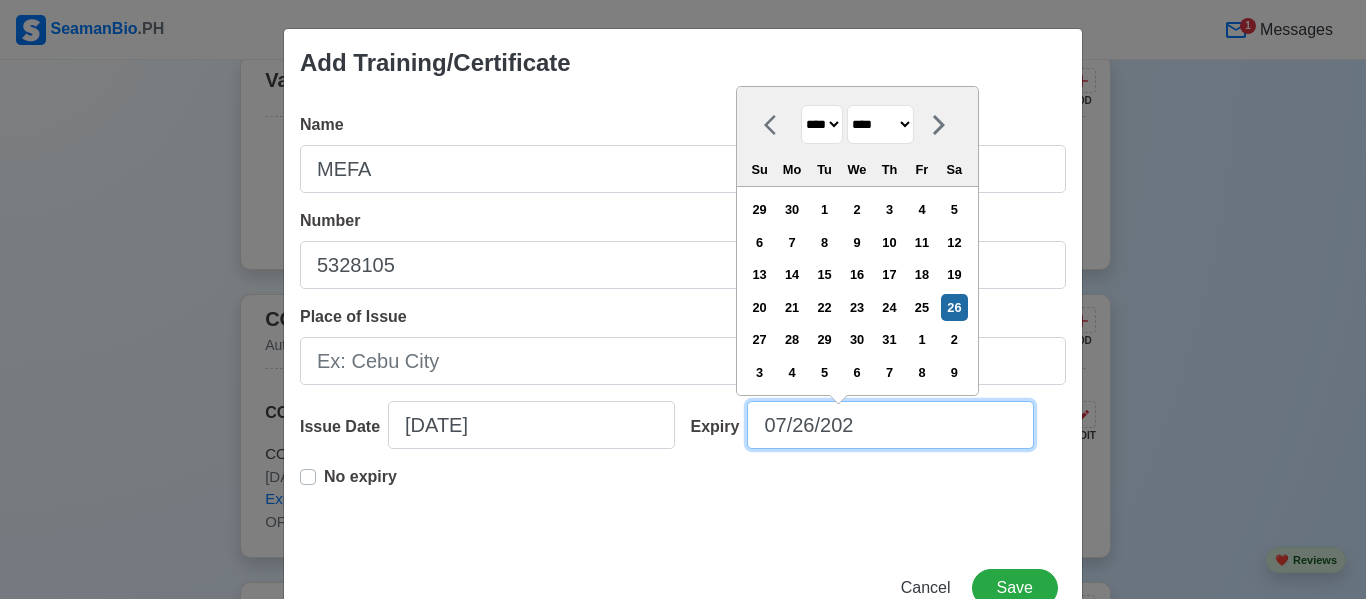 type on "07/26/20" 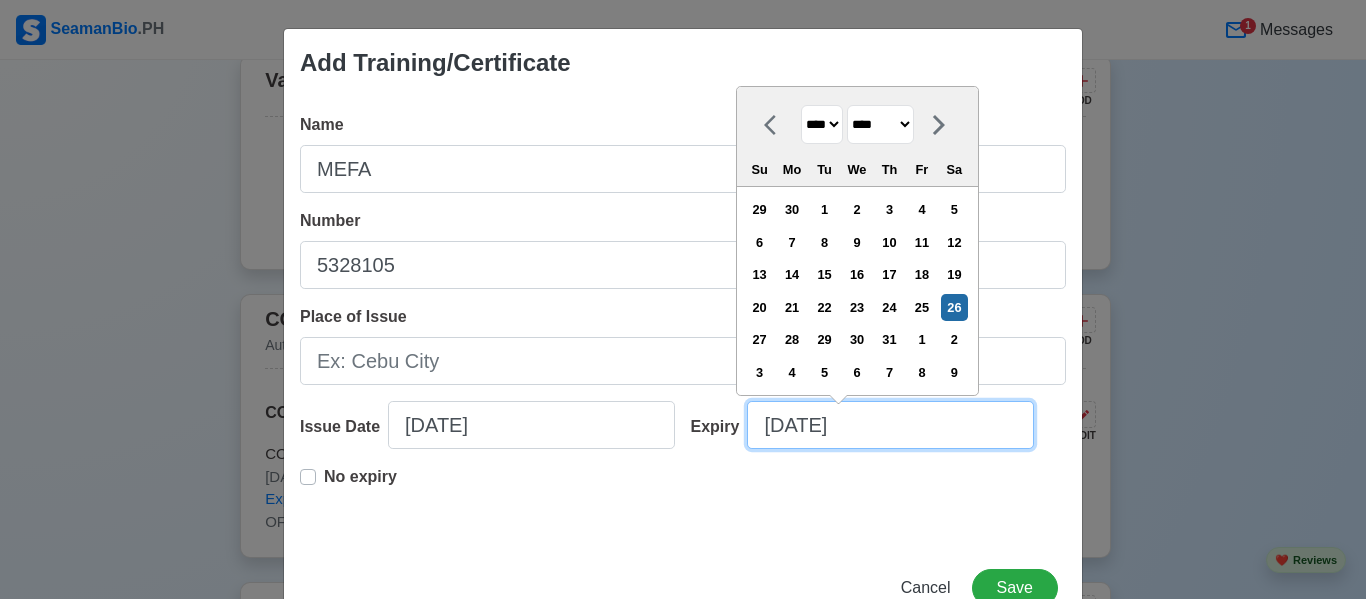 select on "****" 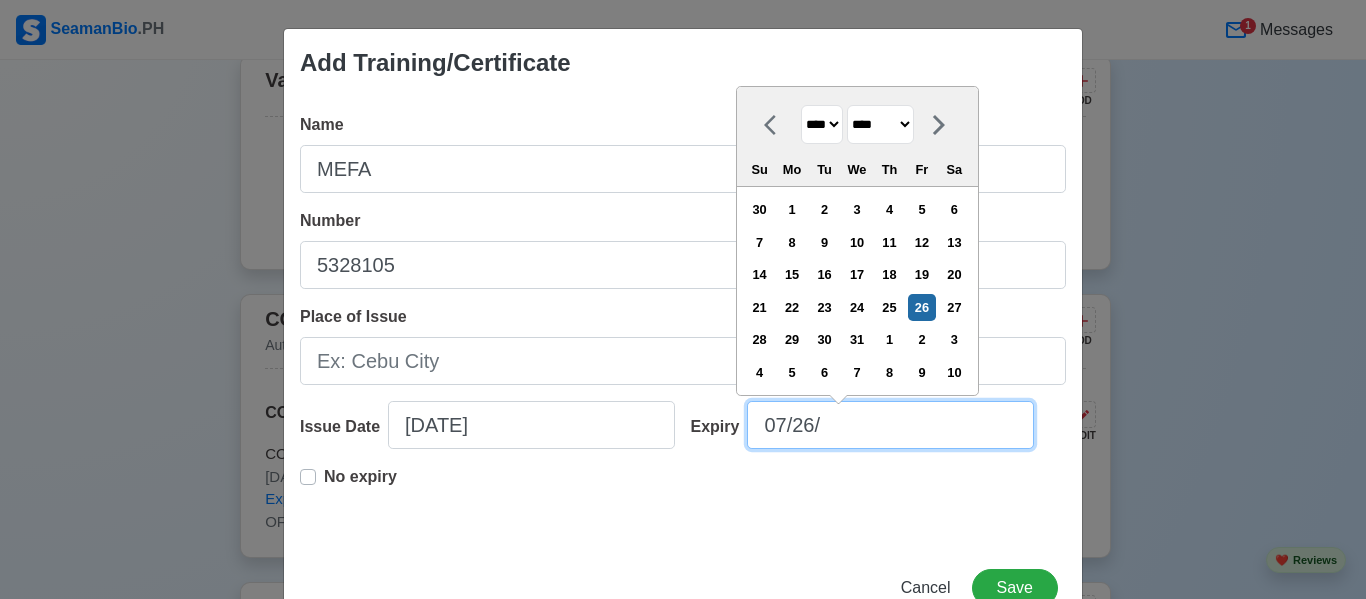 type on "07/26" 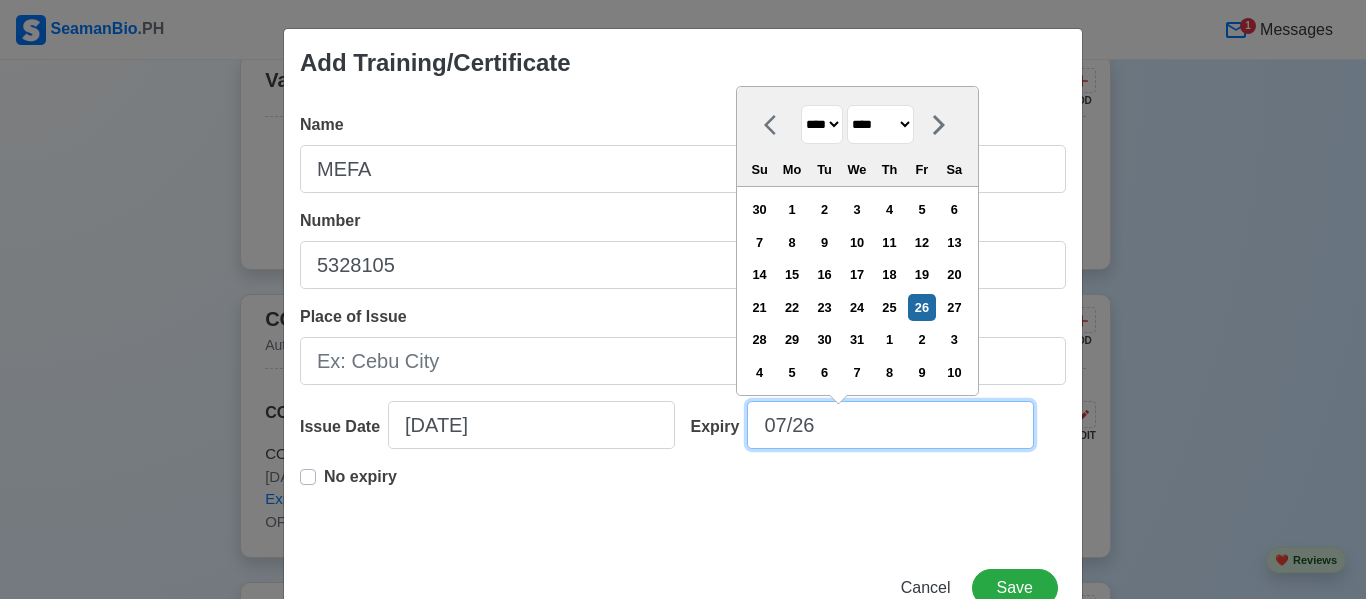 select on "****" 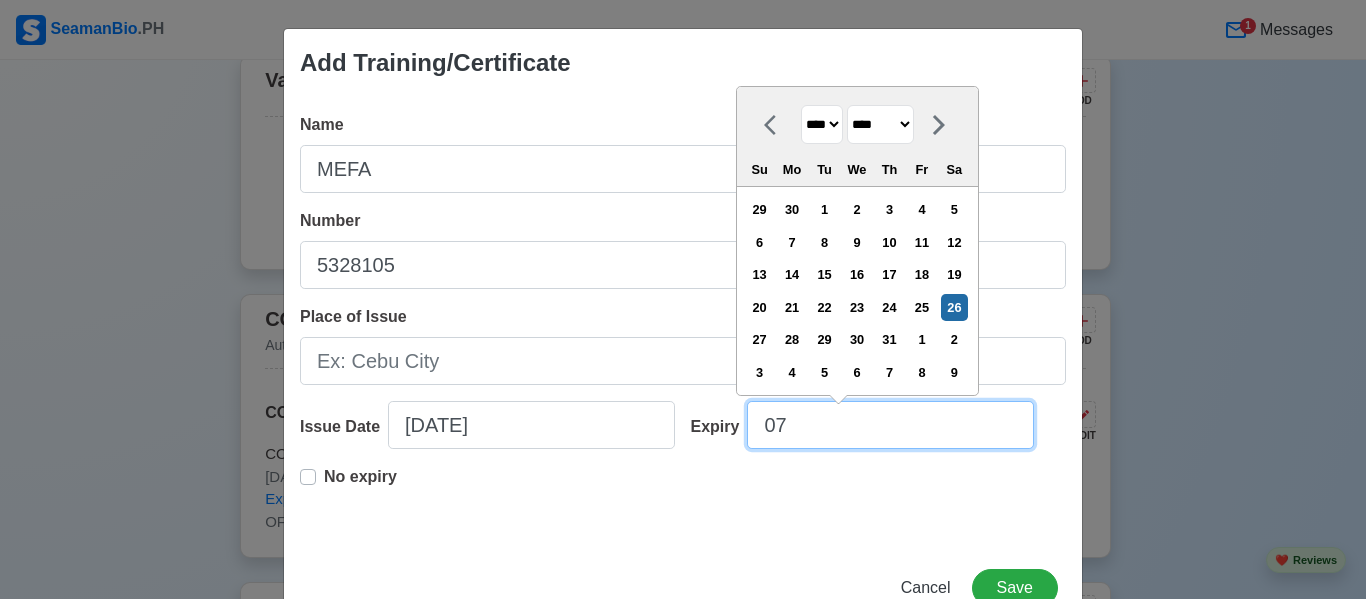 type on "0" 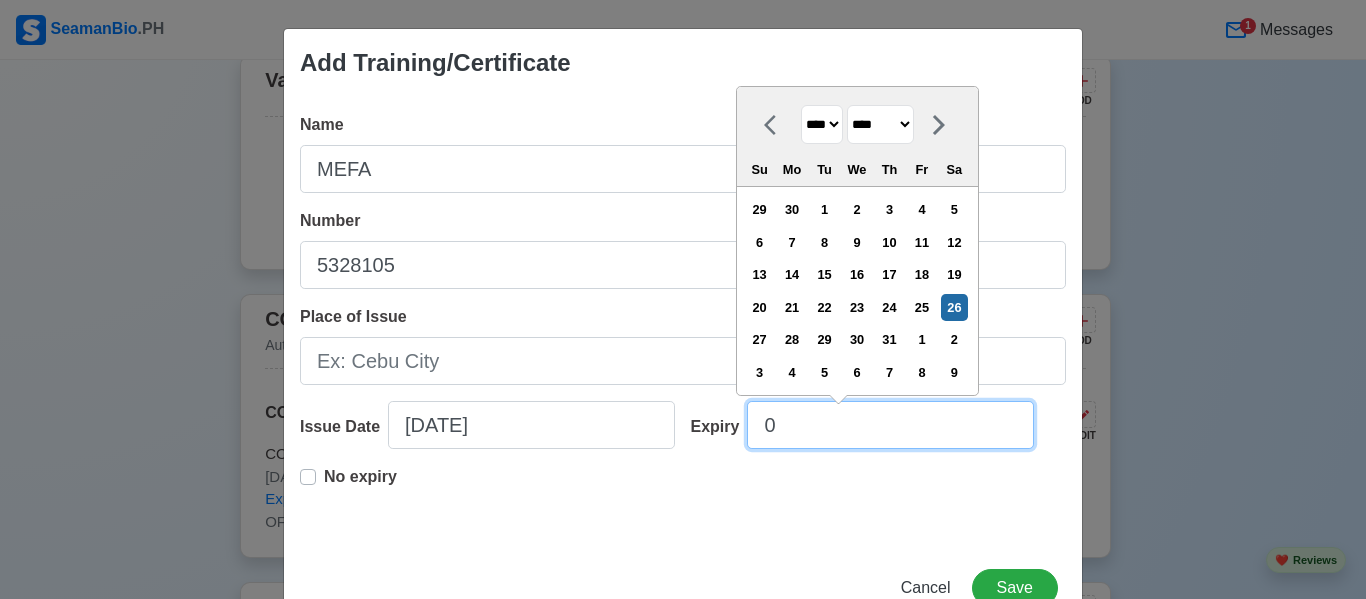 type 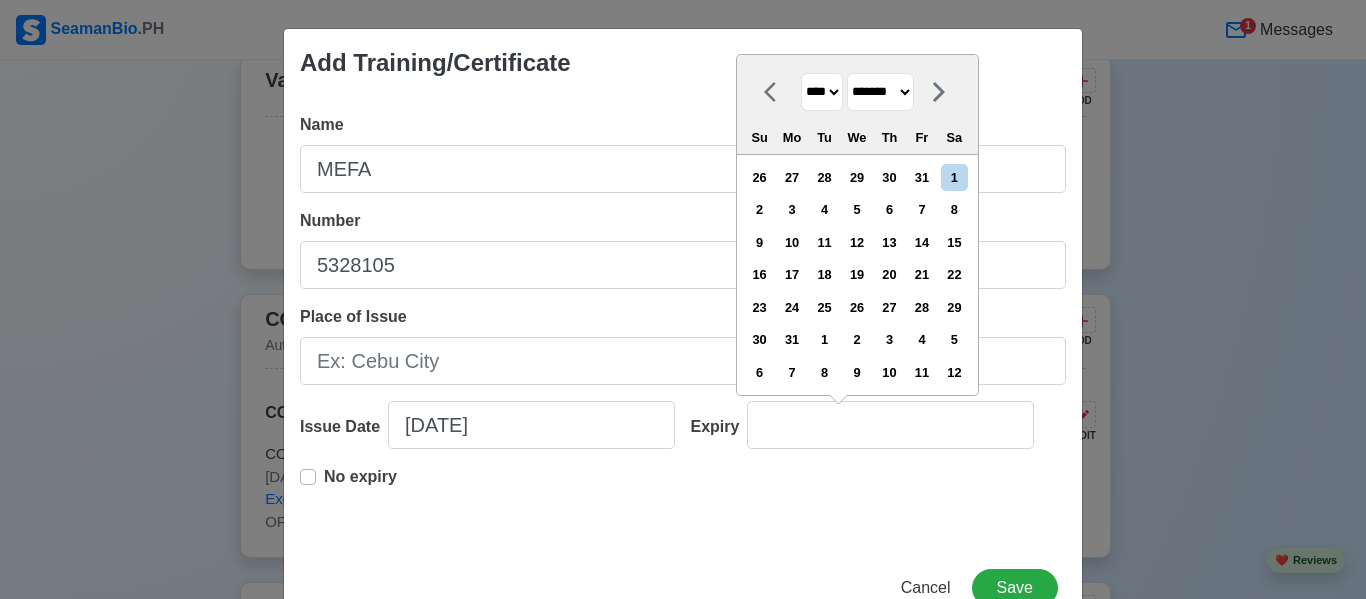 type on "[DATE]" 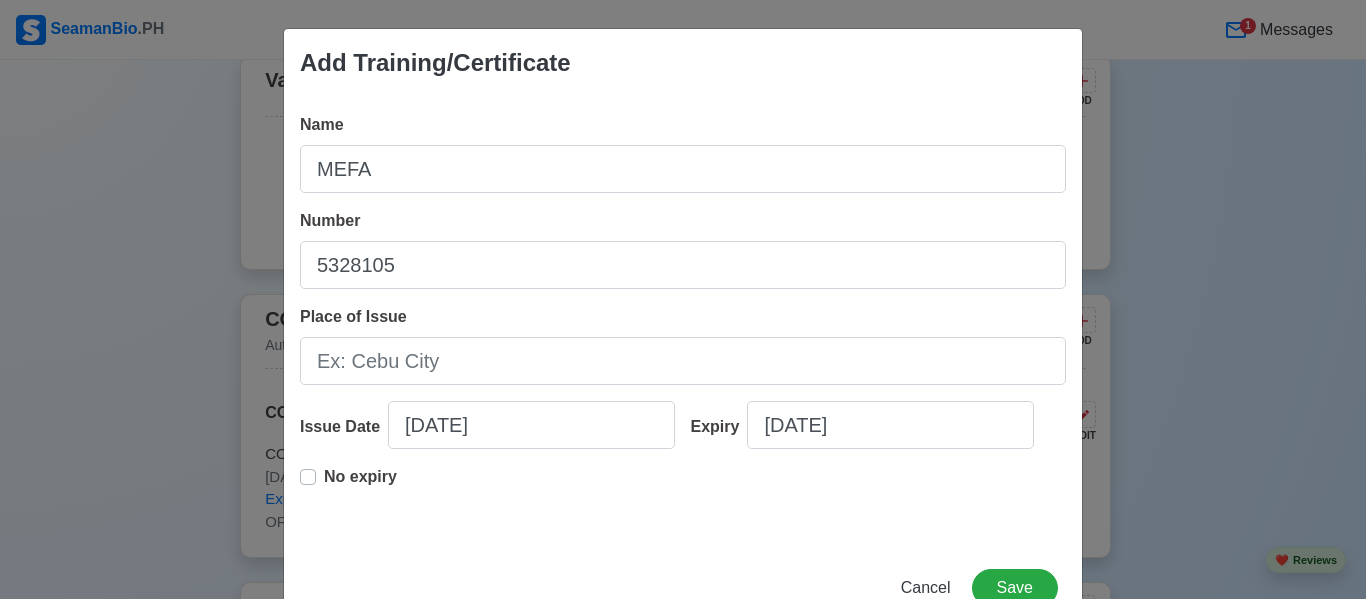 click on "Name MEFA Number 5328105 Place of Issue Issue Date 10/20/2020 Expiry 07/26/2025 No expiry" at bounding box center (683, 321) 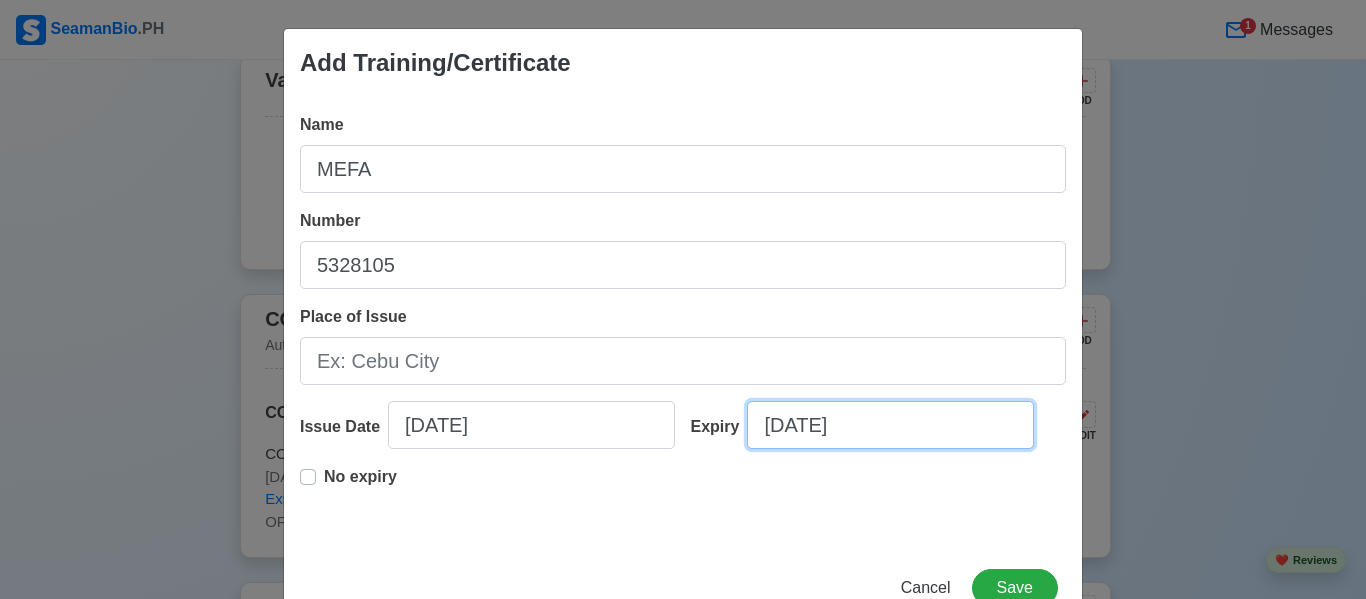 select on "****" 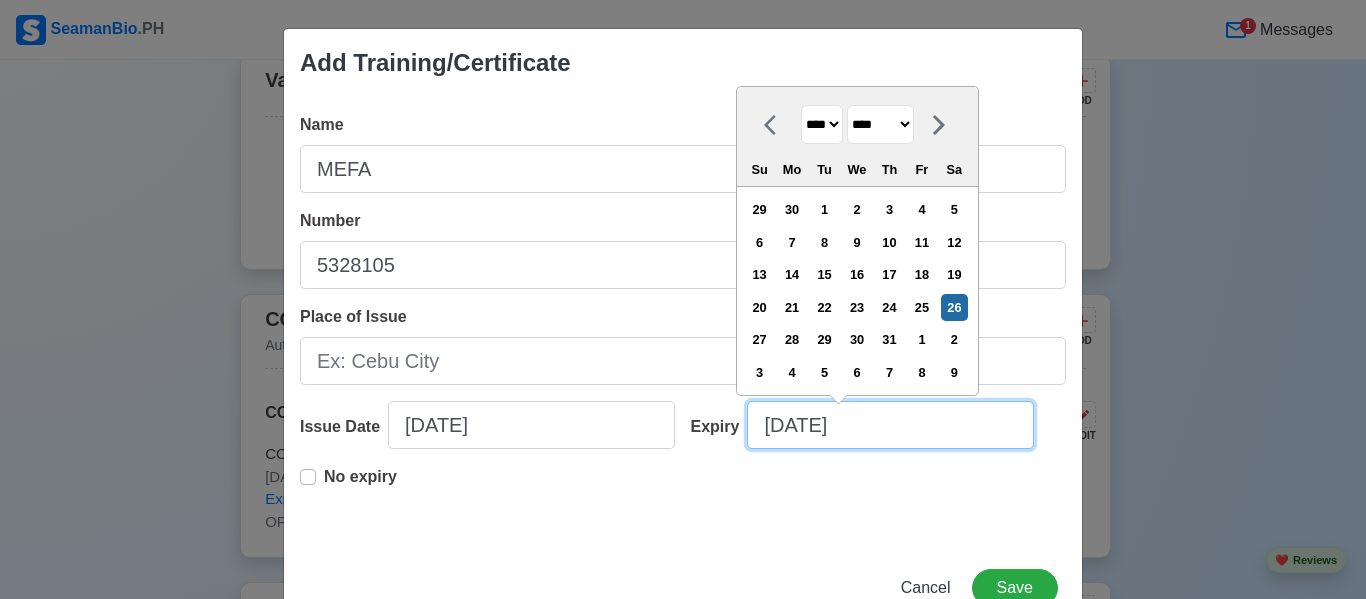 click on "[DATE]" at bounding box center (890, 425) 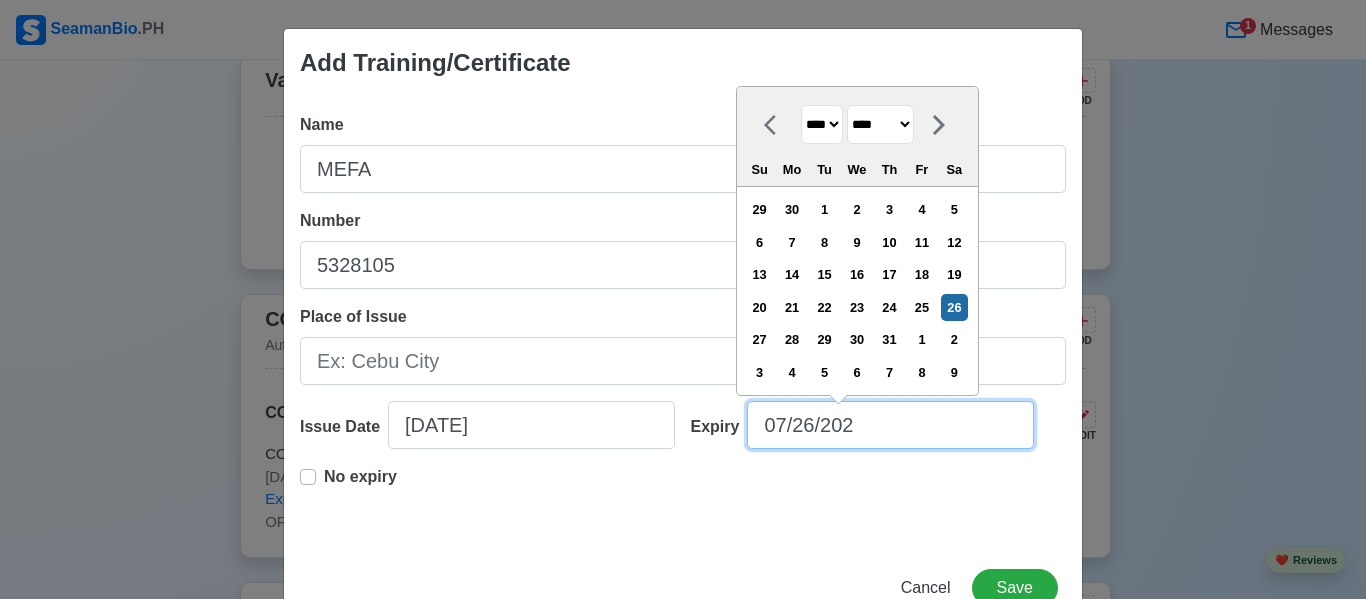 type on "07/26/20" 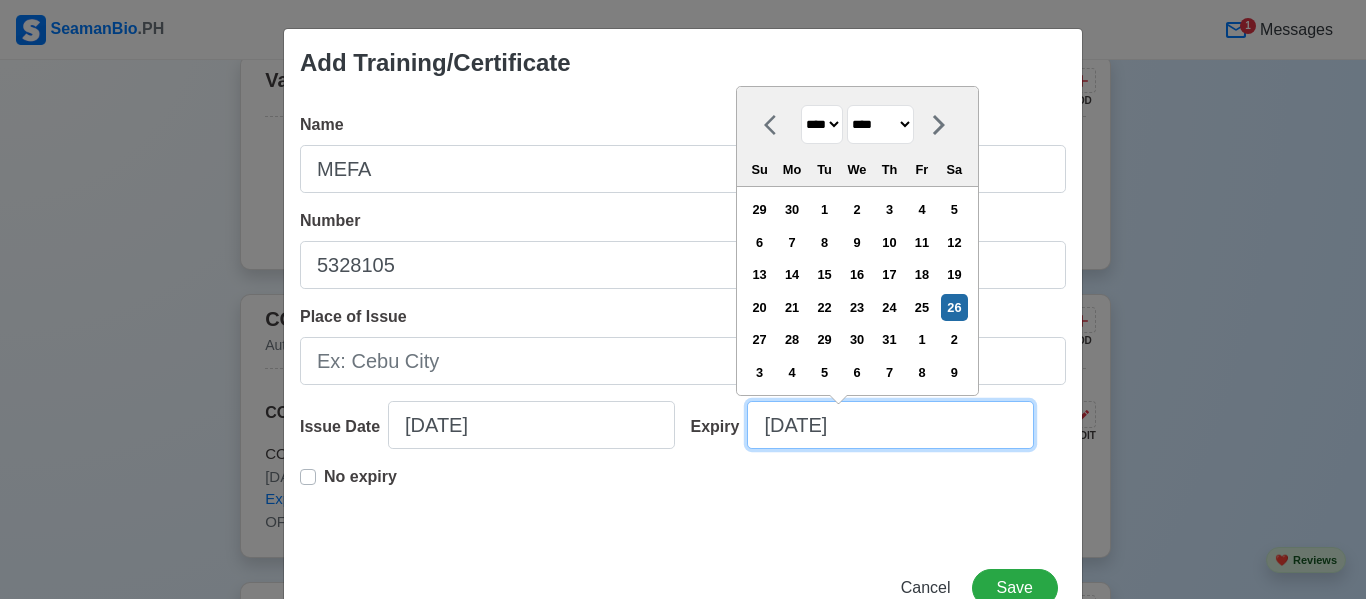type on "07/26/2" 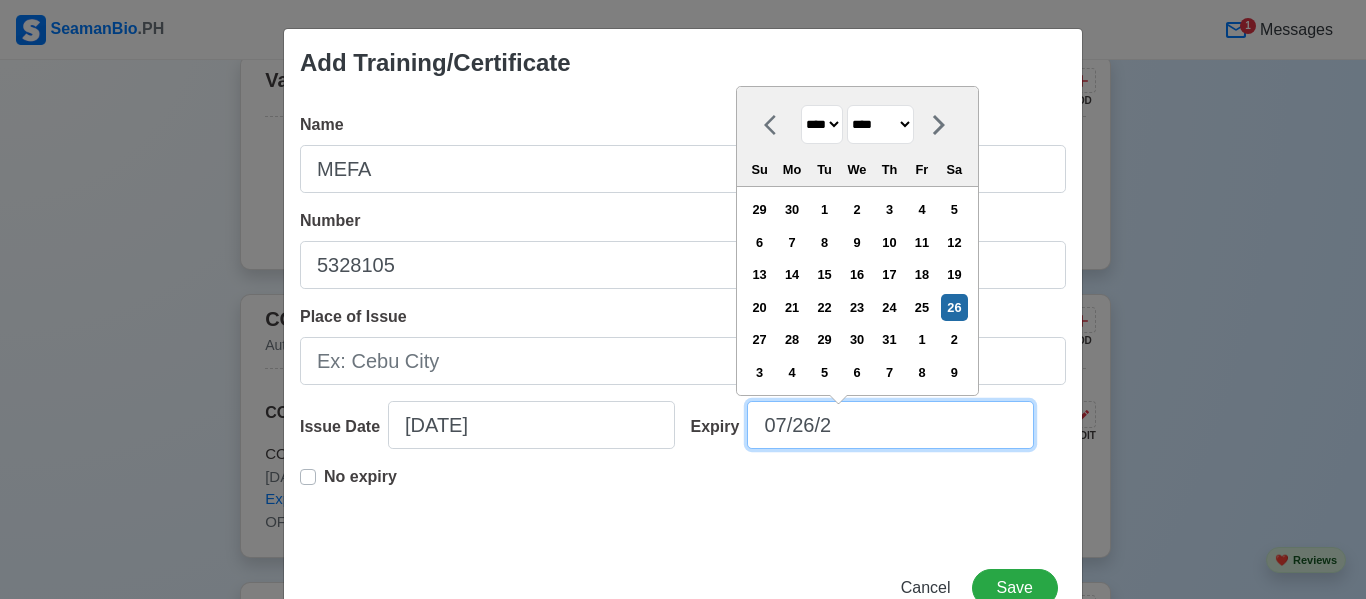 select on "****" 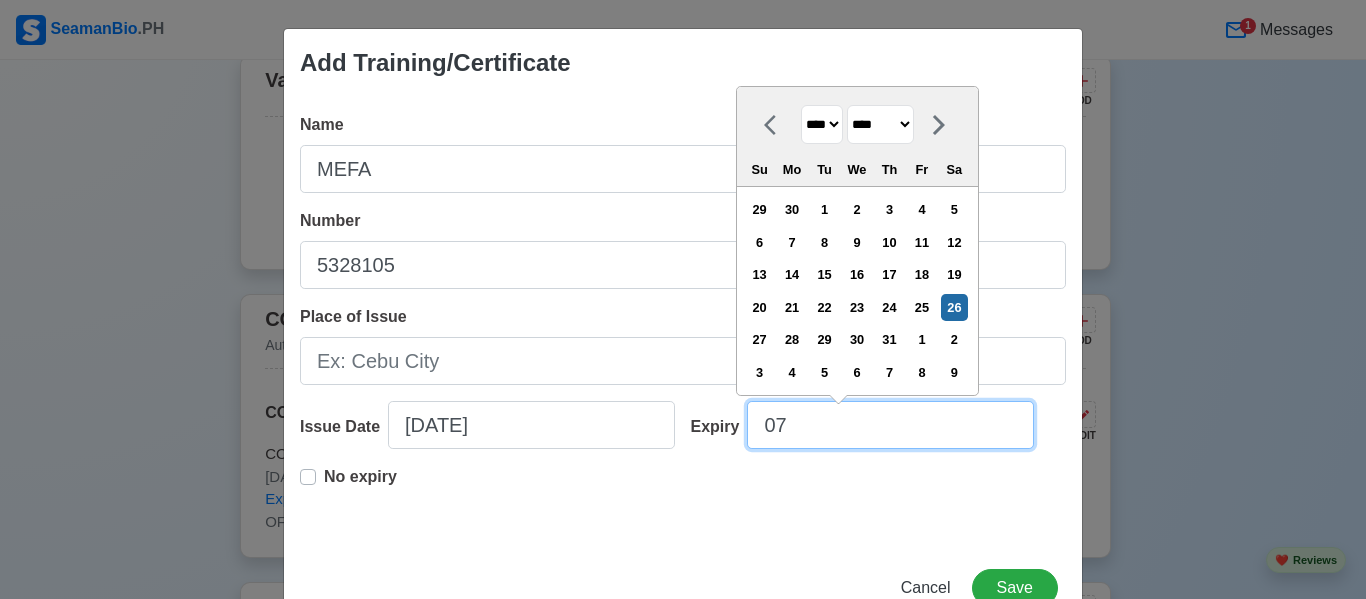 type on "0" 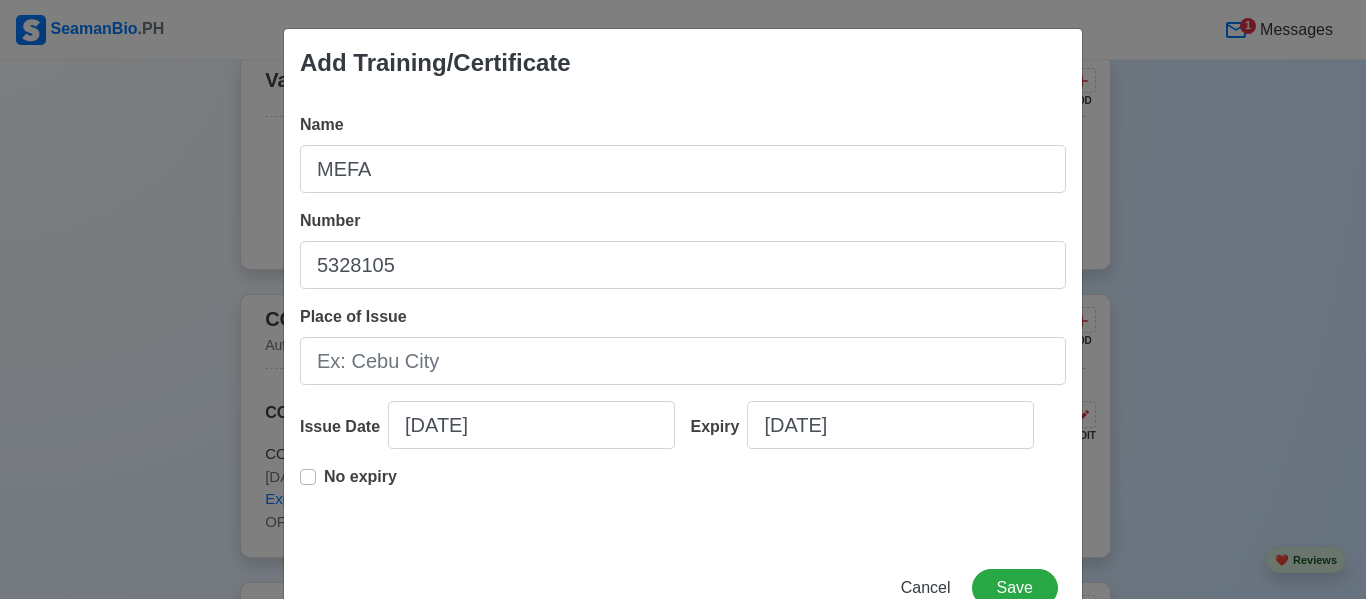 click on "No expiry" at bounding box center (360, 485) 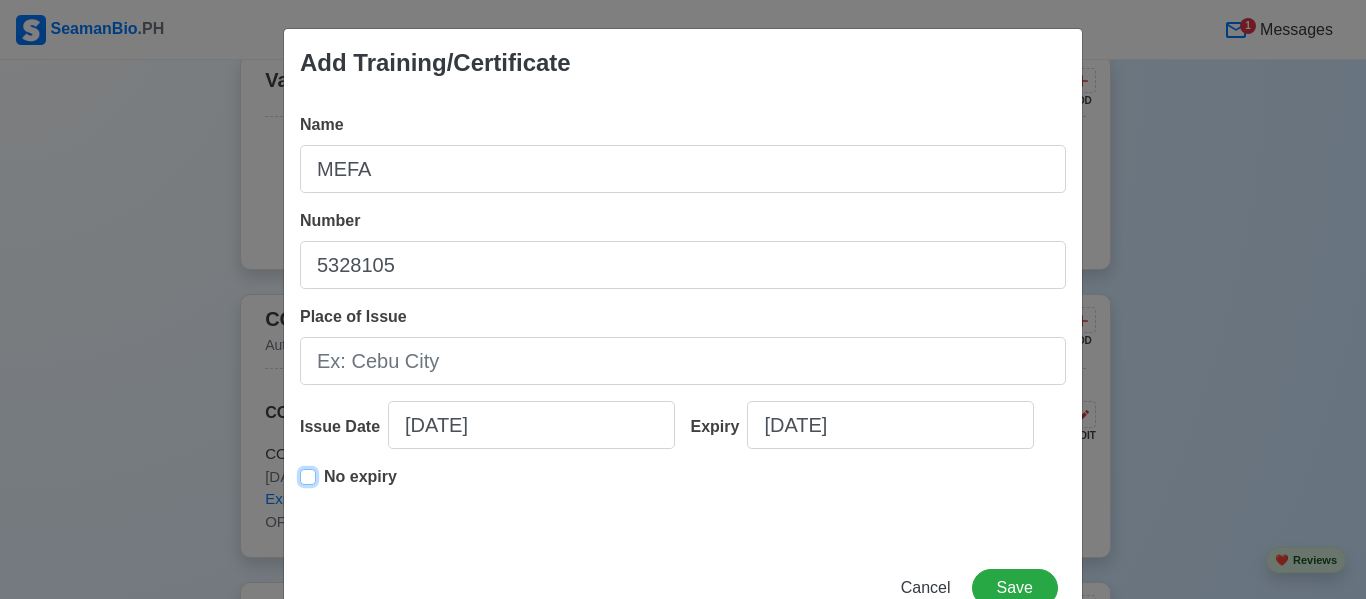 type on "10/20/2020" 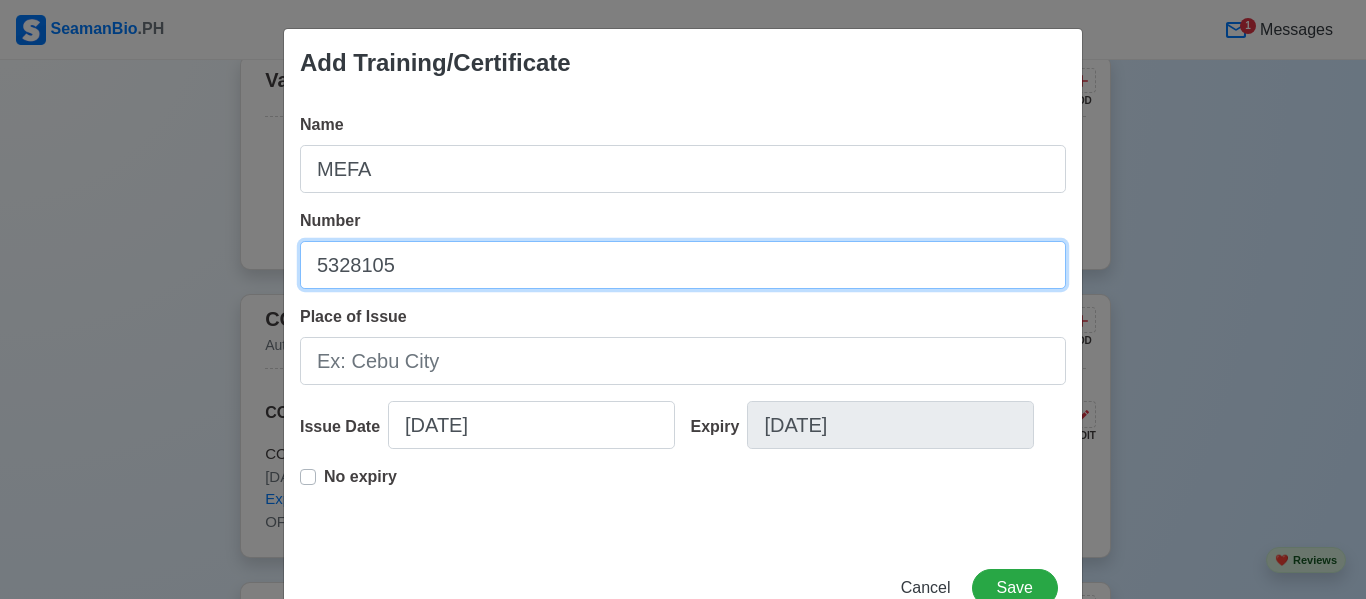 click on "5328105" at bounding box center [683, 265] 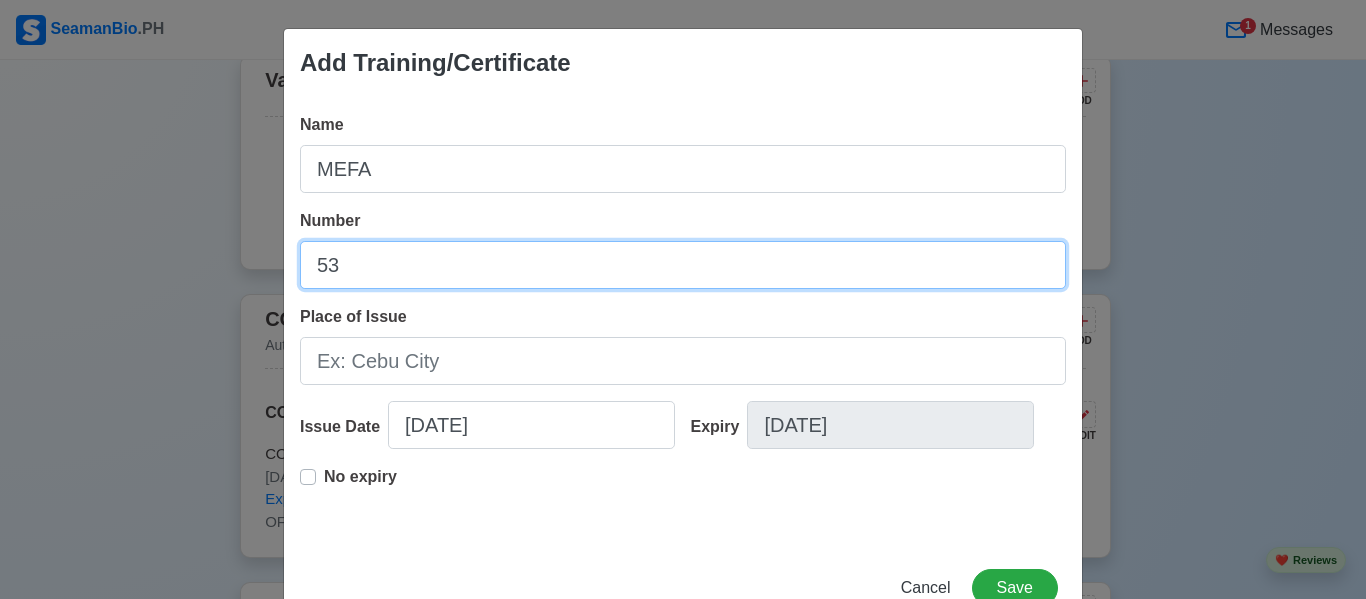 type on "5" 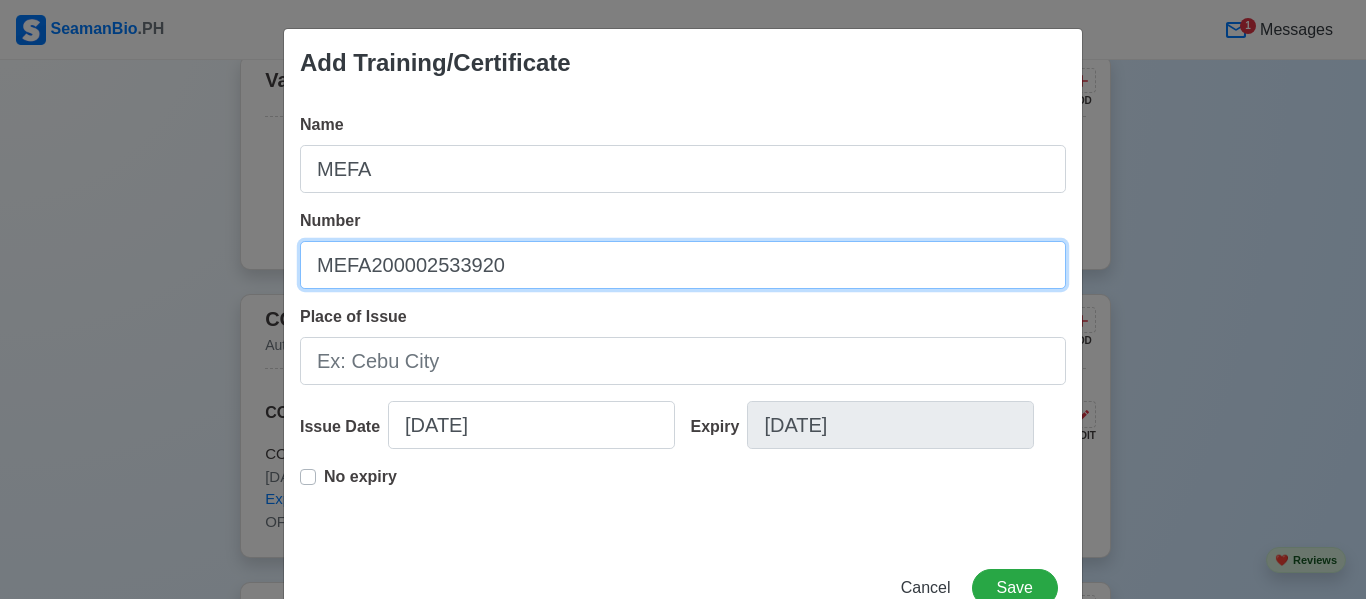 type on "MEFA200002533920" 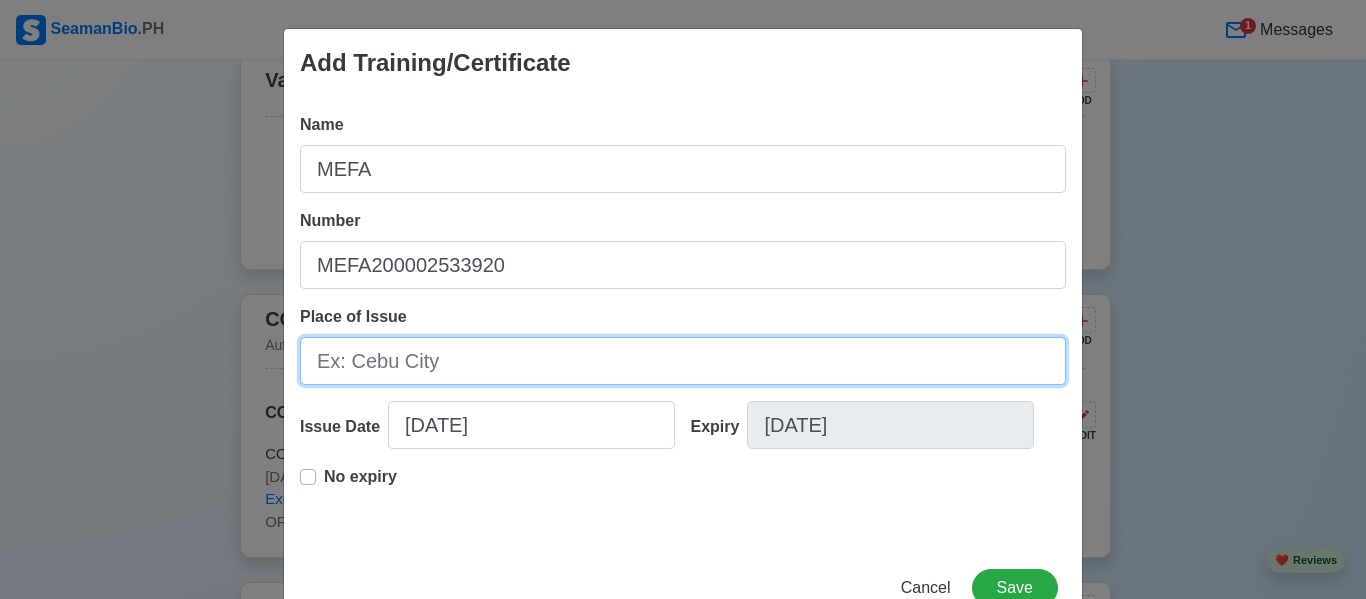 click on "Place of Issue" at bounding box center [683, 361] 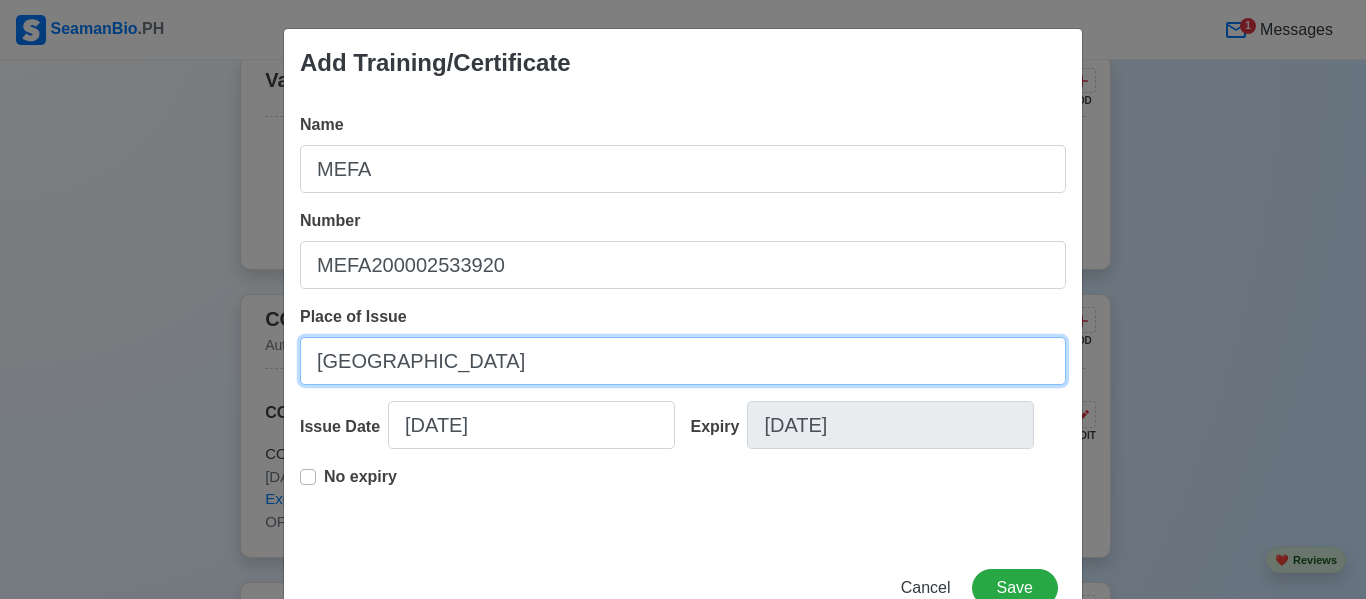 click on "[GEOGRAPHIC_DATA]" at bounding box center [683, 361] 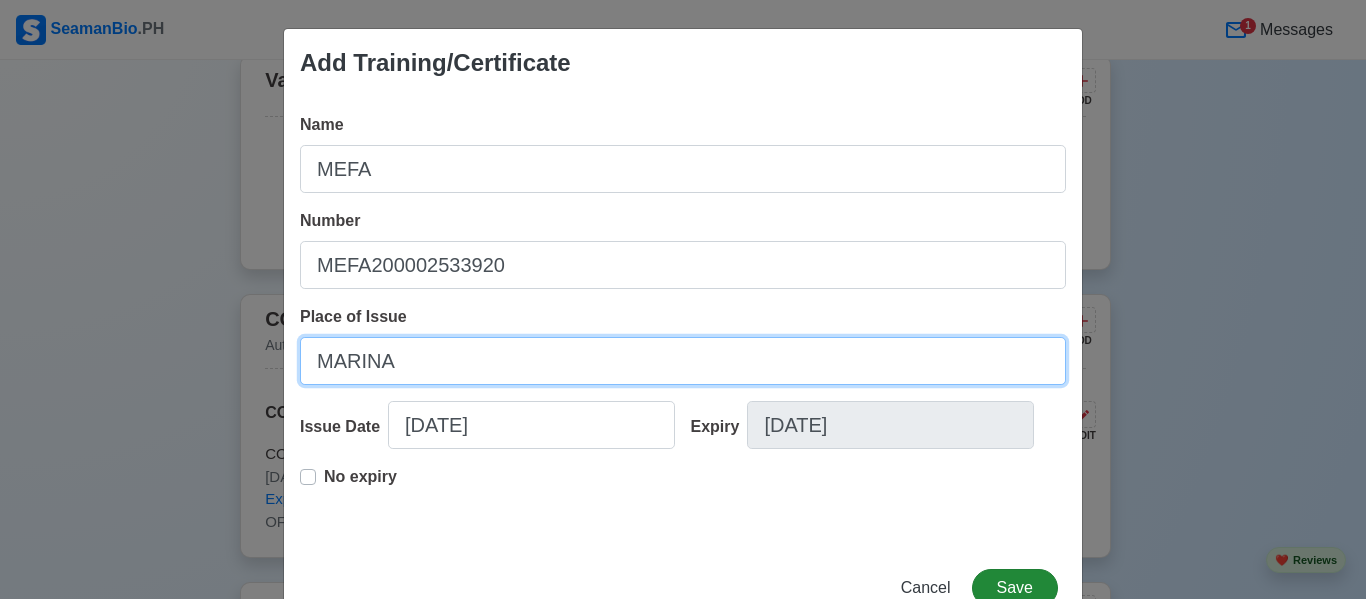 type on "MARINA" 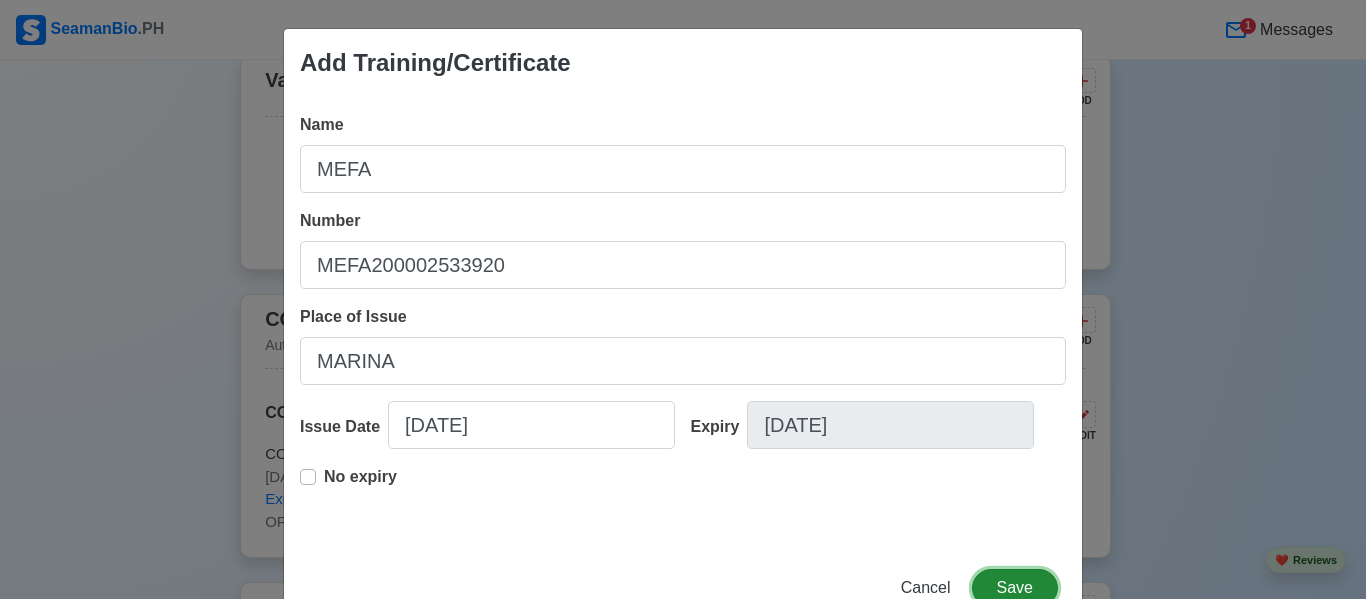 click on "Save" at bounding box center (1015, 588) 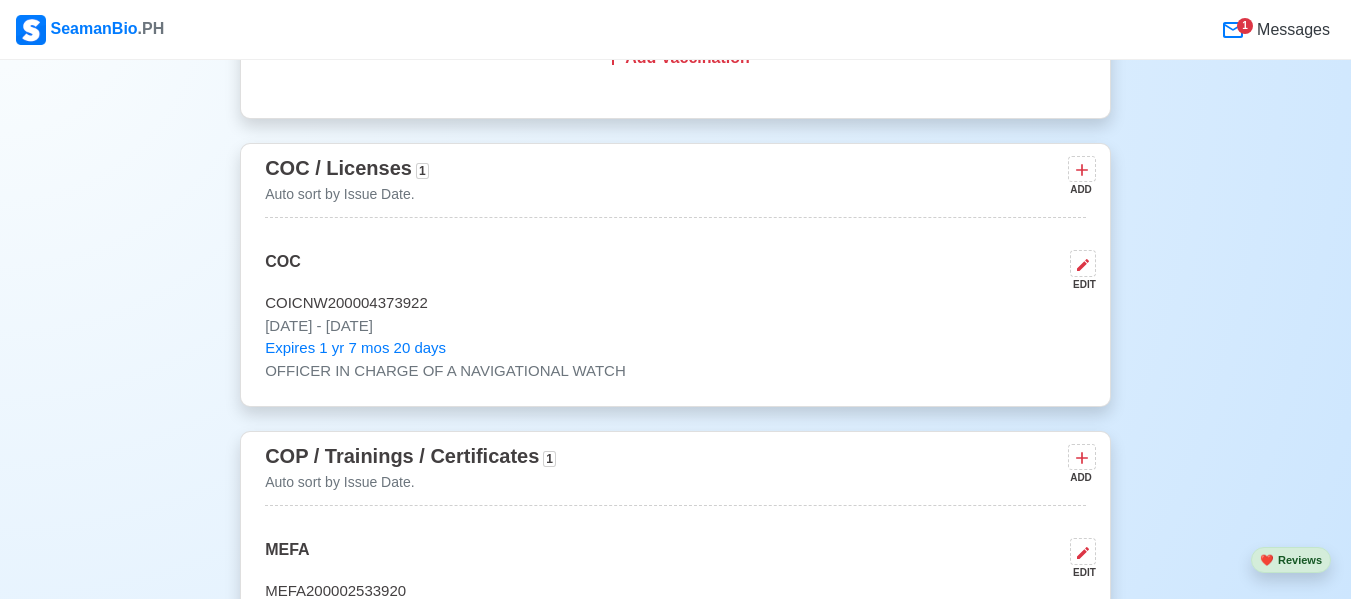 scroll, scrollTop: 2459, scrollLeft: 0, axis: vertical 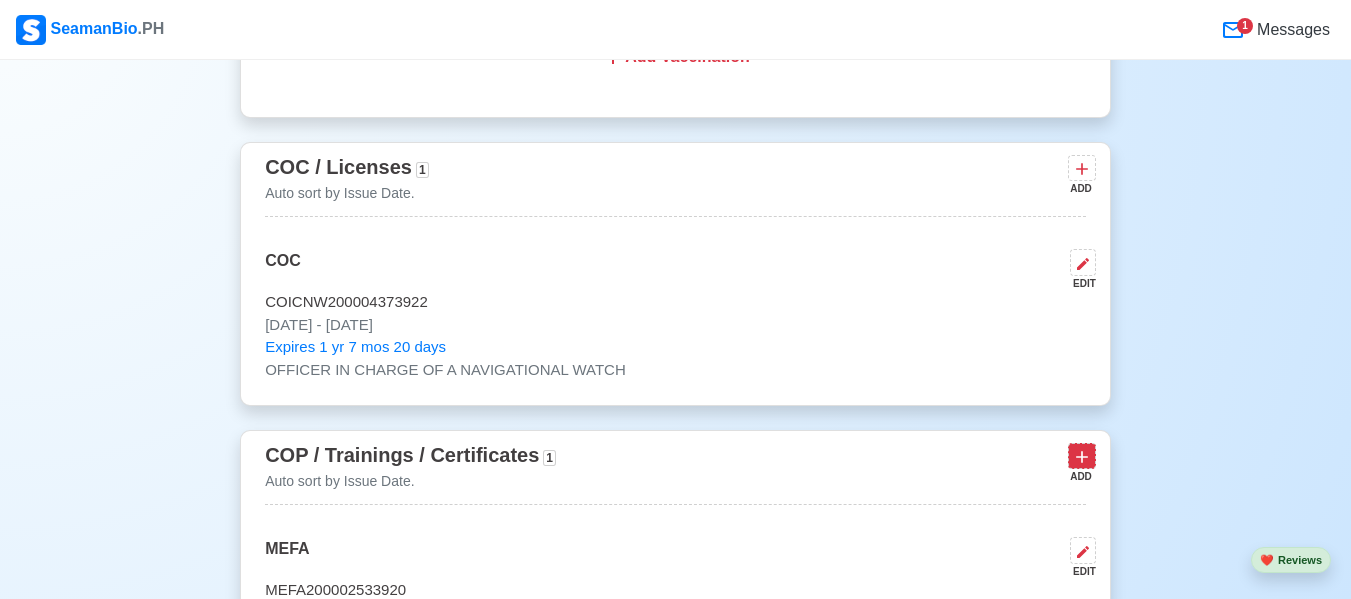 click 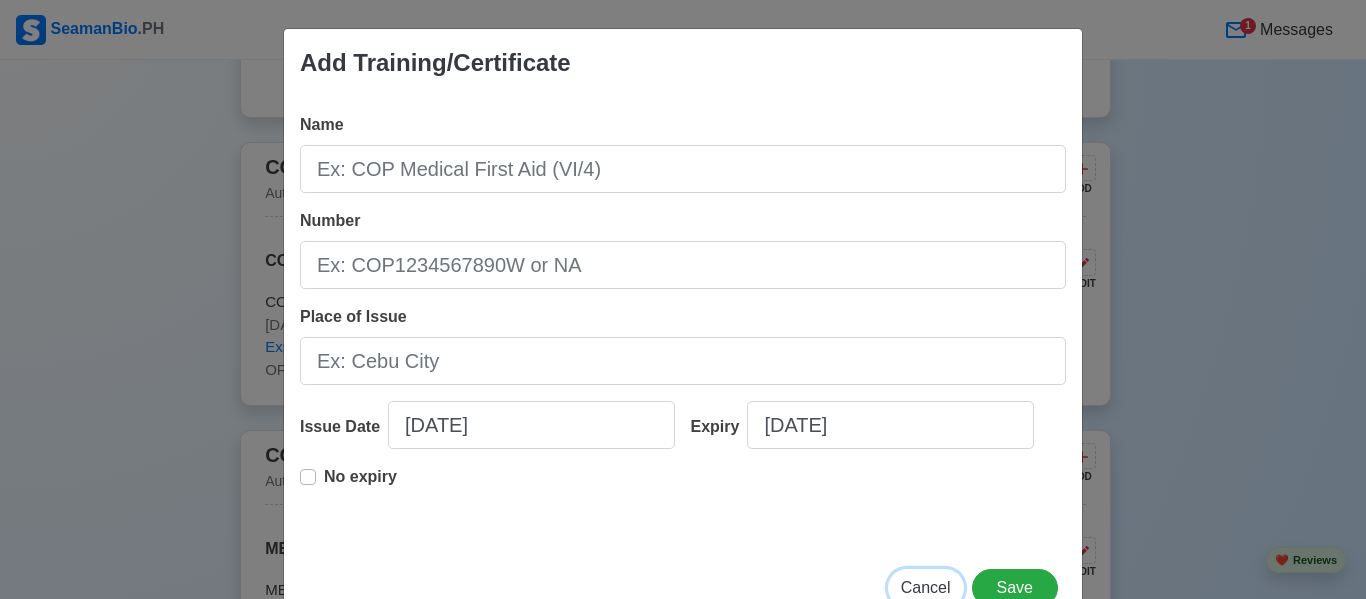 click on "Cancel" at bounding box center (926, 587) 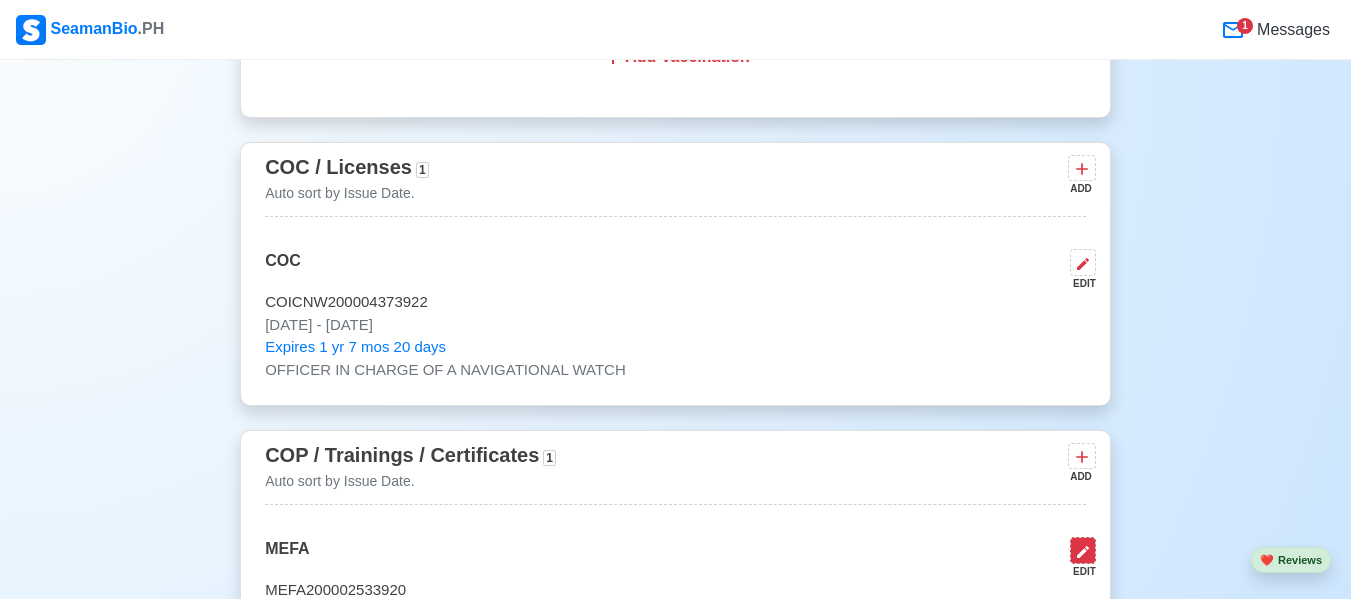 click 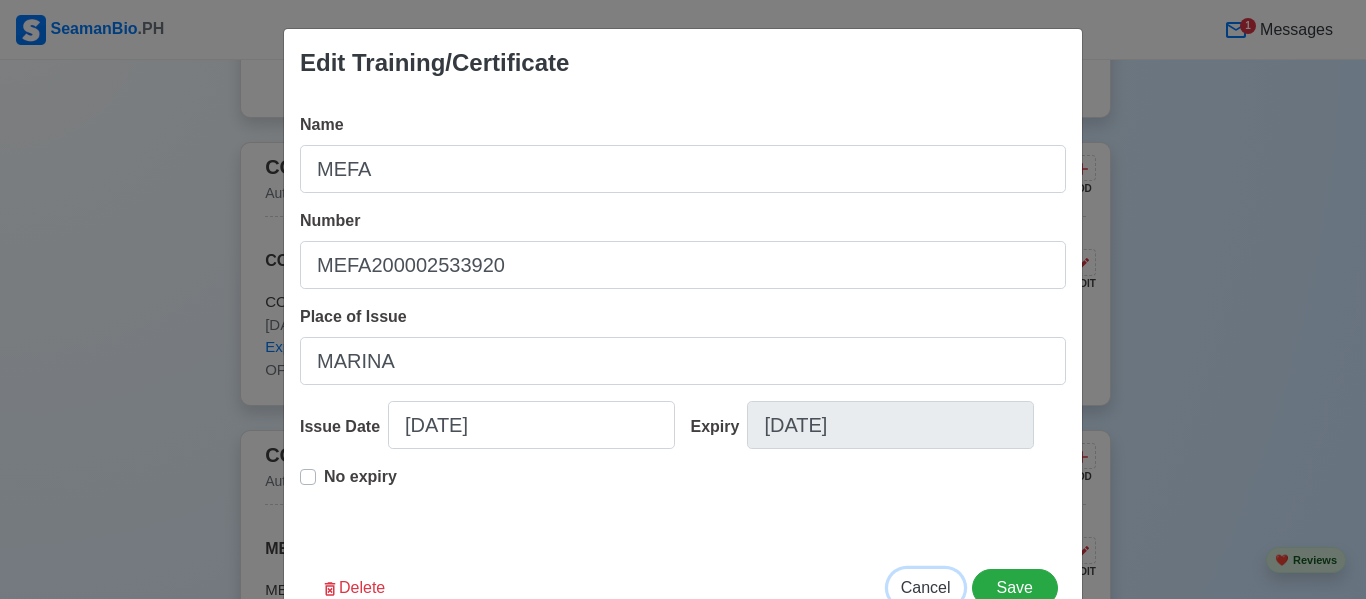 click on "Cancel" at bounding box center [926, 587] 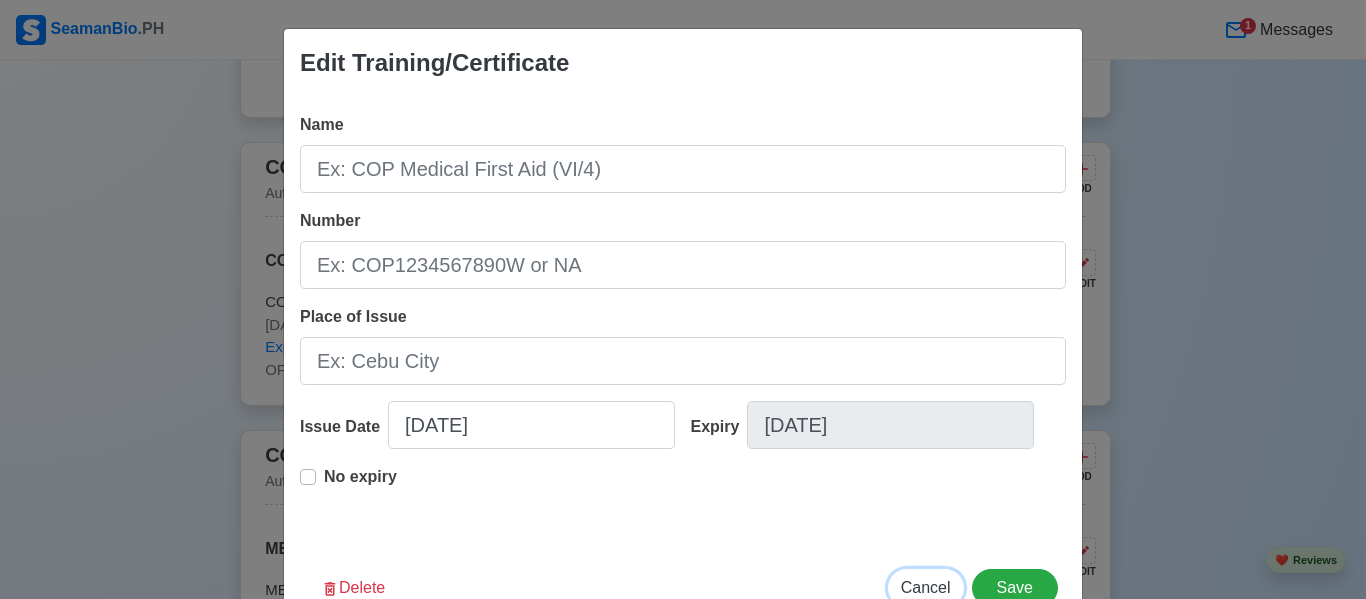type on "[DATE]" 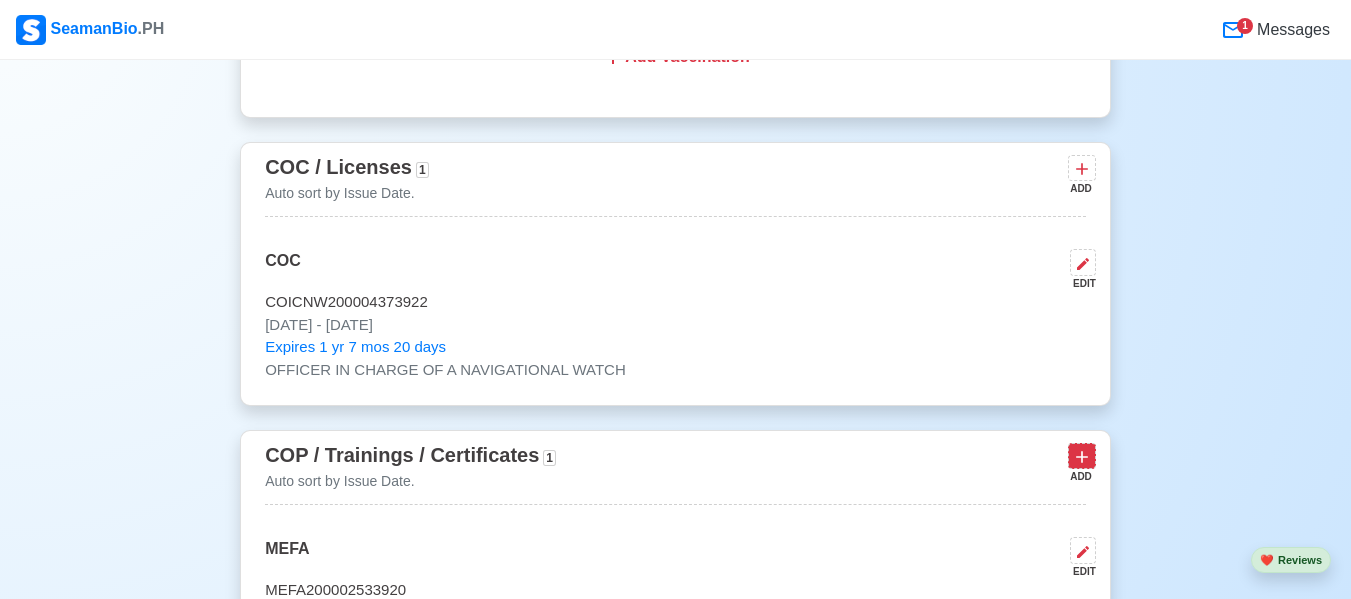 click 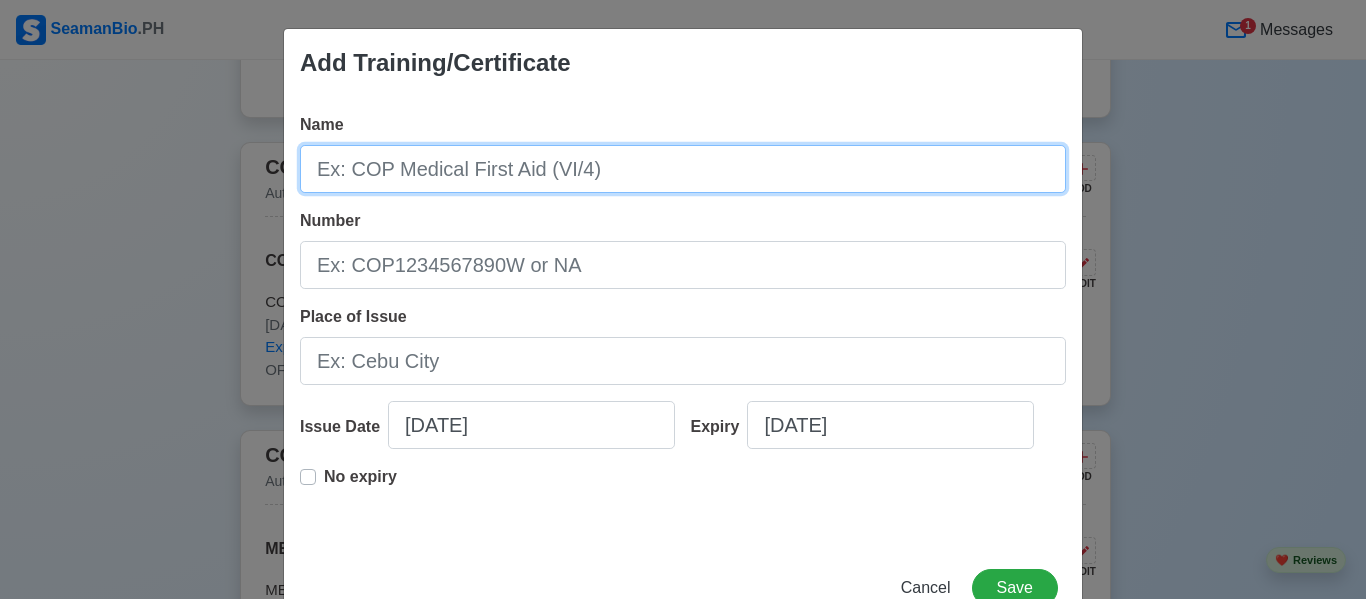 click on "Name" at bounding box center (683, 169) 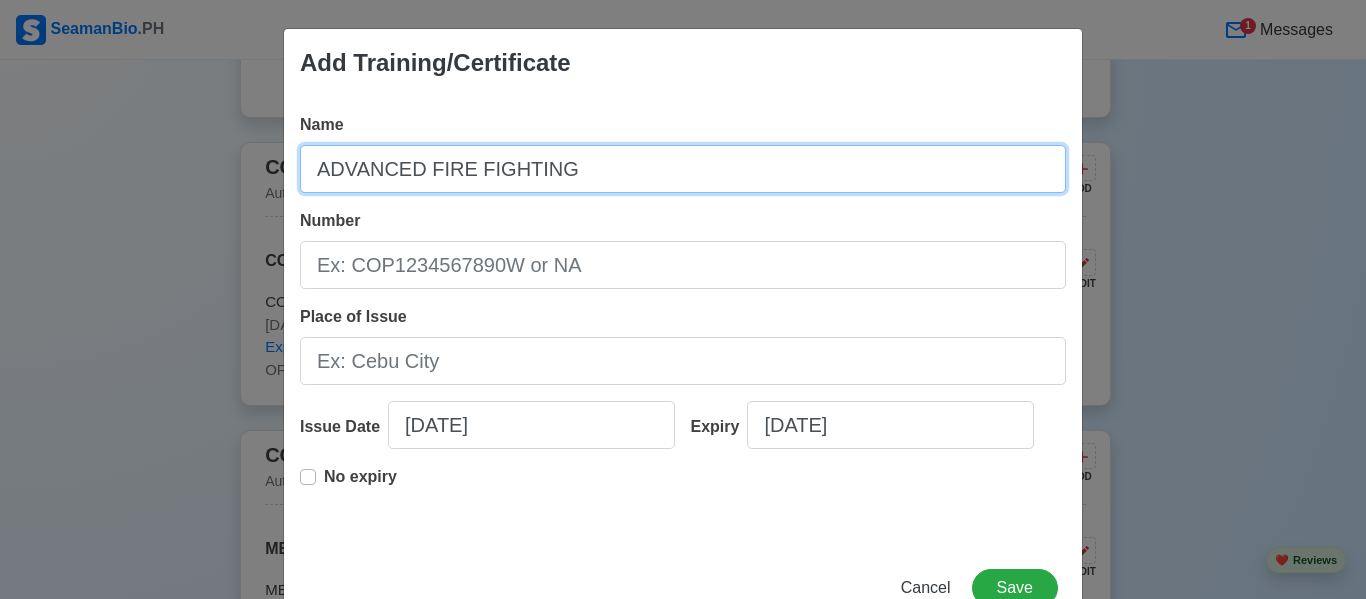 type on "ADVANCED FIRE FIGHTING" 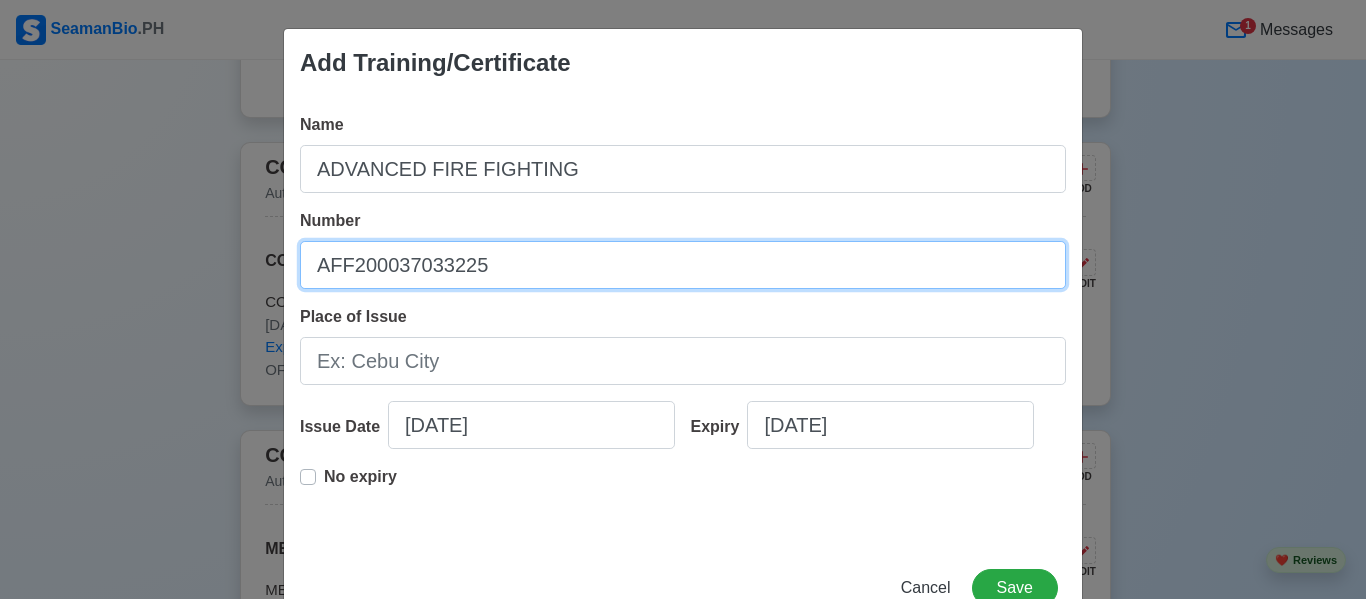 type on "AFF200037033225" 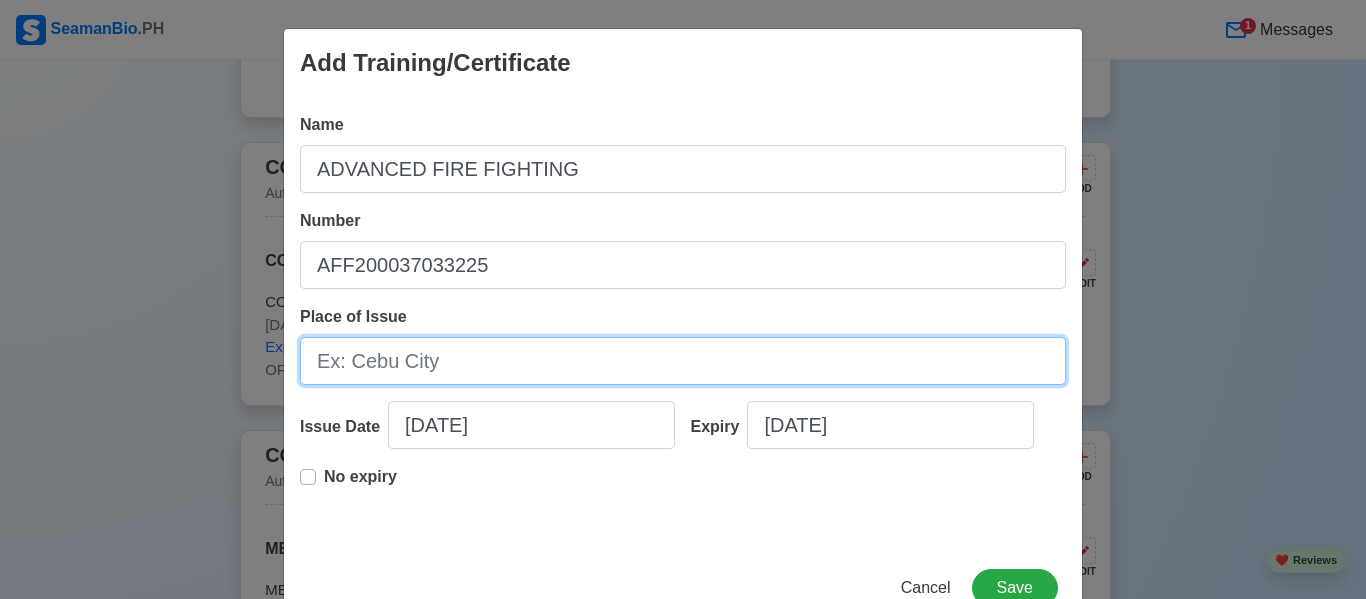 click on "Place of Issue" at bounding box center [683, 361] 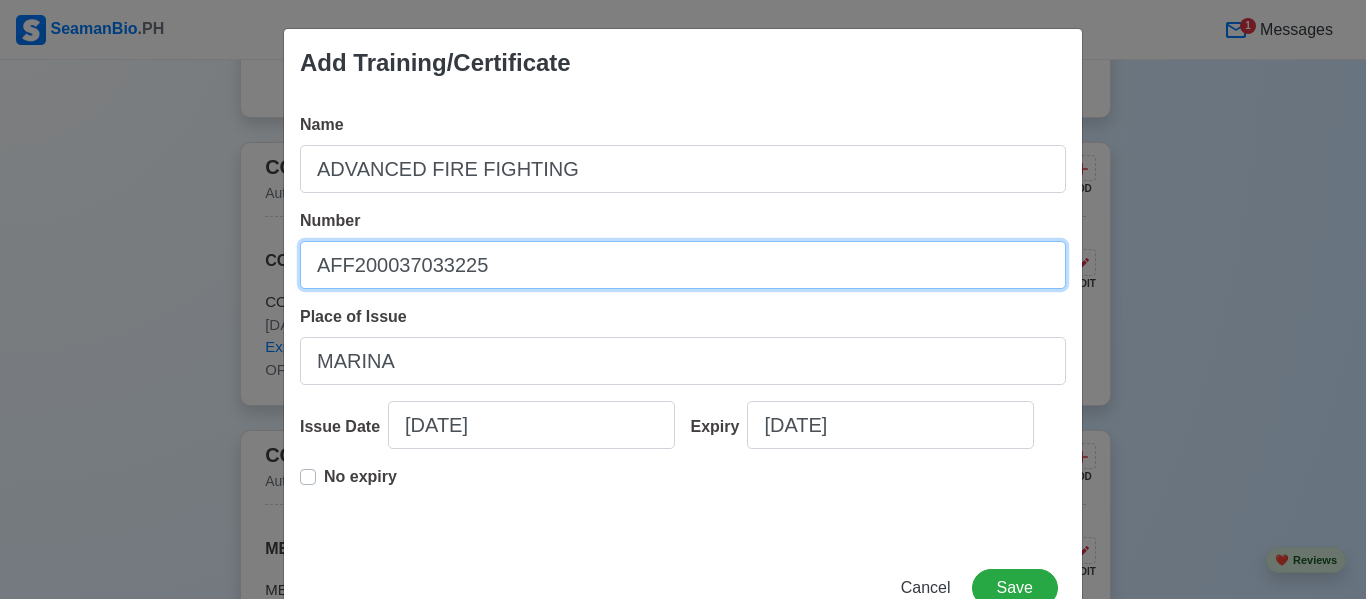 click on "AFF200037033225" at bounding box center [683, 265] 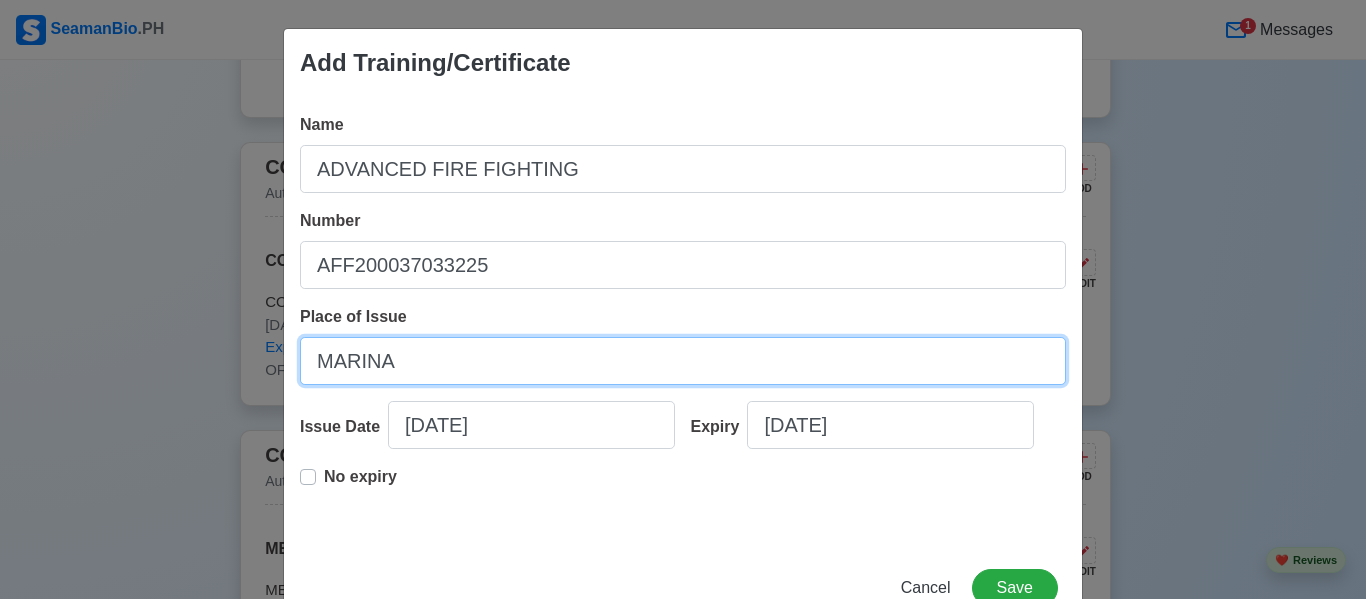 click on "MARINA" at bounding box center [683, 361] 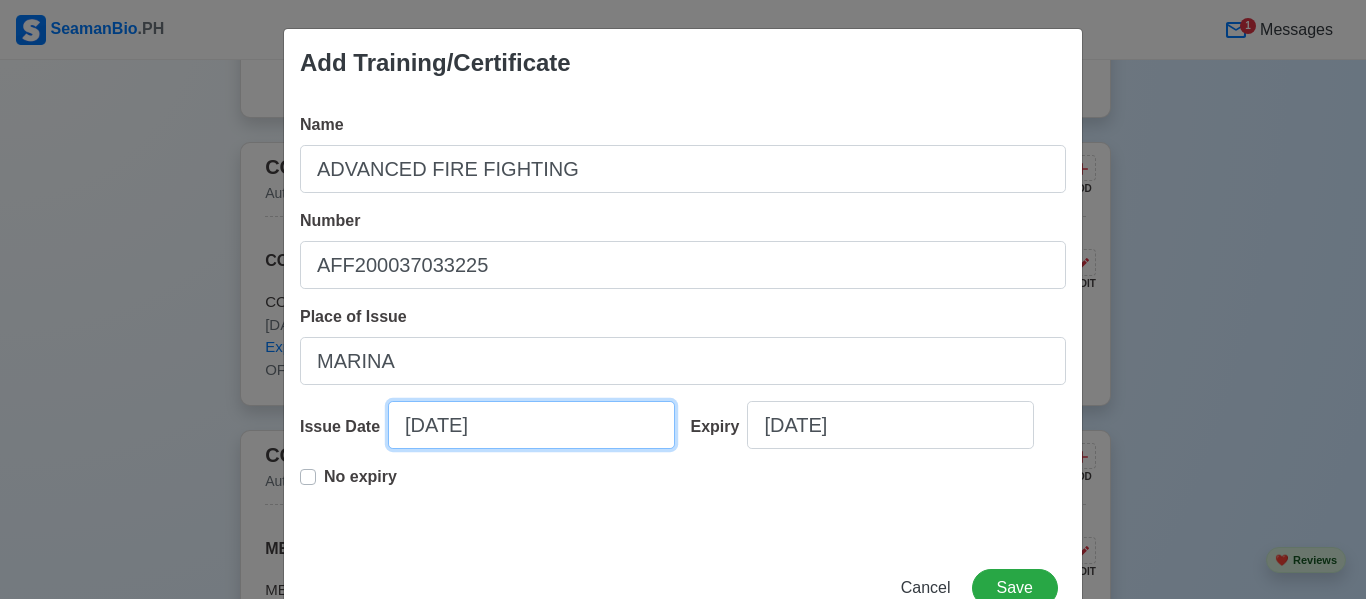 select on "****" 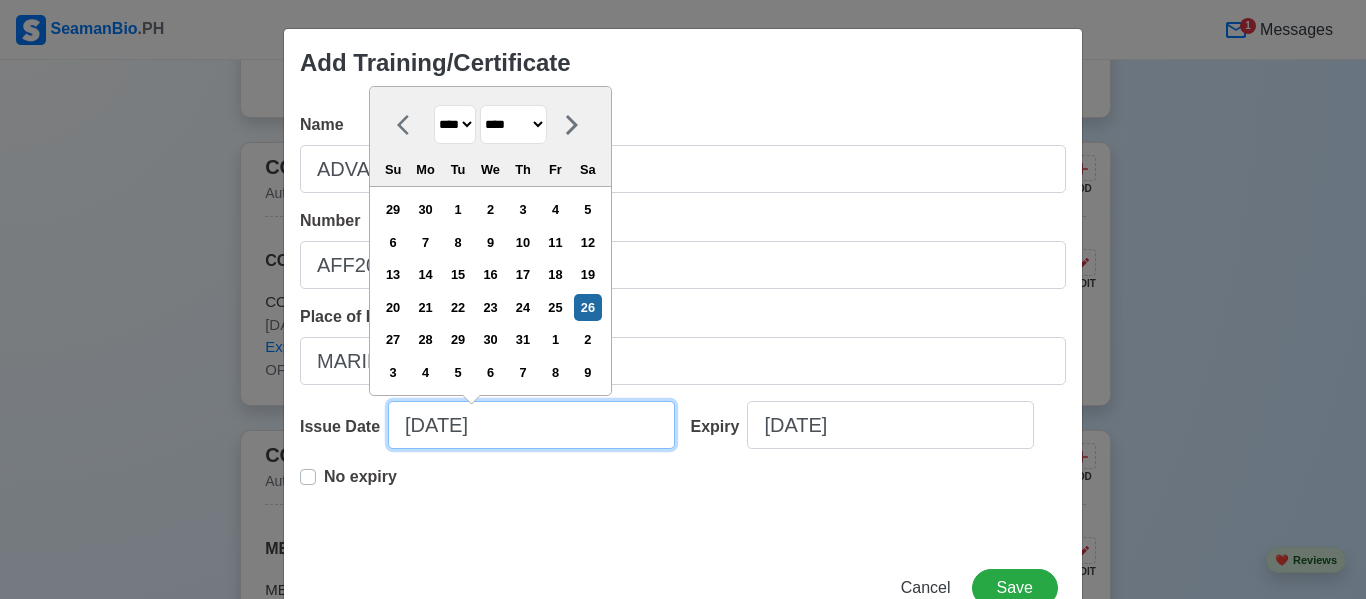 click on "[DATE]" at bounding box center [531, 425] 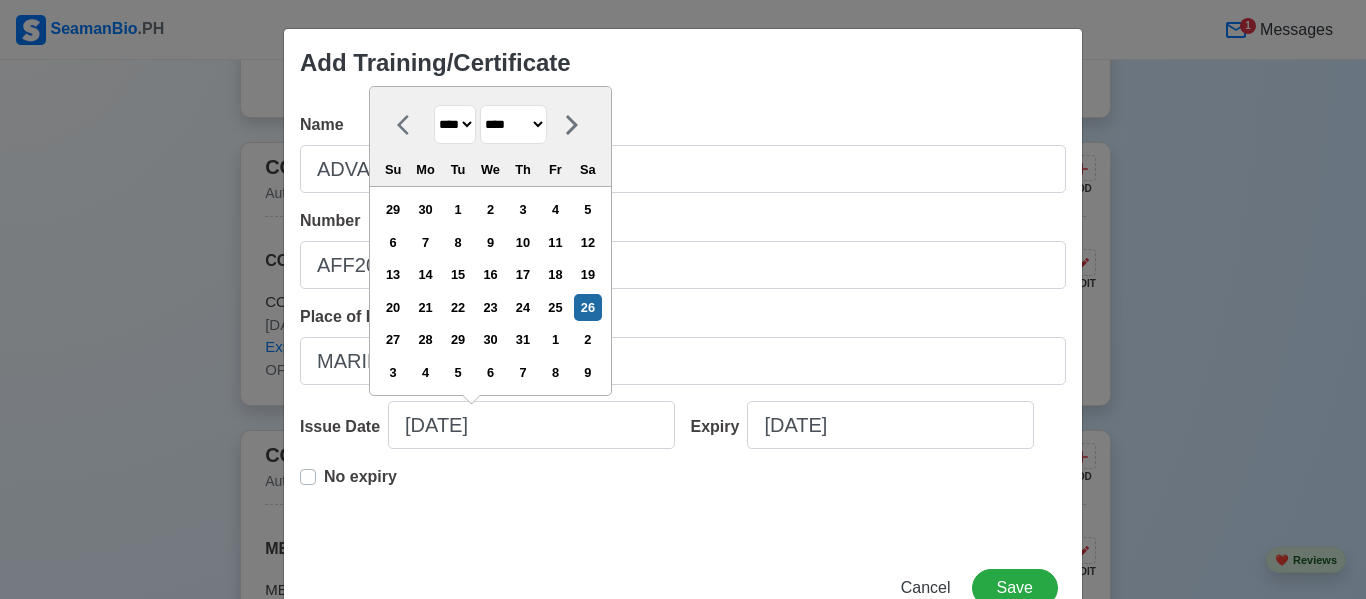 click on "******* ******** ***** ***** *** **** **** ****** ********* ******* ******** ********" at bounding box center [513, 124] 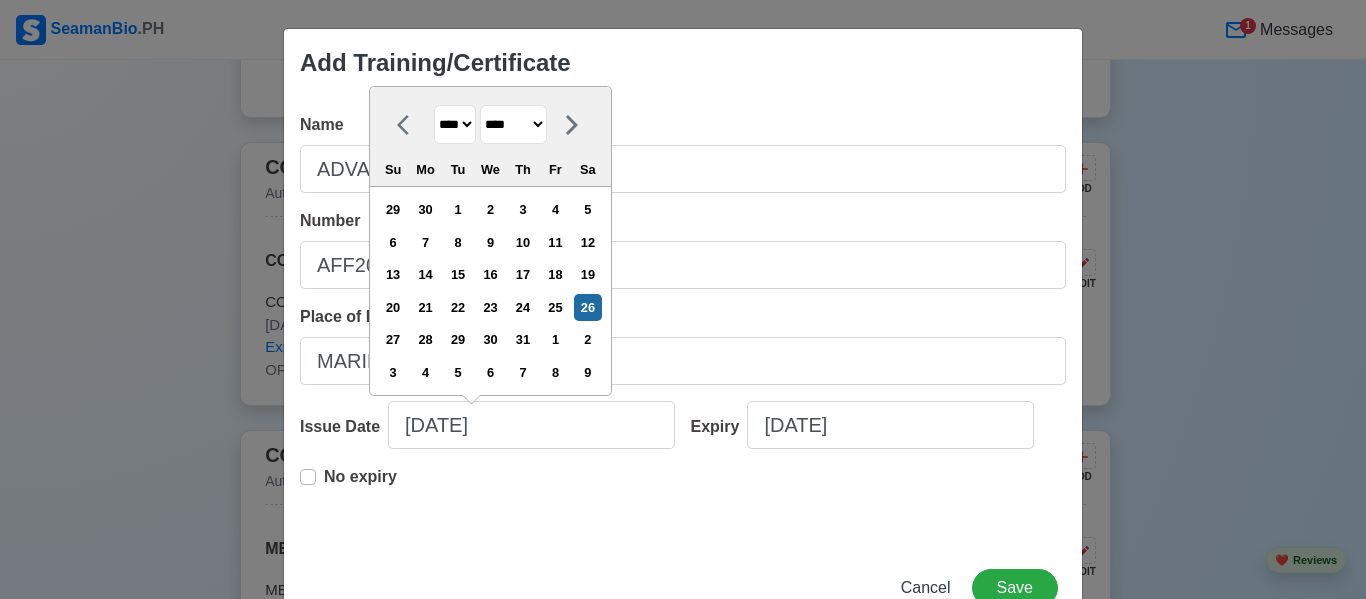 select on "****" 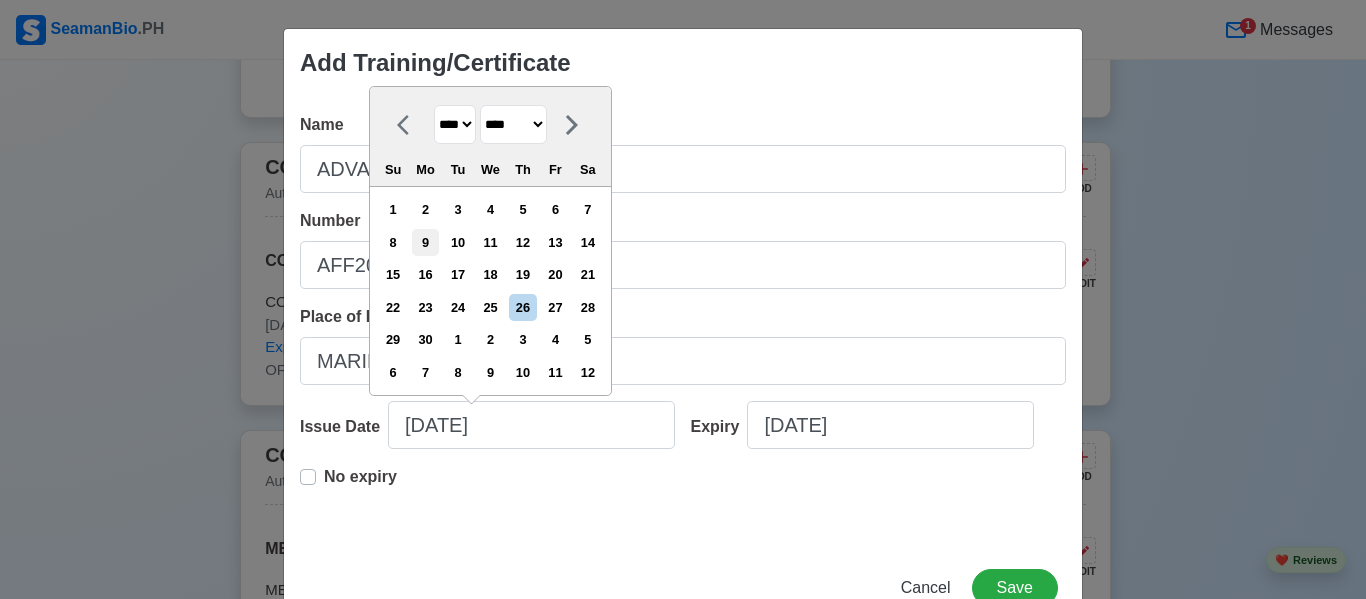 click on "9" at bounding box center [425, 242] 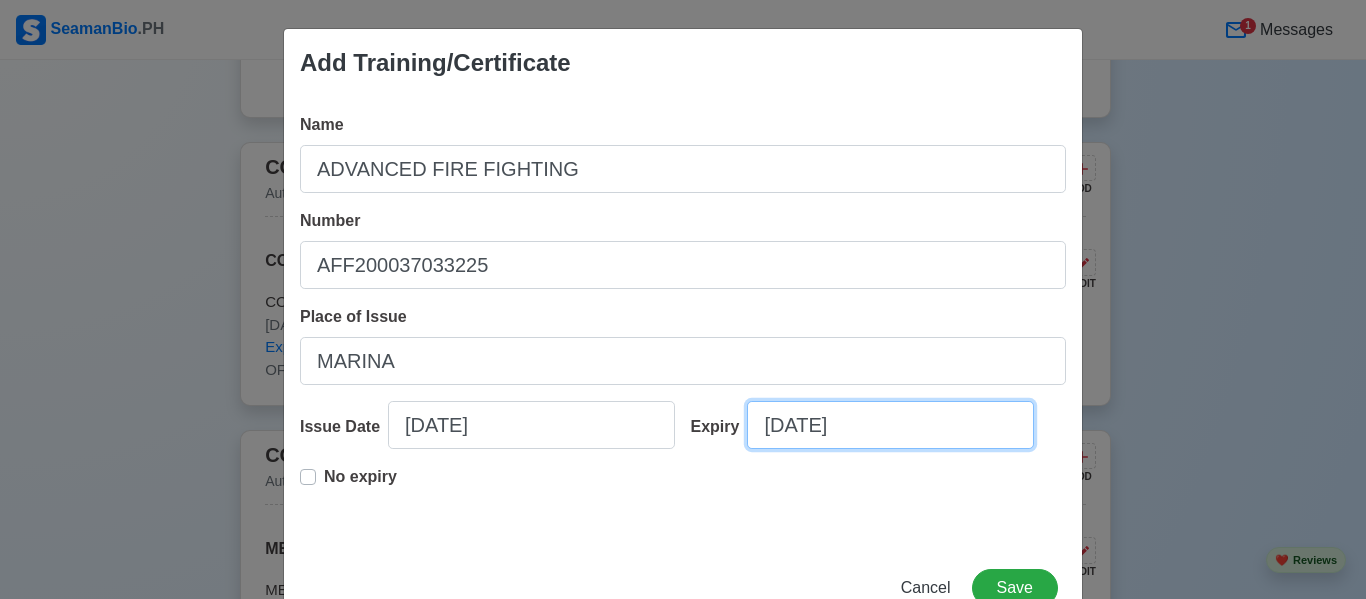 click on "[DATE]" at bounding box center [890, 425] 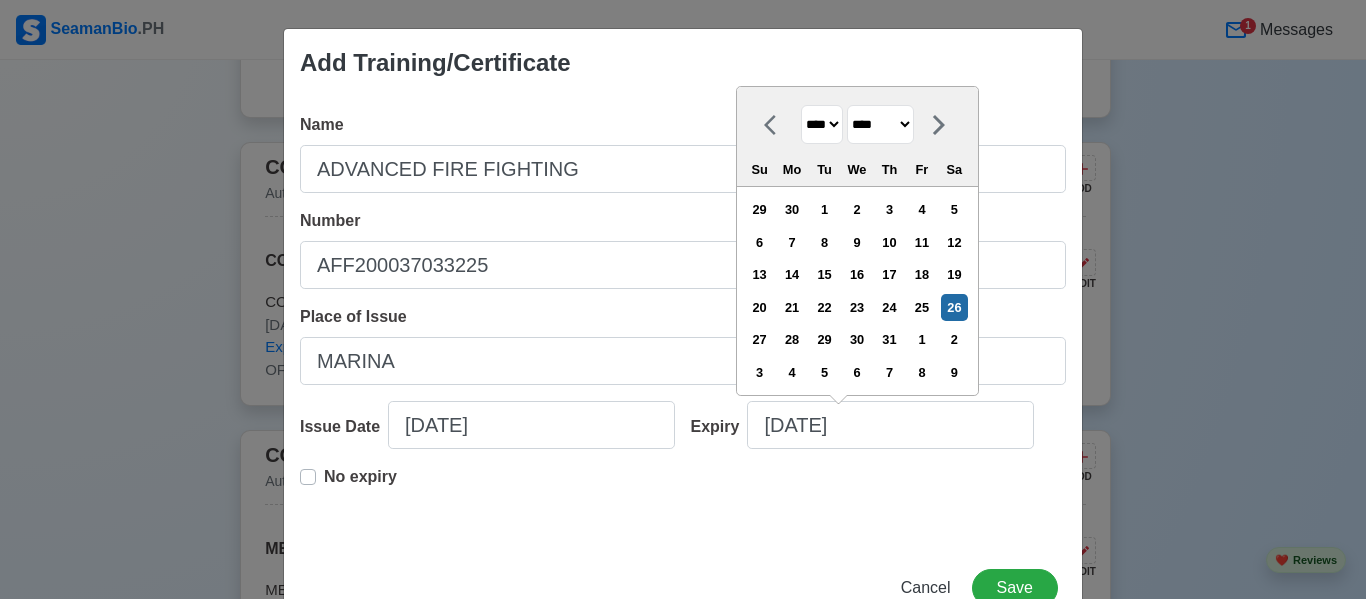 click on "**** **** **** **** **** **** **** **** **** **** **** **** **** **** **** **** **** **** **** **** **** **** **** **** **** **** **** **** **** **** **** **** **** **** **** **** **** **** **** **** **** **** **** **** **** **** **** **** **** **** **** **** **** **** **** **** **** **** **** **** **** **** **** **** **** **** **** **** **** **** **** **** **** **** **** **** **** **** **** **** **** **** **** **** **** **** **** **** **** **** **** **** **** **** **** **** **** **** **** **** **** **** **** **** **** **** **** **** **** **** **** **** **** **** **** **** **** **** **** **** ****" at bounding box center [822, 124] 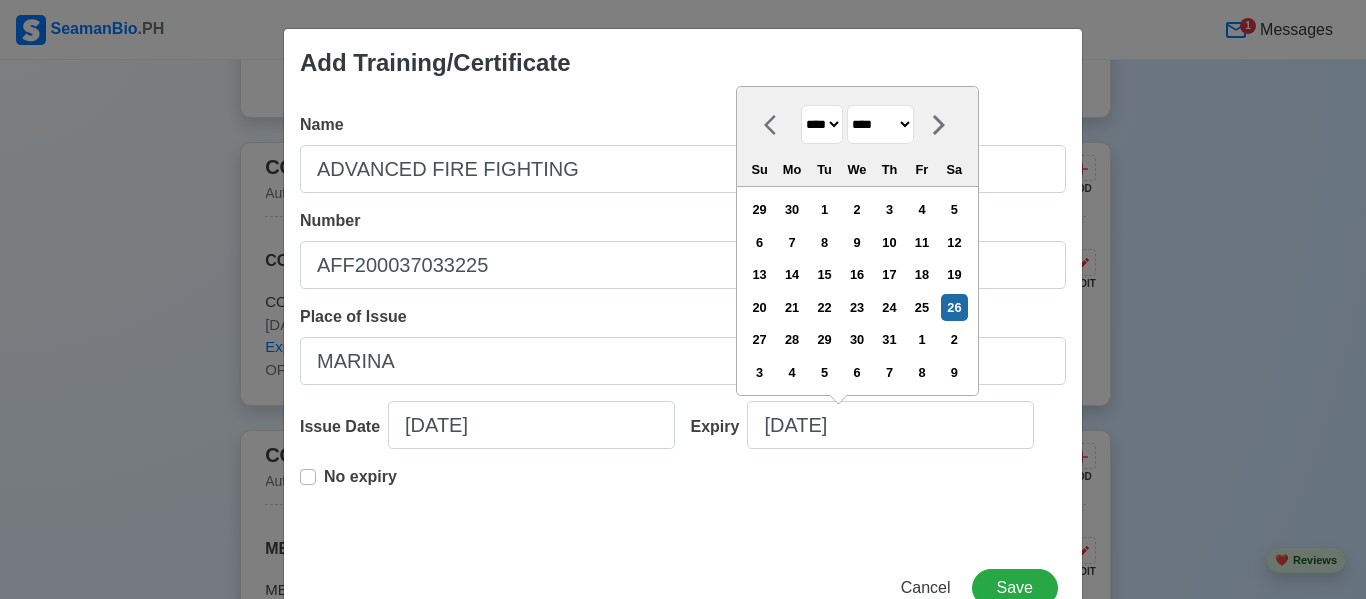 select on "****" 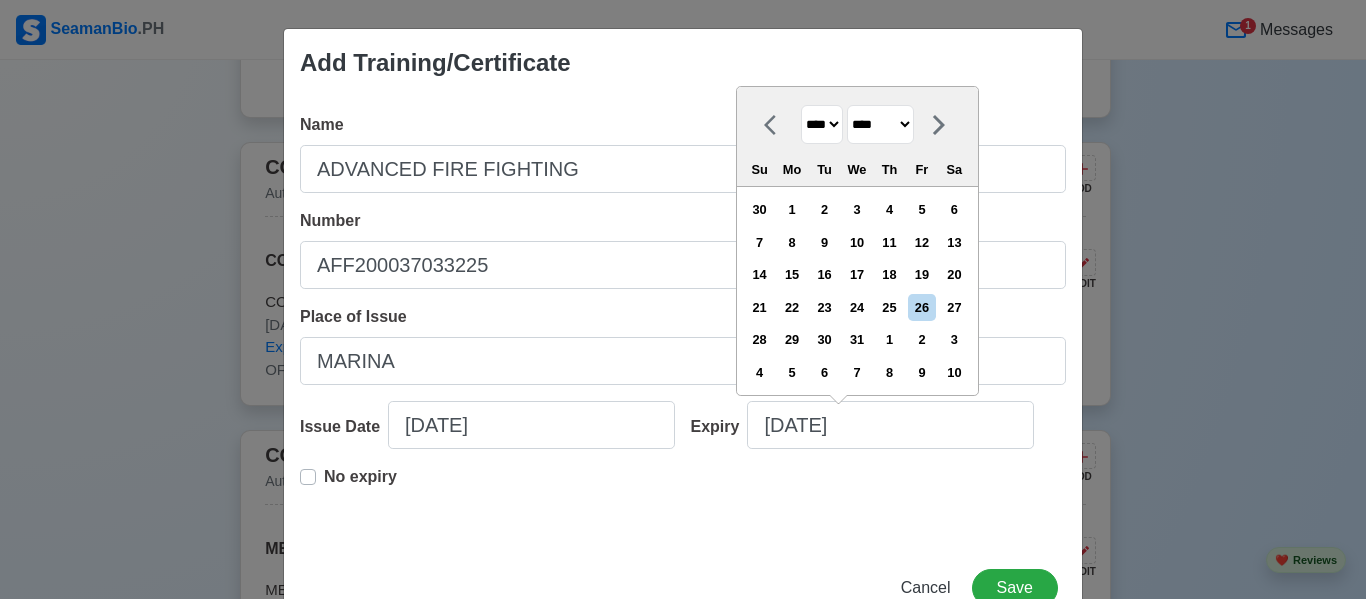 click on "******* ******** ***** ***** *** **** **** ****** ********* ******* ******** ********" at bounding box center (880, 124) 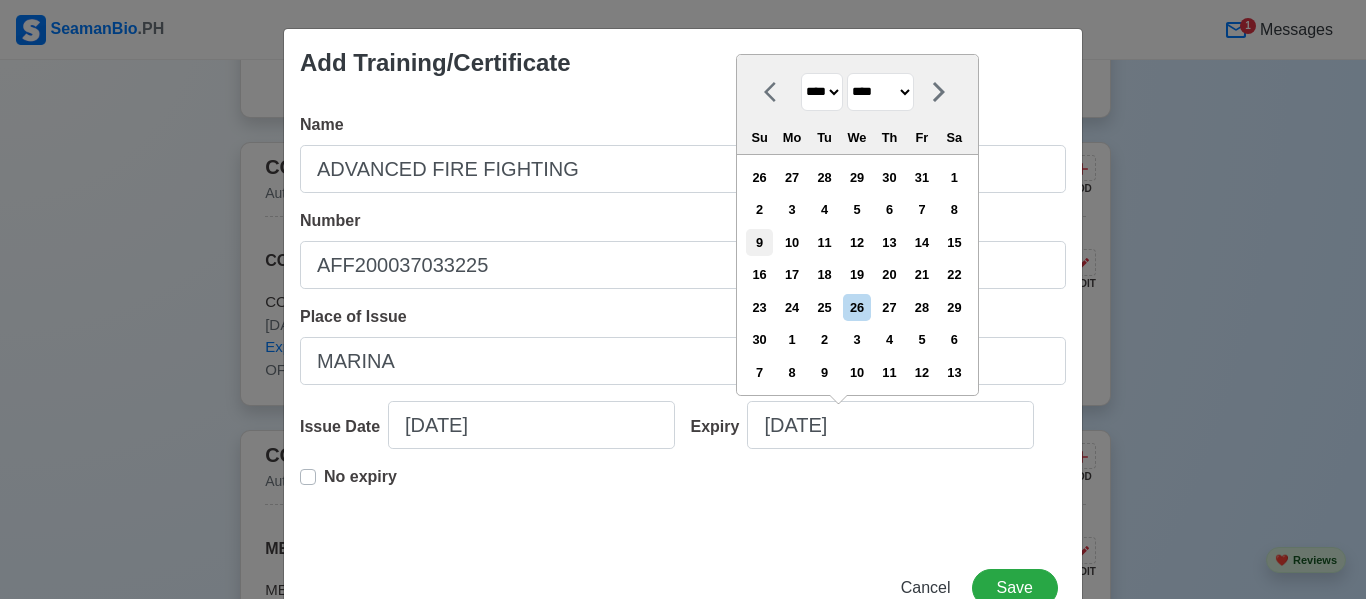 click on "9" at bounding box center [759, 242] 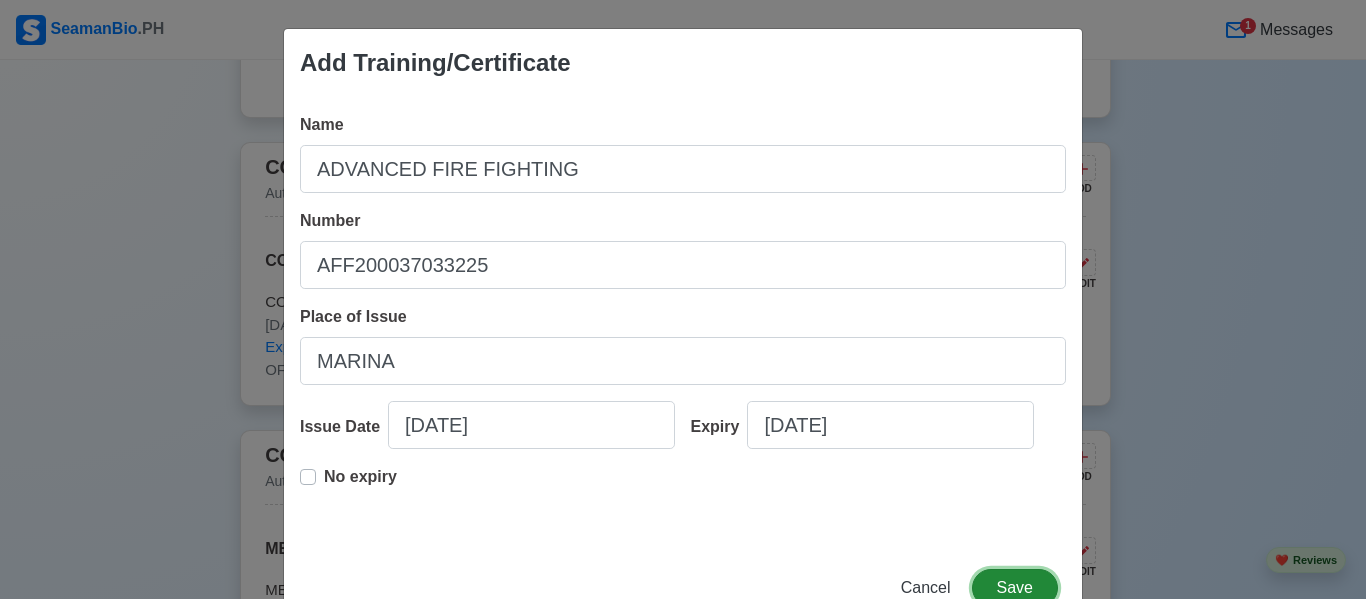 click on "Save" at bounding box center [1015, 588] 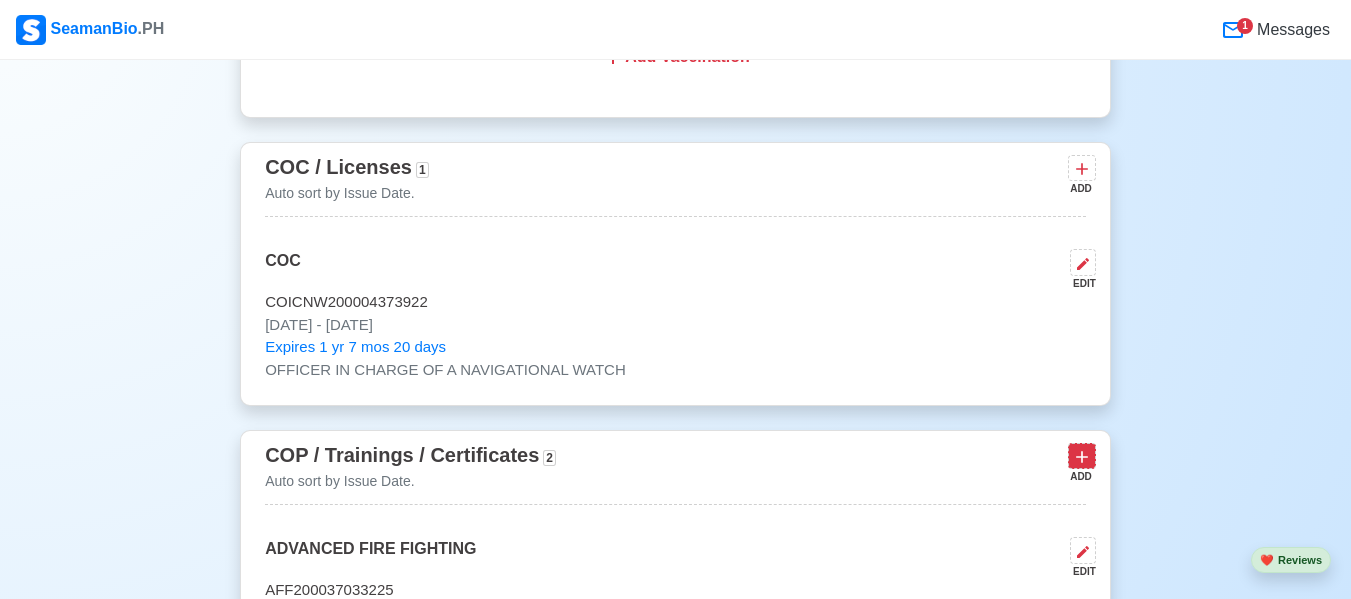 click 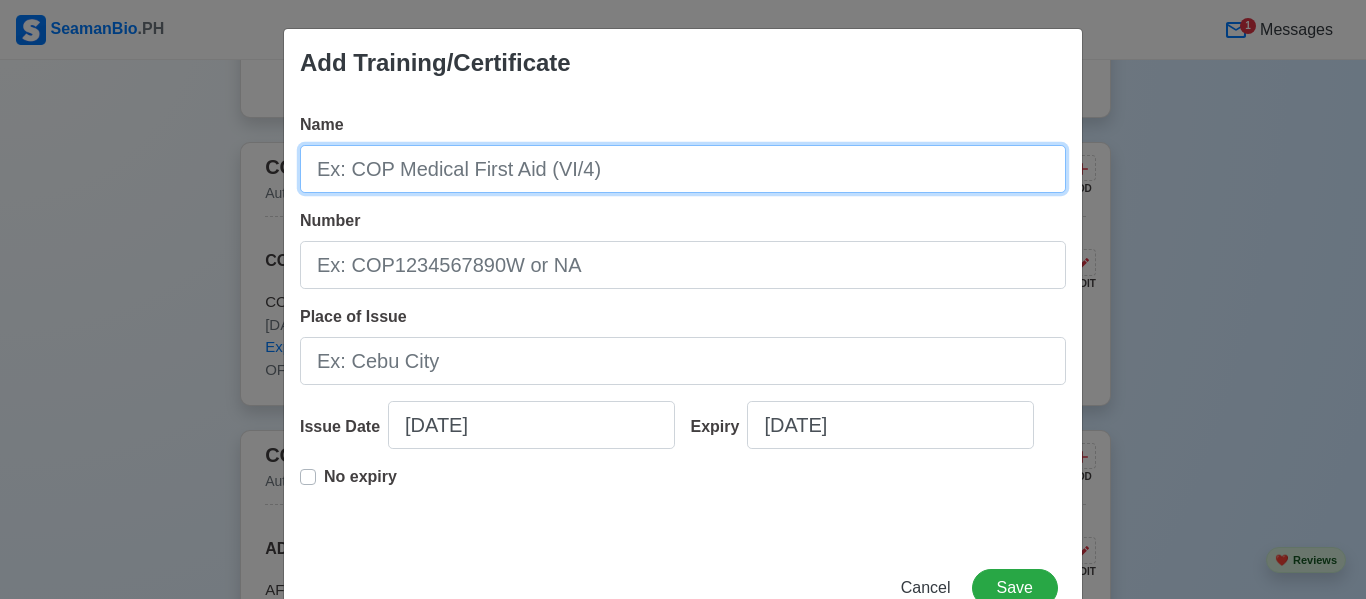 click on "Name" at bounding box center (683, 169) 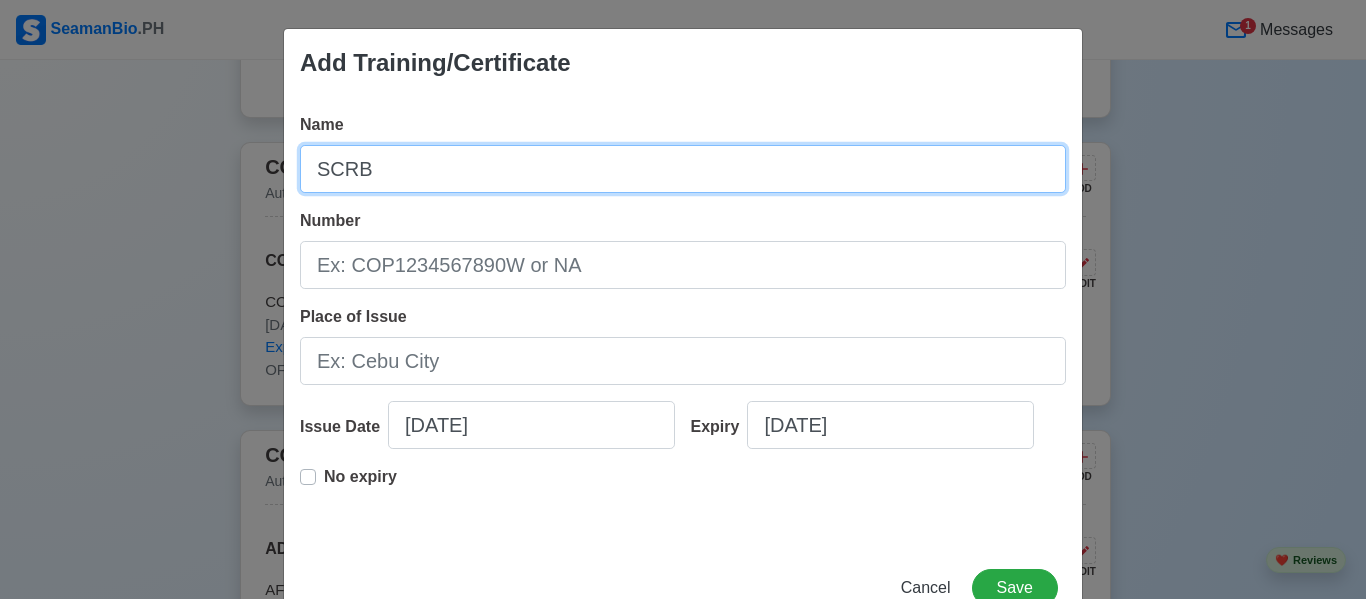type on "SCRB" 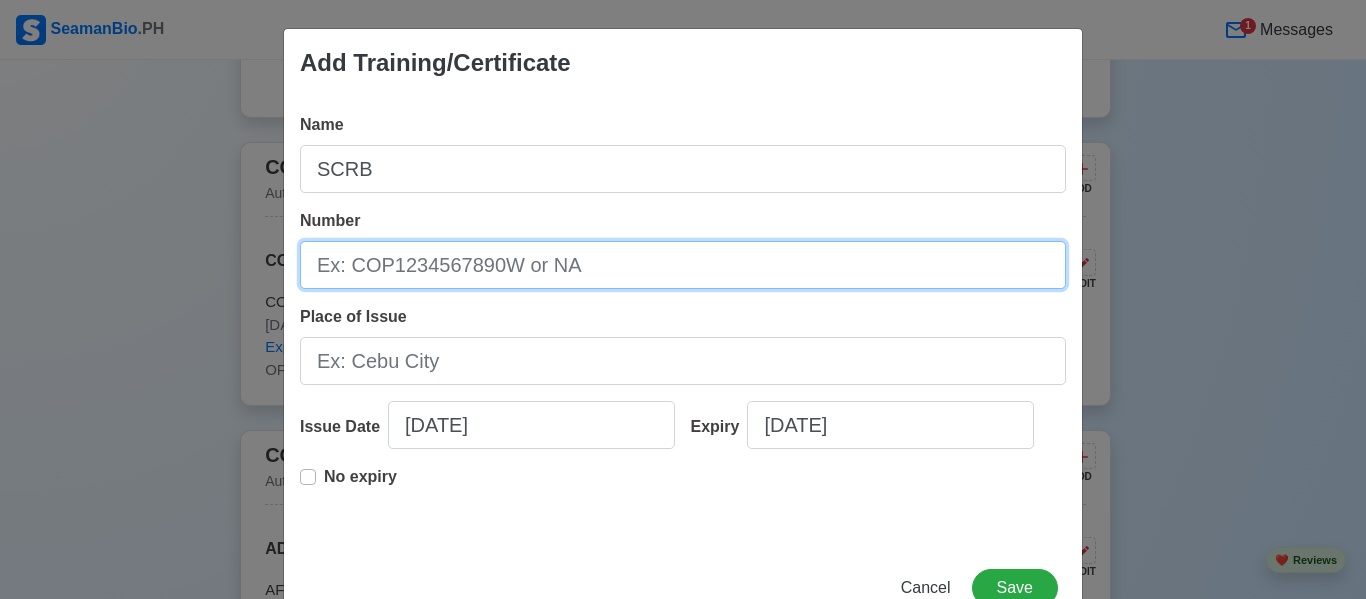 click on "Number" at bounding box center [683, 265] 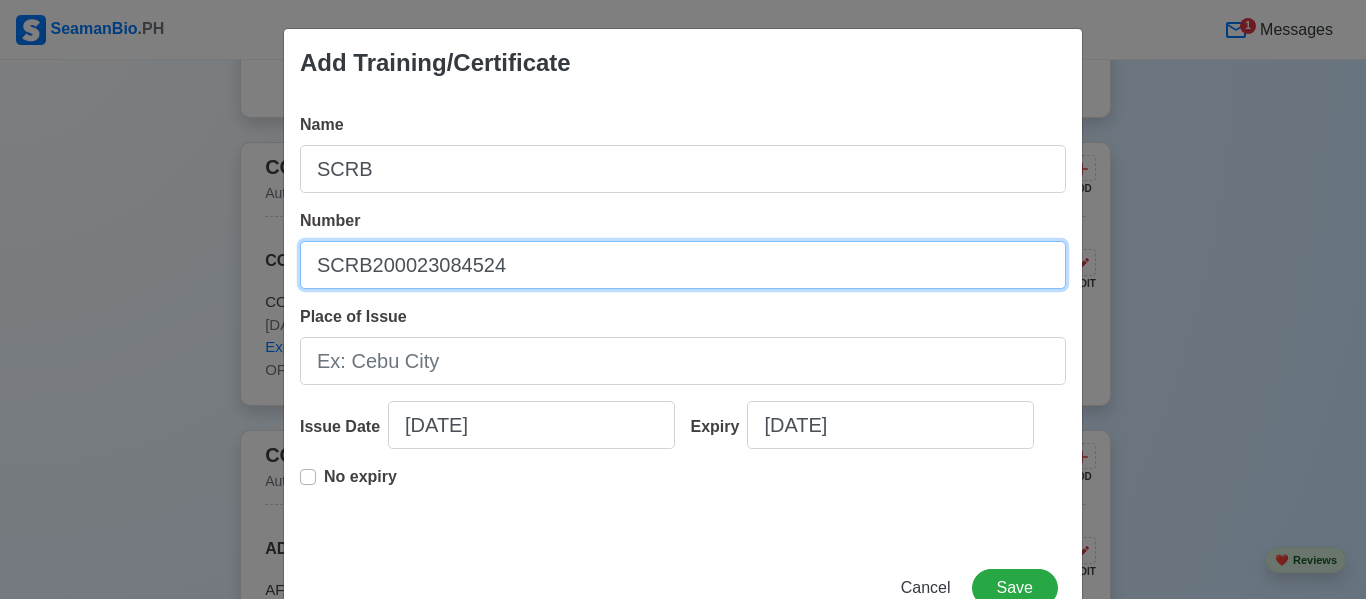 type on "SCRB200023084524" 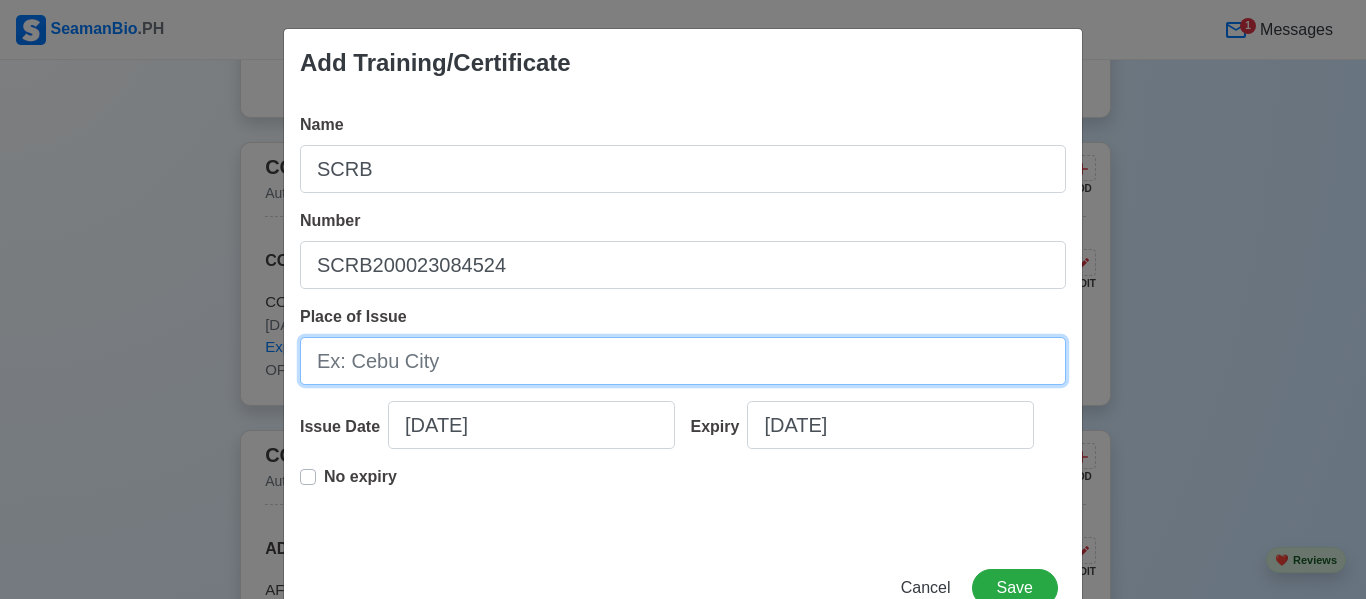 click on "Place of Issue" at bounding box center [683, 361] 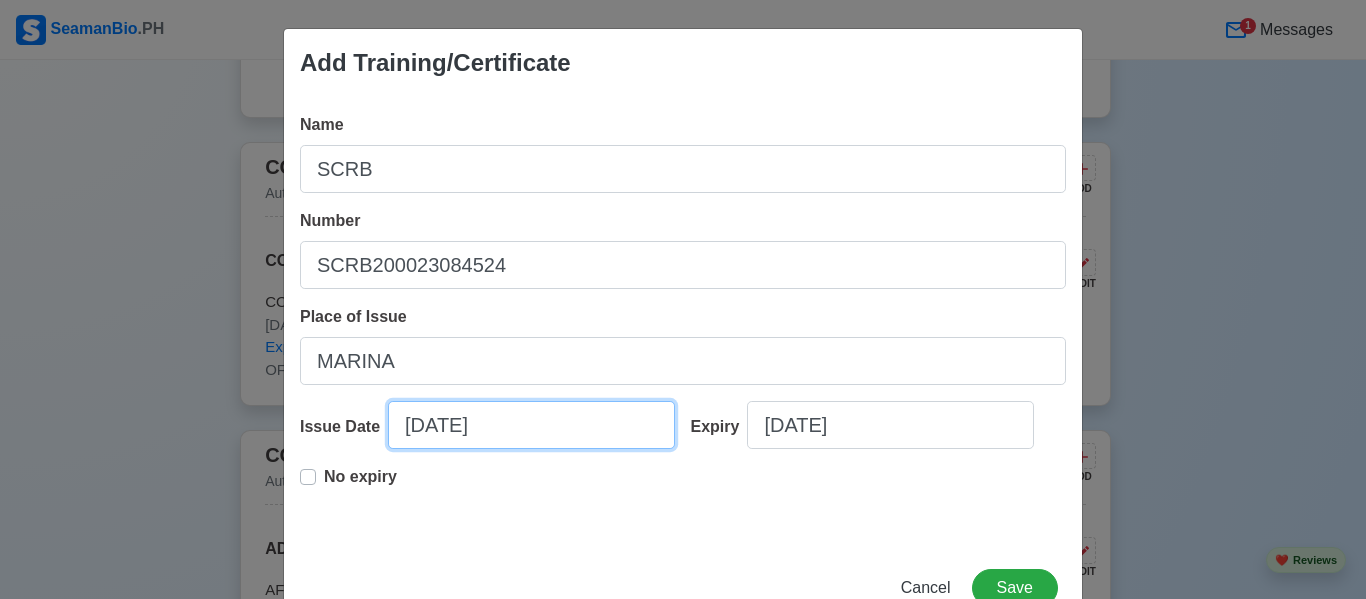 select on "****" 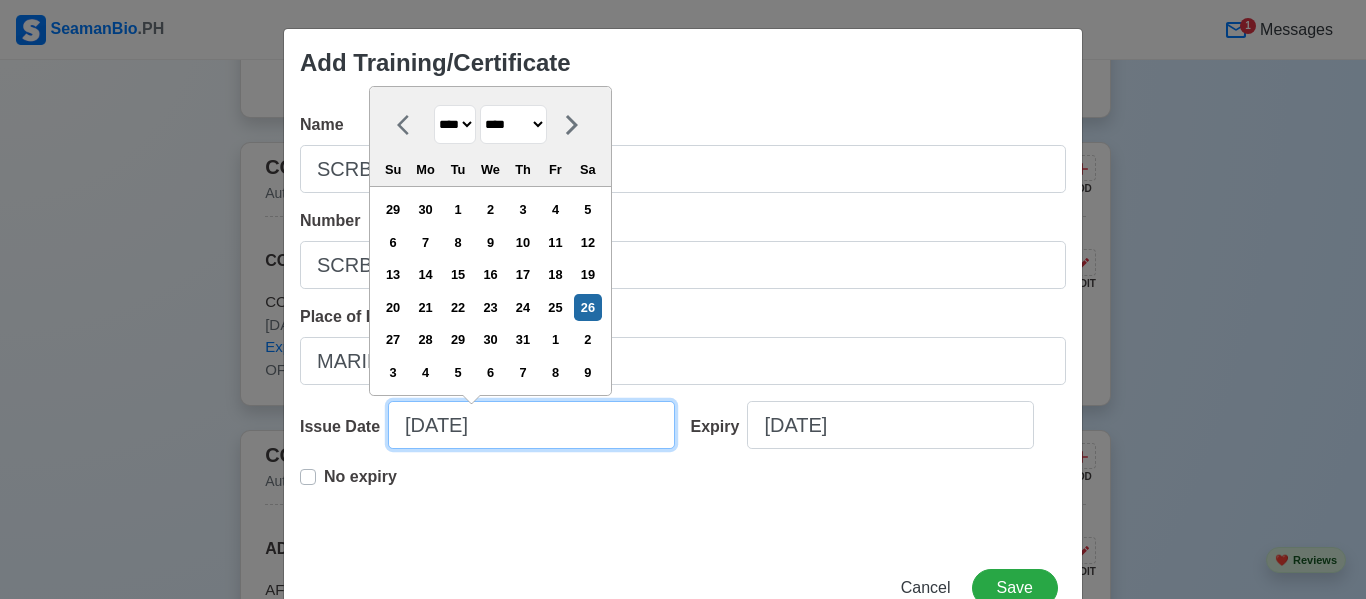 click on "[DATE]" at bounding box center [531, 425] 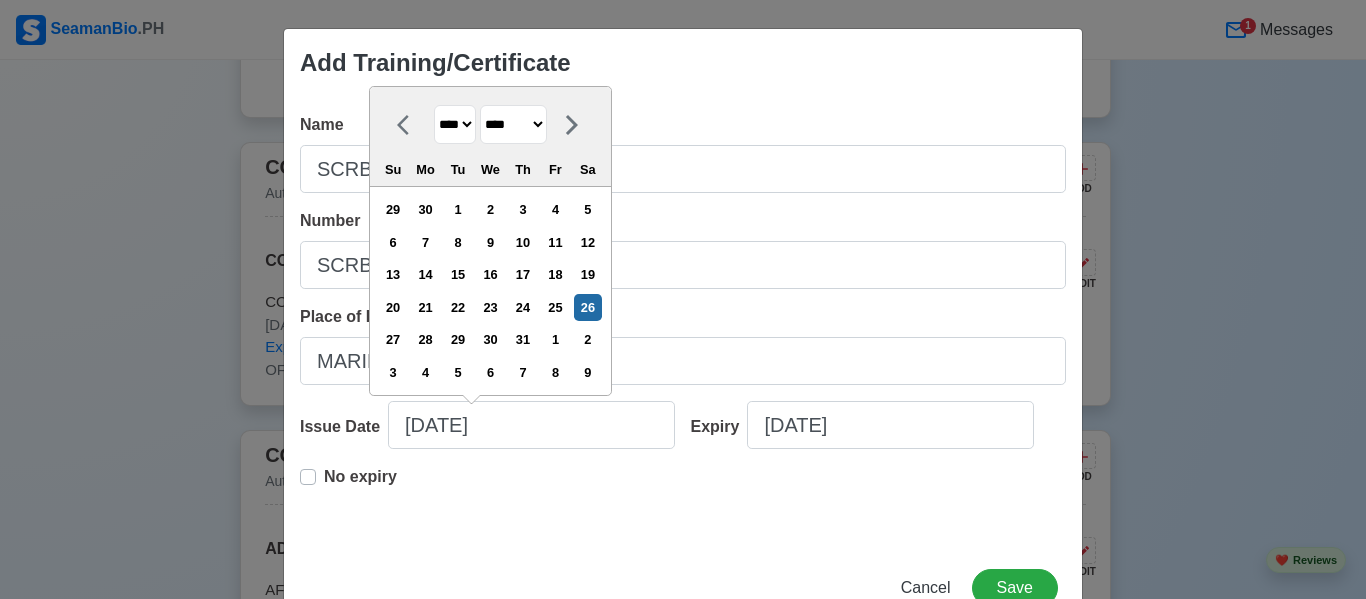 click on "**** **** **** **** **** **** **** **** **** **** **** **** **** **** **** **** **** **** **** **** **** **** **** **** **** **** **** **** **** **** **** **** **** **** **** **** **** **** **** **** **** **** **** **** **** **** **** **** **** **** **** **** **** **** **** **** **** **** **** **** **** **** **** **** **** **** **** **** **** **** **** **** **** **** **** **** **** **** **** **** **** **** **** **** **** **** **** **** **** **** **** **** **** **** **** **** **** **** **** **** **** **** **** **** **** ****" at bounding box center (455, 124) 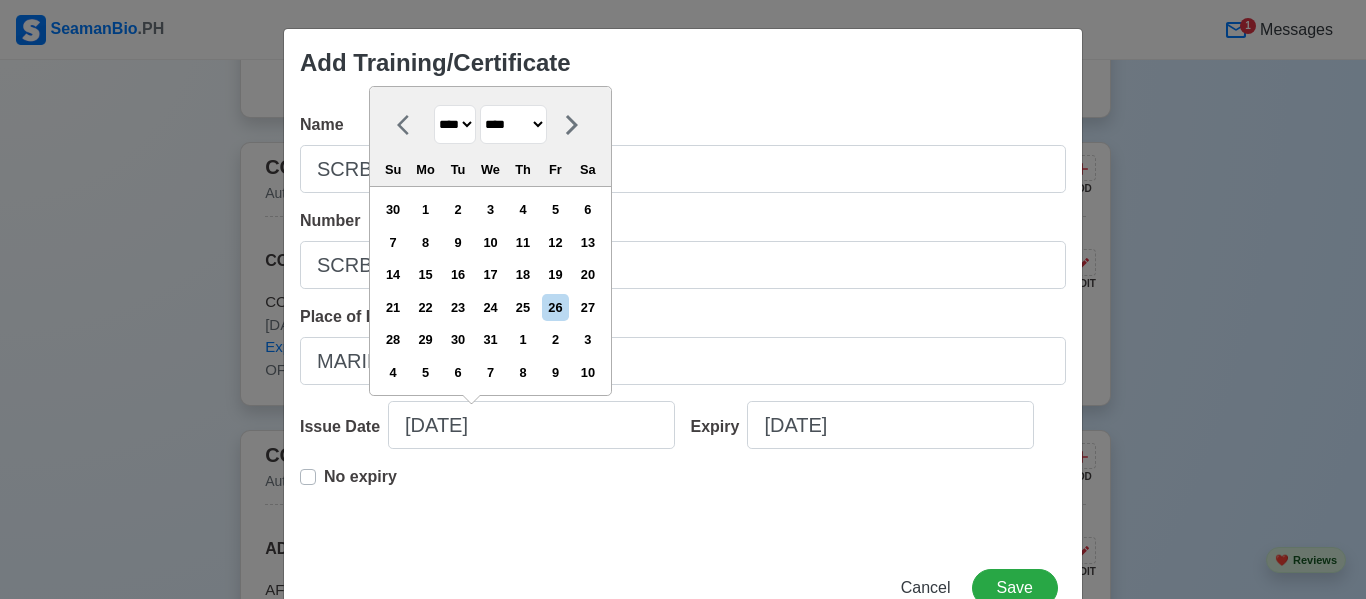 click on "******* ******** ***** ***** *** **** **** ****** ********* ******* ******** ********" at bounding box center (513, 124) 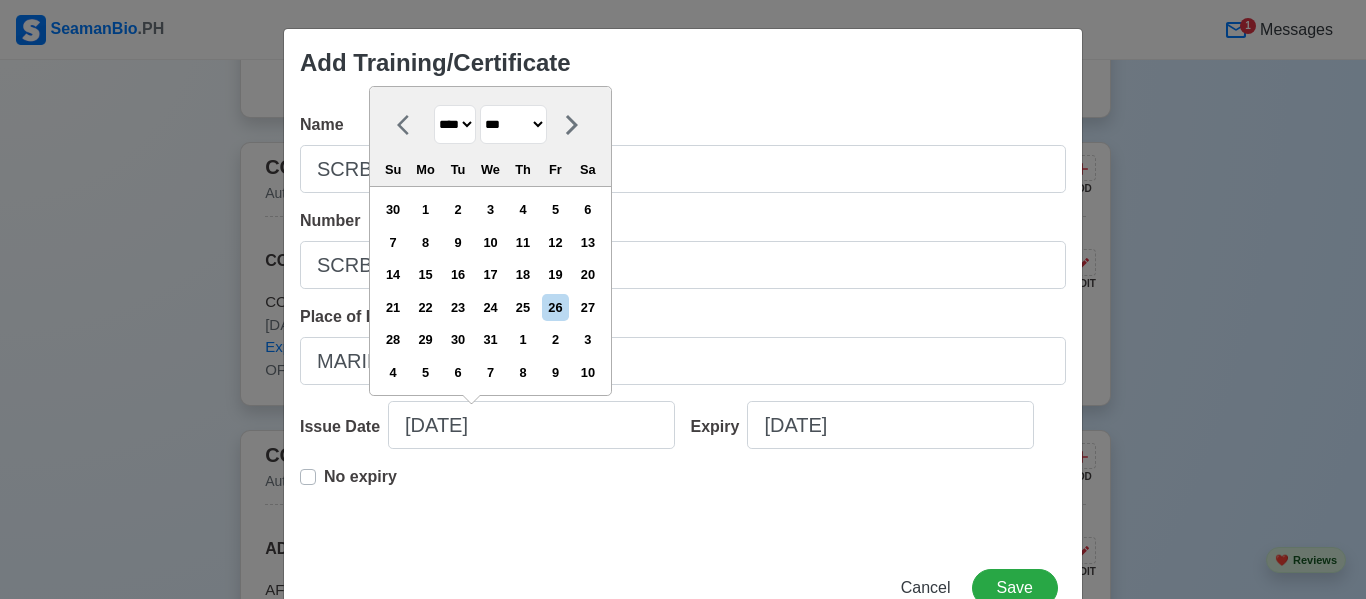 click on "******* ******** ***** ***** *** **** **** ****** ********* ******* ******** ********" at bounding box center (513, 124) 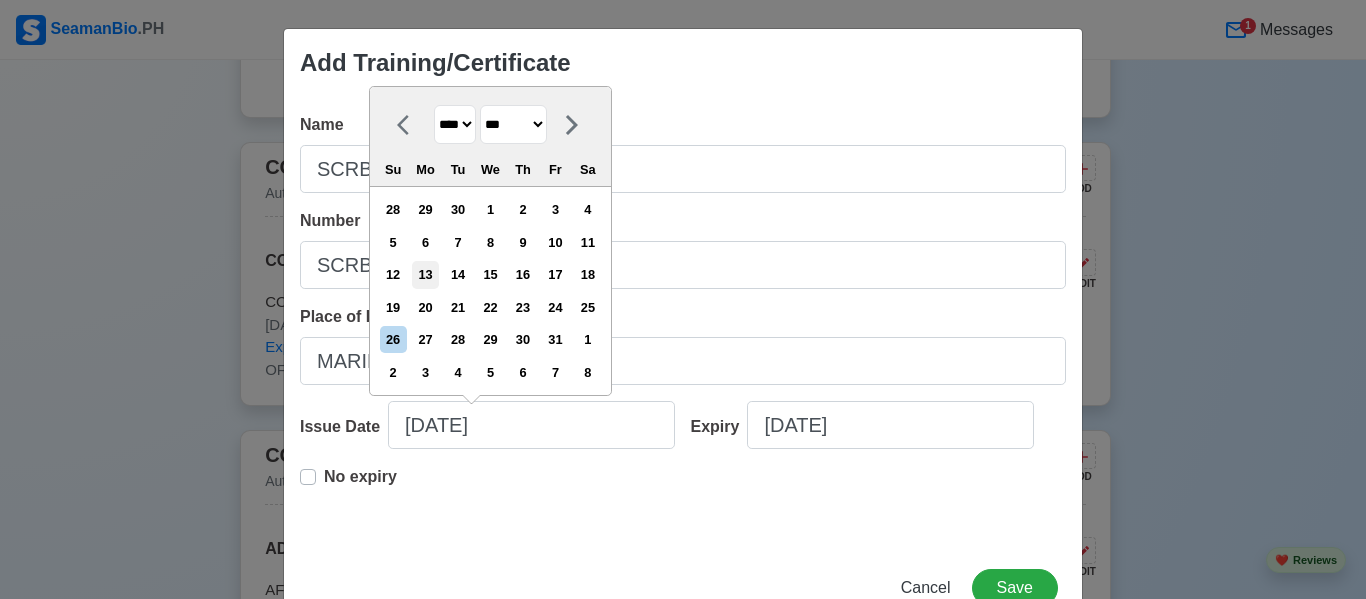 click on "13" at bounding box center (425, 274) 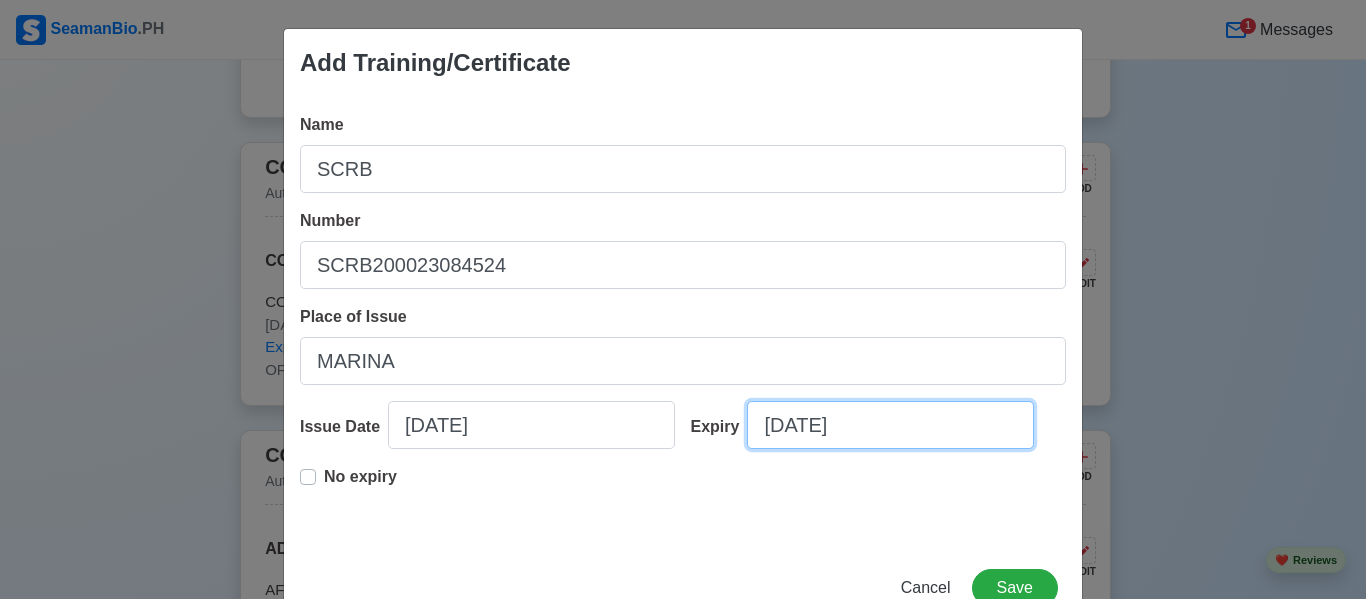 select on "****" 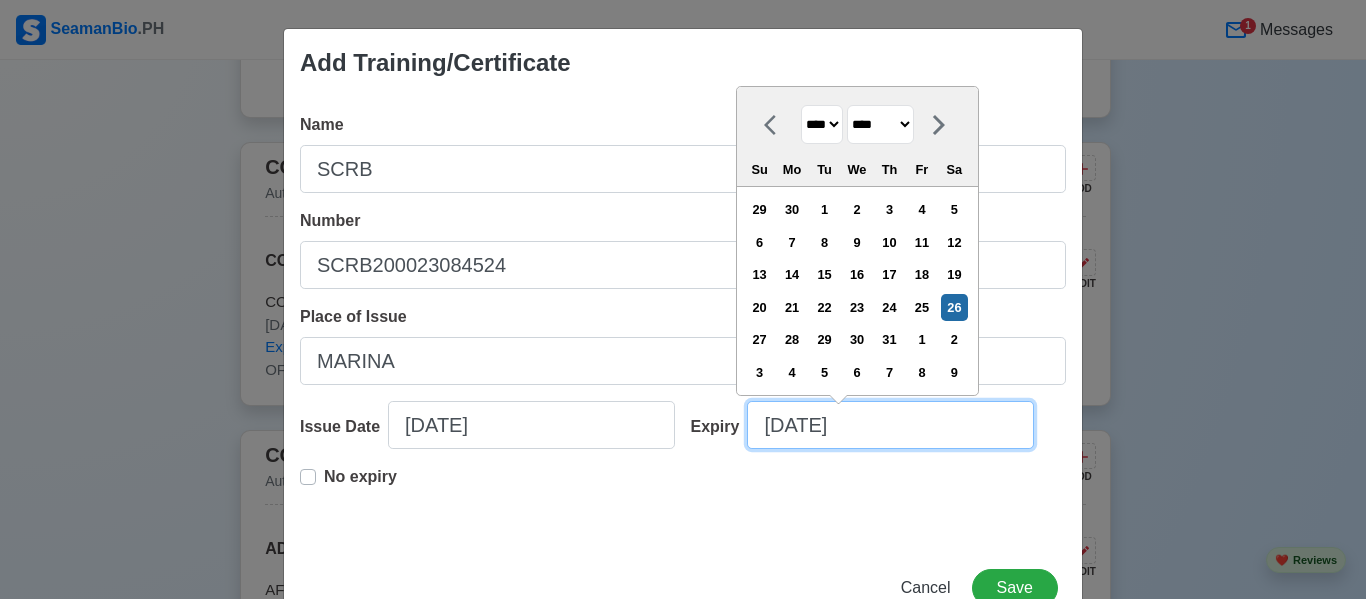 click on "[DATE]" at bounding box center (890, 425) 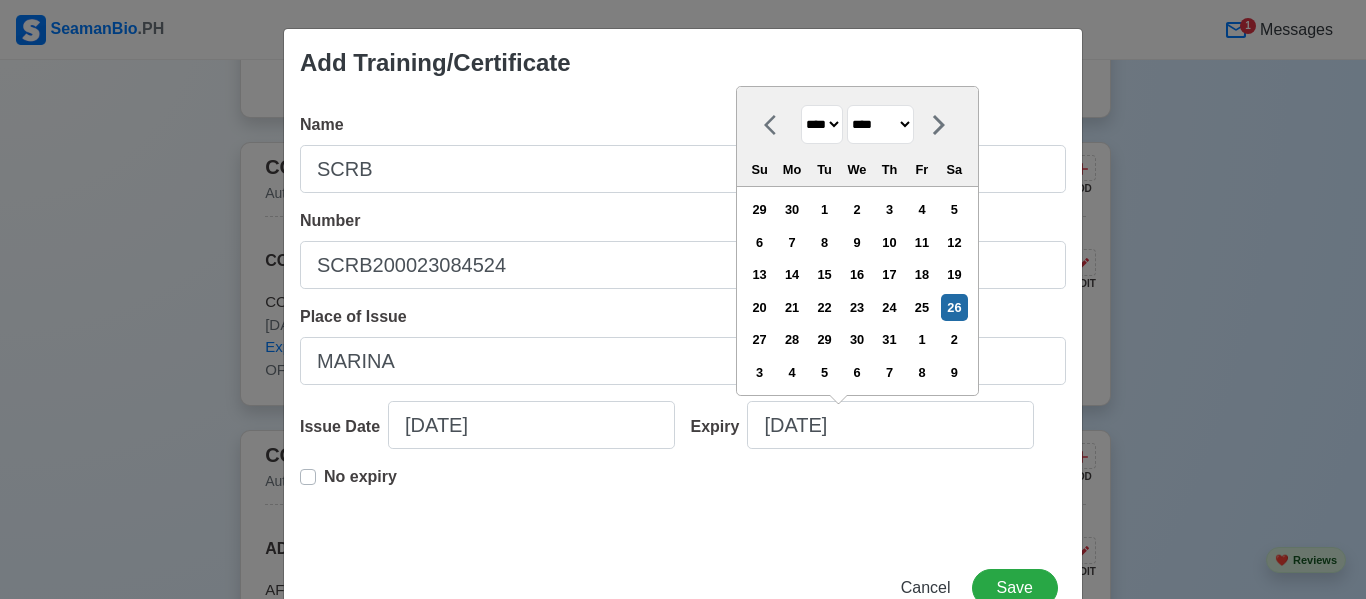 click on "**** **** **** **** **** **** **** **** **** **** **** **** **** **** **** **** **** **** **** **** **** **** **** **** **** **** **** **** **** **** **** **** **** **** **** **** **** **** **** **** **** **** **** **** **** **** **** **** **** **** **** **** **** **** **** **** **** **** **** **** **** **** **** **** **** **** **** **** **** **** **** **** **** **** **** **** **** **** **** **** **** **** **** **** **** **** **** **** **** **** **** **** **** **** **** **** **** **** **** **** **** **** **** **** **** **** **** **** **** **** **** **** **** **** **** **** **** **** **** **** ****" at bounding box center (822, 124) 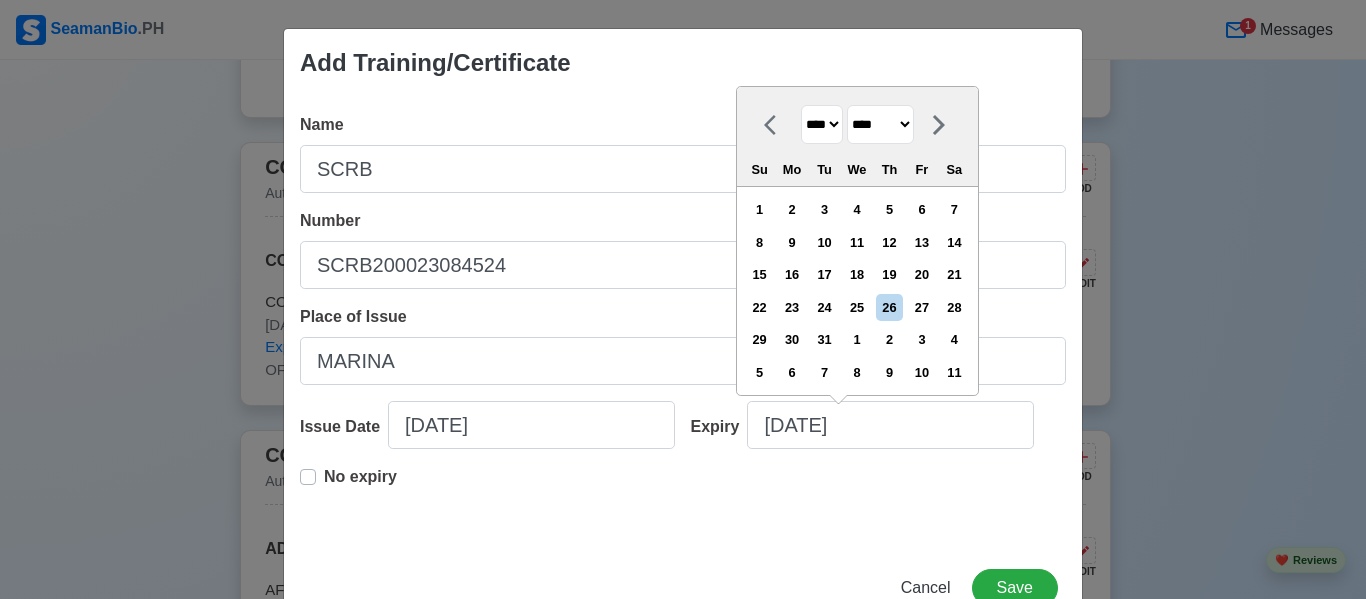 click on "******* ******** ***** ***** *** **** **** ****** ********* ******* ******** ********" at bounding box center [880, 124] 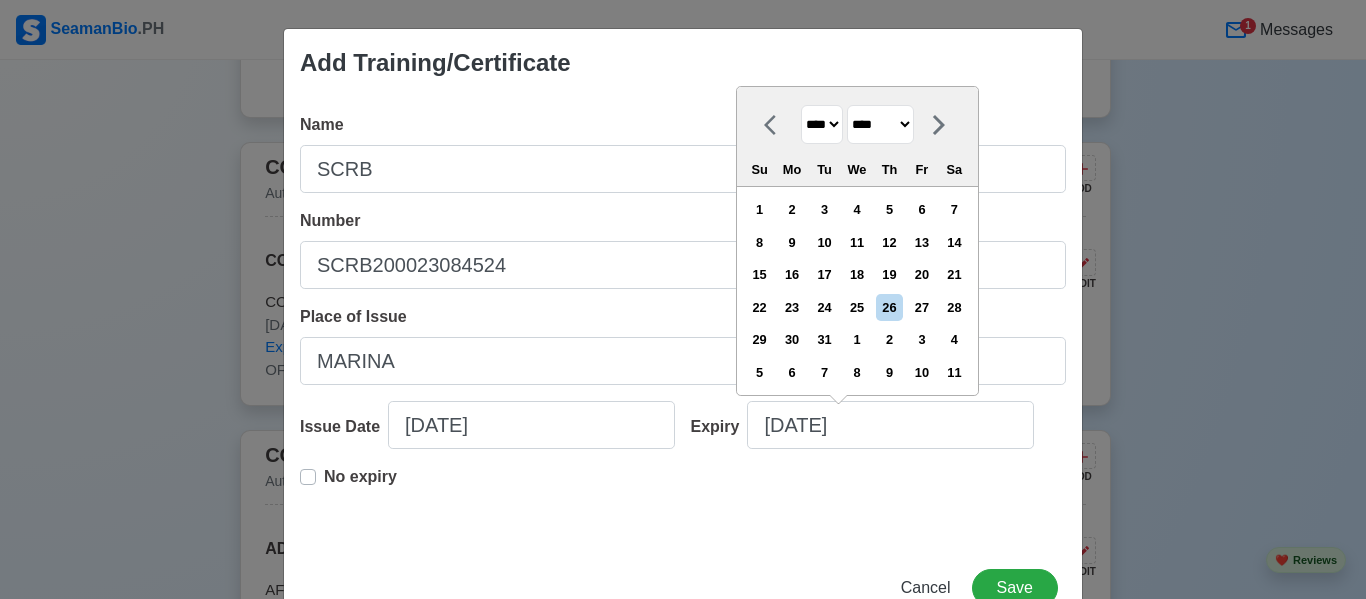 select on "***" 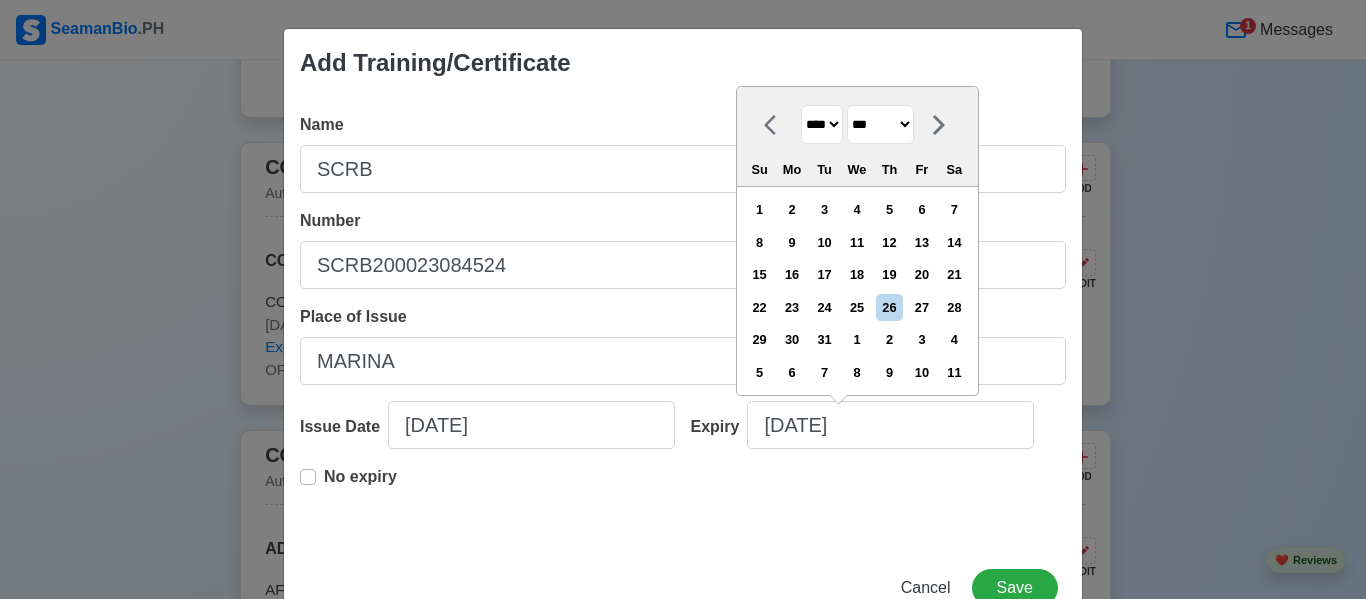 click on "******* ******** ***** ***** *** **** **** ****** ********* ******* ******** ********" at bounding box center (880, 124) 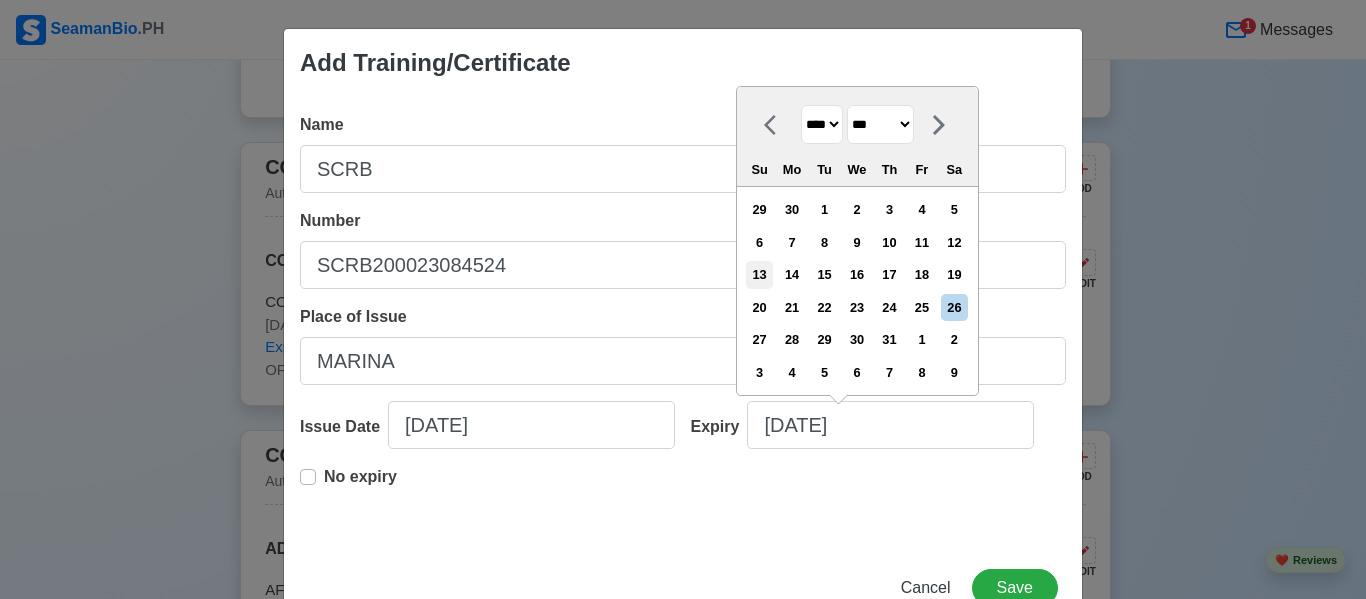 click on "13" at bounding box center (759, 274) 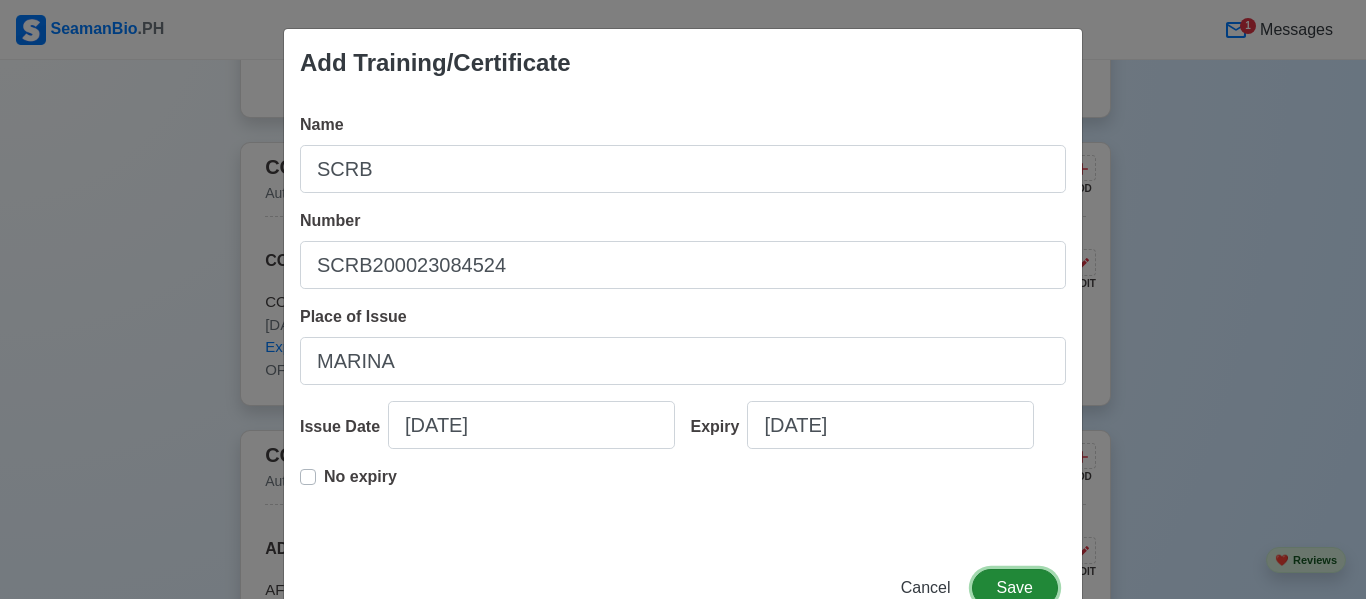 click on "Save" at bounding box center [1015, 588] 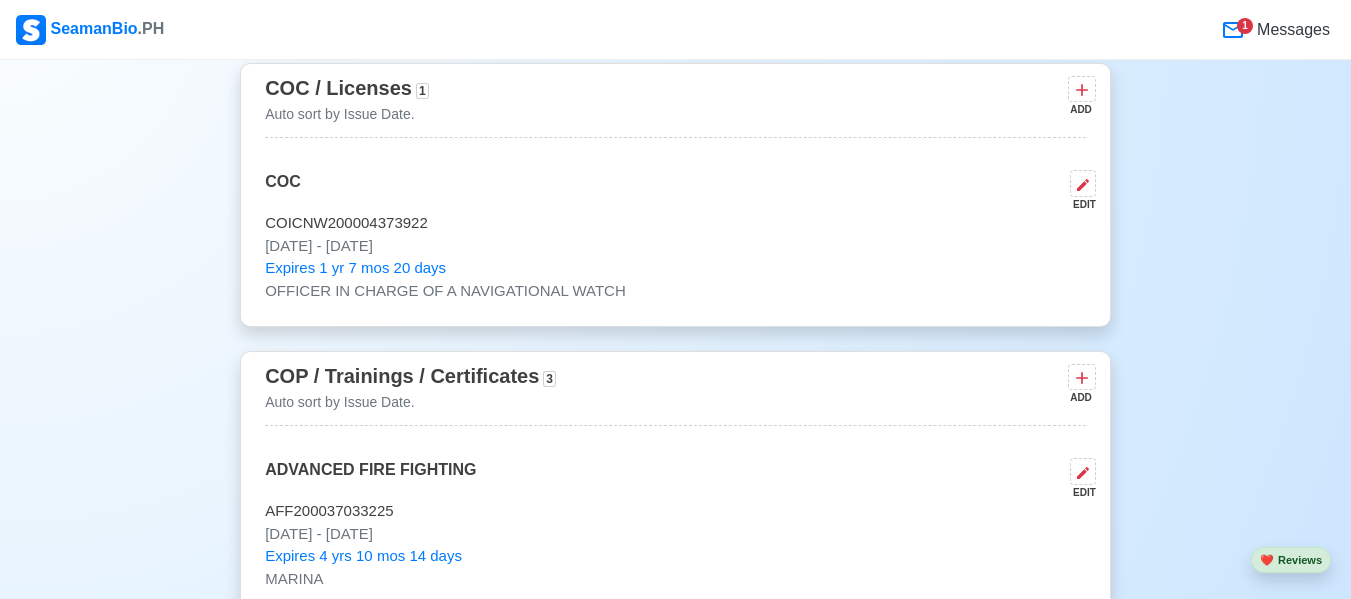 scroll, scrollTop: 2536, scrollLeft: 0, axis: vertical 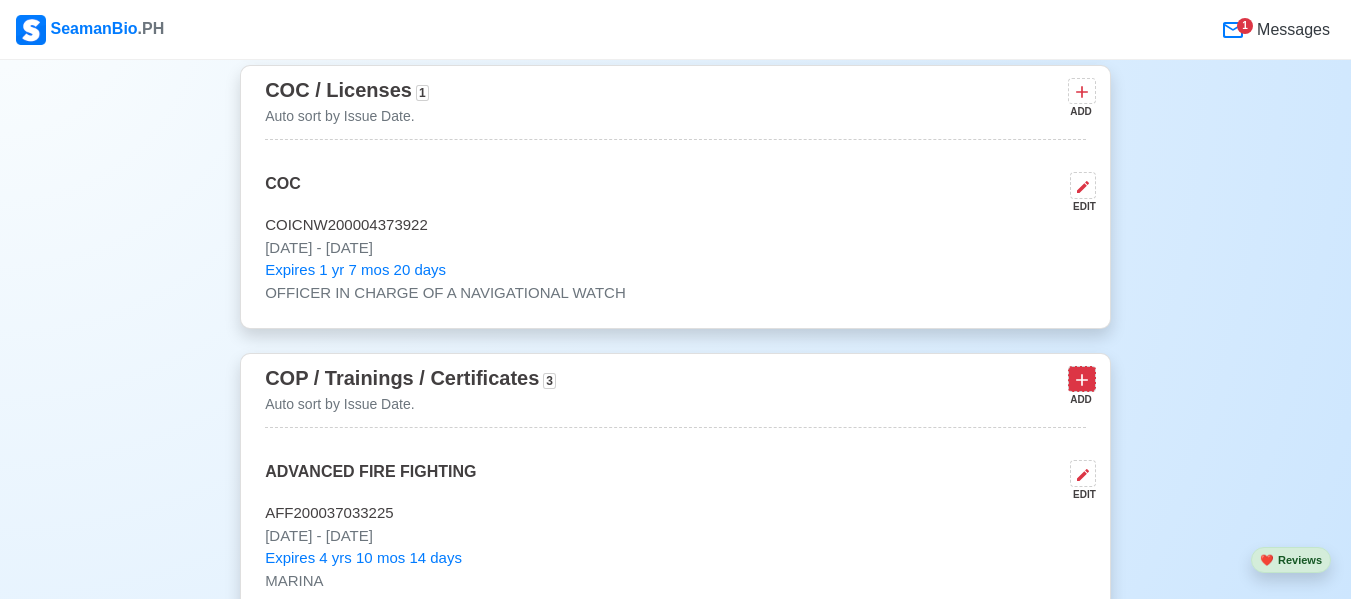 click 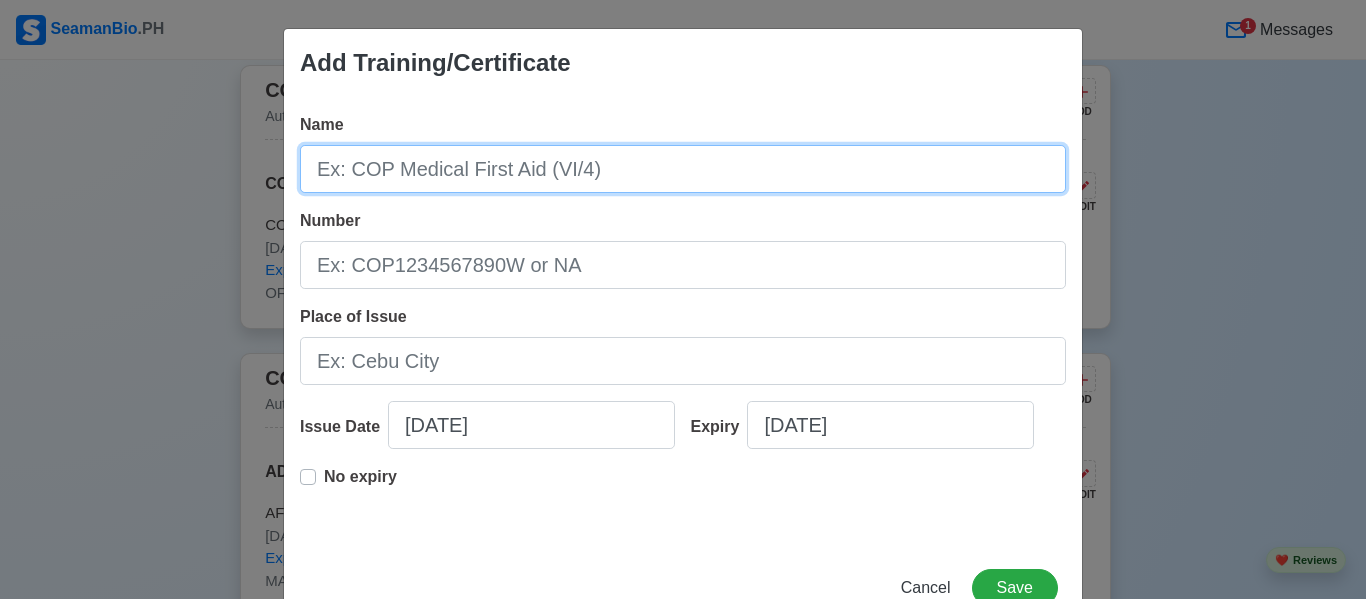 click on "Name" at bounding box center (683, 169) 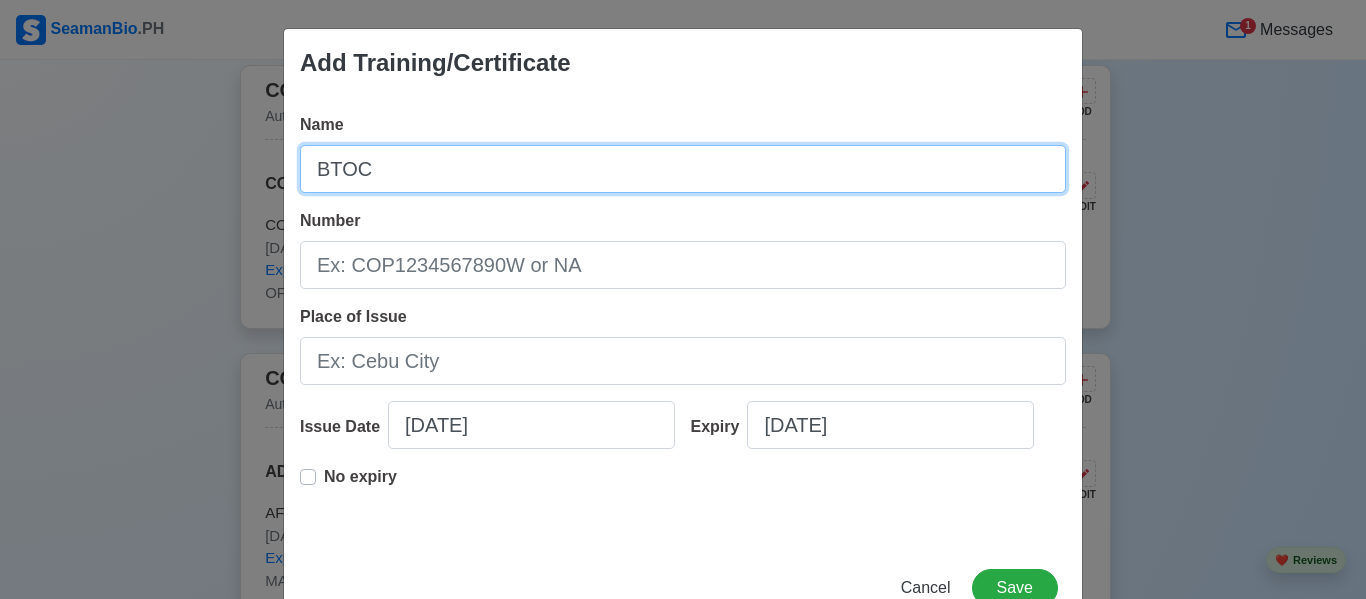 type on "BTOC" 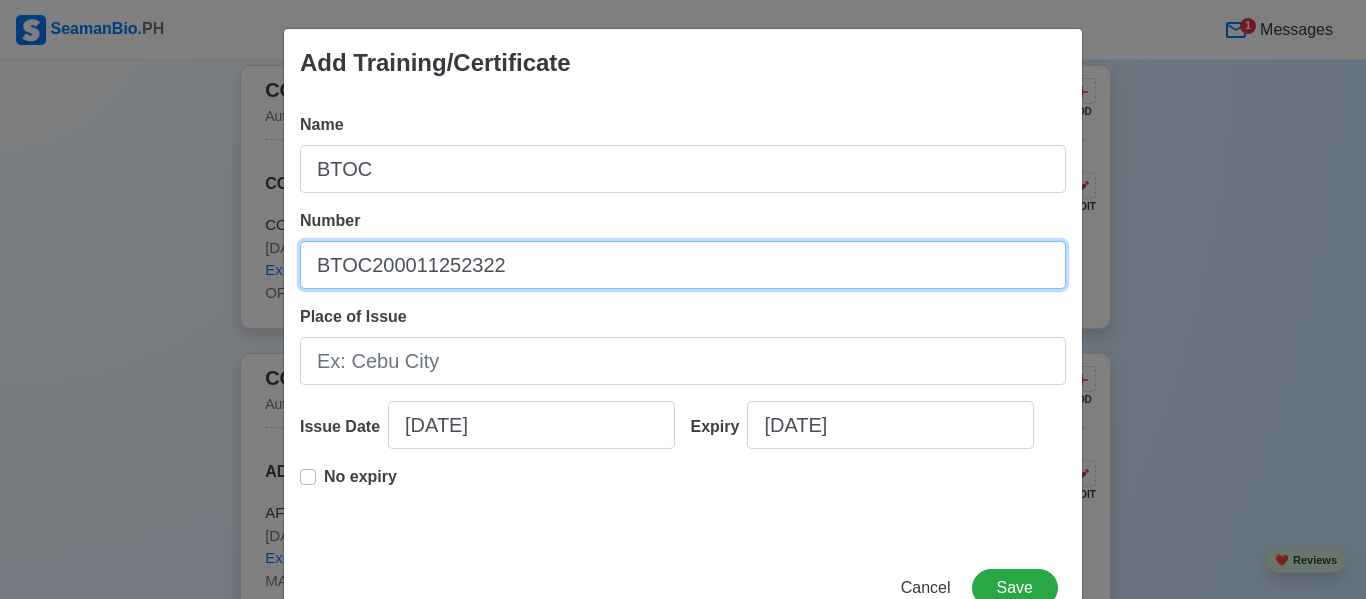 type on "BTOC200011252322" 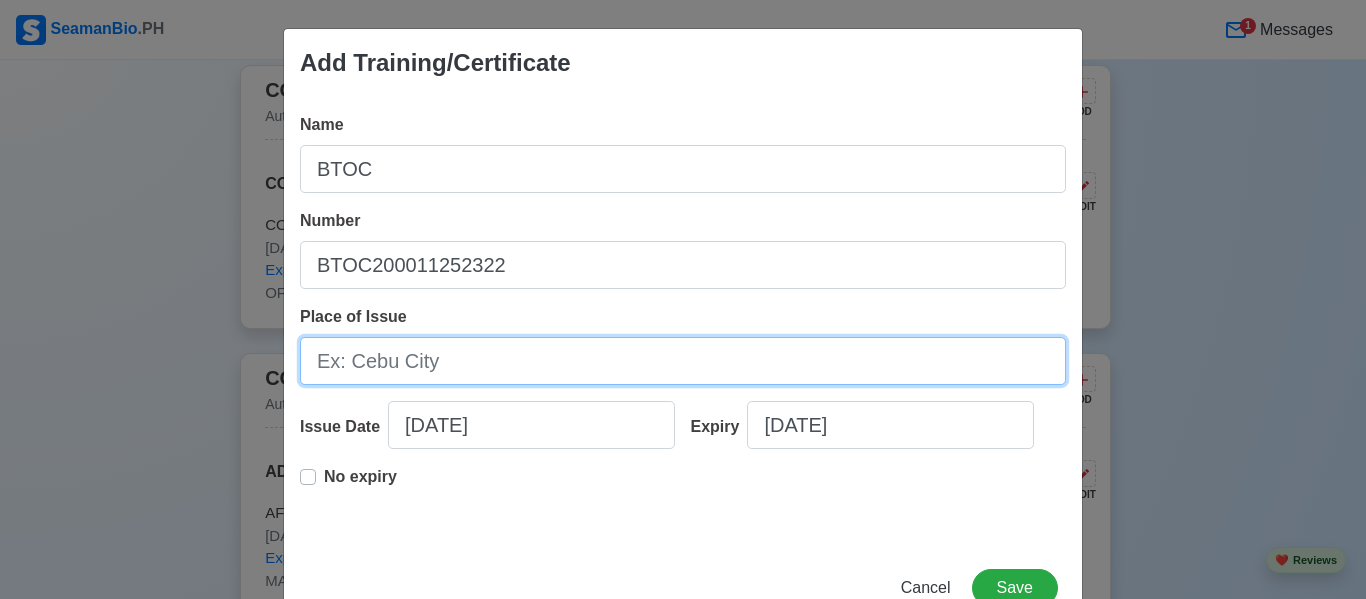click on "Place of Issue" at bounding box center (683, 361) 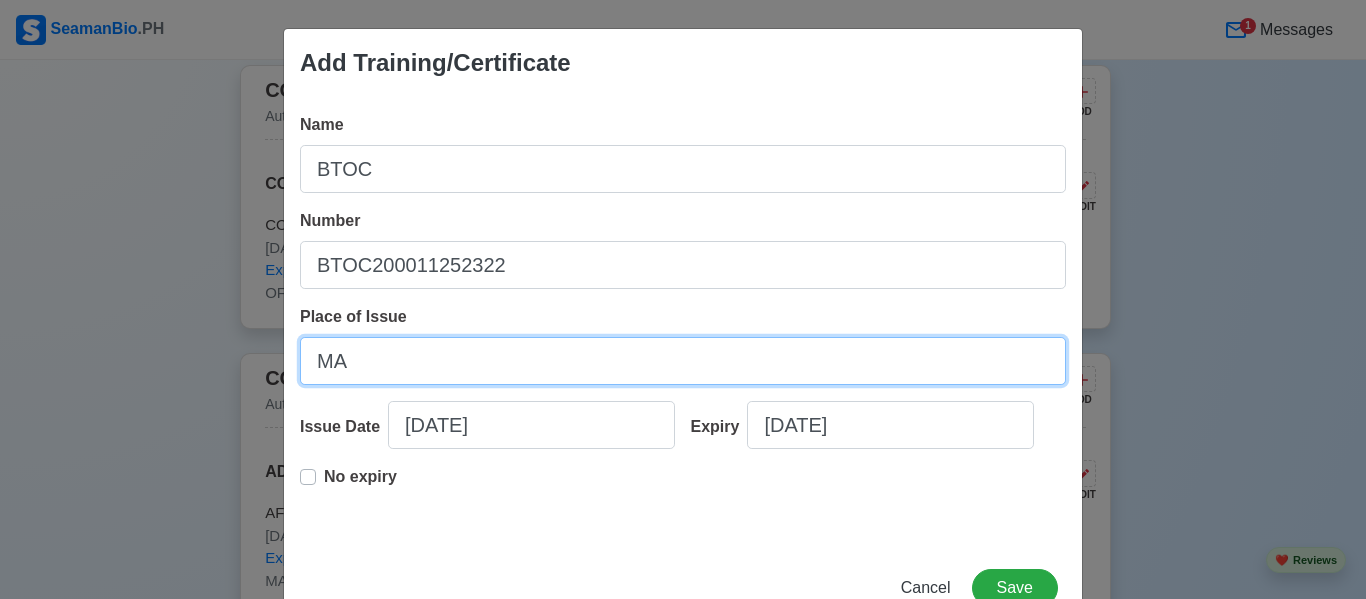 type on "[GEOGRAPHIC_DATA]" 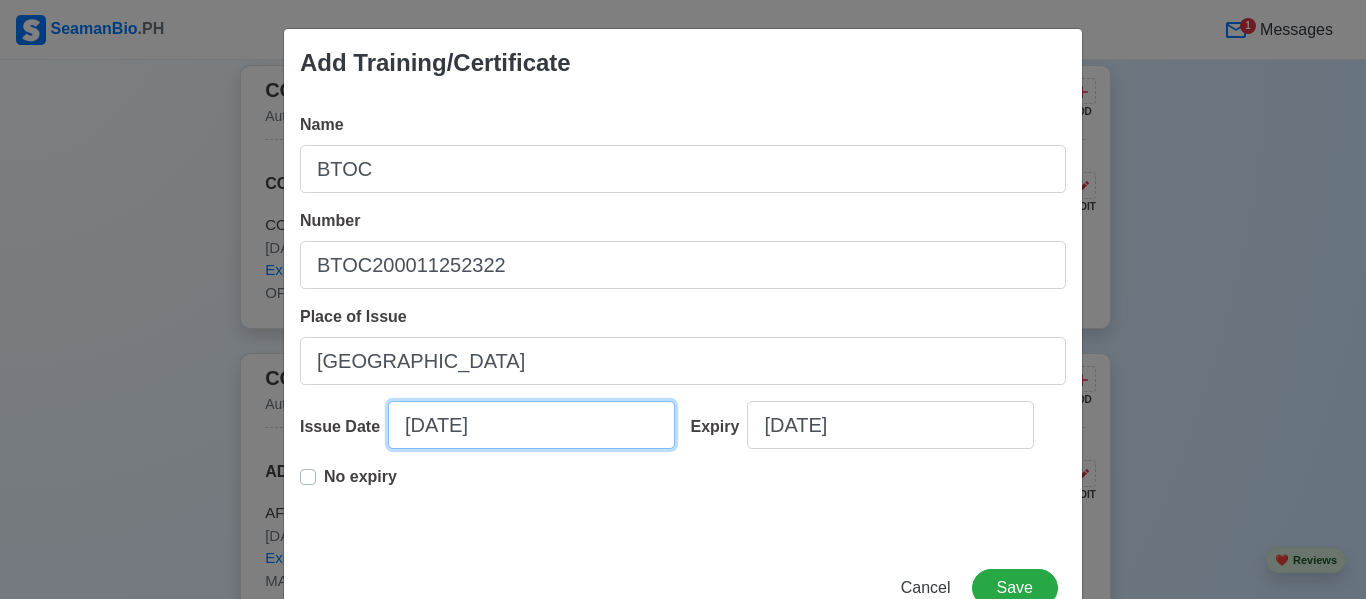 click on "[DATE]" at bounding box center [531, 425] 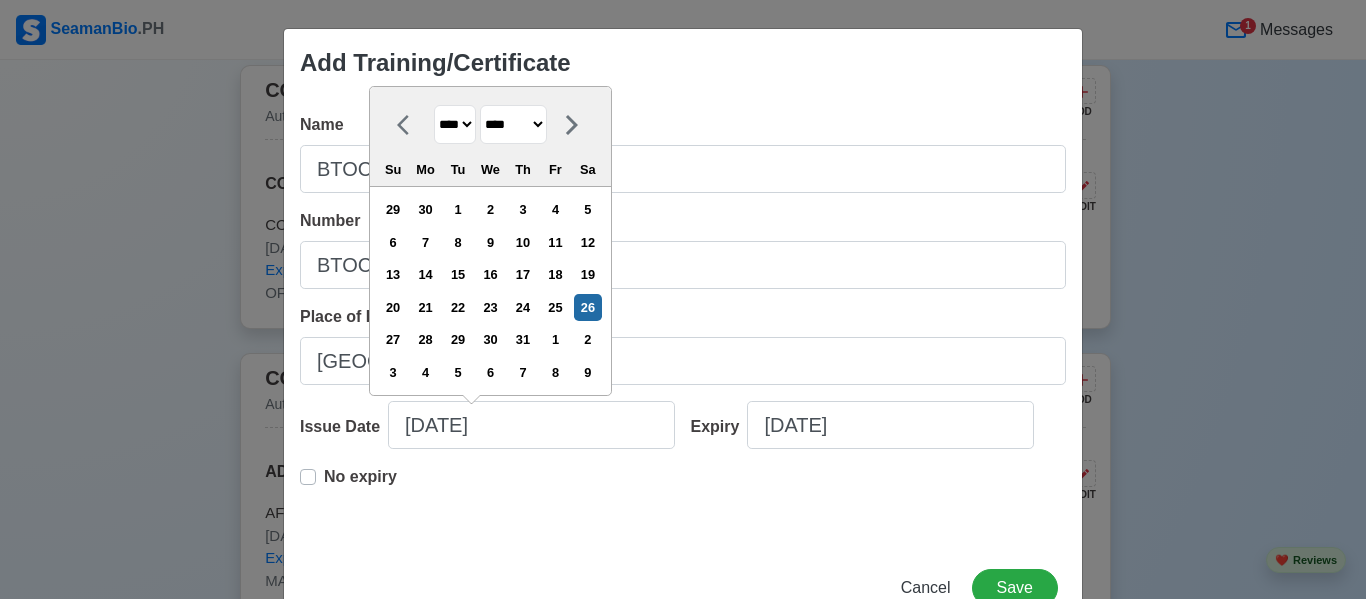 click on "**** **** **** **** **** **** **** **** **** **** **** **** **** **** **** **** **** **** **** **** **** **** **** **** **** **** **** **** **** **** **** **** **** **** **** **** **** **** **** **** **** **** **** **** **** **** **** **** **** **** **** **** **** **** **** **** **** **** **** **** **** **** **** **** **** **** **** **** **** **** **** **** **** **** **** **** **** **** **** **** **** **** **** **** **** **** **** **** **** **** **** **** **** **** **** **** **** **** **** **** **** **** **** **** **** ****" at bounding box center (455, 124) 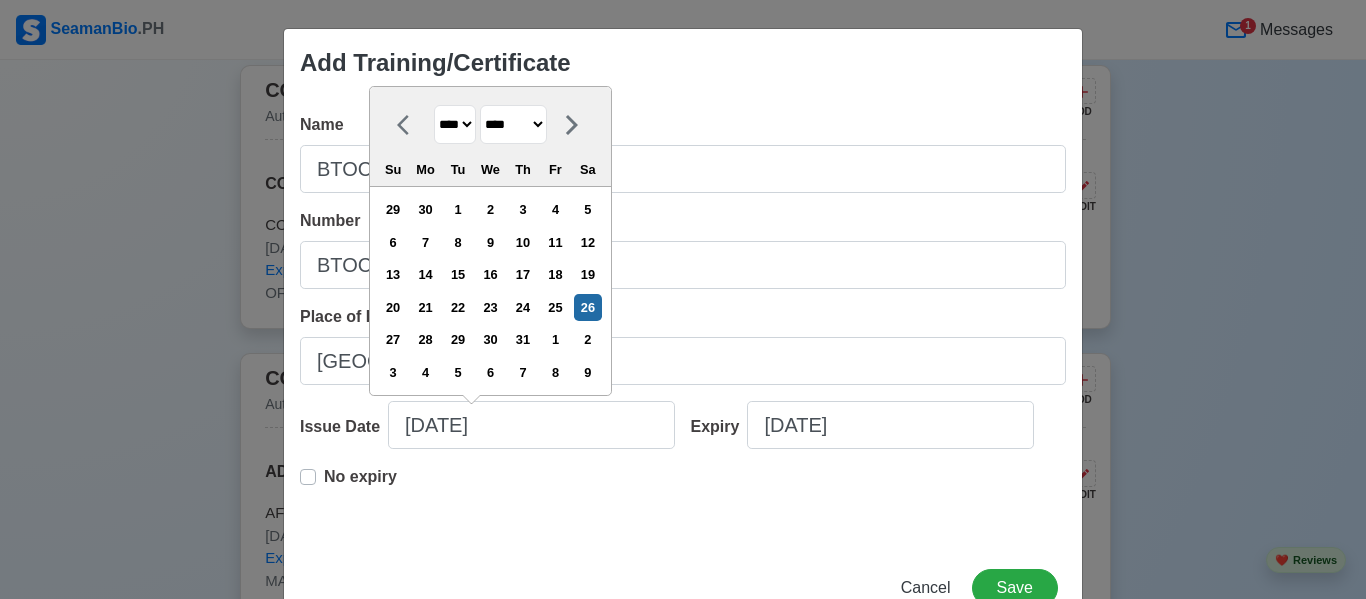 select on "****" 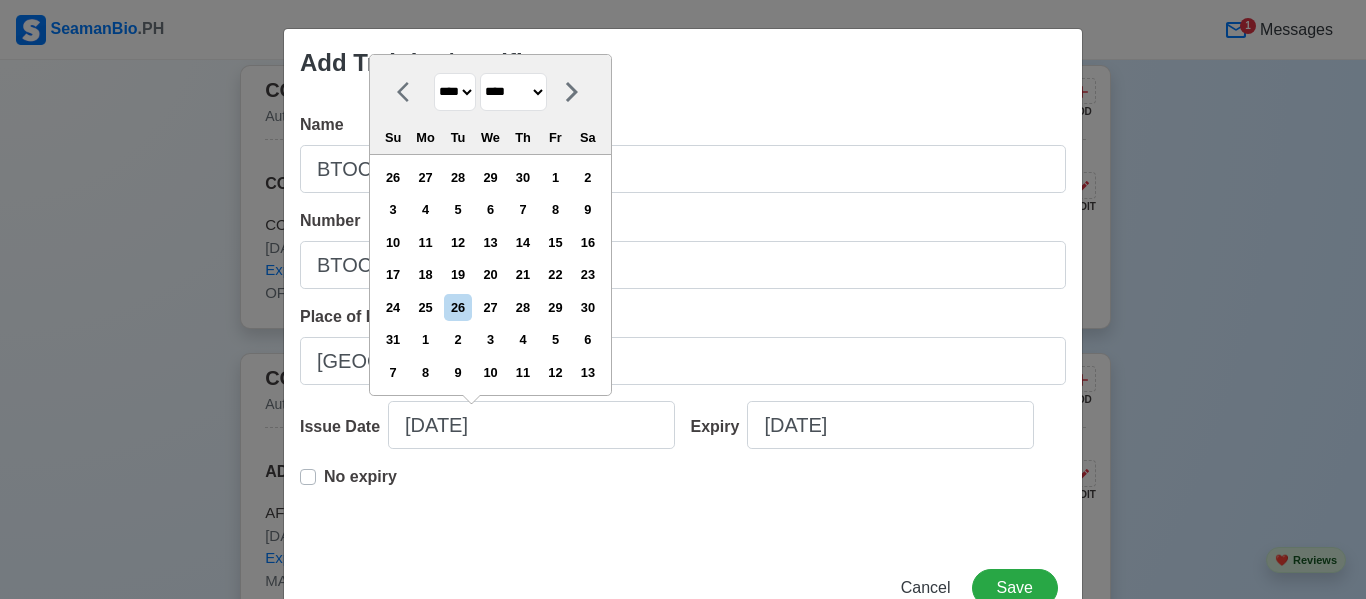 click on "******* ******** ***** ***** *** **** **** ****** ********* ******* ******** ********" at bounding box center (513, 92) 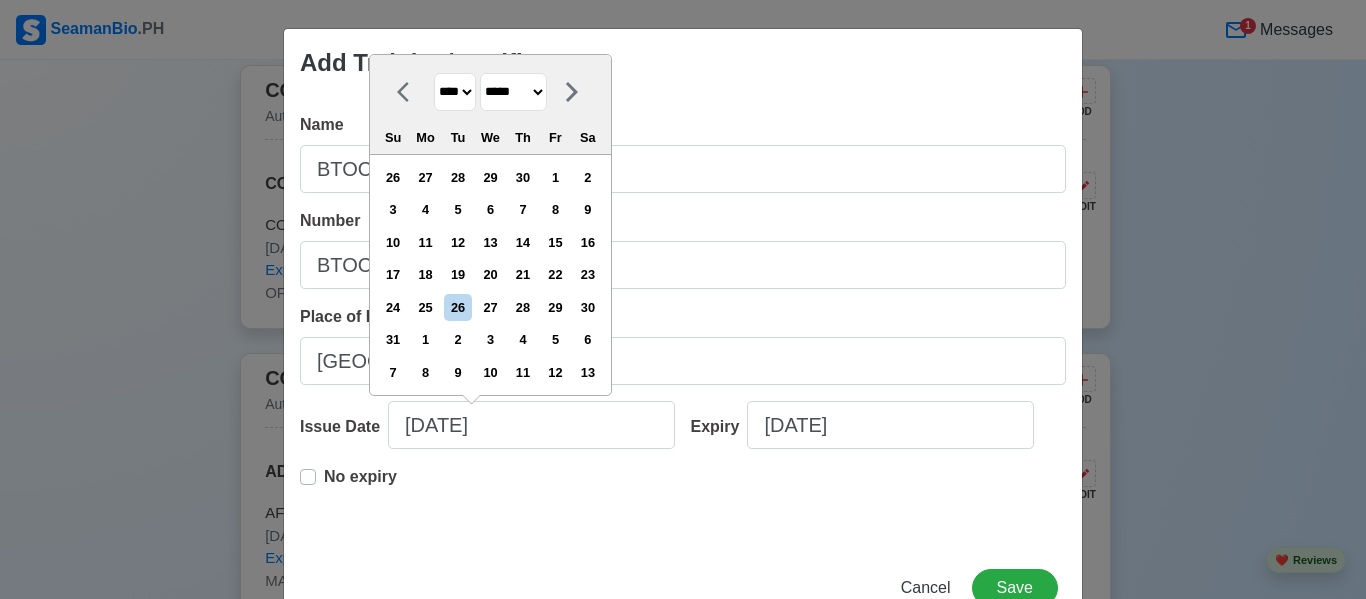 click on "******* ******** ***** ***** *** **** **** ****** ********* ******* ******** ********" at bounding box center [513, 92] 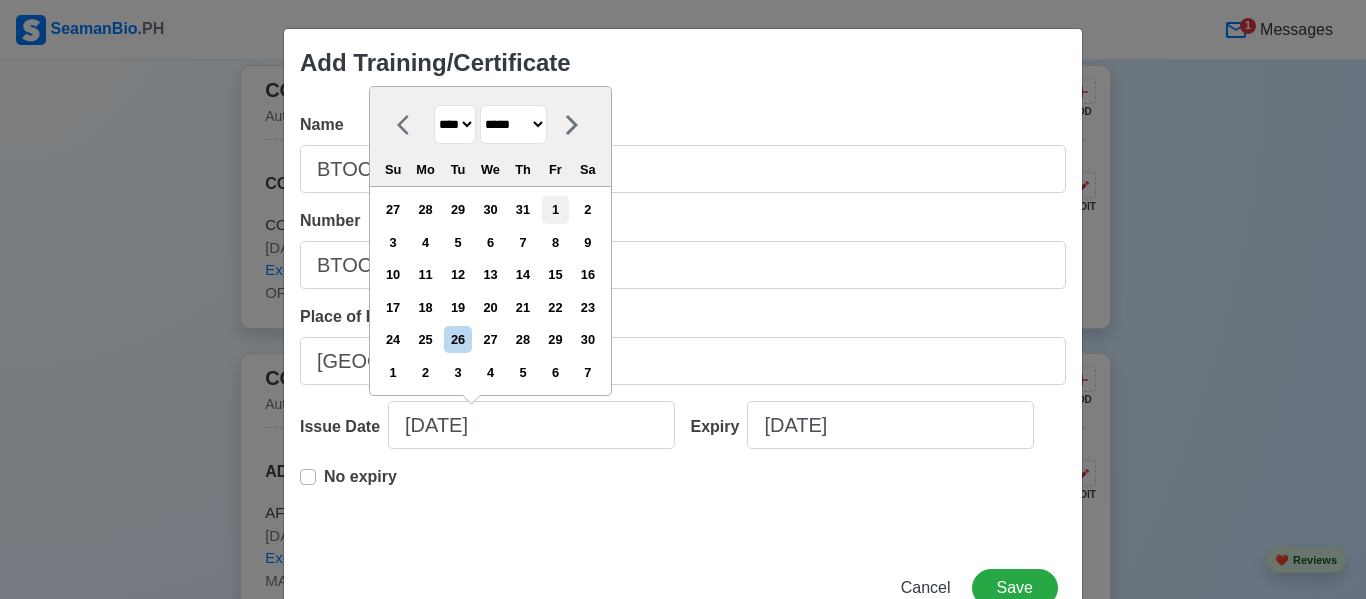 click on "1" at bounding box center [555, 209] 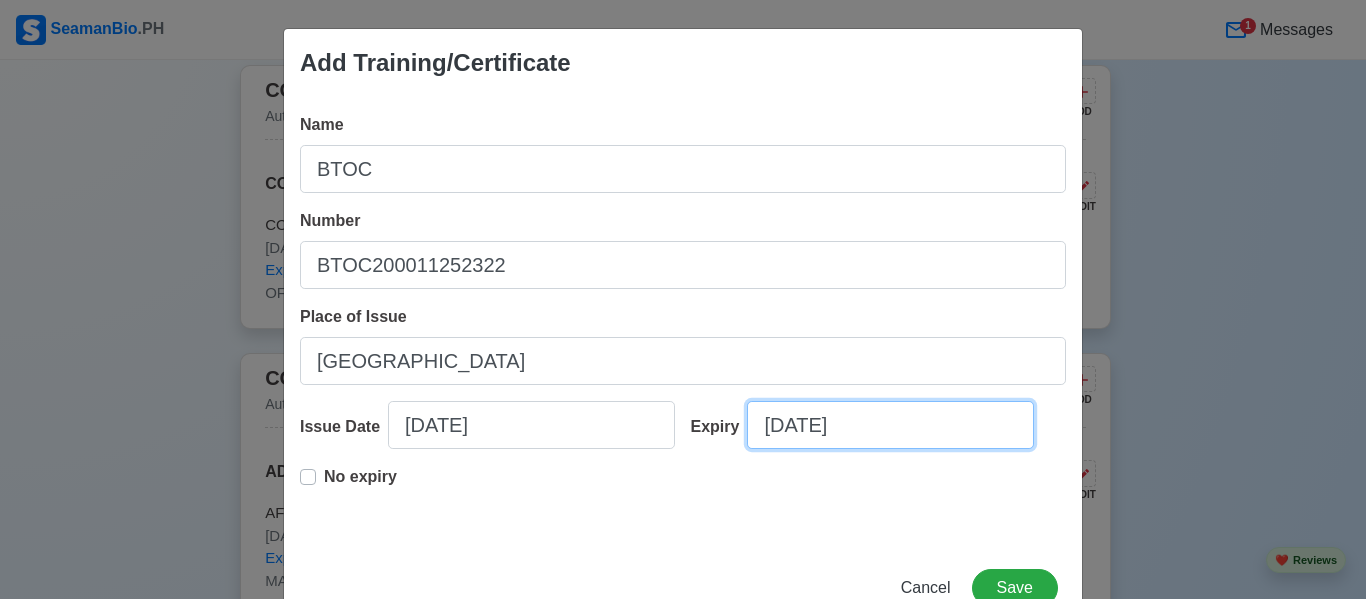 select on "****" 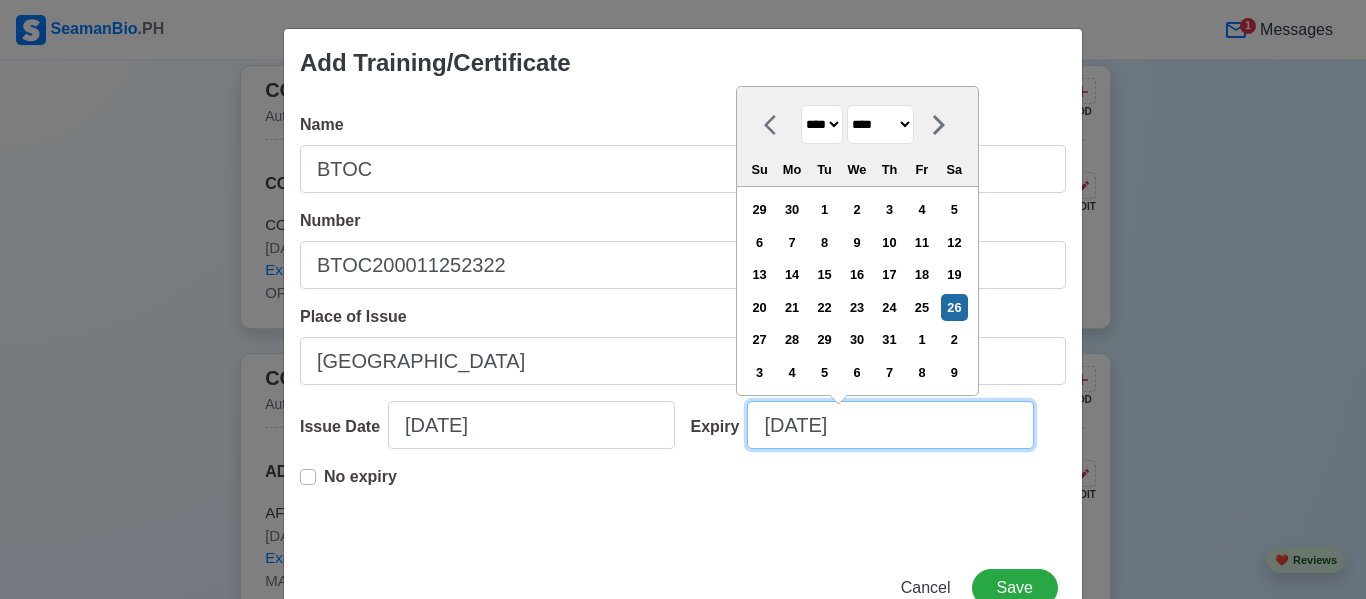 click on "[DATE]" at bounding box center (890, 425) 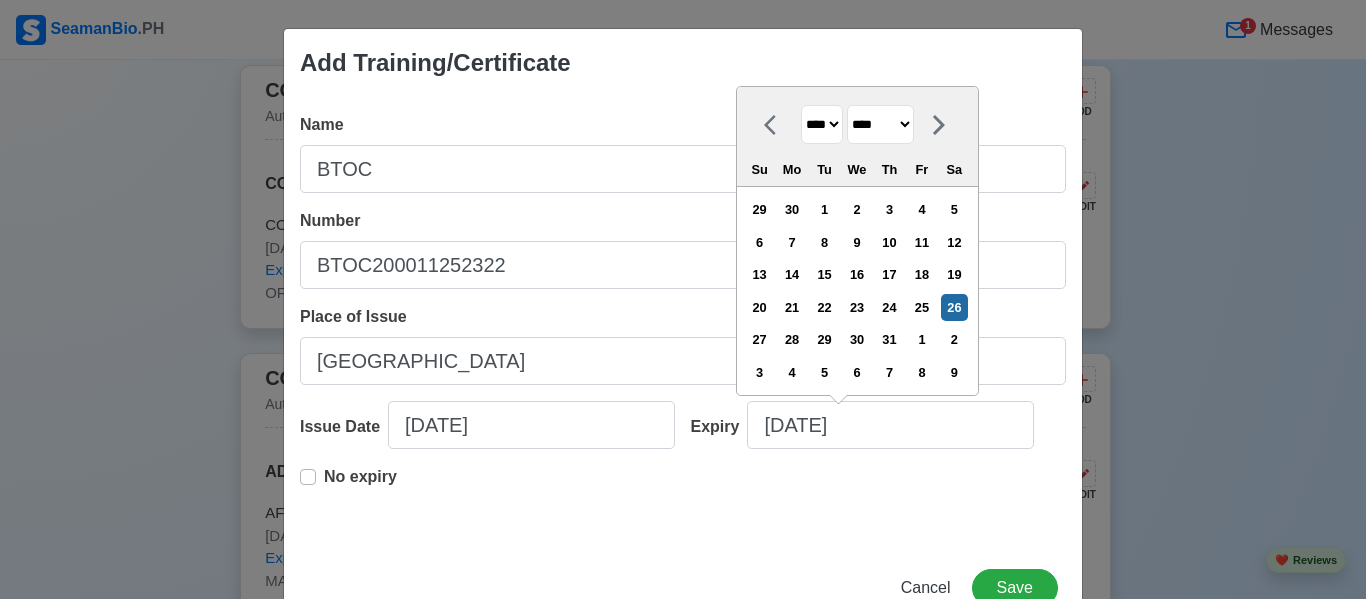click on "**** **** **** **** **** **** **** **** **** **** **** **** **** **** **** **** **** **** **** **** **** **** **** **** **** **** **** **** **** **** **** **** **** **** **** **** **** **** **** **** **** **** **** **** **** **** **** **** **** **** **** **** **** **** **** **** **** **** **** **** **** **** **** **** **** **** **** **** **** **** **** **** **** **** **** **** **** **** **** **** **** **** **** **** **** **** **** **** **** **** **** **** **** **** **** **** **** **** **** **** **** **** **** **** **** **** **** **** **** **** **** **** **** **** **** **** **** **** **** **** ****" at bounding box center [822, 124] 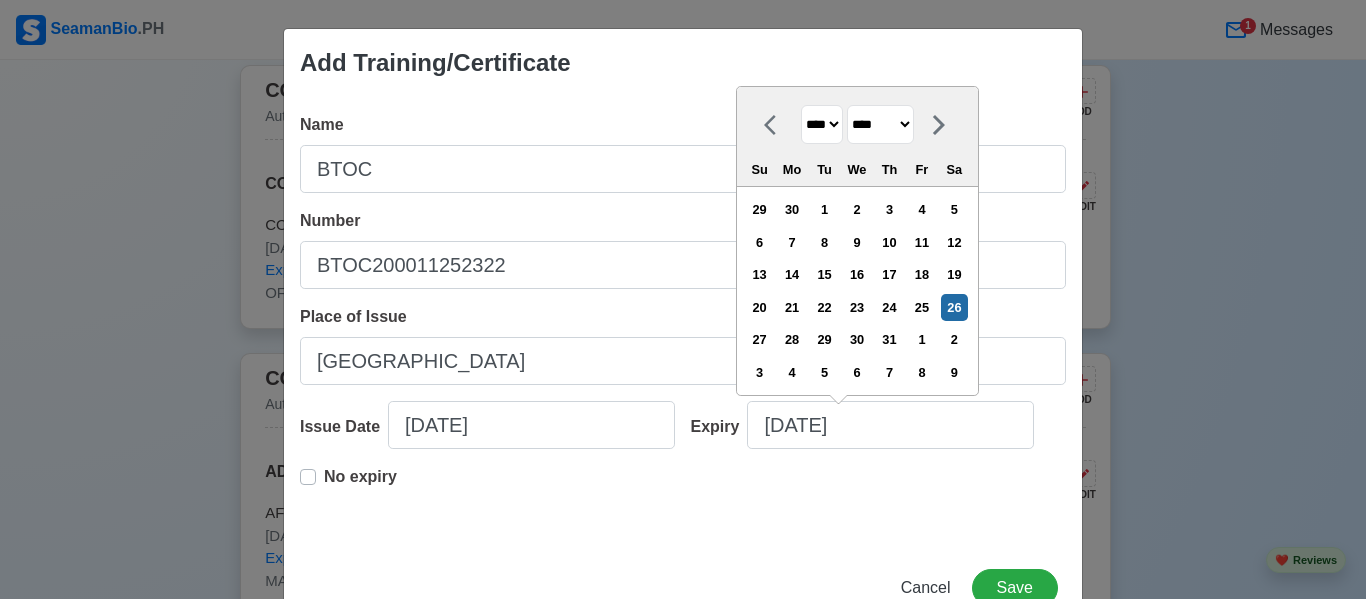 select on "****" 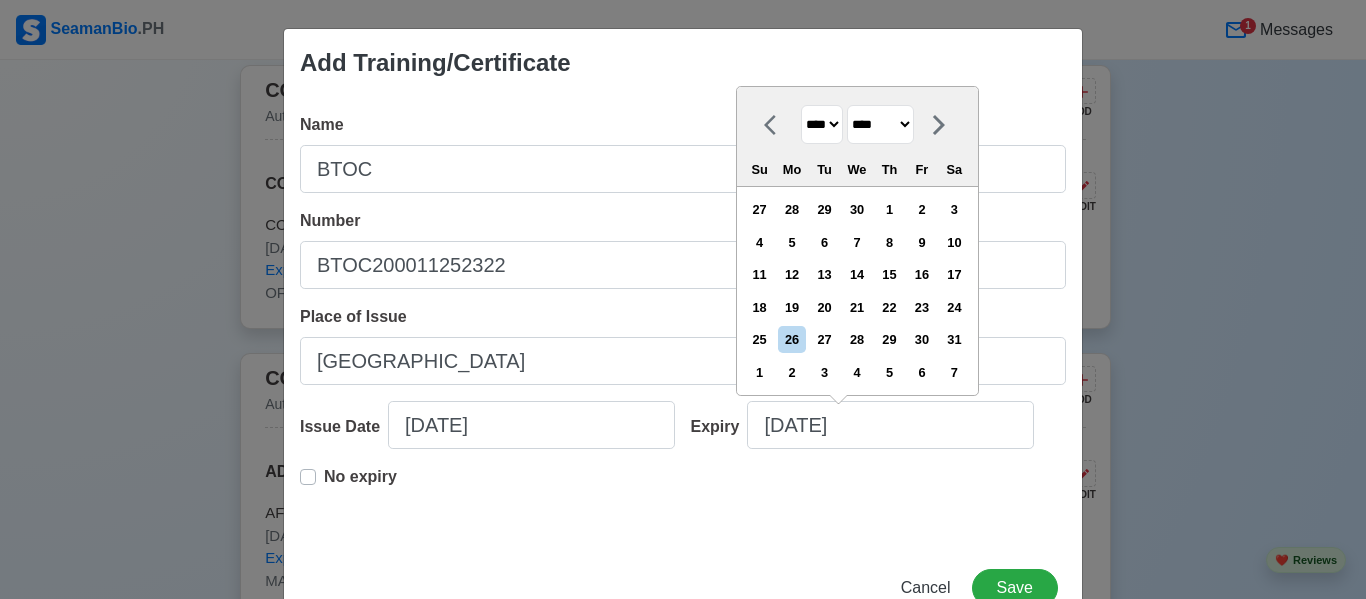 click on "******* ******** ***** ***** *** **** **** ****** ********* ******* ******** ********" at bounding box center (880, 124) 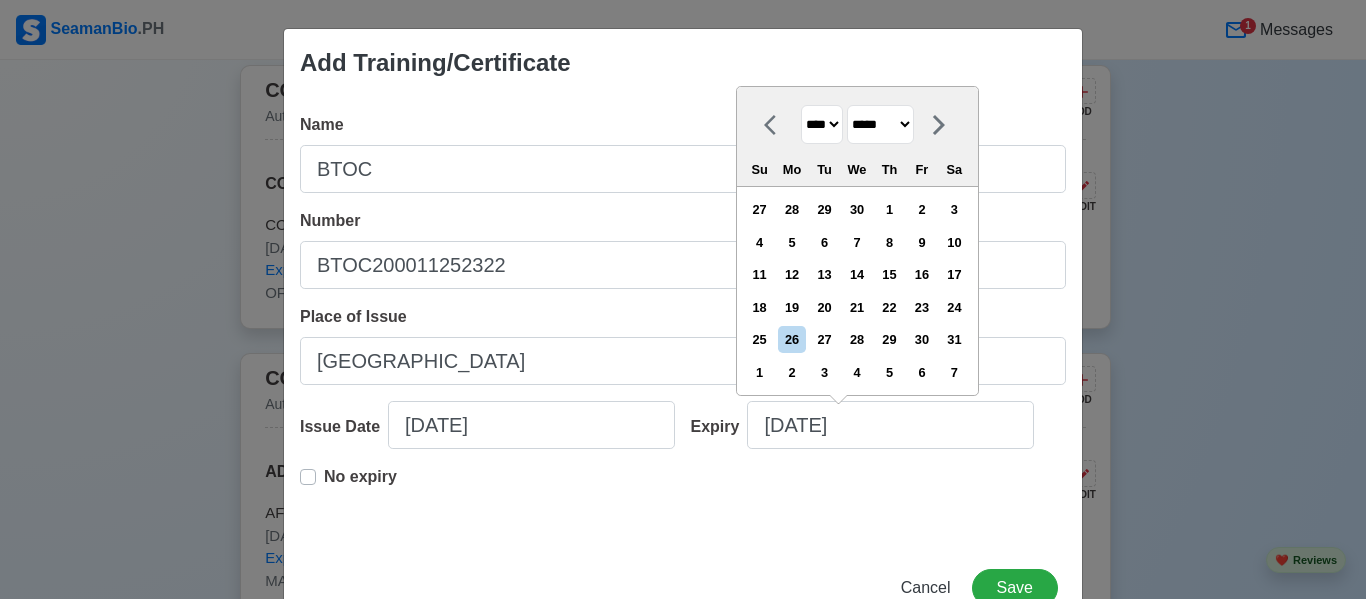 click on "******* ******** ***** ***** *** **** **** ****** ********* ******* ******** ********" at bounding box center [880, 124] 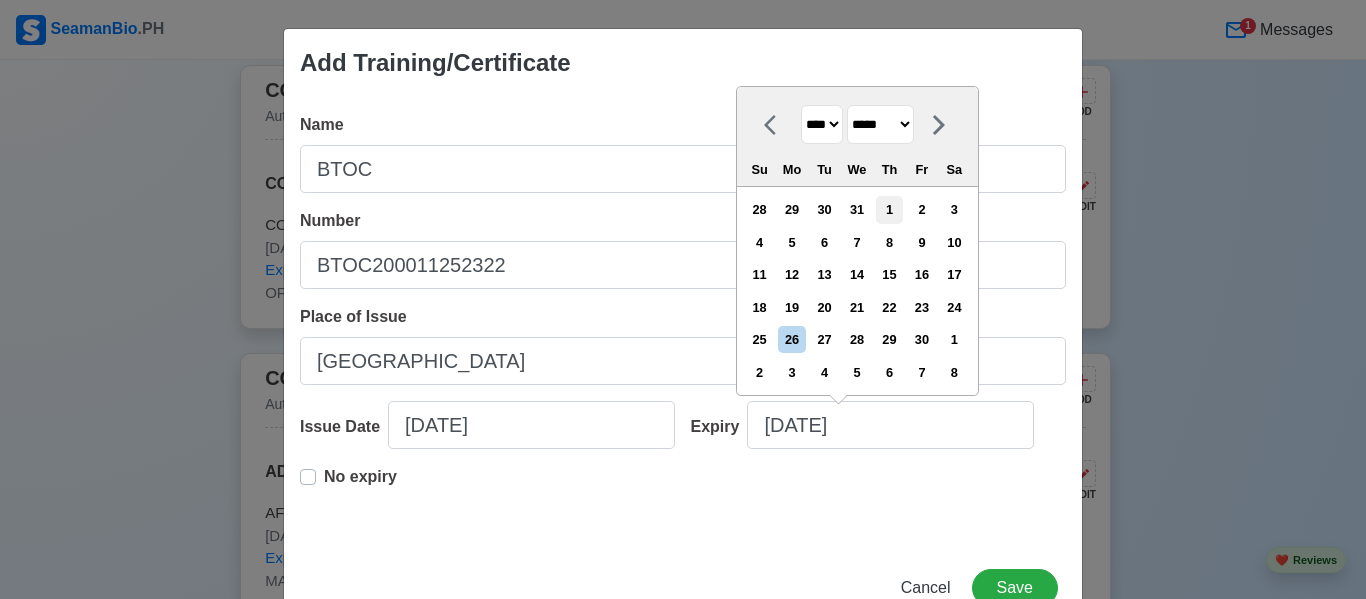 click on "1" at bounding box center (889, 209) 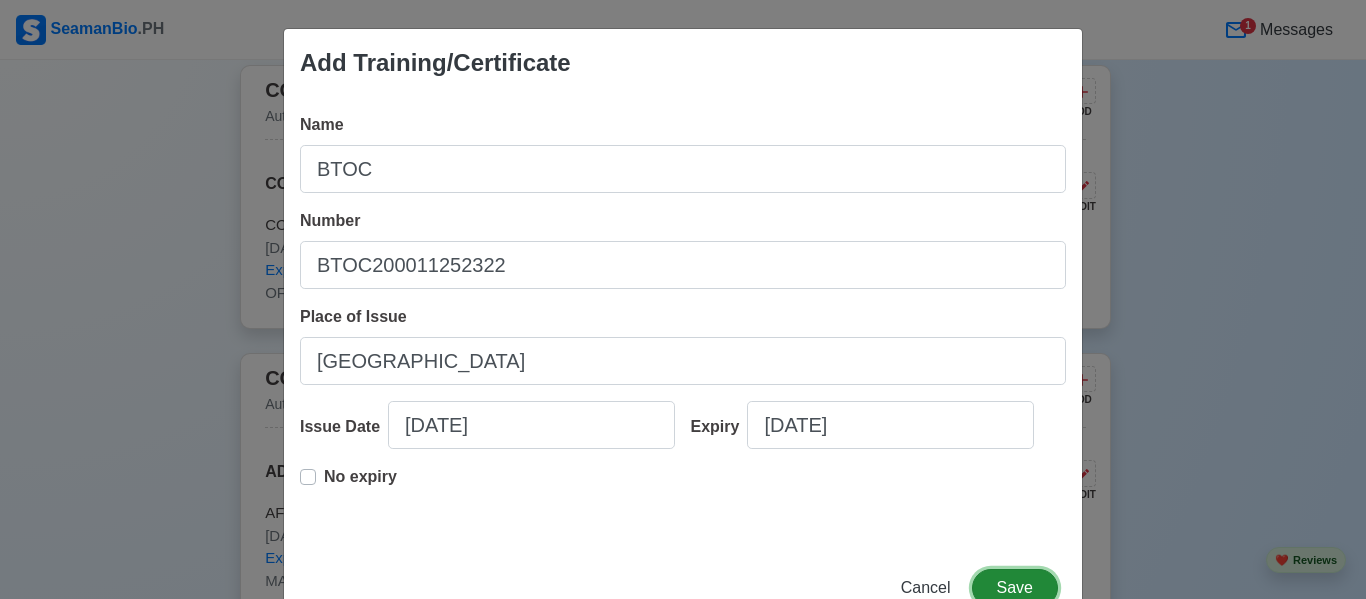 click on "Save" at bounding box center [1015, 588] 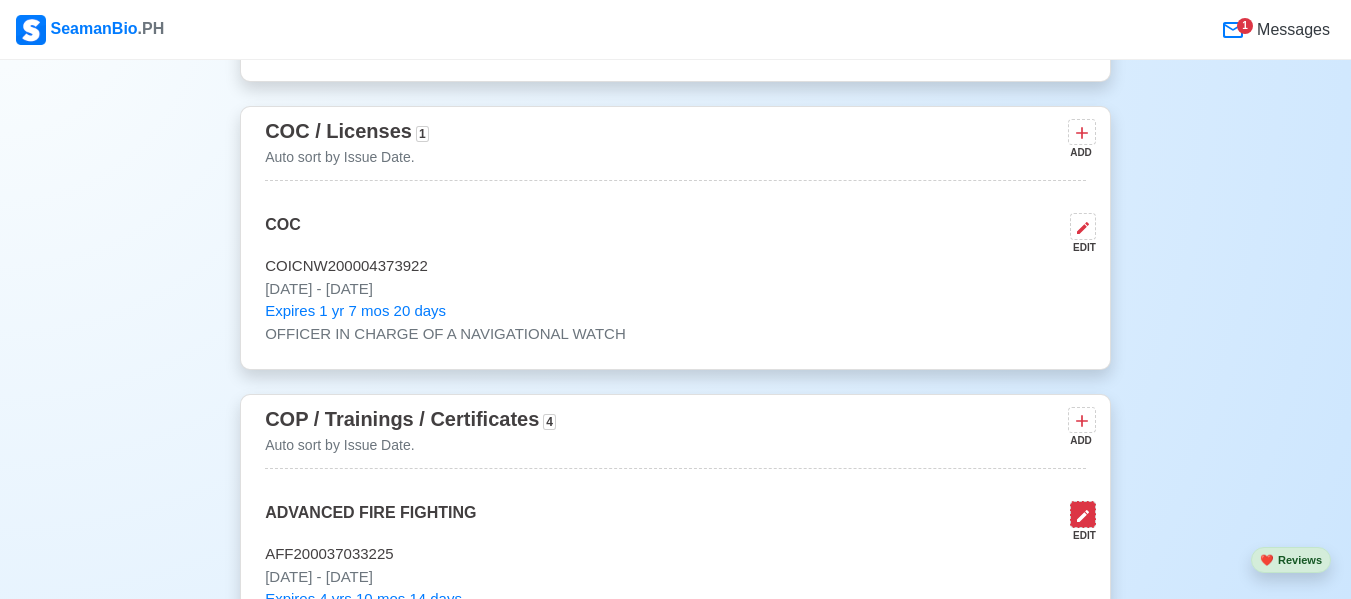 scroll, scrollTop: 2494, scrollLeft: 0, axis: vertical 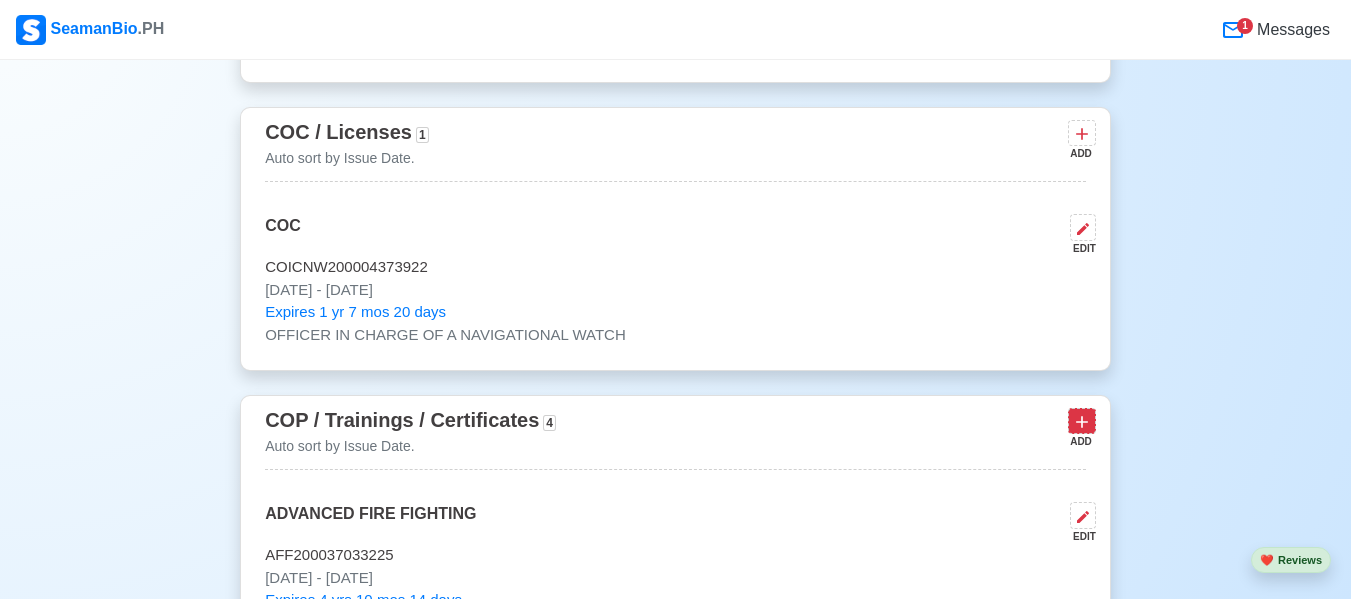 click 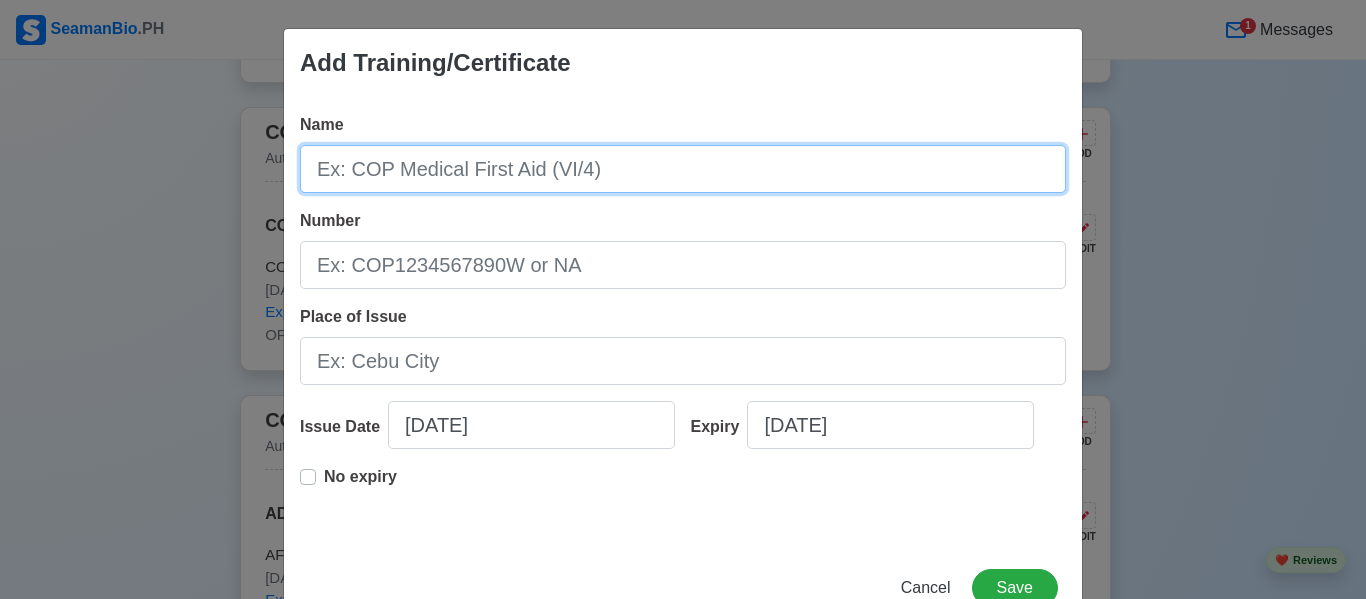 click on "Name" at bounding box center [683, 169] 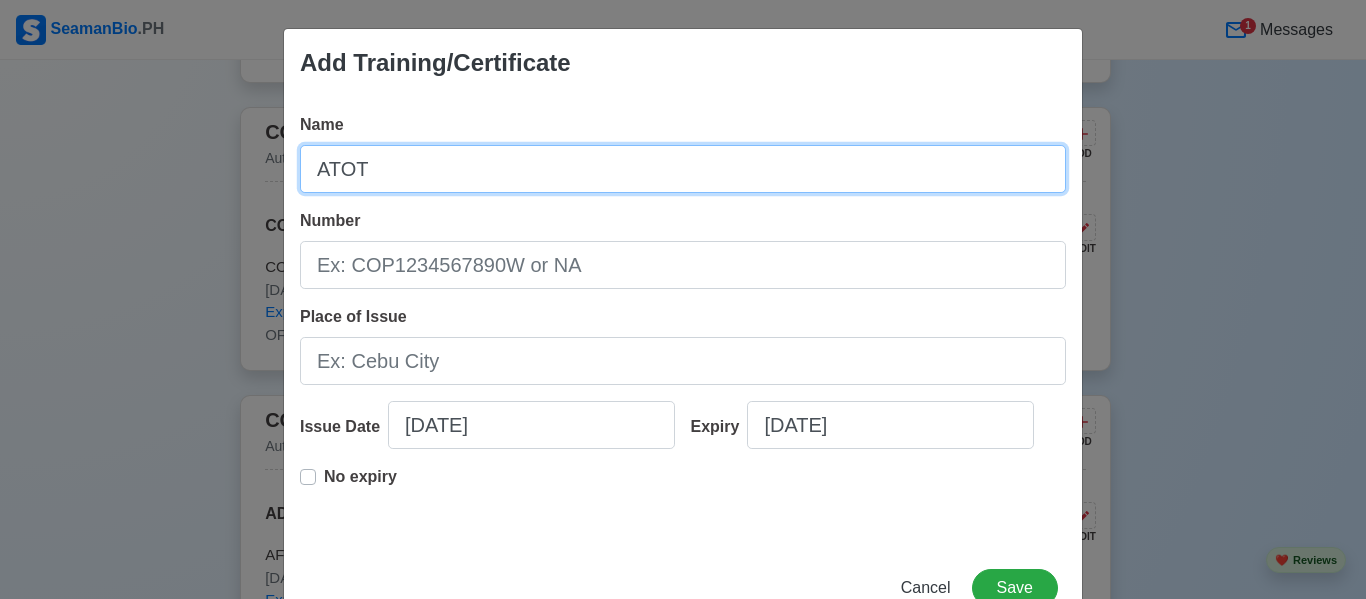 type on "ATOT" 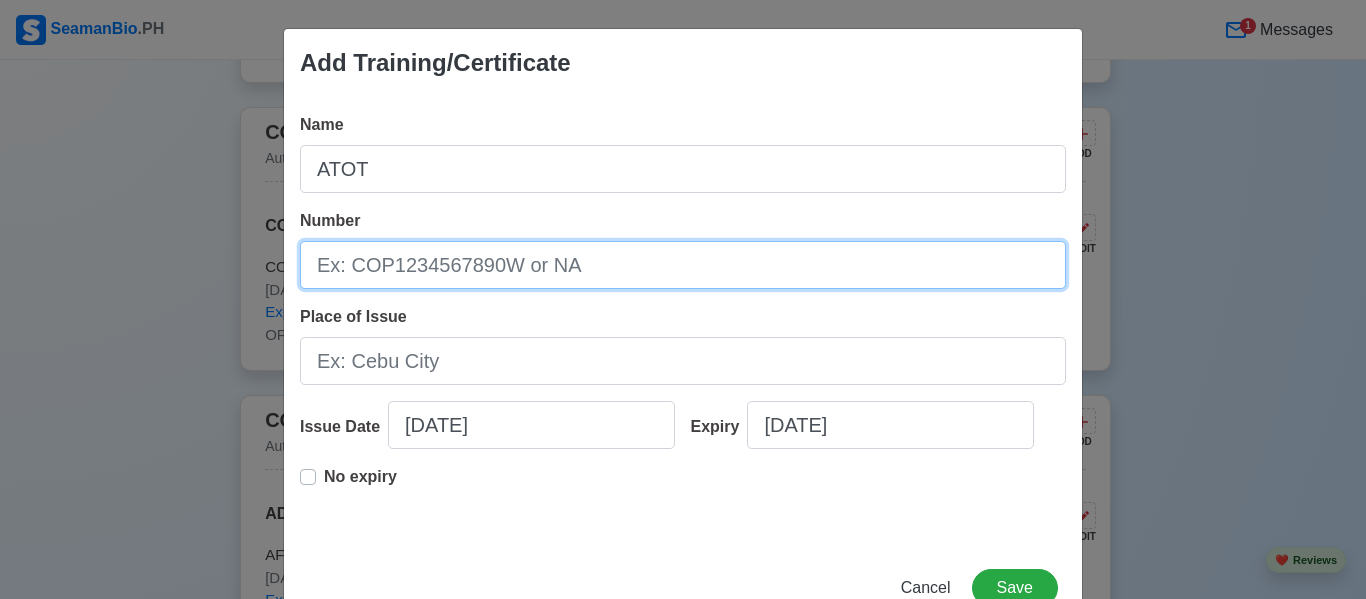 click on "Number" at bounding box center (683, 265) 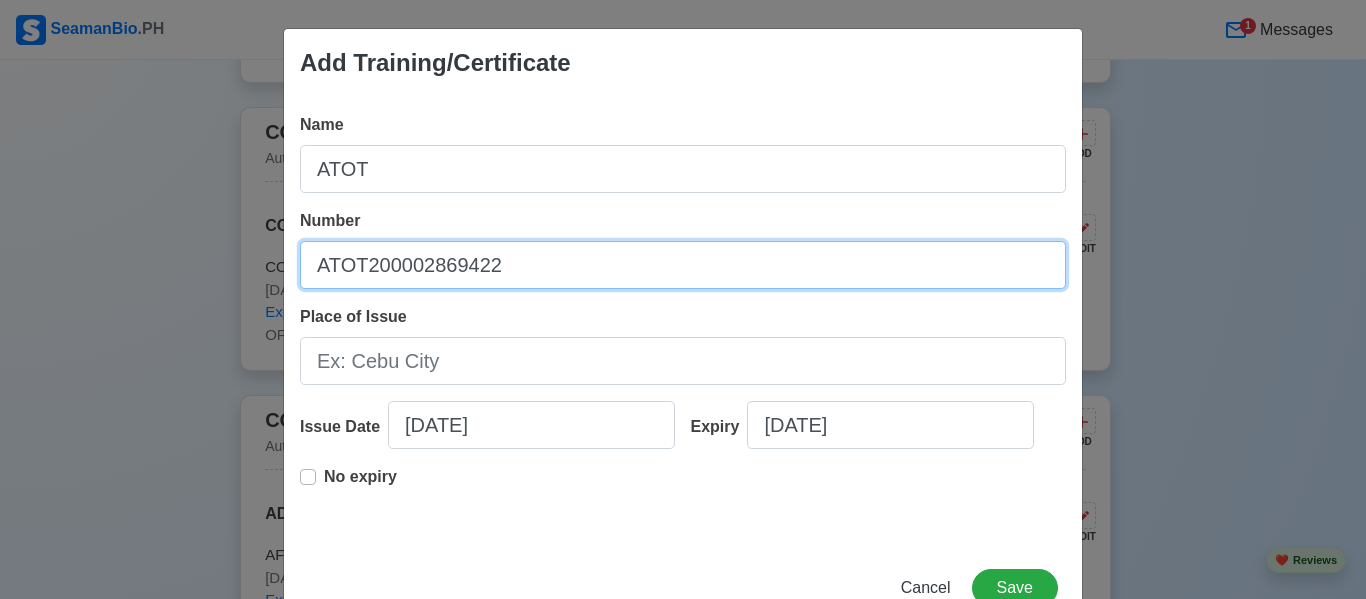 type on "ATOT200002869422" 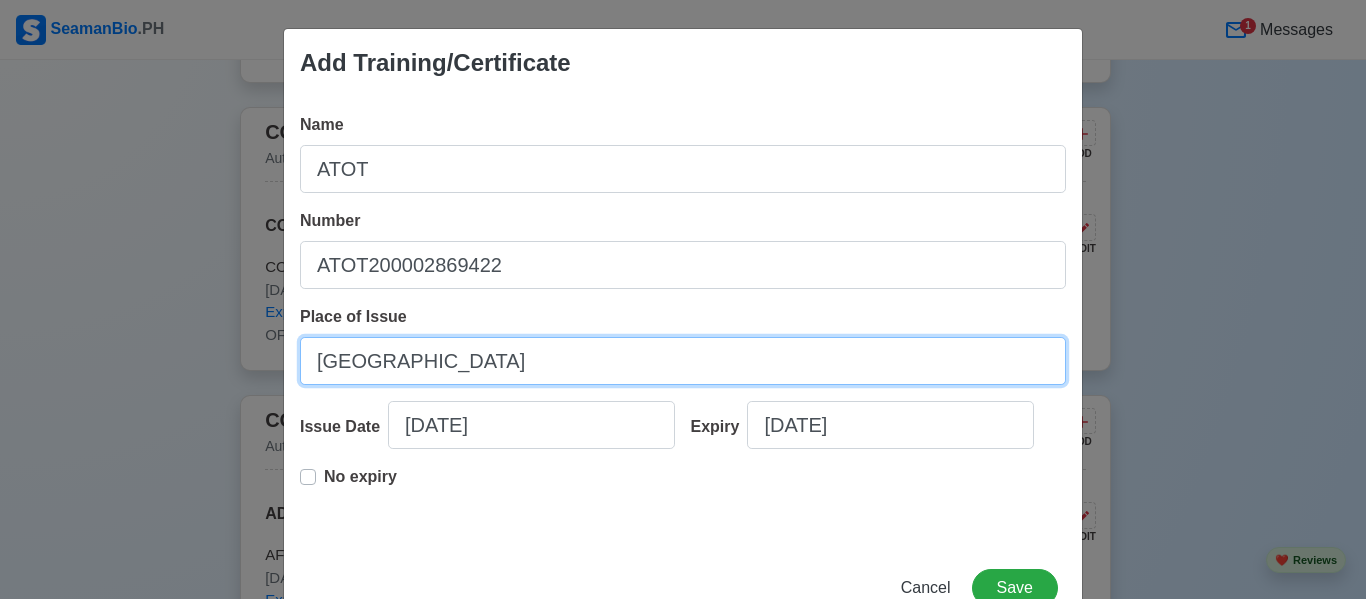 type on "[GEOGRAPHIC_DATA]" 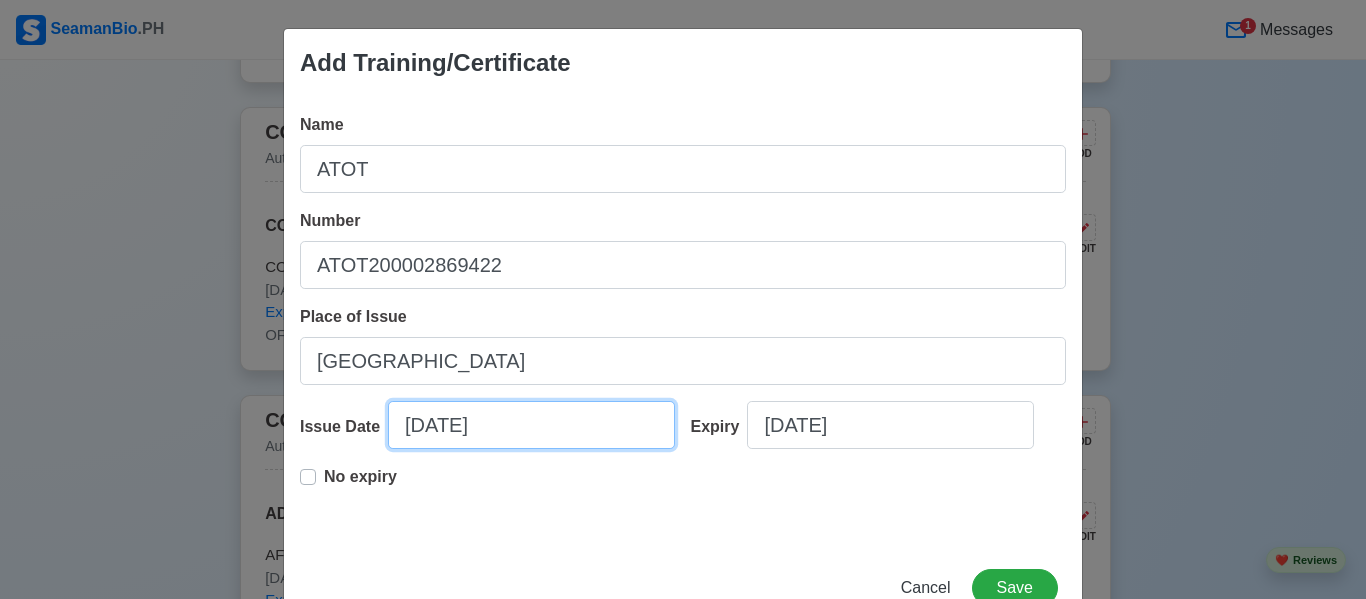 select on "****" 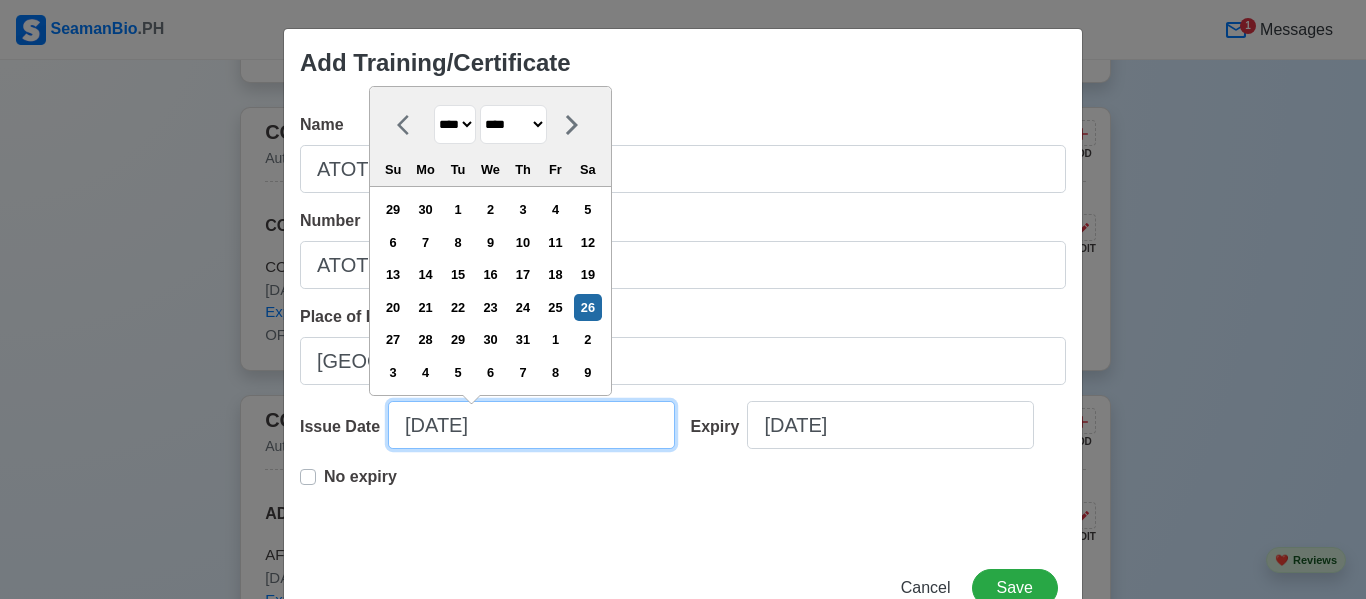 click on "[DATE]" at bounding box center [531, 425] 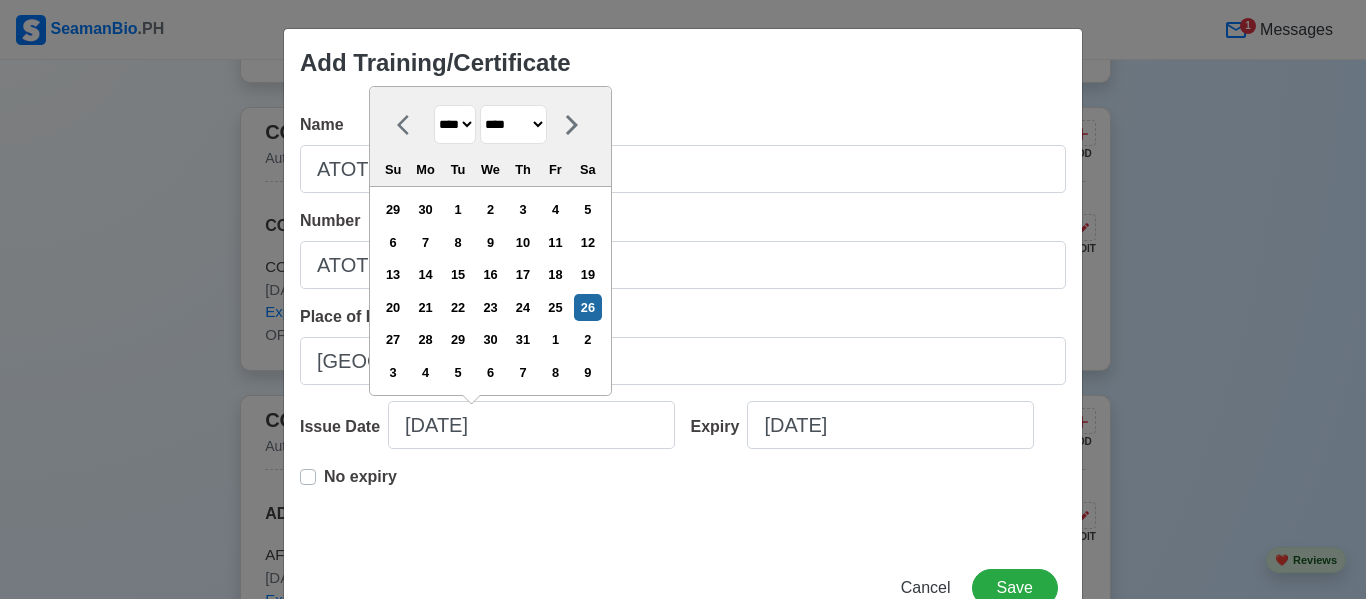click on "**** **** **** **** **** **** **** **** **** **** **** **** **** **** **** **** **** **** **** **** **** **** **** **** **** **** **** **** **** **** **** **** **** **** **** **** **** **** **** **** **** **** **** **** **** **** **** **** **** **** **** **** **** **** **** **** **** **** **** **** **** **** **** **** **** **** **** **** **** **** **** **** **** **** **** **** **** **** **** **** **** **** **** **** **** **** **** **** **** **** **** **** **** **** **** **** **** **** **** **** **** **** **** **** **** ****" at bounding box center [455, 124] 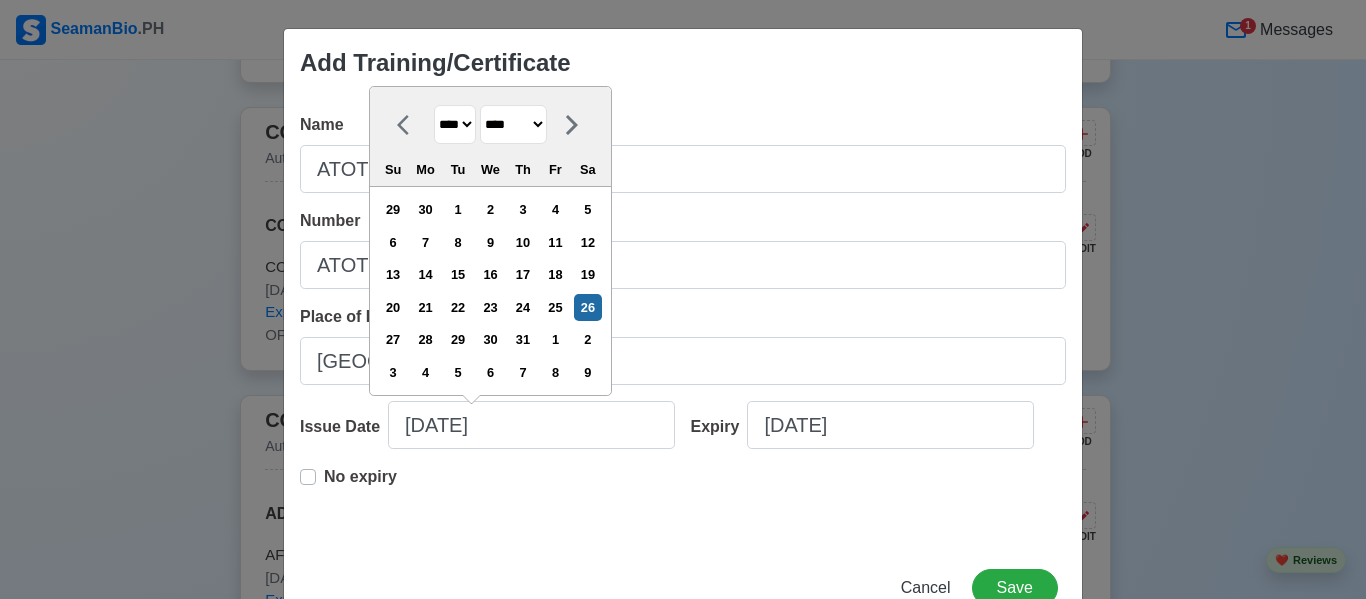 select on "****" 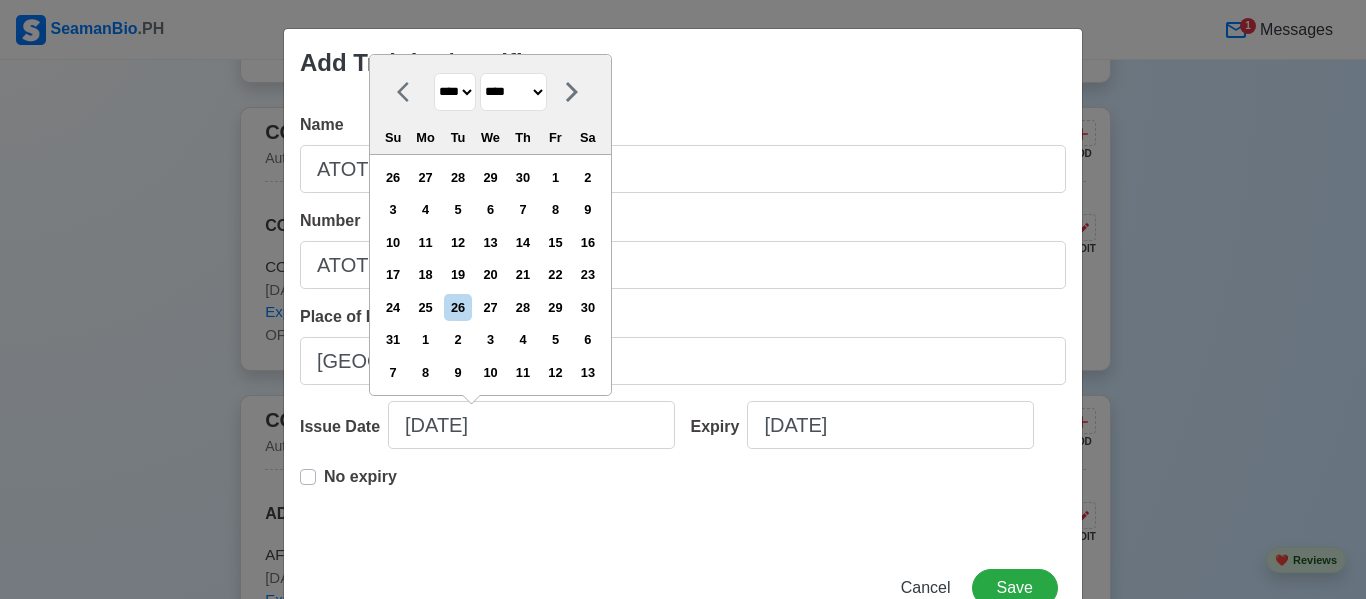 click on "******* ******** ***** ***** *** **** **** ****** ********* ******* ******** ********" at bounding box center (513, 92) 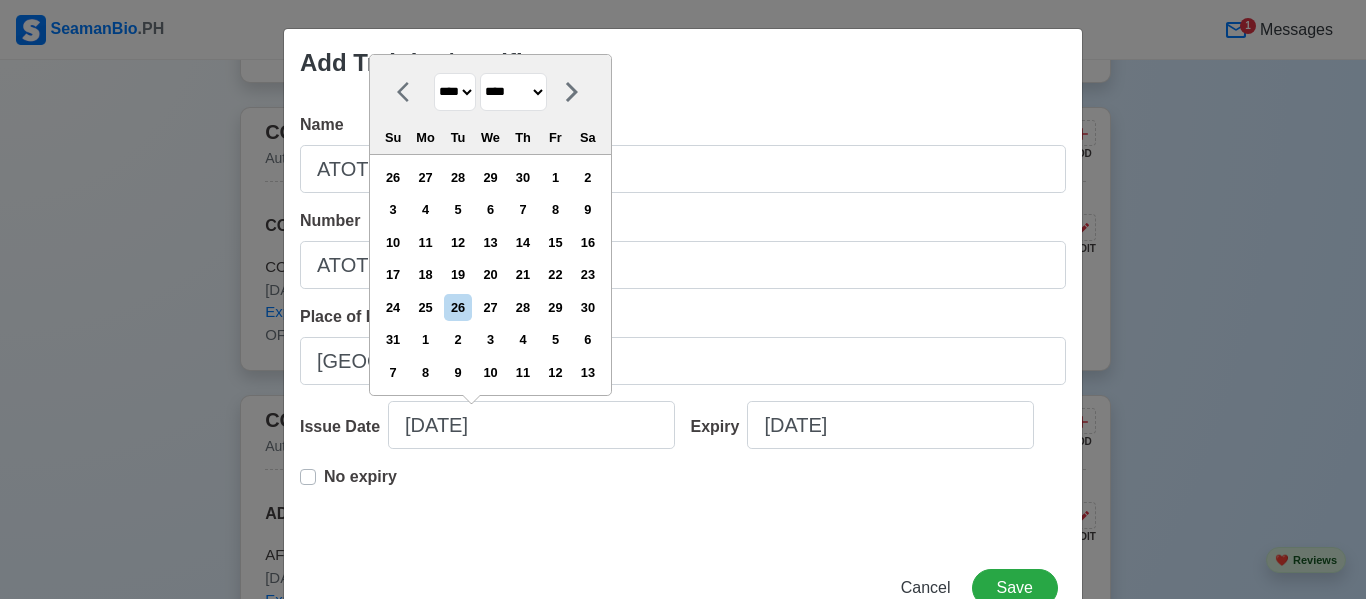 select on "*****" 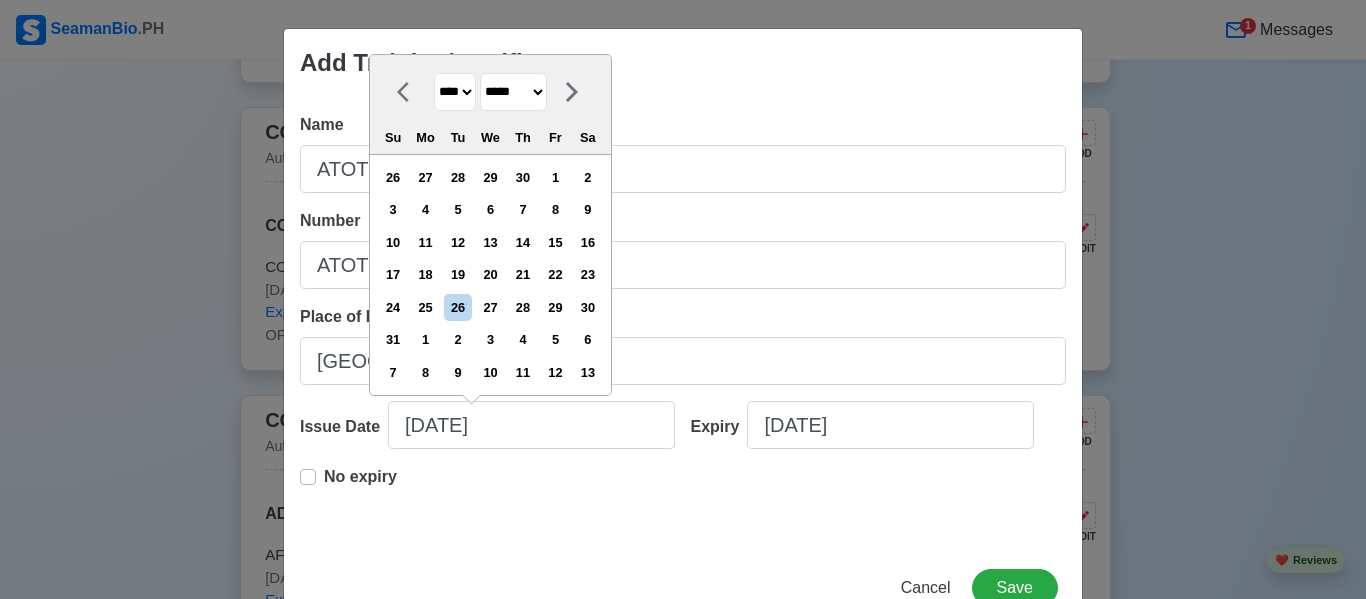 click on "******* ******** ***** ***** *** **** **** ****** ********* ******* ******** ********" at bounding box center (513, 92) 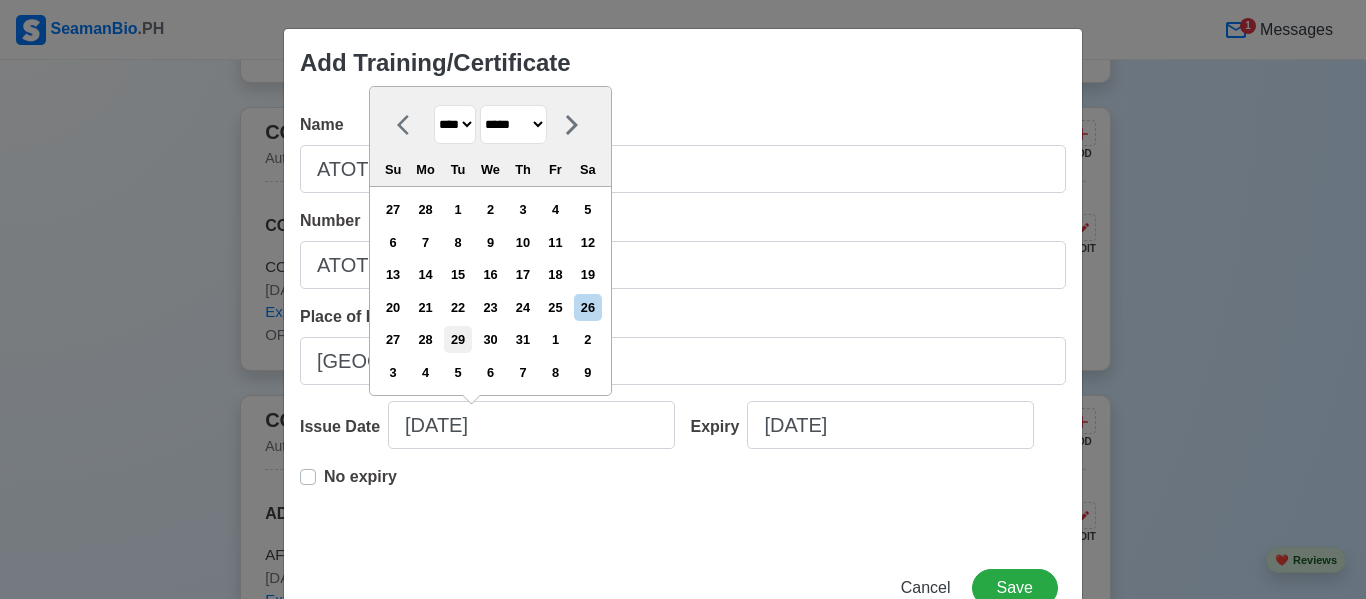 click on "29" at bounding box center (457, 339) 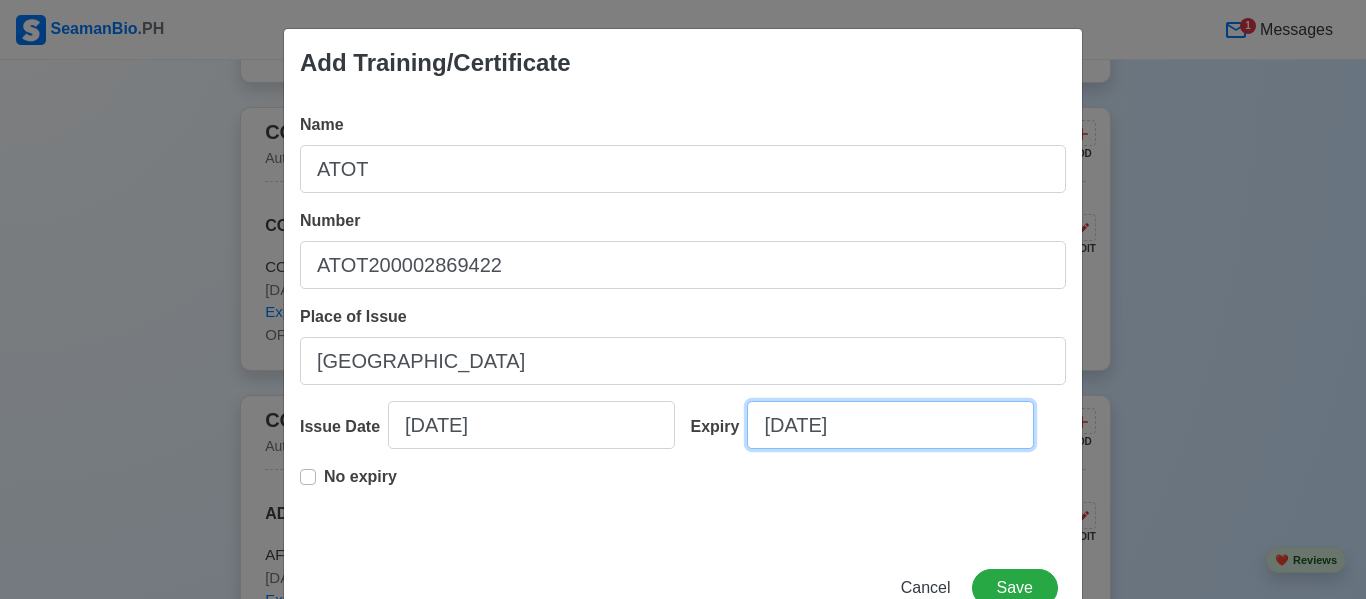 select on "****" 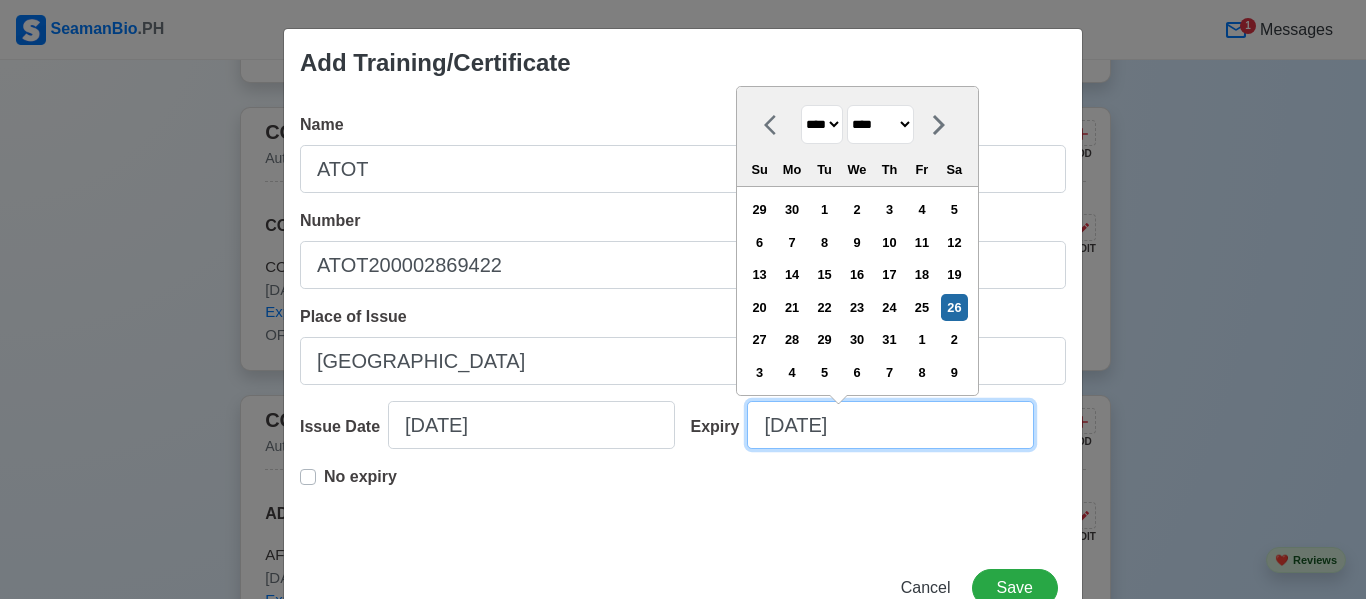 click on "[DATE]" at bounding box center (890, 425) 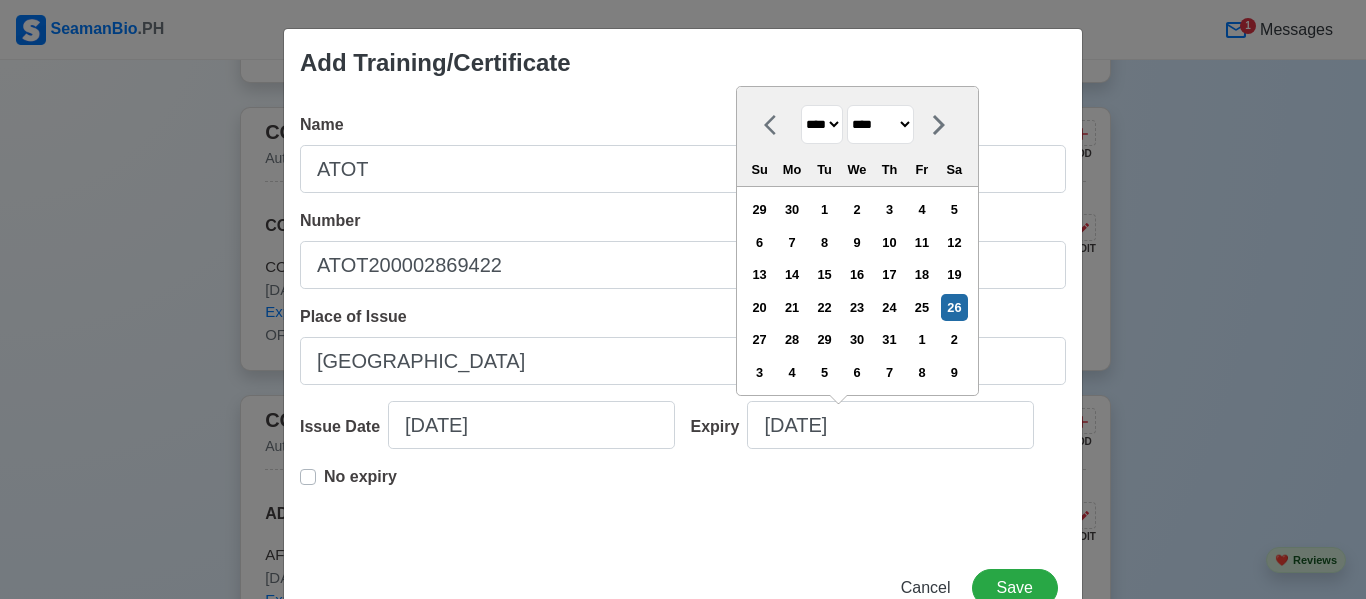 click on "**** **** **** **** **** **** **** **** **** **** **** **** **** **** **** **** **** **** **** **** **** **** **** **** **** **** **** **** **** **** **** **** **** **** **** **** **** **** **** **** **** **** **** **** **** **** **** **** **** **** **** **** **** **** **** **** **** **** **** **** **** **** **** **** **** **** **** **** **** **** **** **** **** **** **** **** **** **** **** **** **** **** **** **** **** **** **** **** **** **** **** **** **** **** **** **** **** **** **** **** **** **** **** **** **** **** **** **** **** **** **** **** **** **** **** **** **** **** **** **** ****" at bounding box center (822, 124) 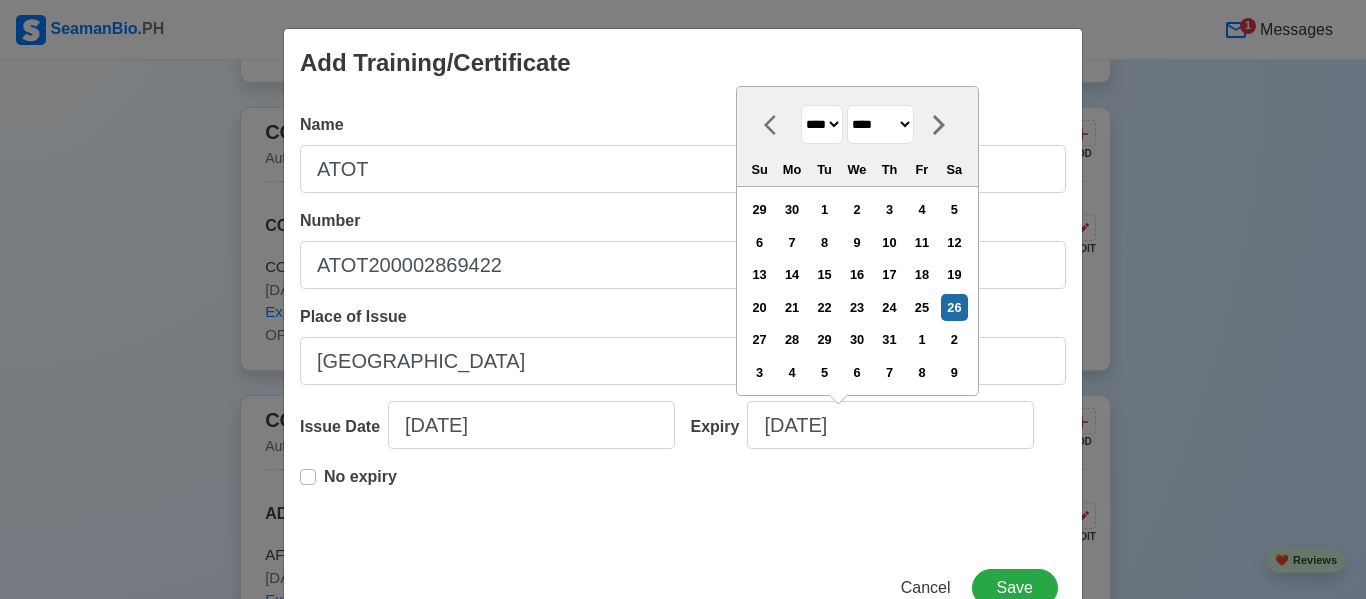select on "****" 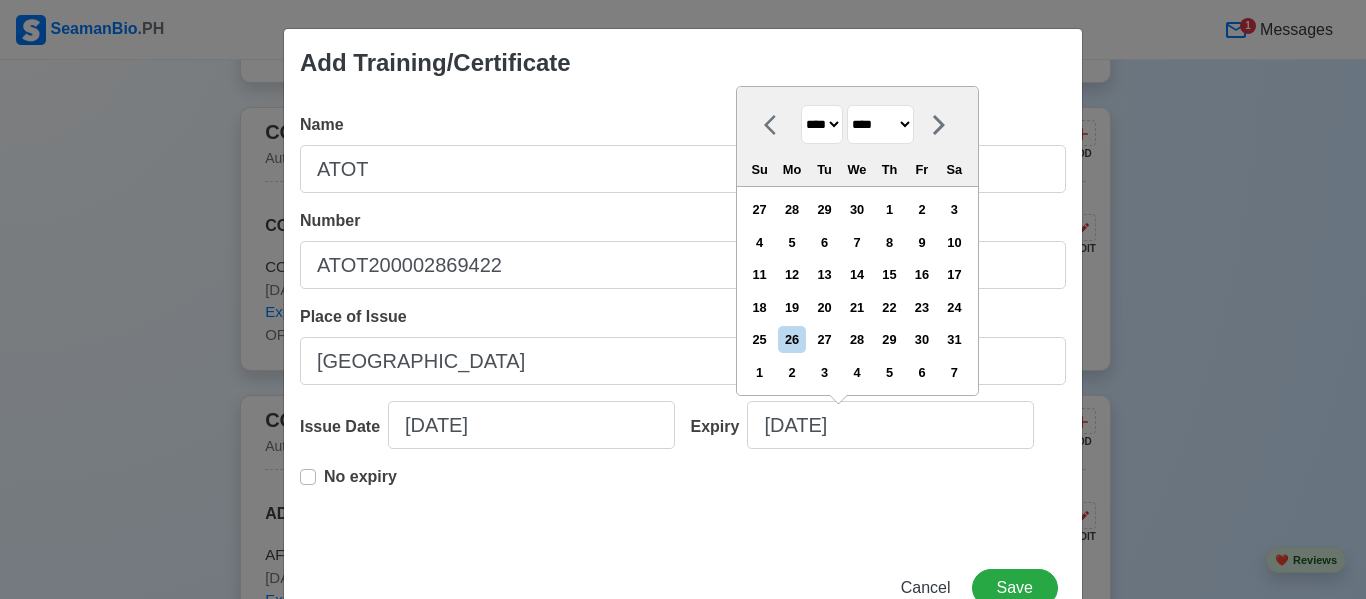 click on "******* ******** ***** ***** *** **** **** ****** ********* ******* ******** ********" at bounding box center (880, 124) 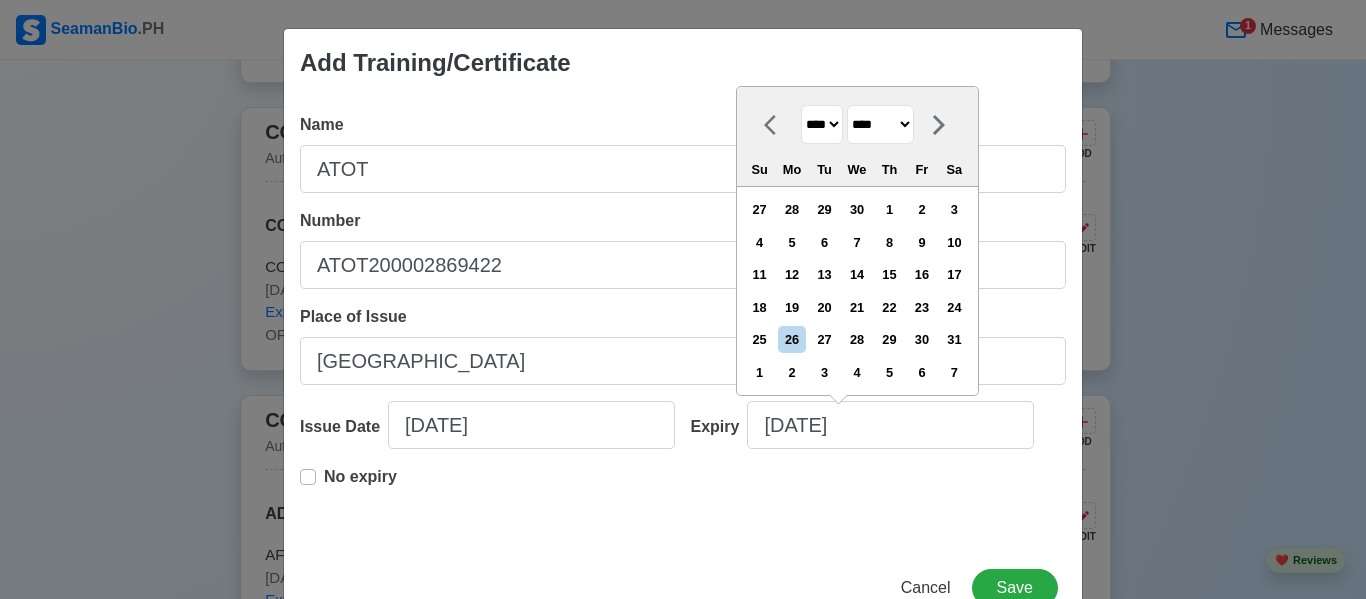 select on "*****" 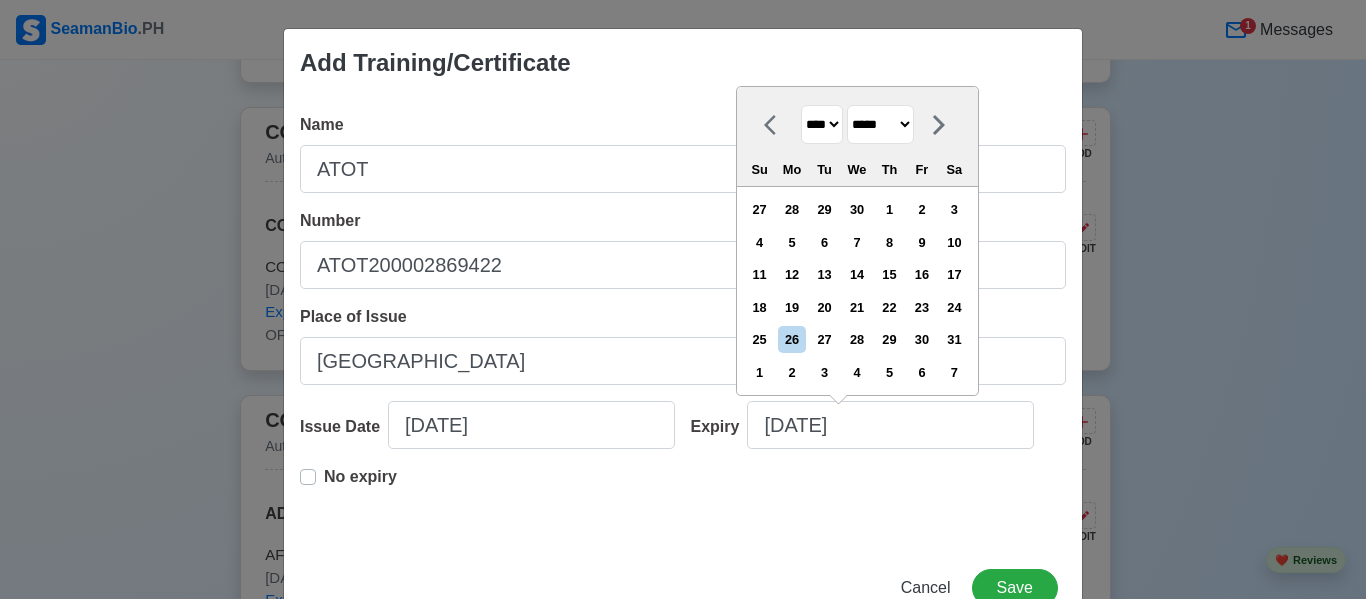 click on "******* ******** ***** ***** *** **** **** ****** ********* ******* ******** ********" at bounding box center [880, 124] 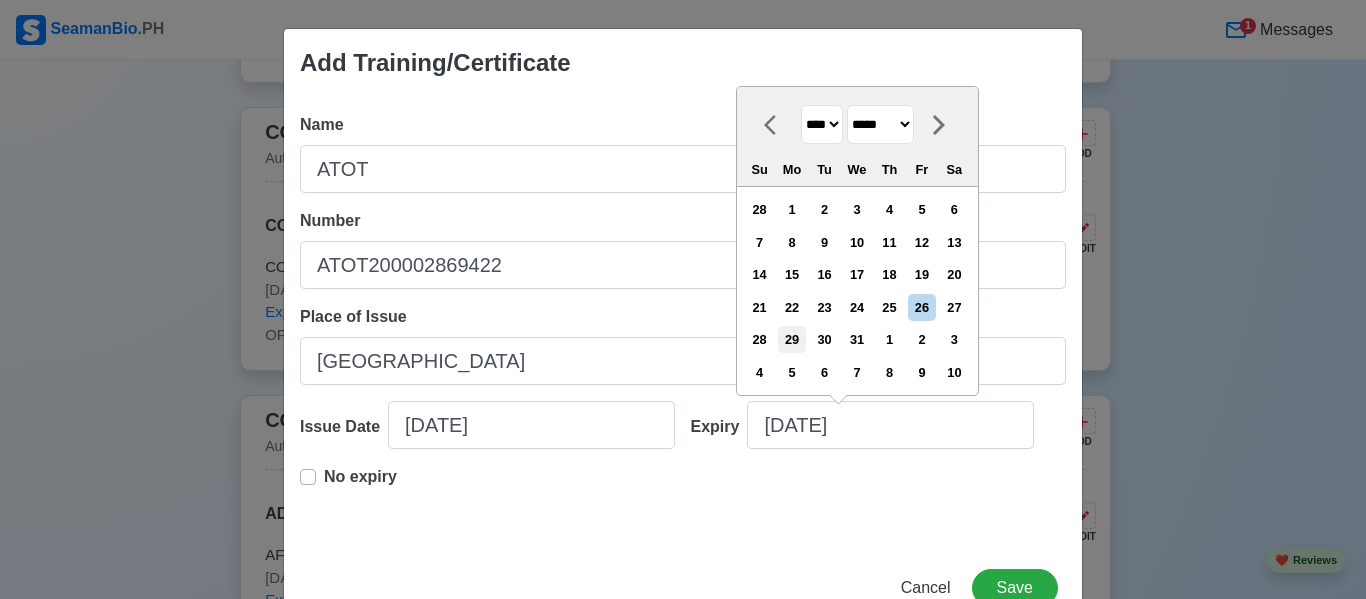 click on "29" at bounding box center [791, 339] 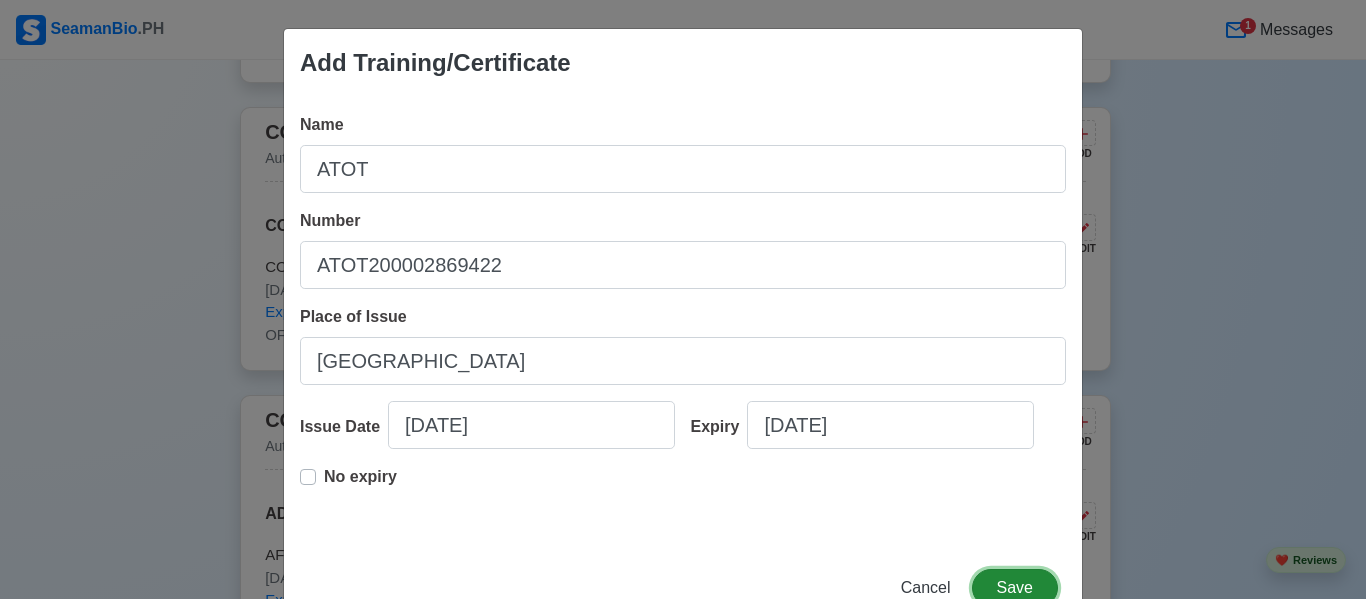 click on "Save" at bounding box center [1015, 588] 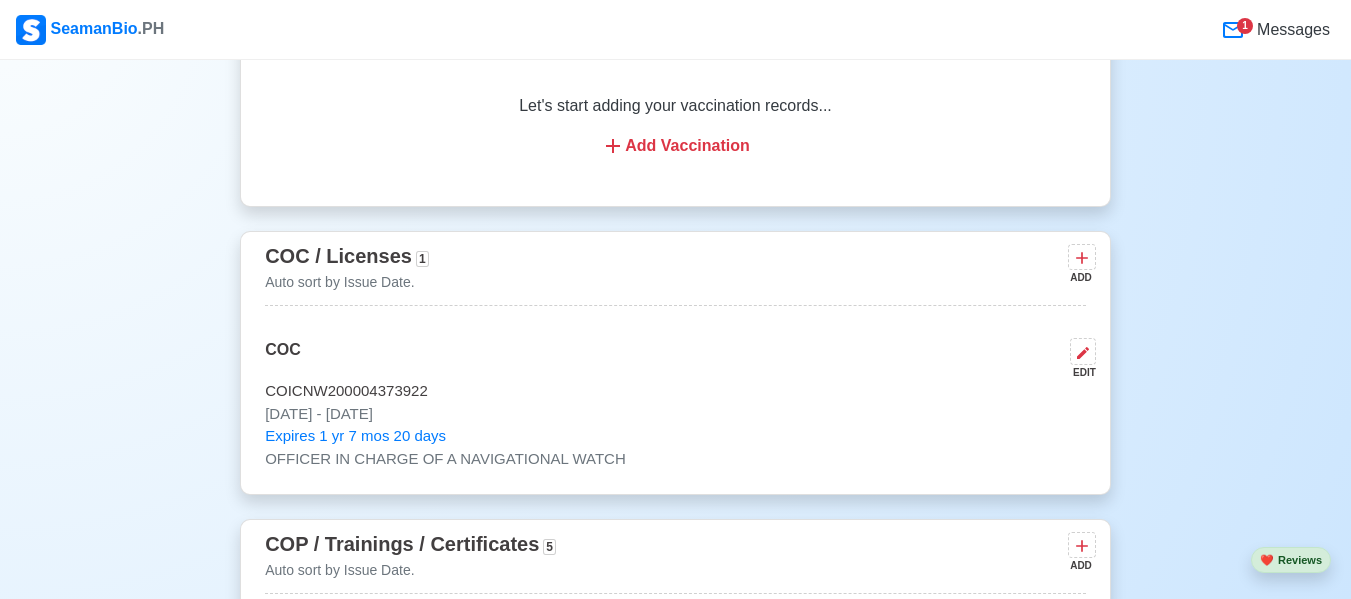 scroll, scrollTop: 2342, scrollLeft: 0, axis: vertical 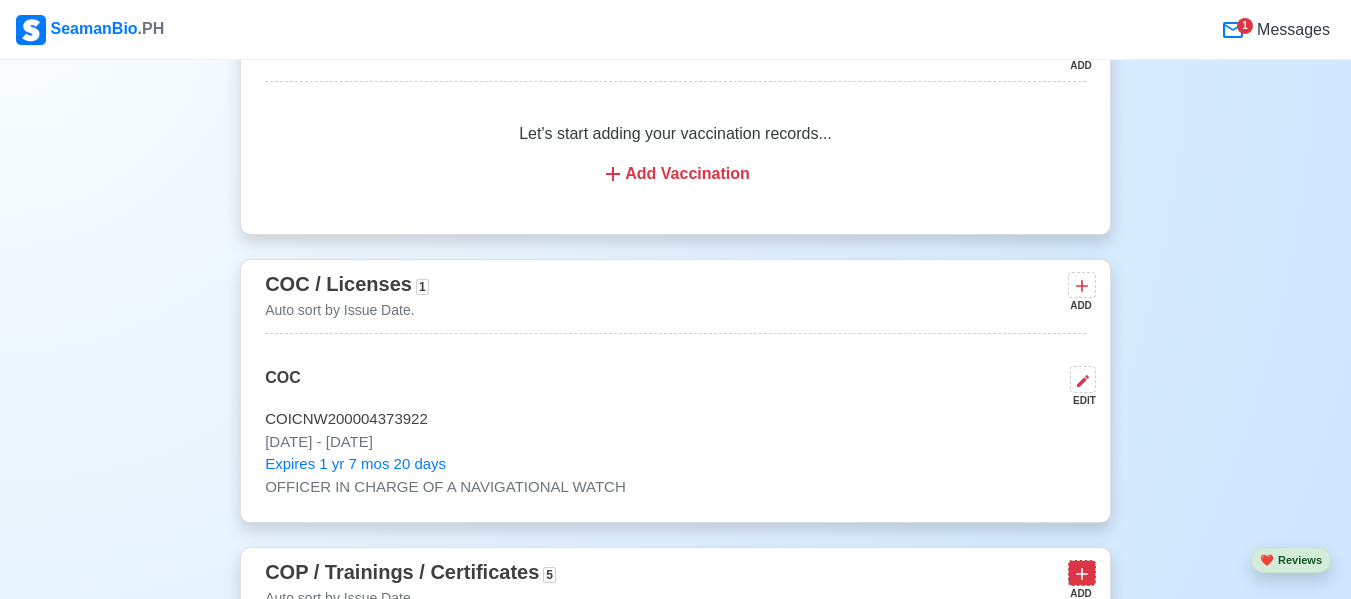 click 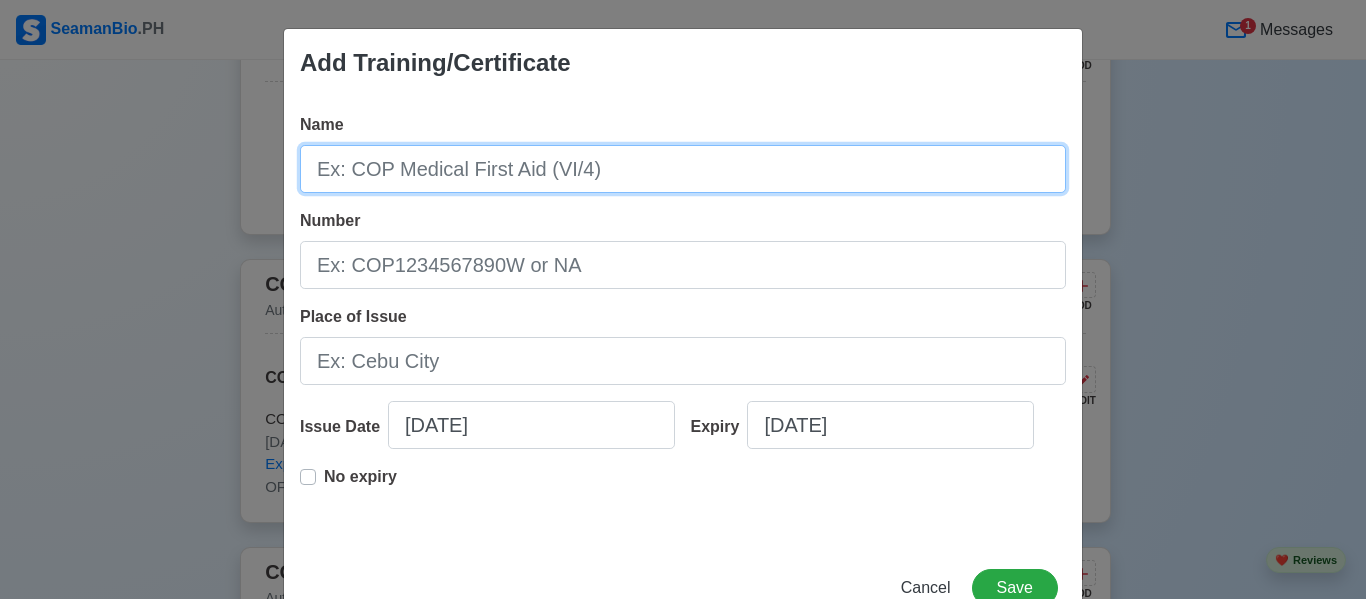 click on "Name" at bounding box center (683, 169) 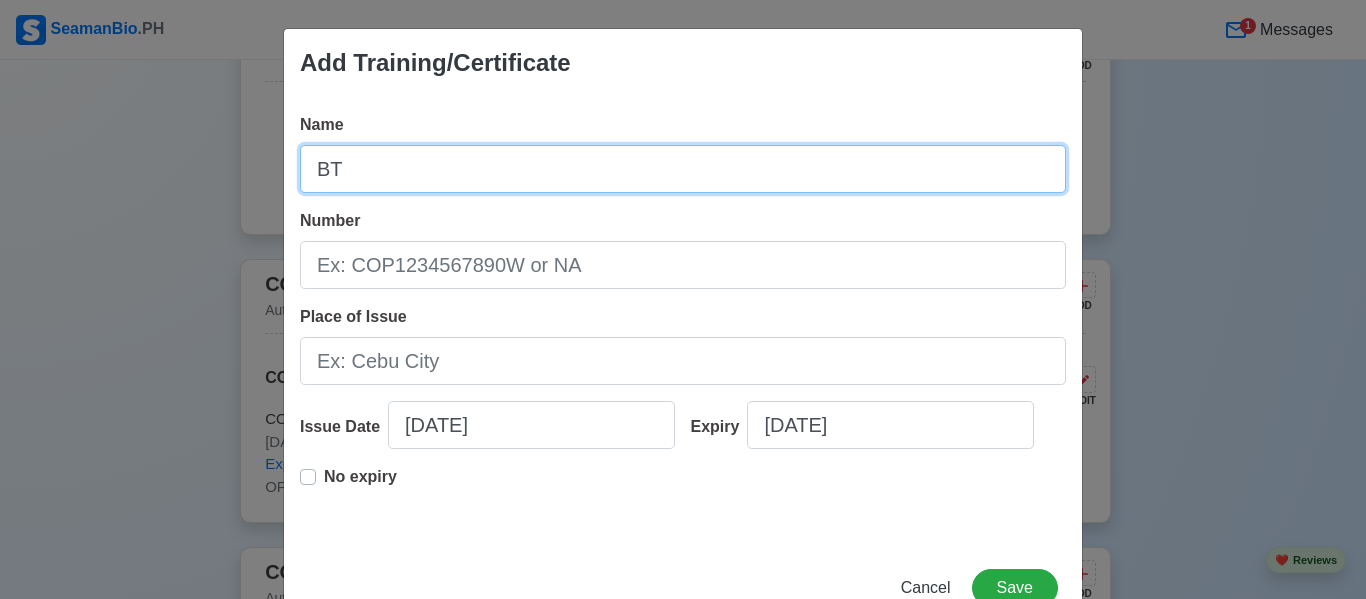 type on "BT" 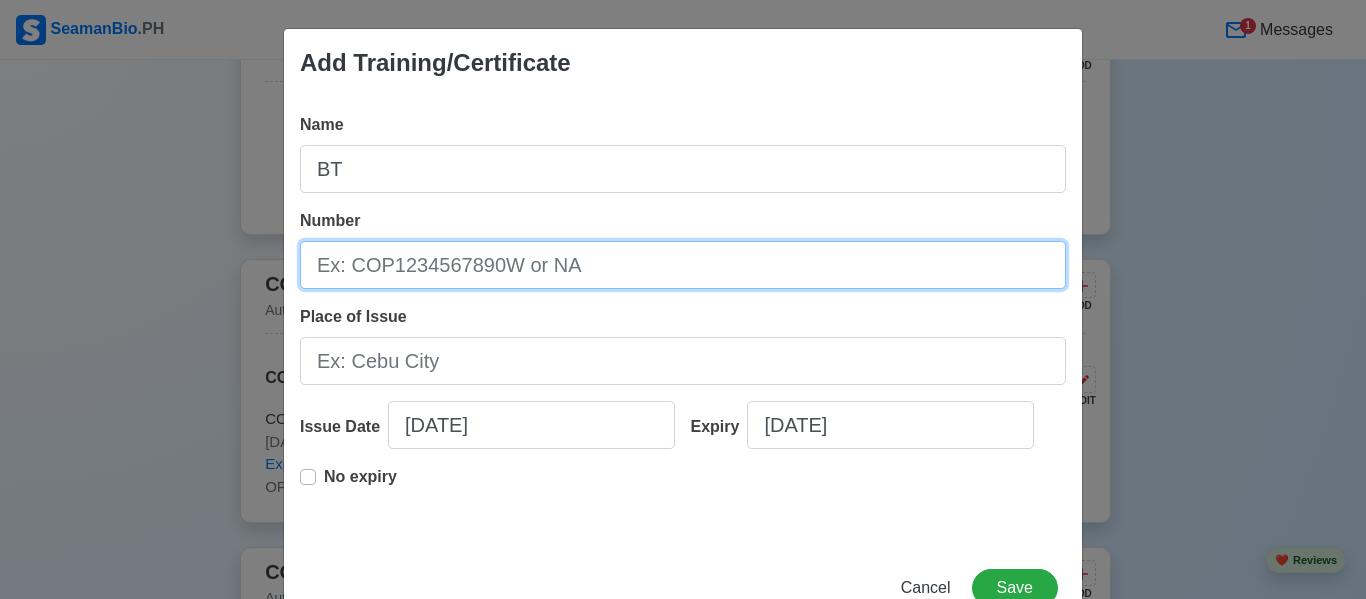 click on "Number" at bounding box center [683, 265] 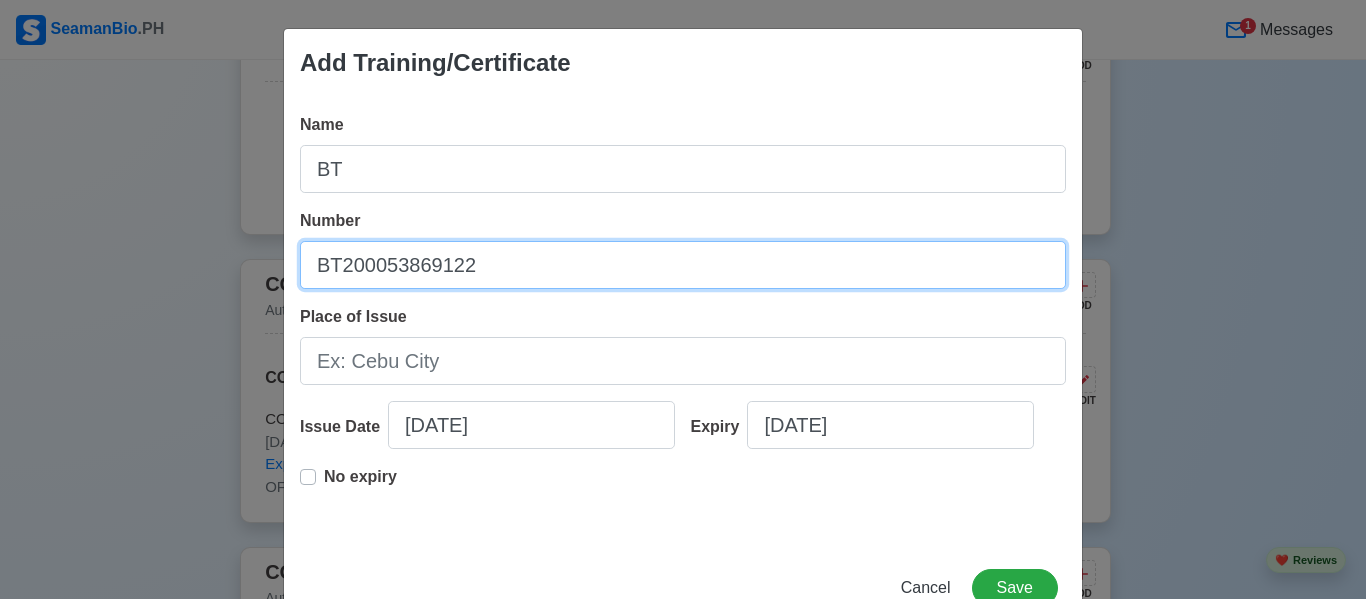 type on "BT200053869122" 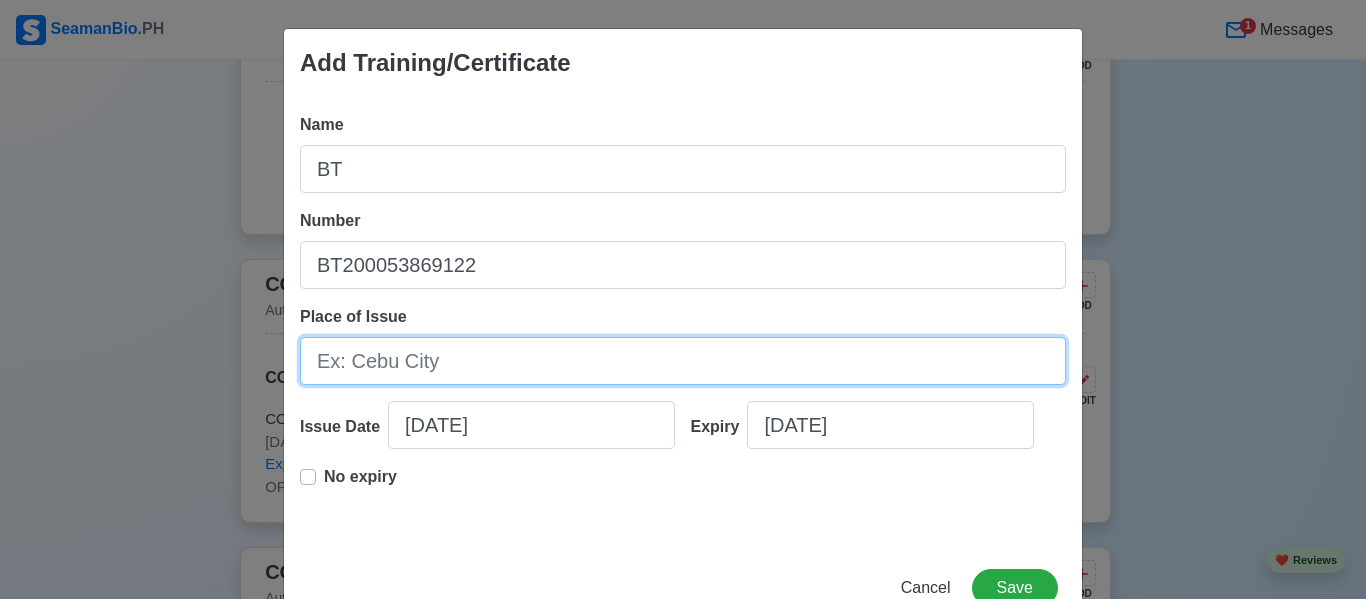 click on "Place of Issue" at bounding box center [683, 361] 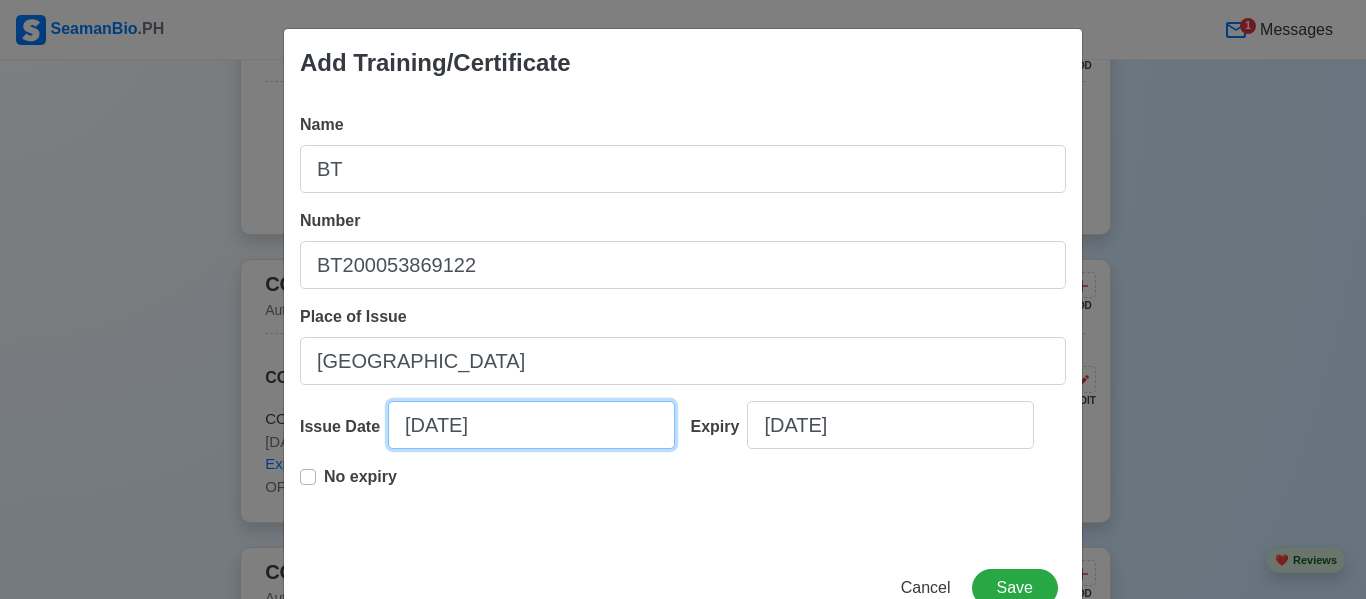 select on "****" 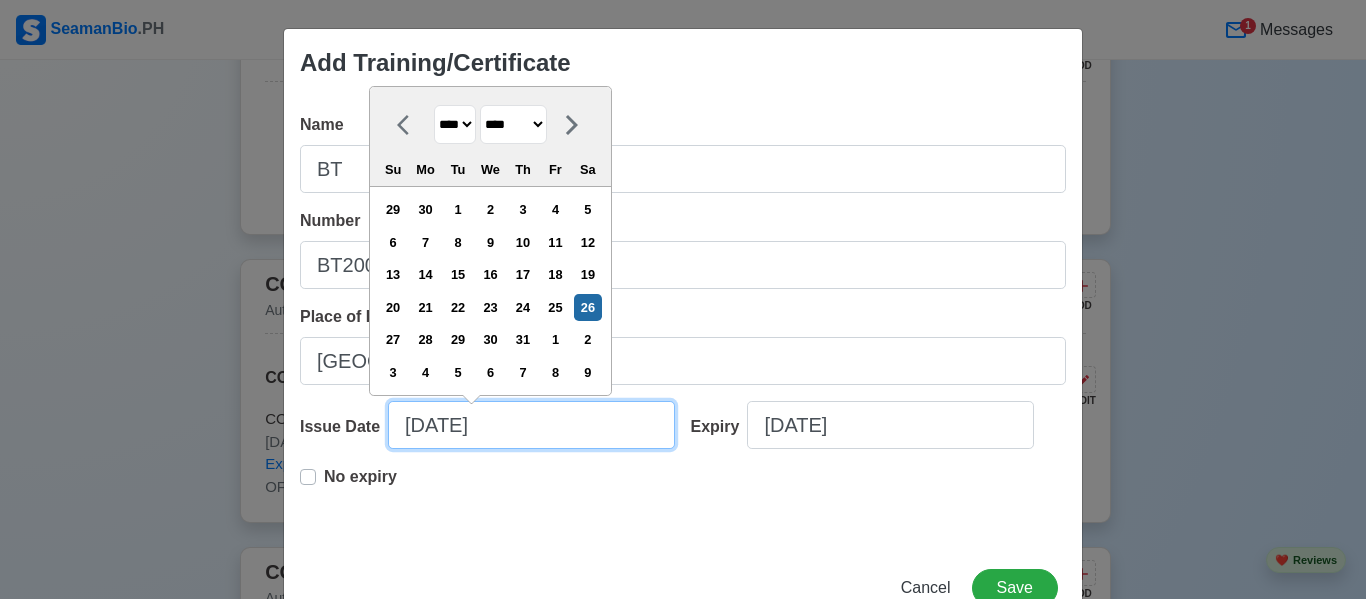 click on "[DATE]" at bounding box center [531, 425] 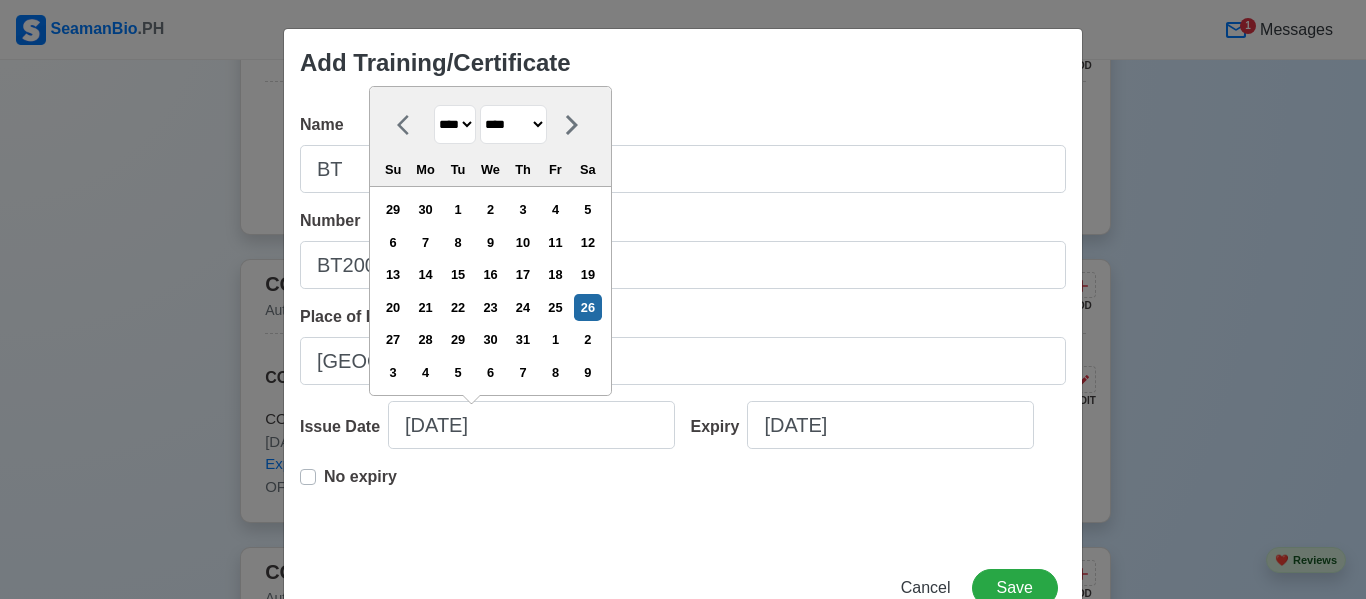 click on "**** **** **** **** **** **** **** **** **** **** **** **** **** **** **** **** **** **** **** **** **** **** **** **** **** **** **** **** **** **** **** **** **** **** **** **** **** **** **** **** **** **** **** **** **** **** **** **** **** **** **** **** **** **** **** **** **** **** **** **** **** **** **** **** **** **** **** **** **** **** **** **** **** **** **** **** **** **** **** **** **** **** **** **** **** **** **** **** **** **** **** **** **** **** **** **** **** **** **** **** **** **** **** **** **** ****" at bounding box center [455, 124] 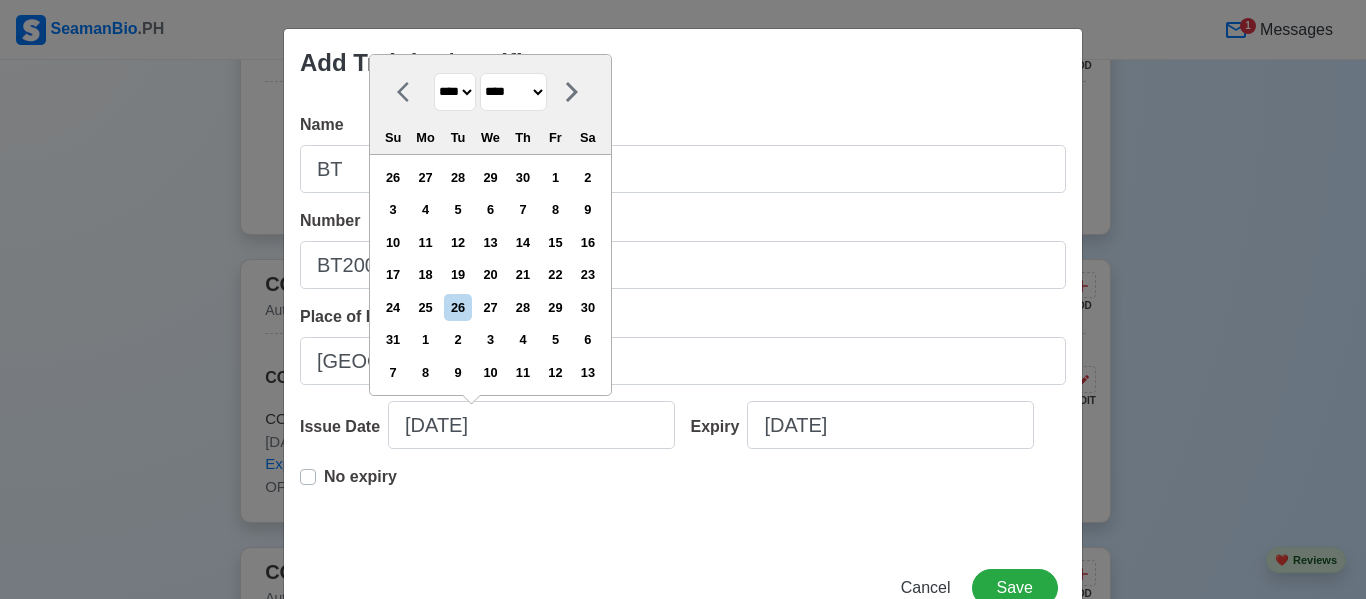 click on "******* ******** ***** ***** *** **** **** ****** ********* ******* ******** ********" at bounding box center (513, 92) 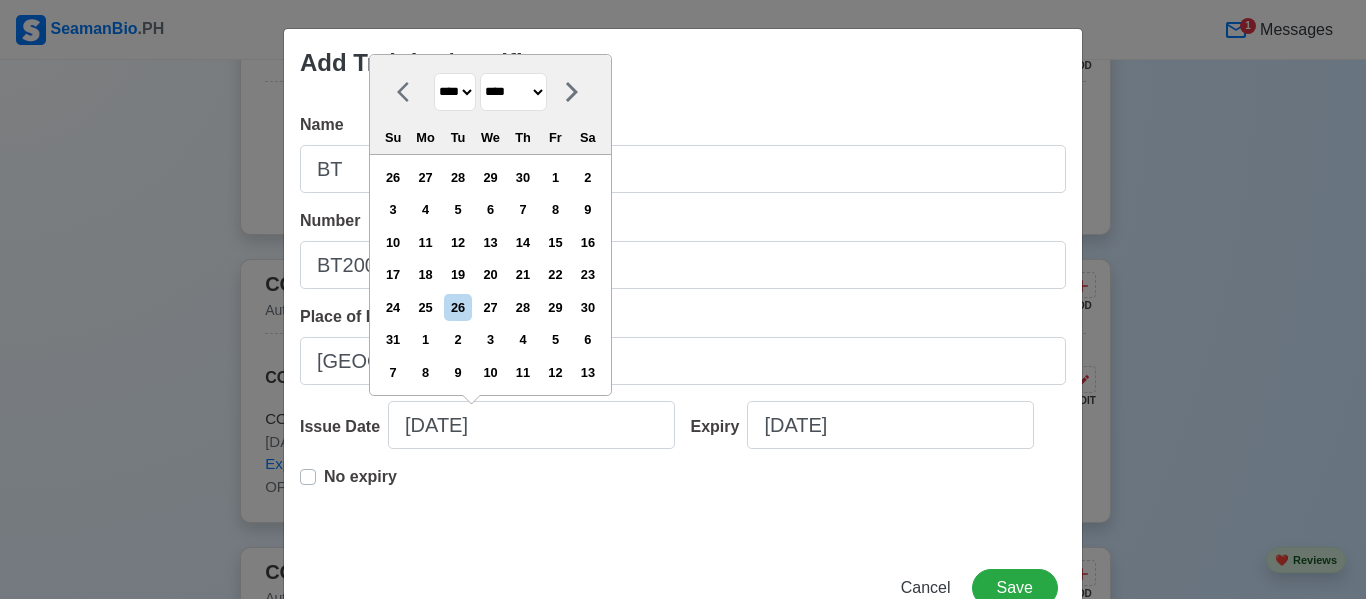 select on "********" 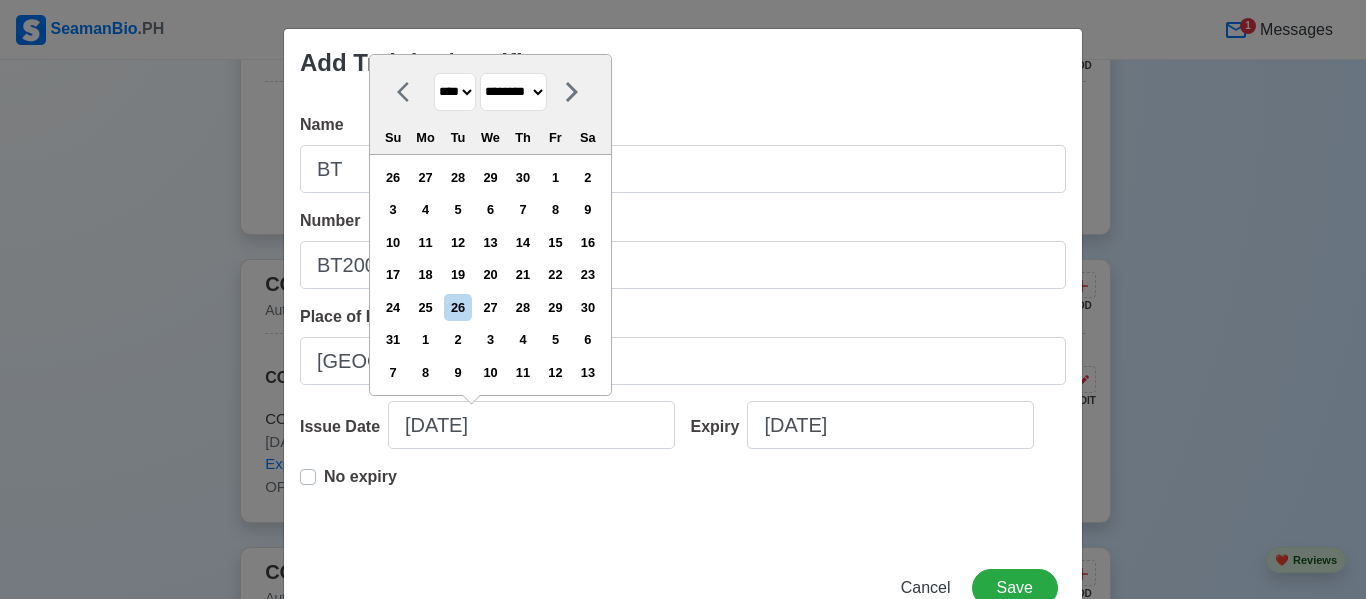 click on "******* ******** ***** ***** *** **** **** ****** ********* ******* ******** ********" at bounding box center (513, 92) 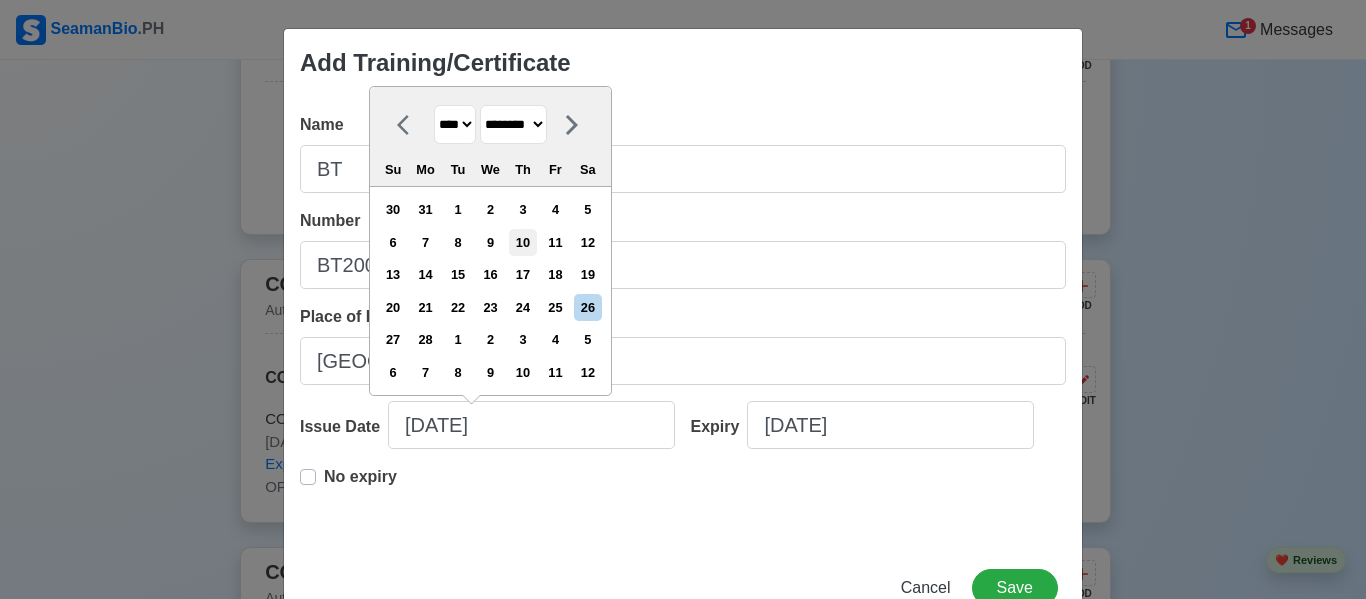 click on "10" at bounding box center (522, 242) 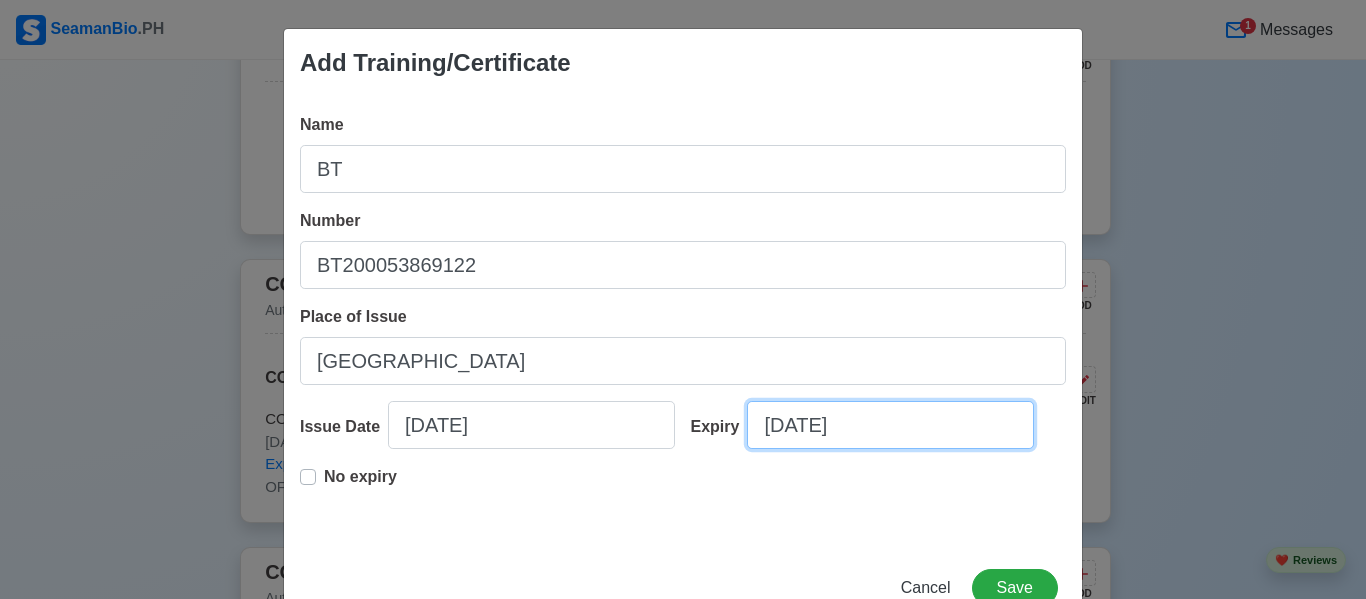 select on "****" 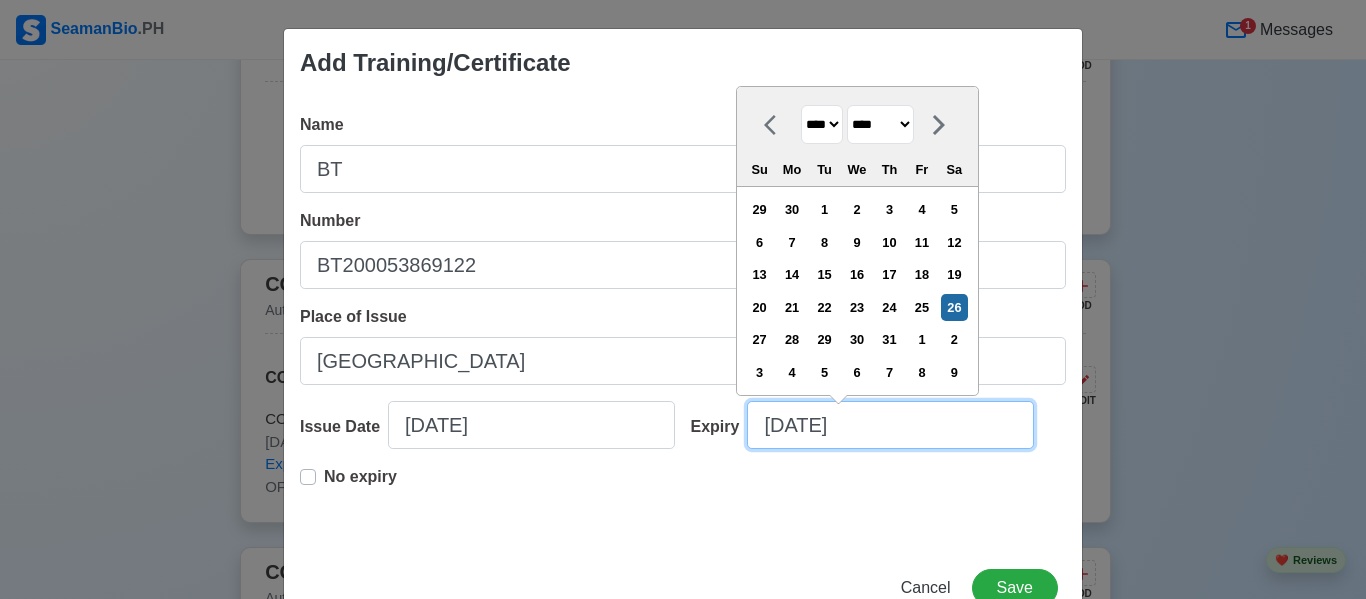 click on "[DATE]" at bounding box center (890, 425) 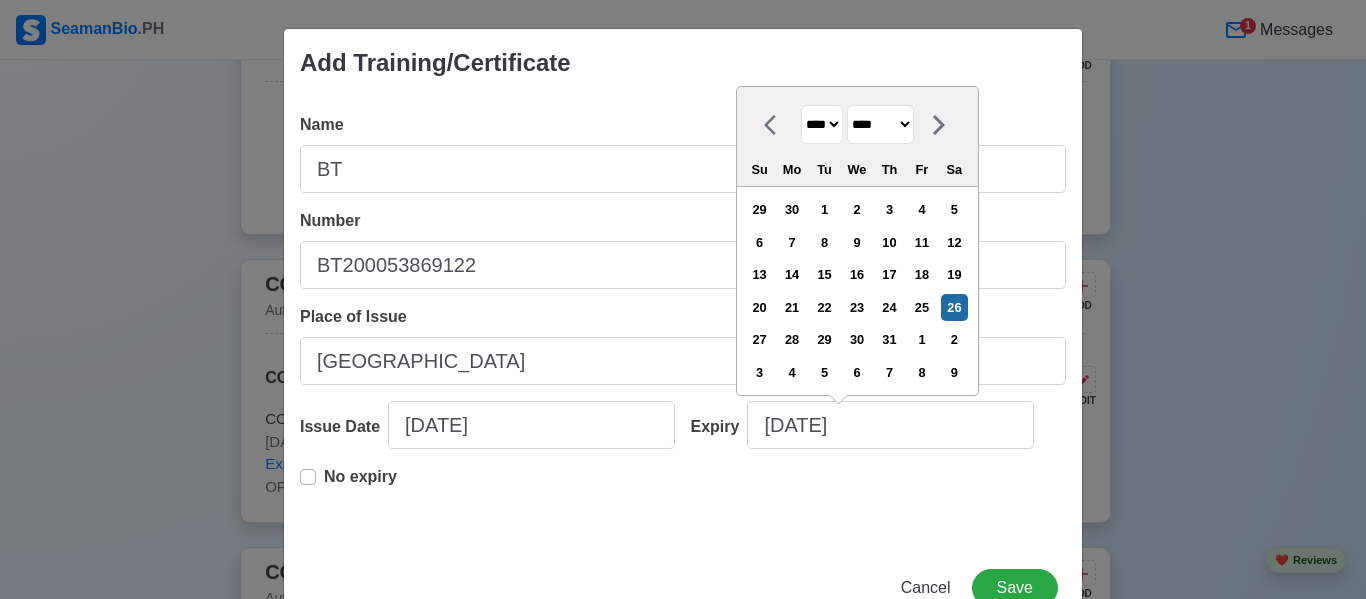 click on "**** **** **** **** **** **** **** **** **** **** **** **** **** **** **** **** **** **** **** **** **** **** **** **** **** **** **** **** **** **** **** **** **** **** **** **** **** **** **** **** **** **** **** **** **** **** **** **** **** **** **** **** **** **** **** **** **** **** **** **** **** **** **** **** **** **** **** **** **** **** **** **** **** **** **** **** **** **** **** **** **** **** **** **** **** **** **** **** **** **** **** **** **** **** **** **** **** **** **** **** **** **** **** **** **** **** **** **** **** **** **** **** **** **** **** **** **** **** **** **** ****" at bounding box center [822, 124] 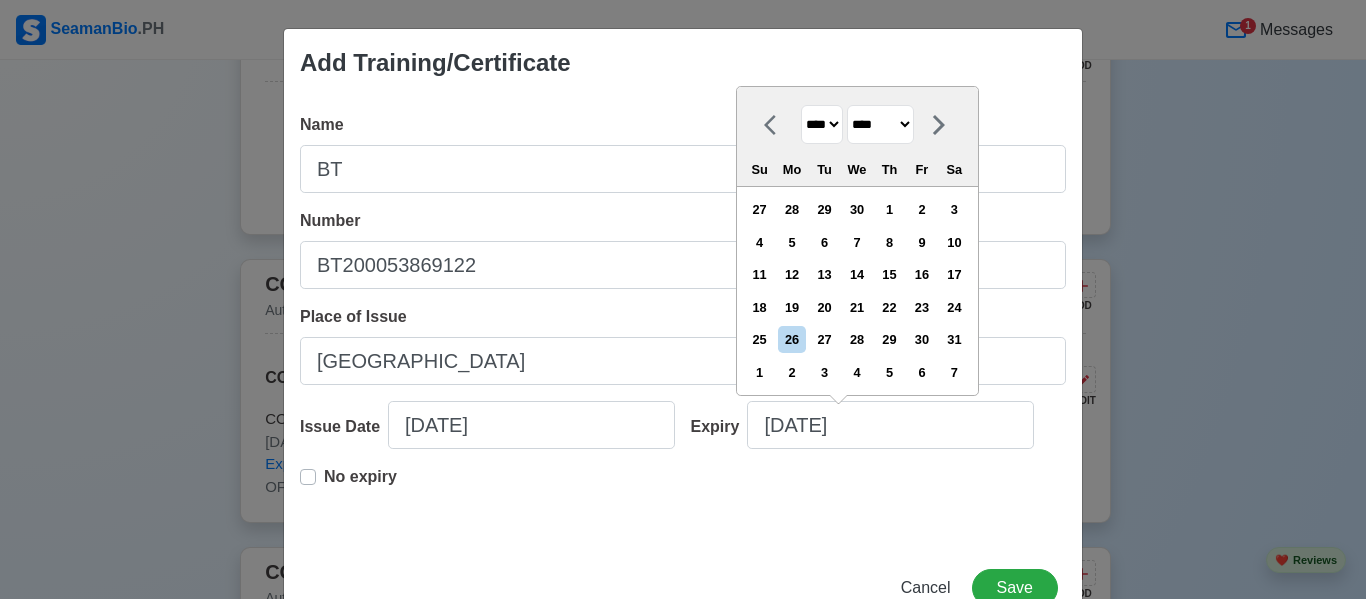 click on "******* ******** ***** ***** *** **** **** ****** ********* ******* ******** ********" at bounding box center [880, 124] 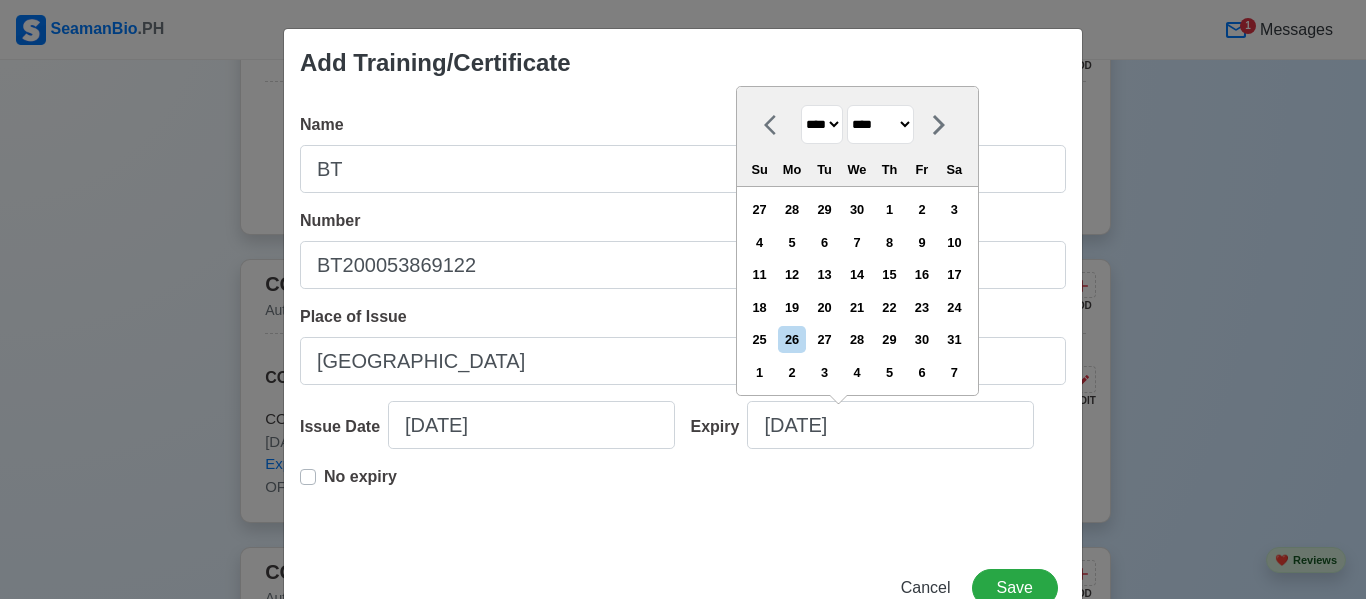 select on "*******" 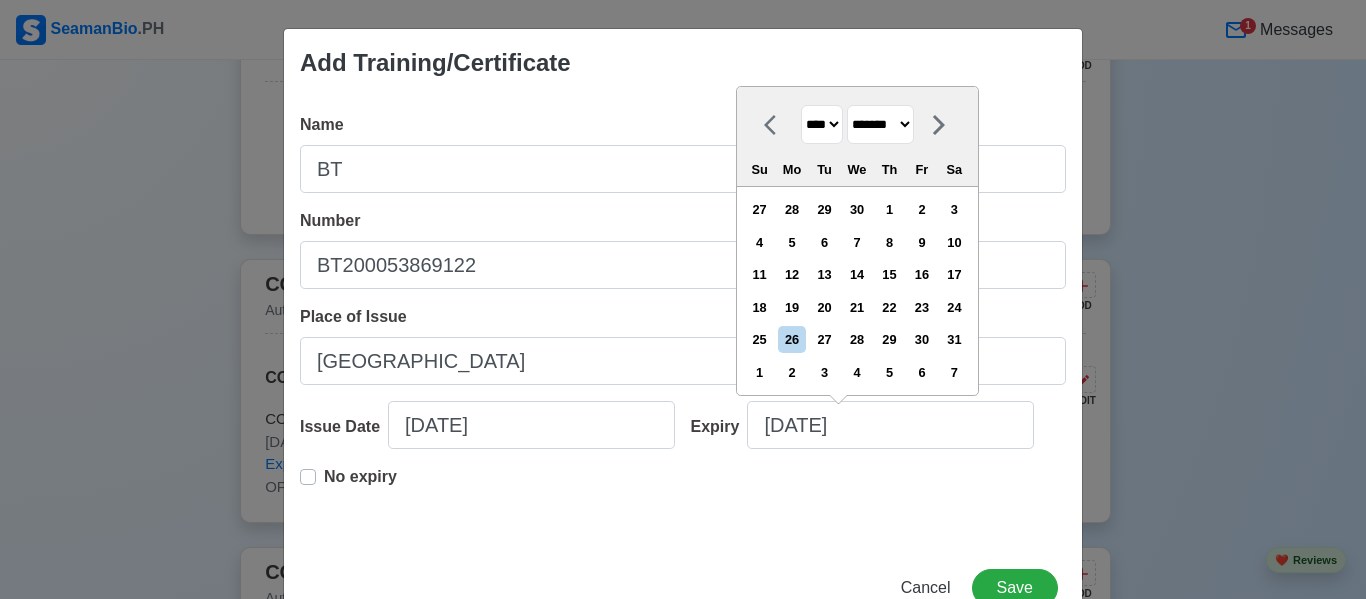 click on "******* ******** ***** ***** *** **** **** ****** ********* ******* ******** ********" at bounding box center [880, 124] 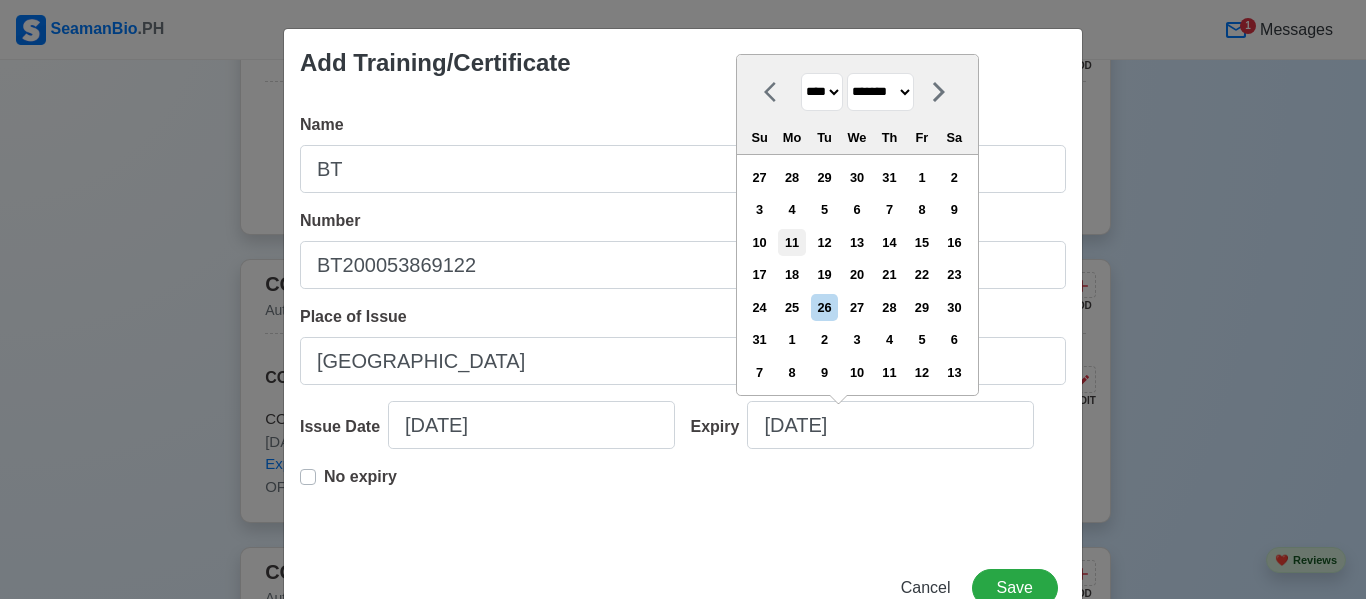 click on "11" at bounding box center [791, 242] 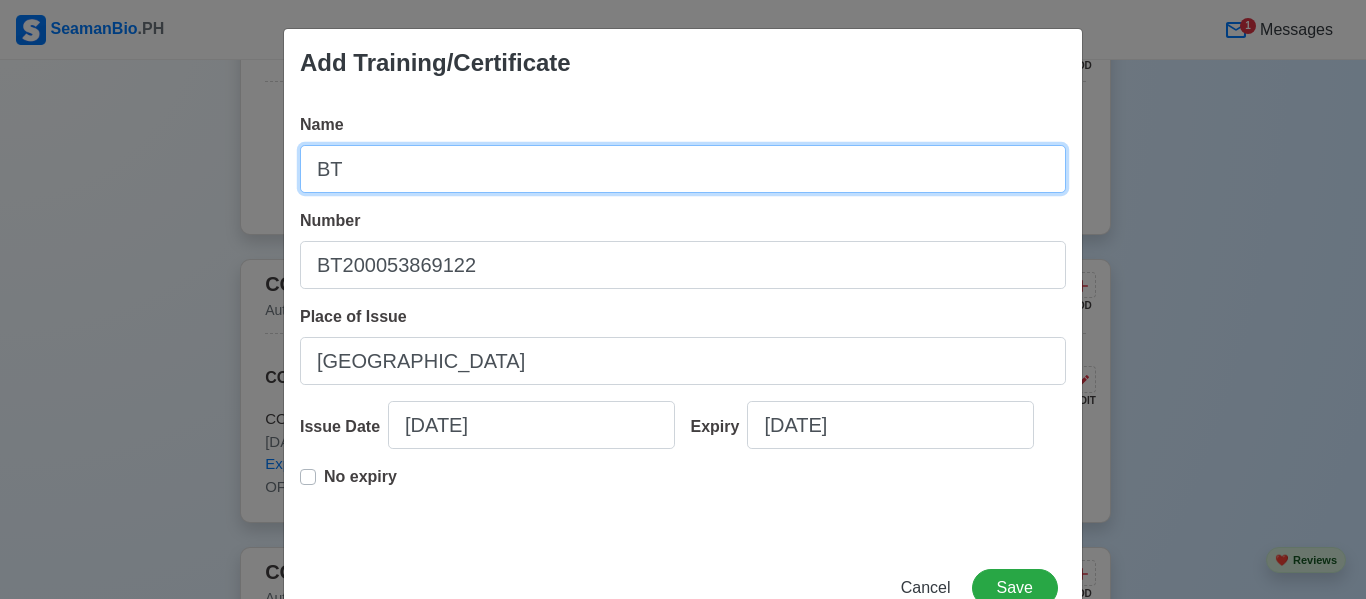 click on "BT" at bounding box center [683, 169] 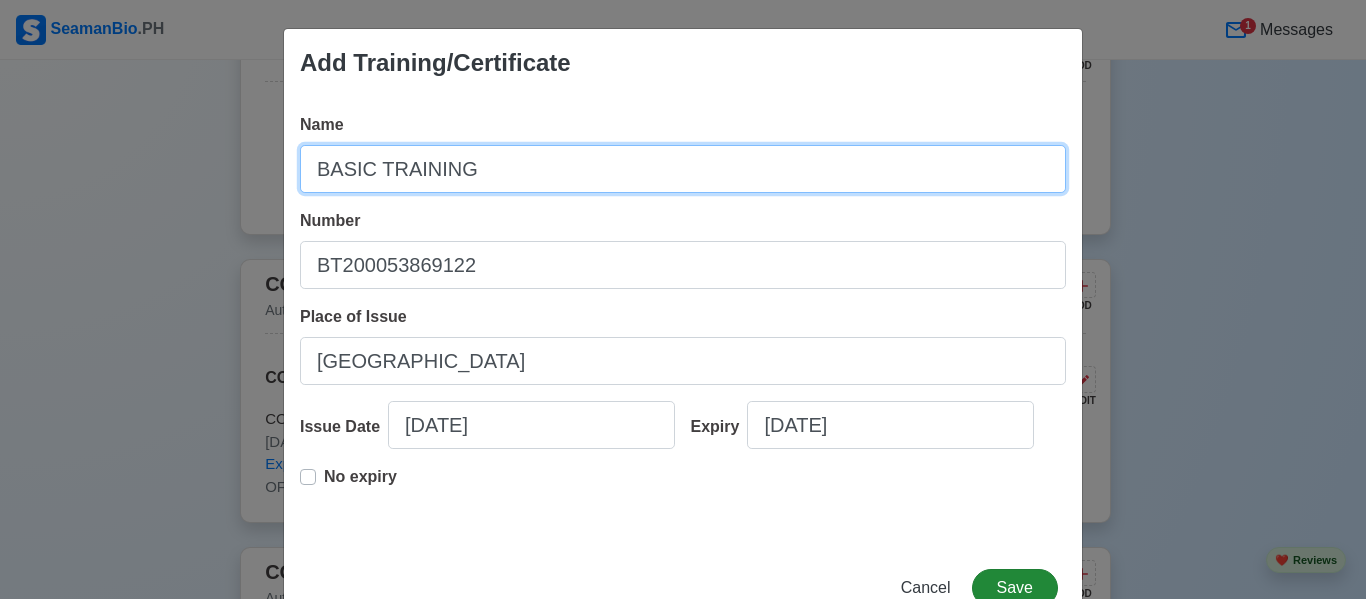 type on "BASIC TRAINING" 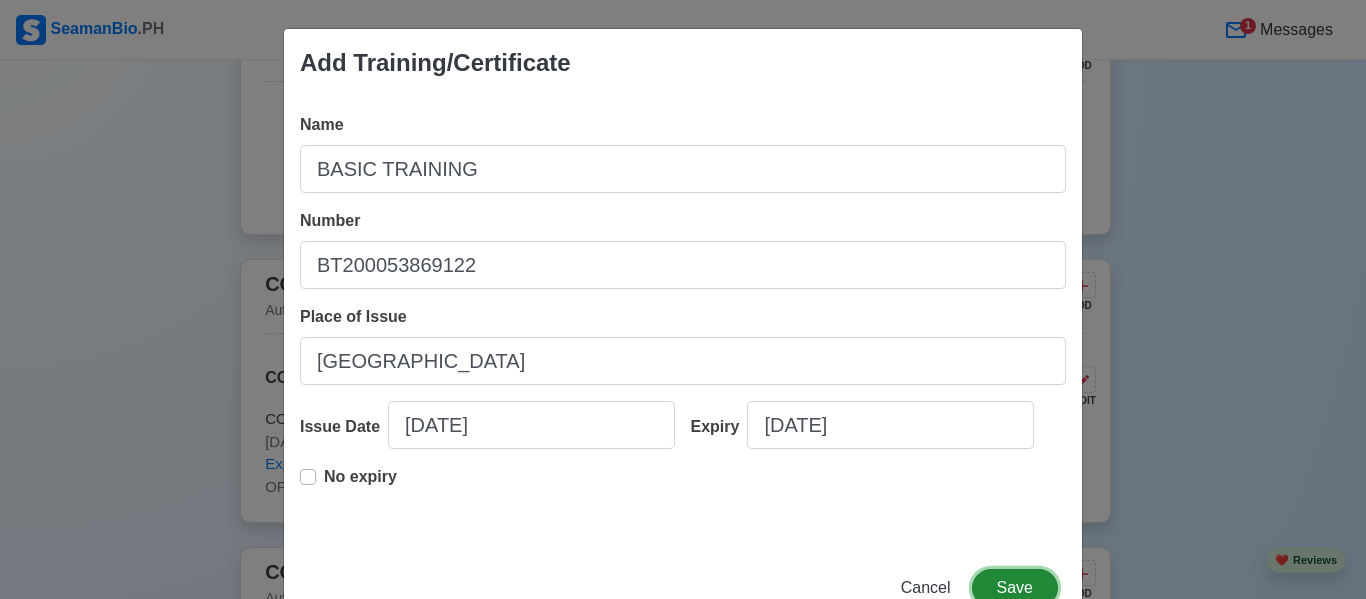 click on "Save" at bounding box center [1015, 588] 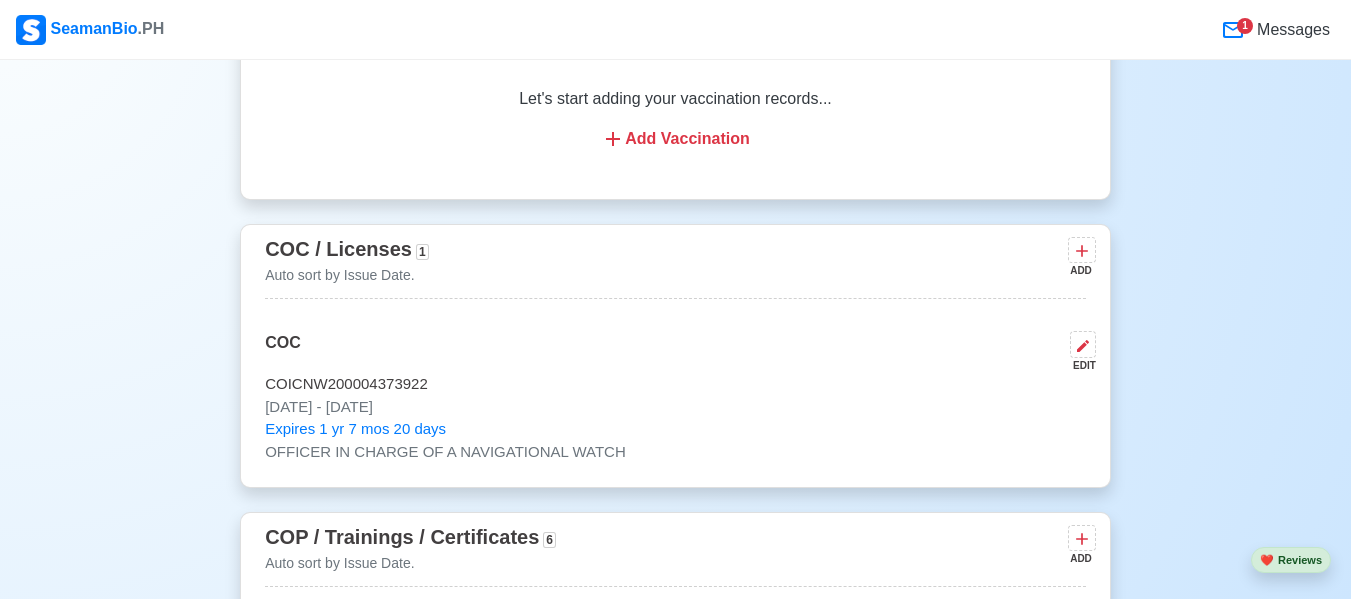 scroll, scrollTop: 2373, scrollLeft: 0, axis: vertical 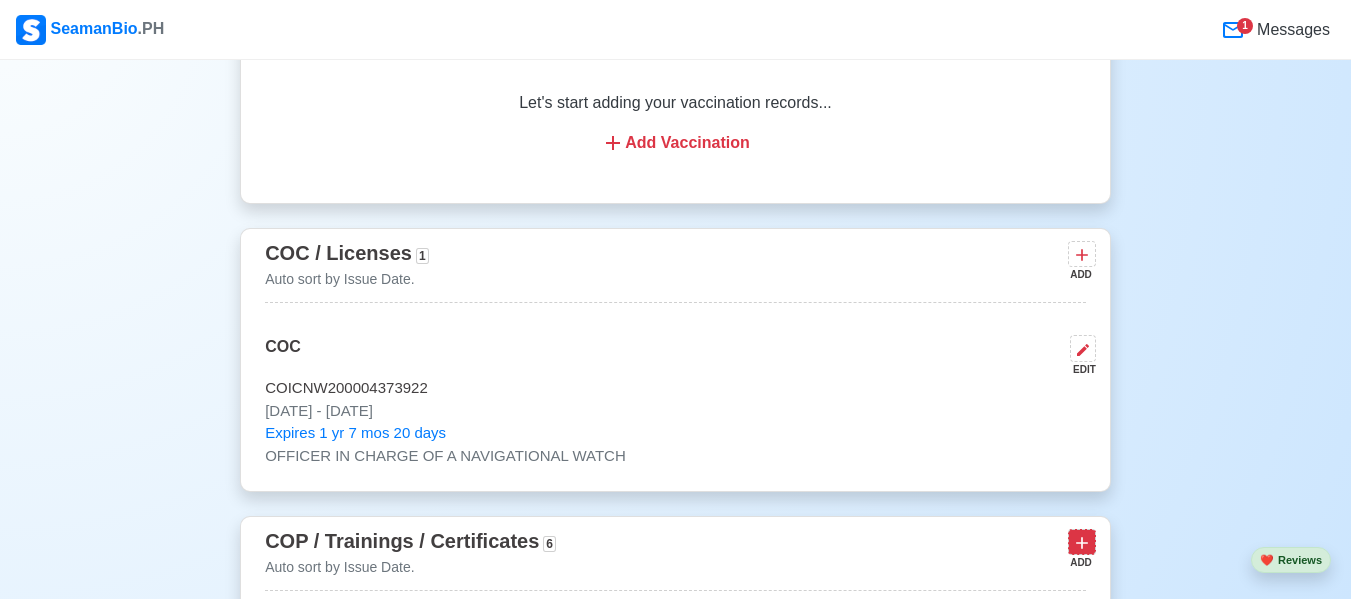 click 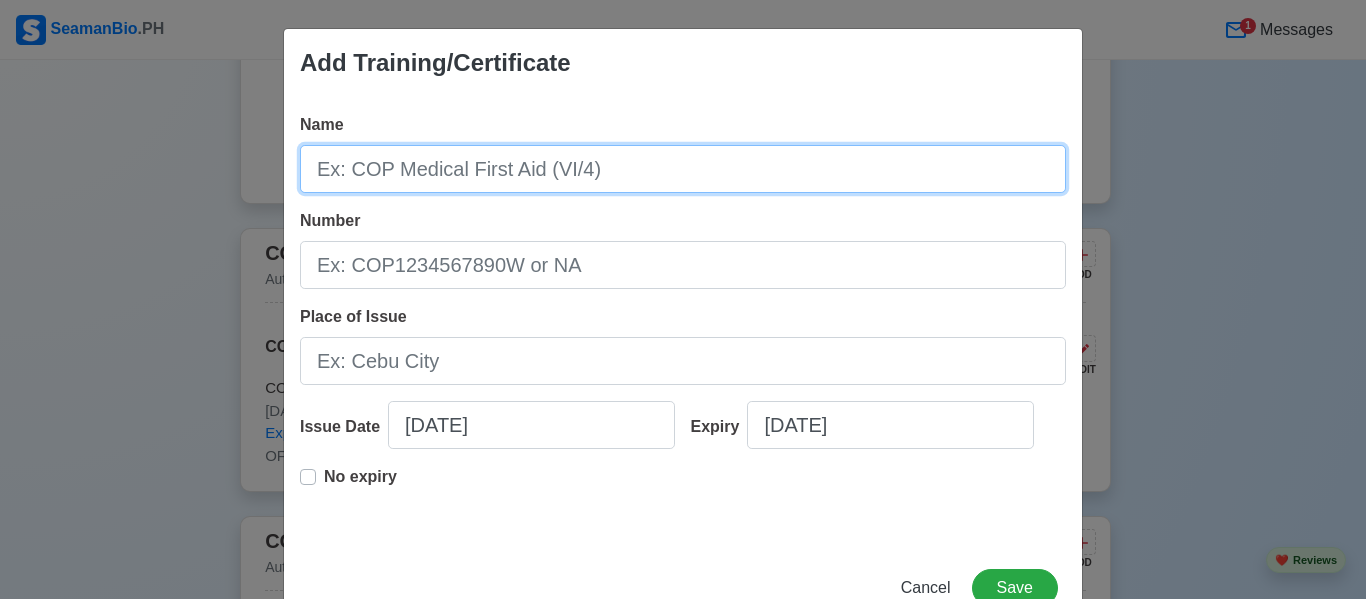 click on "Name" at bounding box center [683, 169] 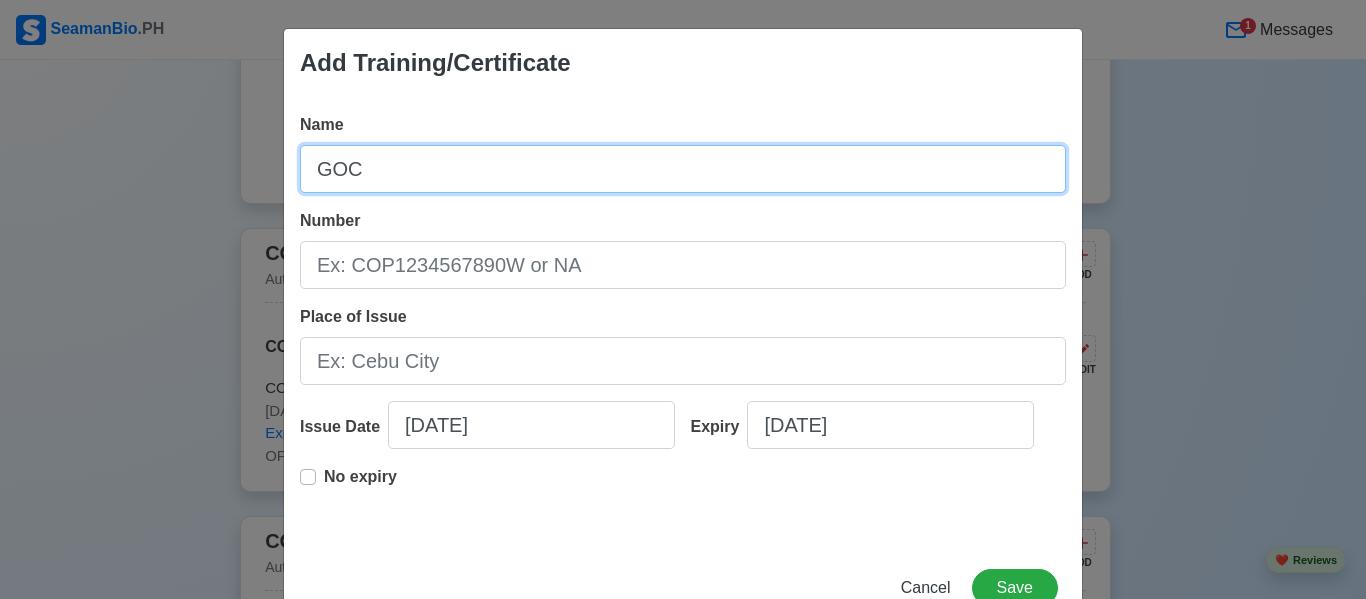 type on "GOC" 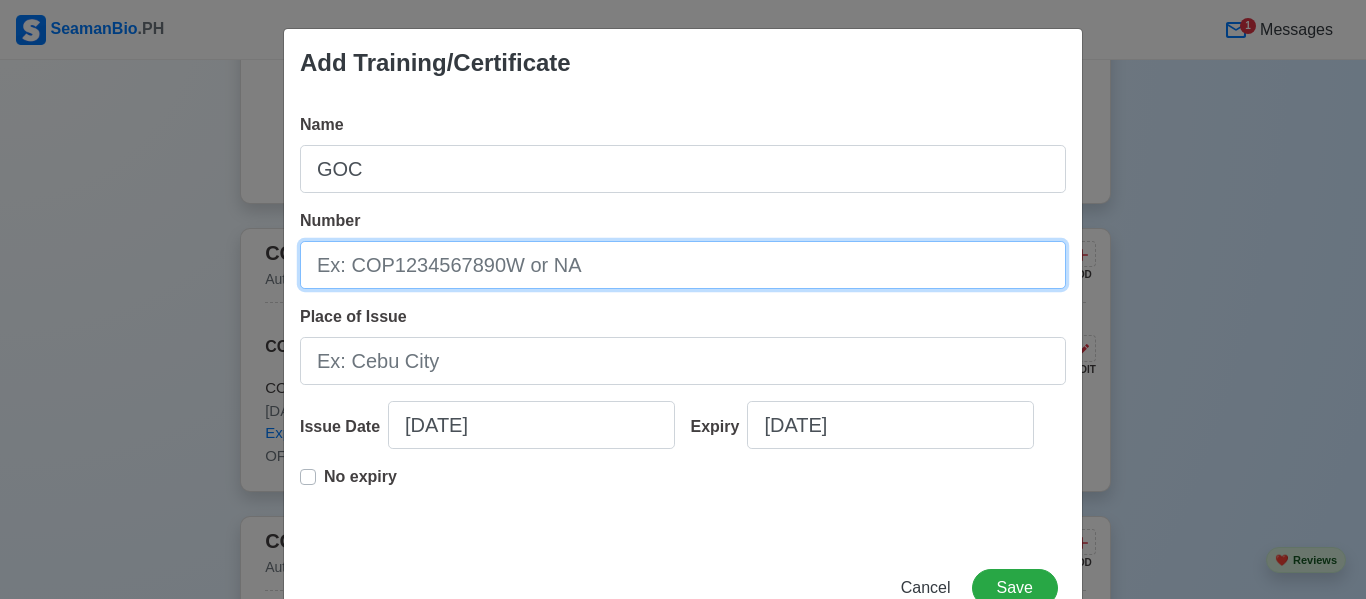 click on "Number" at bounding box center [683, 265] 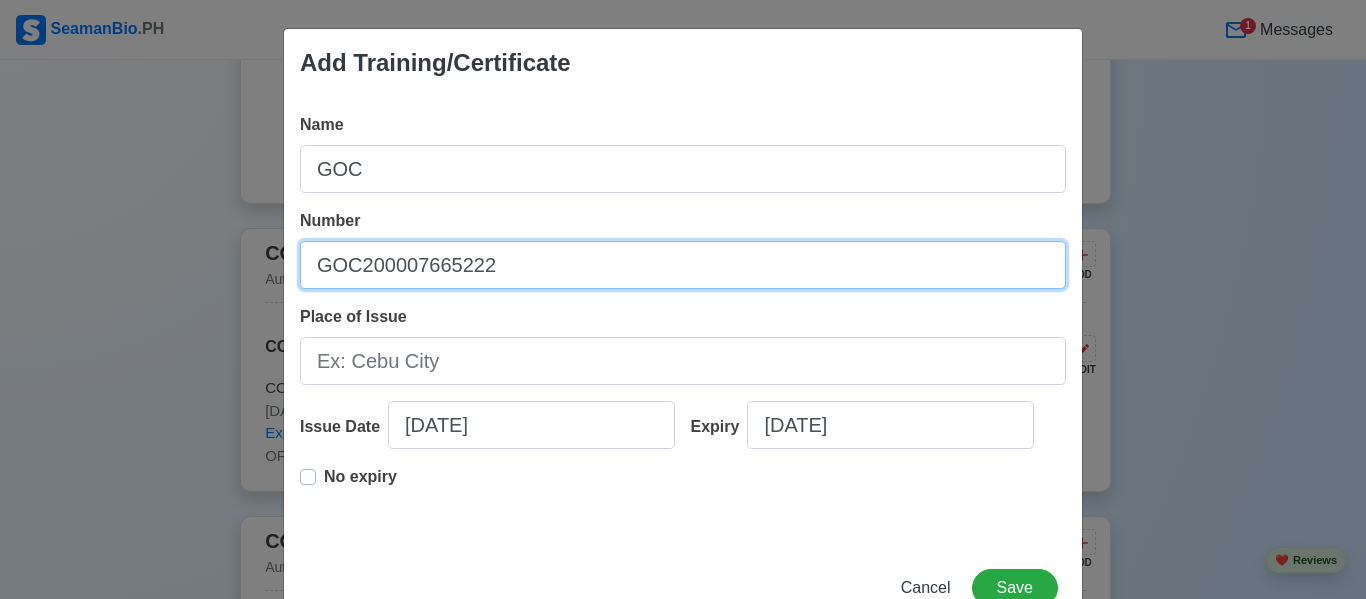 type on "GOC200007665222" 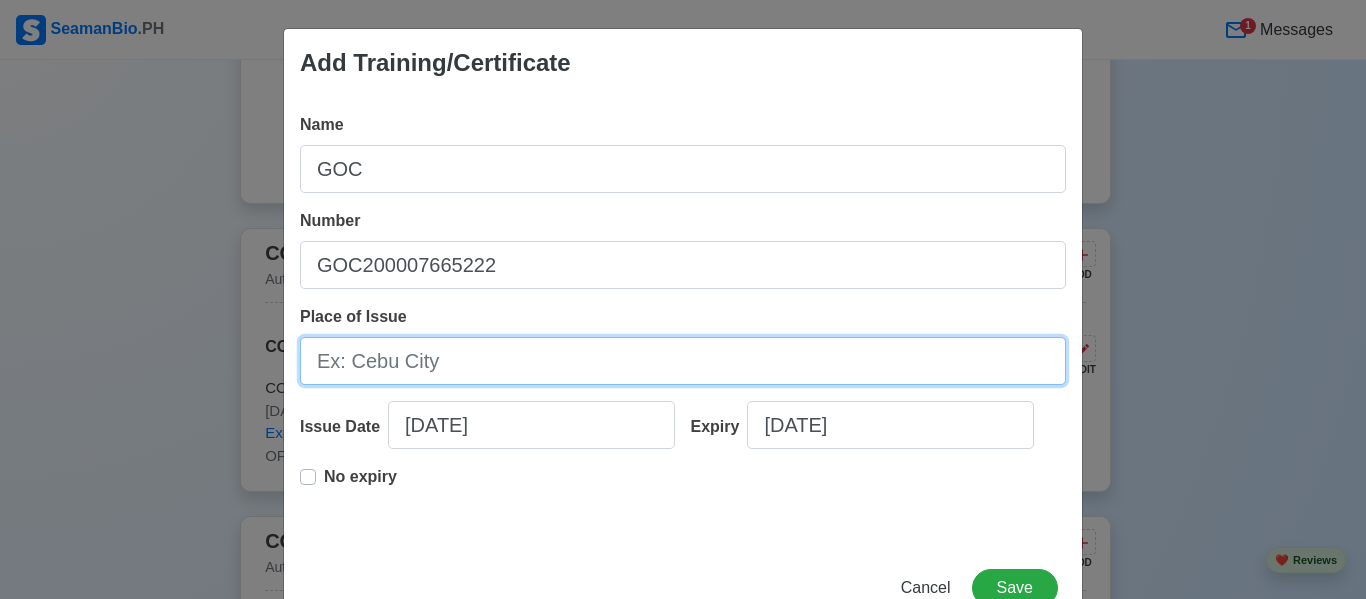 click on "Place of Issue" at bounding box center (683, 361) 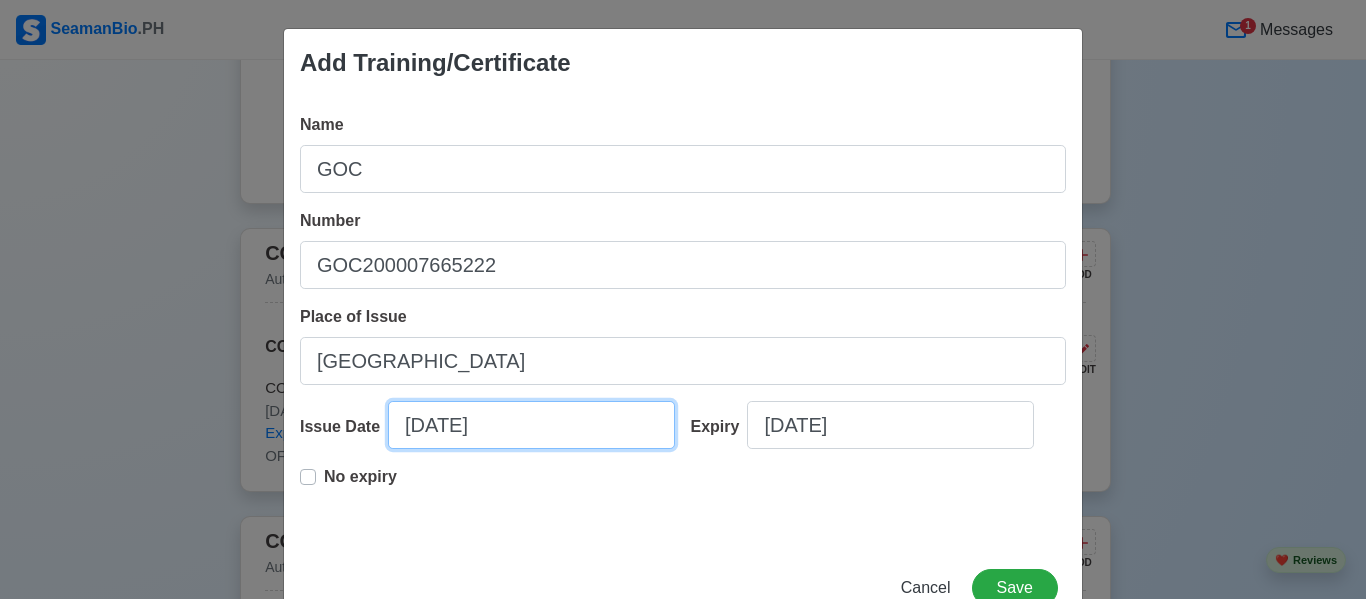select on "****" 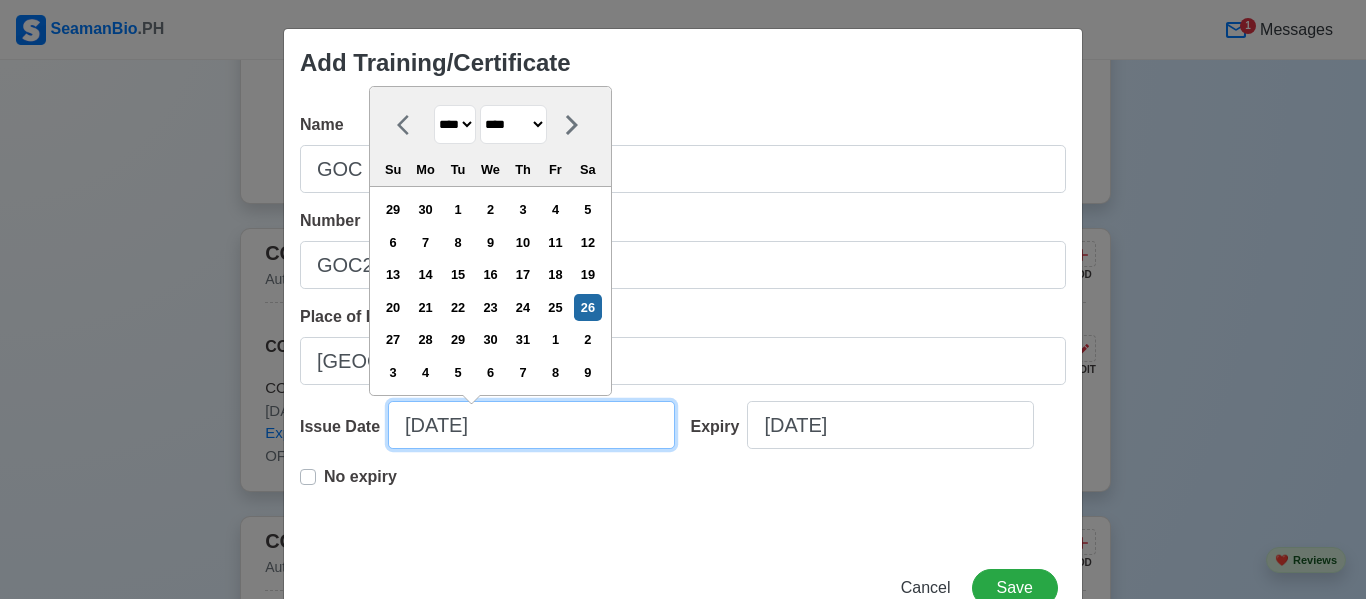 click on "[DATE]" at bounding box center (531, 425) 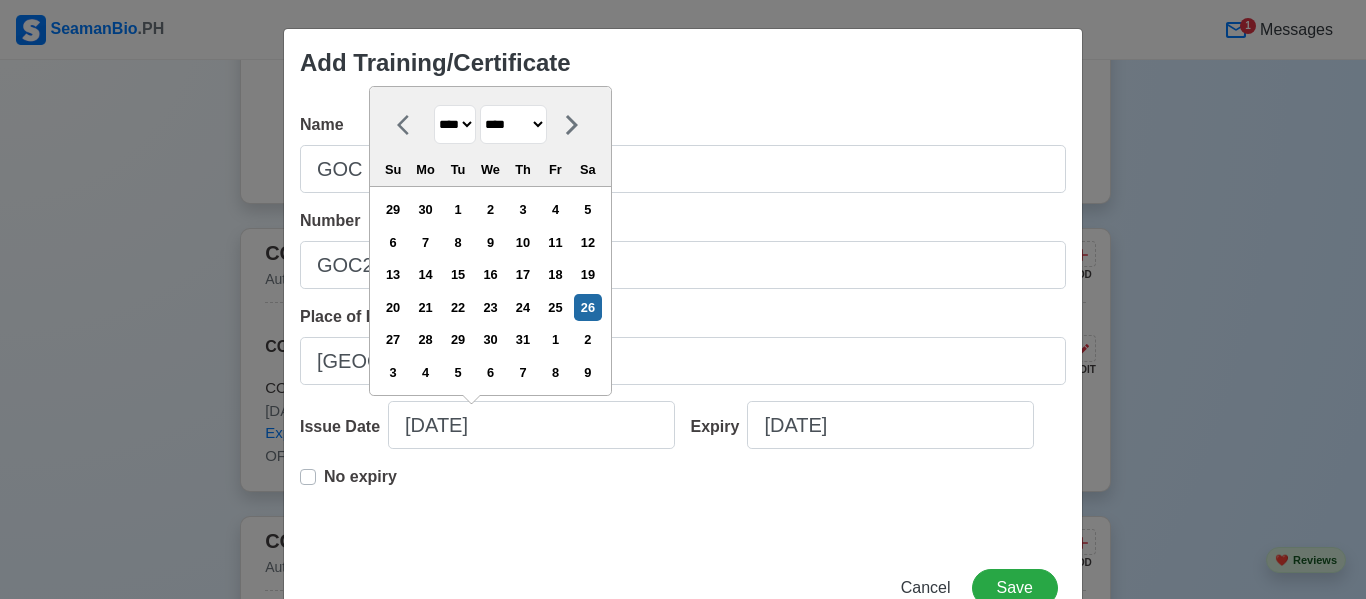 click on "**** **** **** **** **** **** **** **** **** **** **** **** **** **** **** **** **** **** **** **** **** **** **** **** **** **** **** **** **** **** **** **** **** **** **** **** **** **** **** **** **** **** **** **** **** **** **** **** **** **** **** **** **** **** **** **** **** **** **** **** **** **** **** **** **** **** **** **** **** **** **** **** **** **** **** **** **** **** **** **** **** **** **** **** **** **** **** **** **** **** **** **** **** **** **** **** **** **** **** **** **** **** **** **** **** ****" at bounding box center (455, 124) 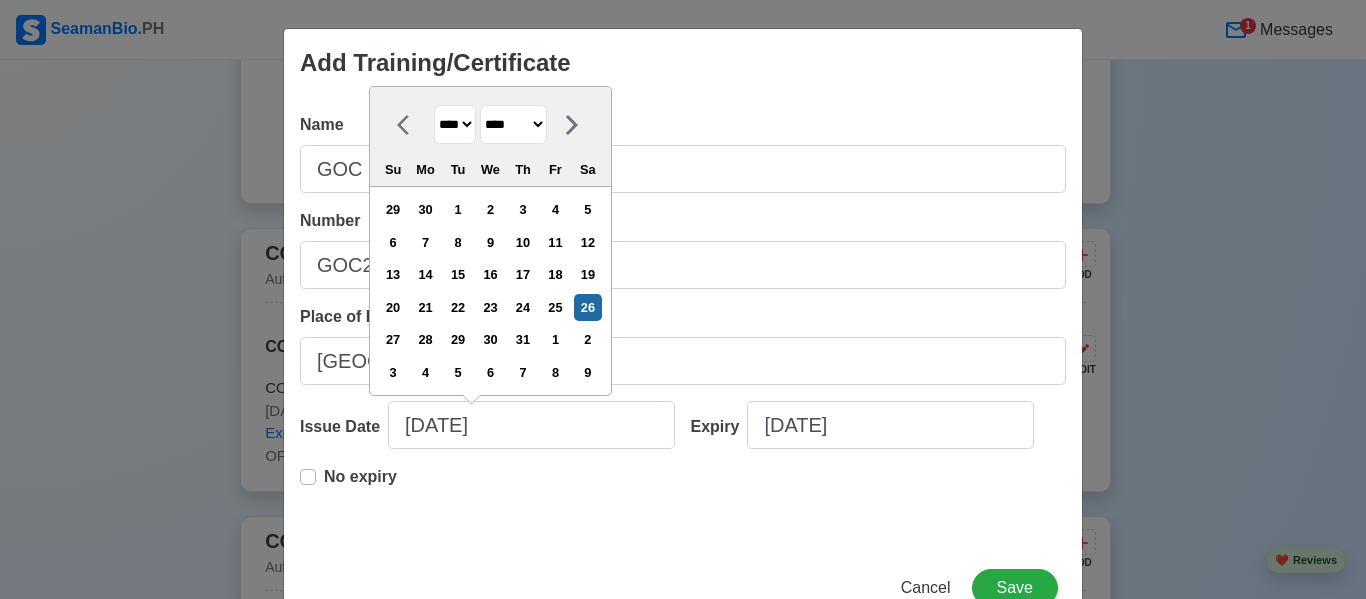 select on "****" 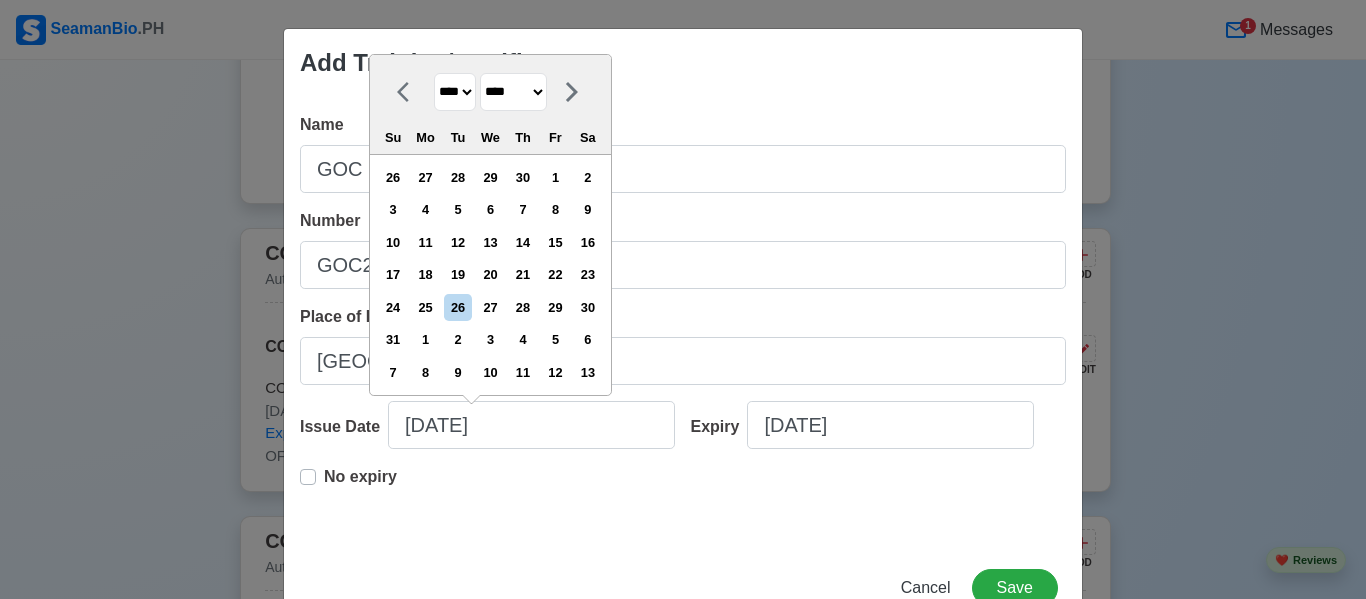 click on "******* ******** ***** ***** *** **** **** ****** ********* ******* ******** ********" at bounding box center [513, 92] 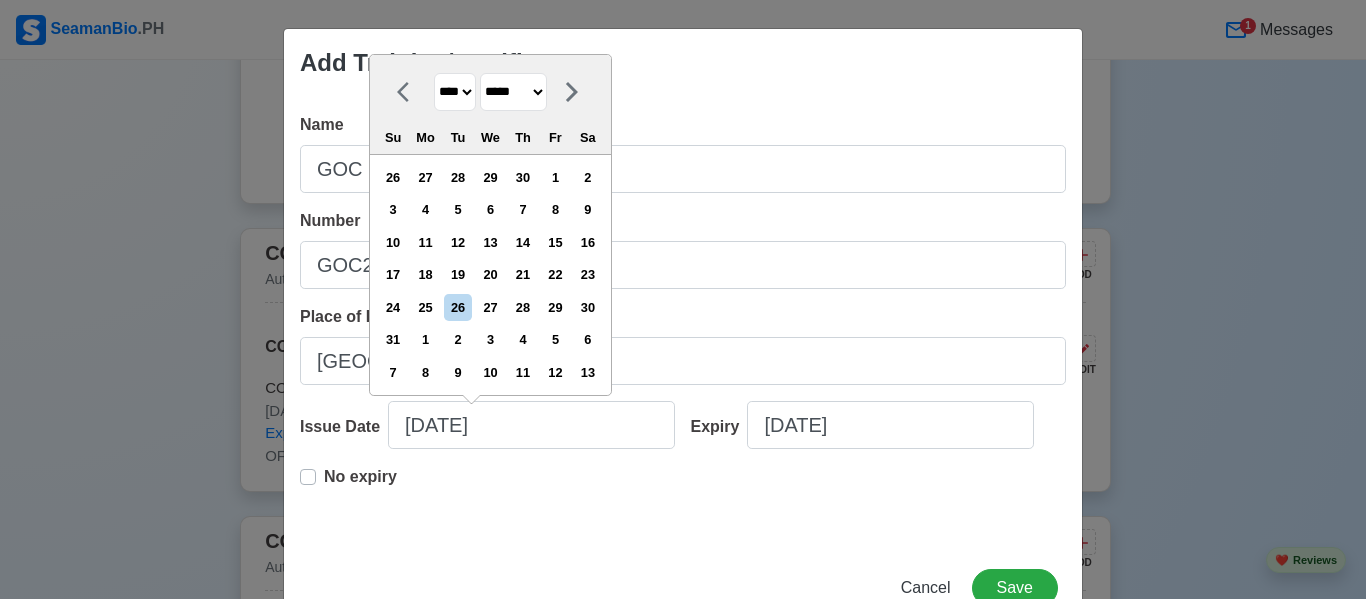 click on "******* ******** ***** ***** *** **** **** ****** ********* ******* ******** ********" at bounding box center (513, 92) 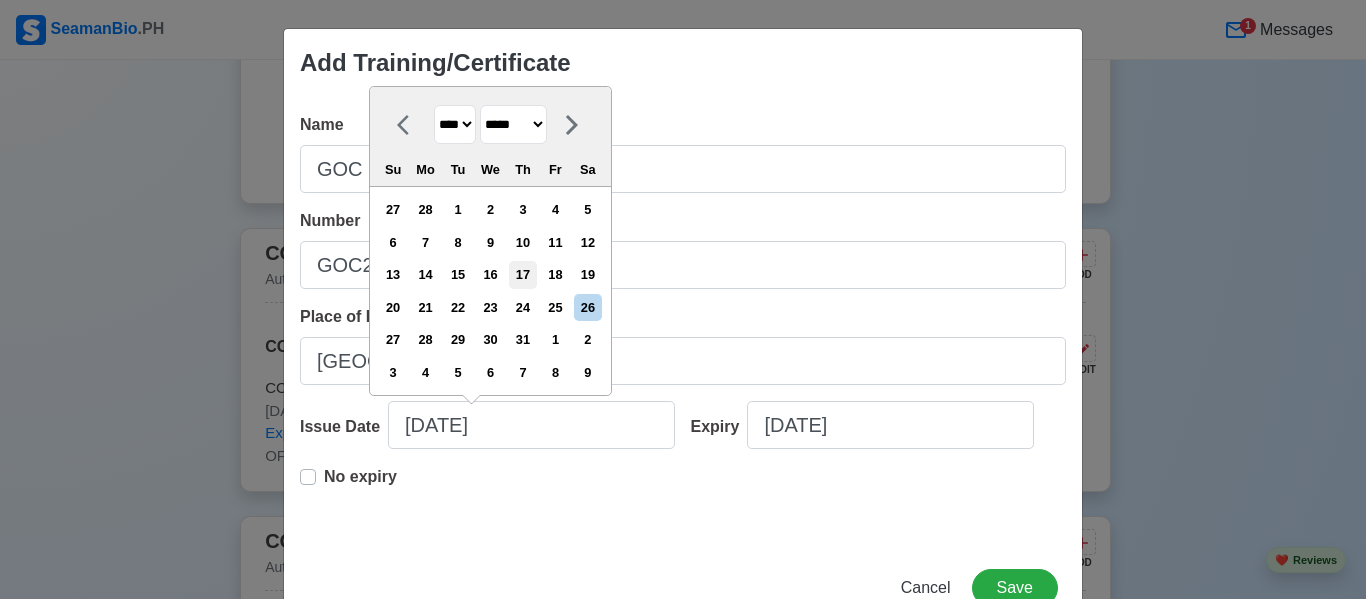 click on "17" at bounding box center (522, 274) 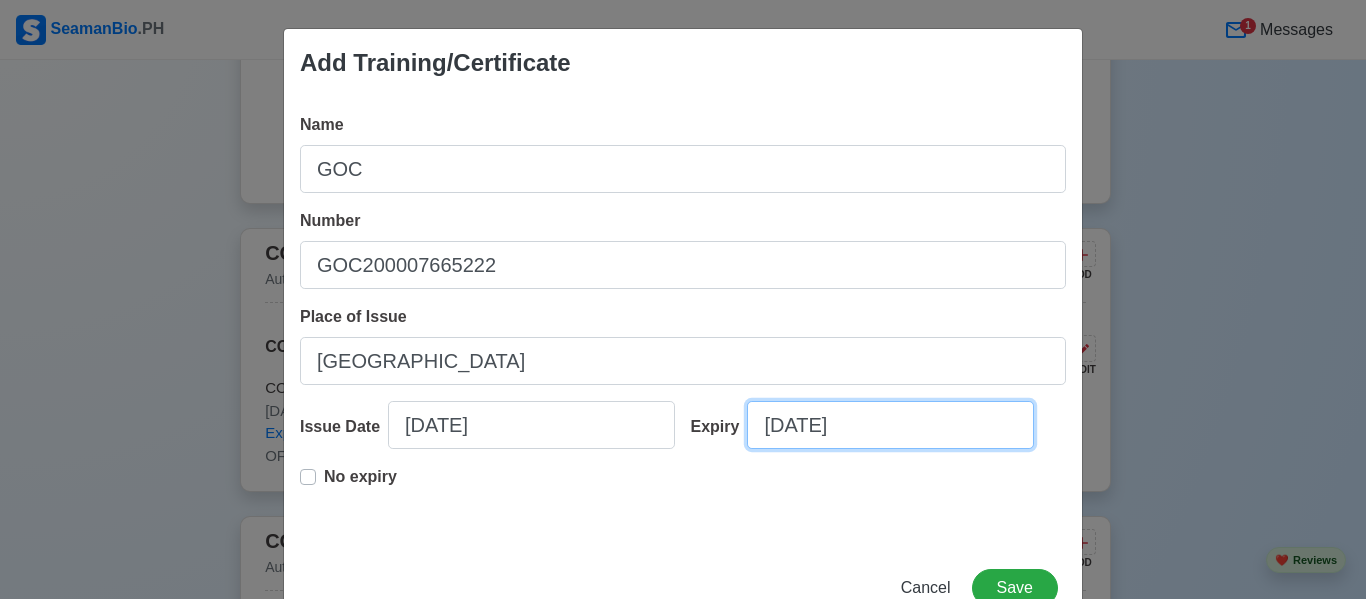 select on "****" 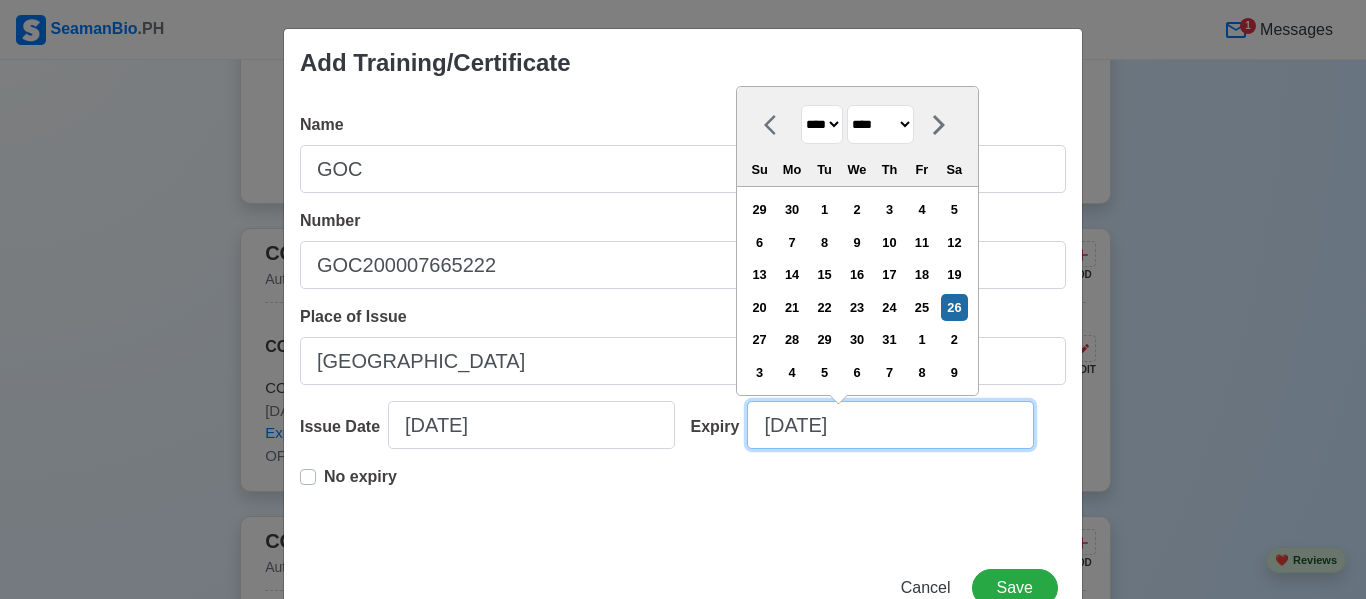 click on "[DATE]" at bounding box center [890, 425] 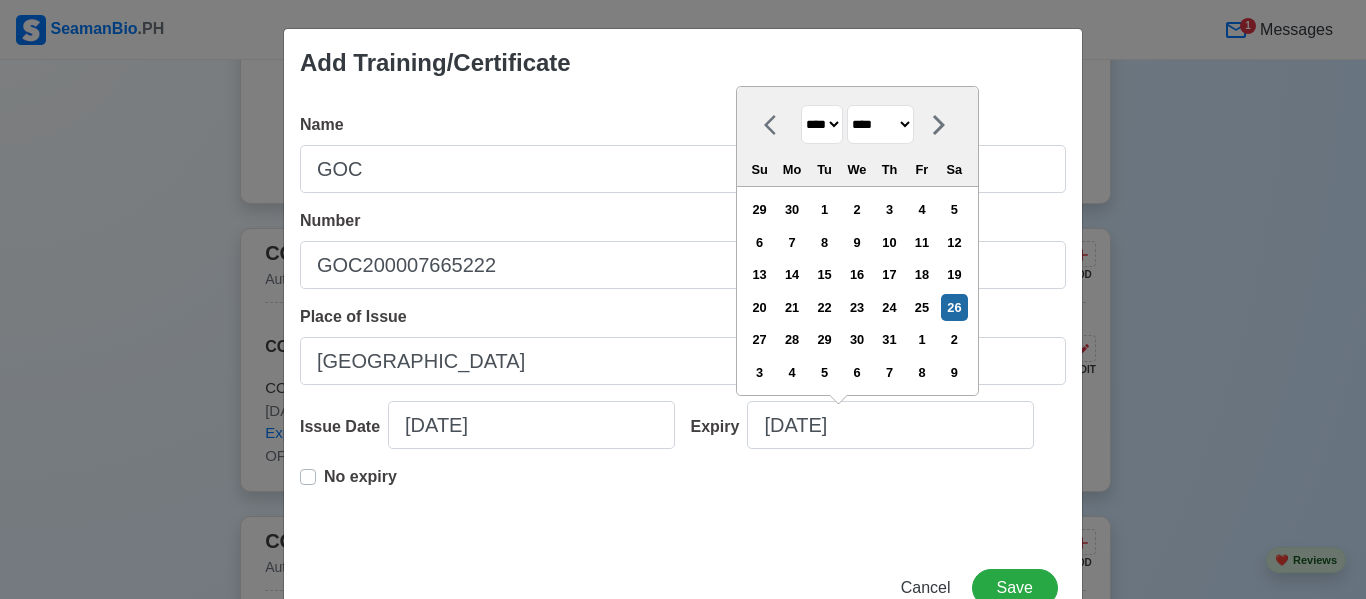click on "**** **** **** **** **** **** **** **** **** **** **** **** **** **** **** **** **** **** **** **** **** **** **** **** **** **** **** **** **** **** **** **** **** **** **** **** **** **** **** **** **** **** **** **** **** **** **** **** **** **** **** **** **** **** **** **** **** **** **** **** **** **** **** **** **** **** **** **** **** **** **** **** **** **** **** **** **** **** **** **** **** **** **** **** **** **** **** **** **** **** **** **** **** **** **** **** **** **** **** **** **** **** **** **** **** **** **** **** **** **** **** **** **** **** **** **** **** **** **** **** ****" at bounding box center [822, 124] 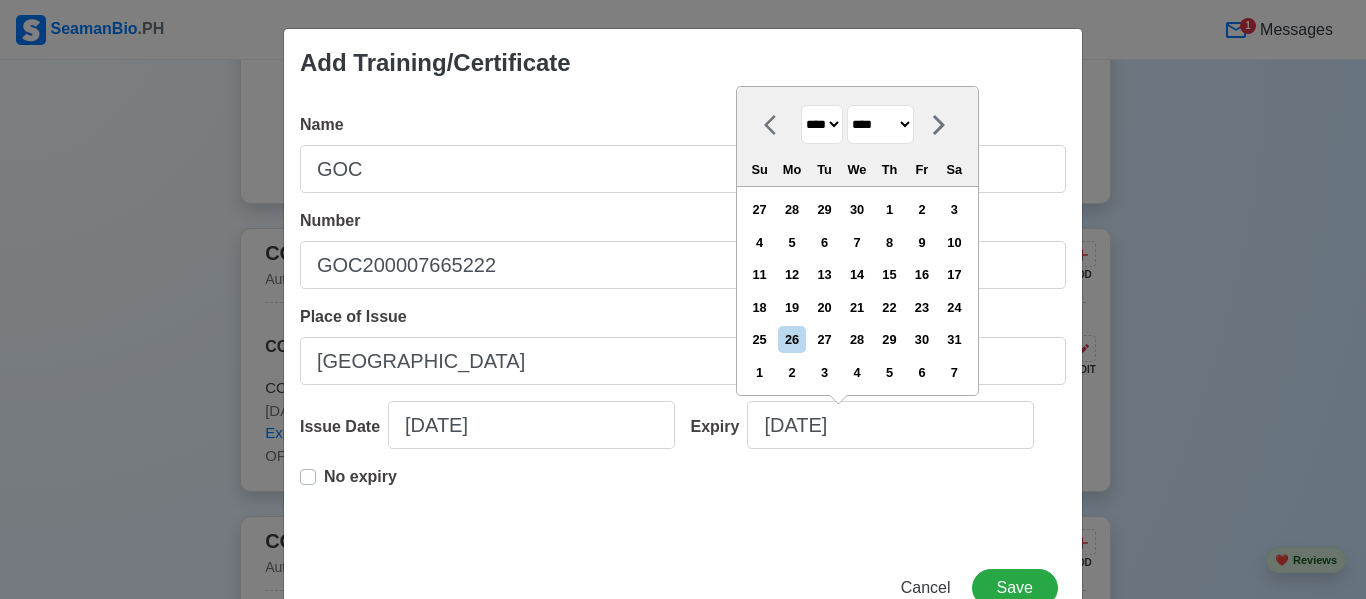 click on "******* ******** ***** ***** *** **** **** ****** ********* ******* ******** ********" at bounding box center (880, 124) 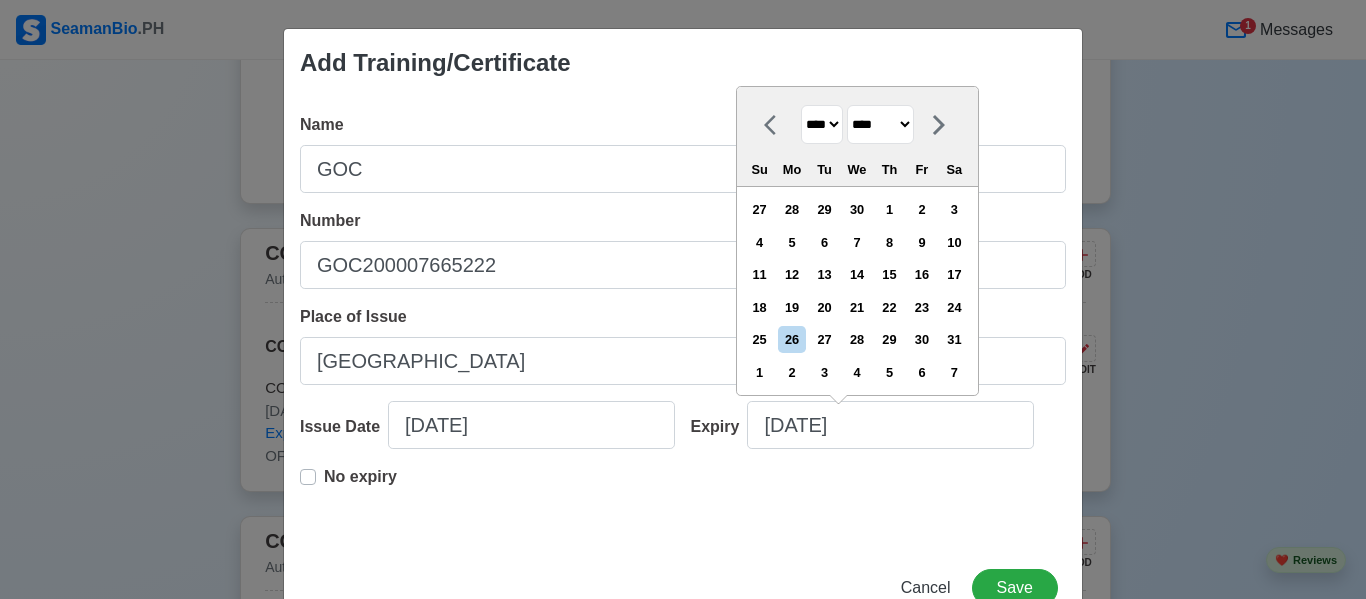 select on "*****" 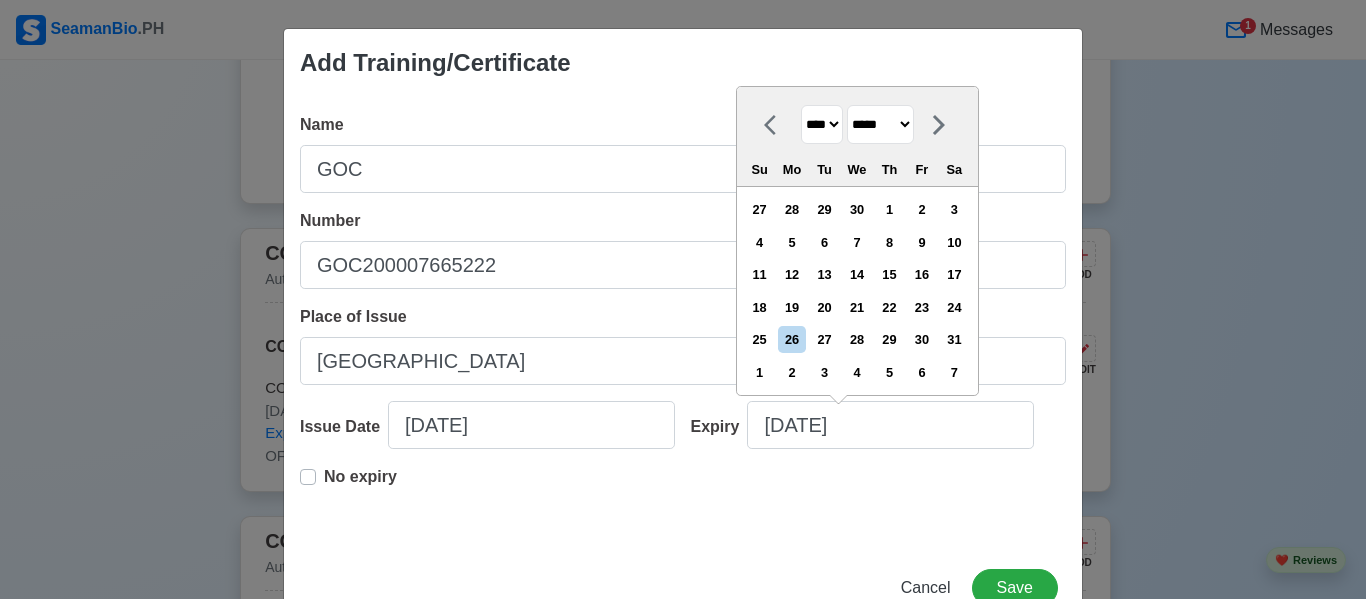 click on "******* ******** ***** ***** *** **** **** ****** ********* ******* ******** ********" at bounding box center (880, 124) 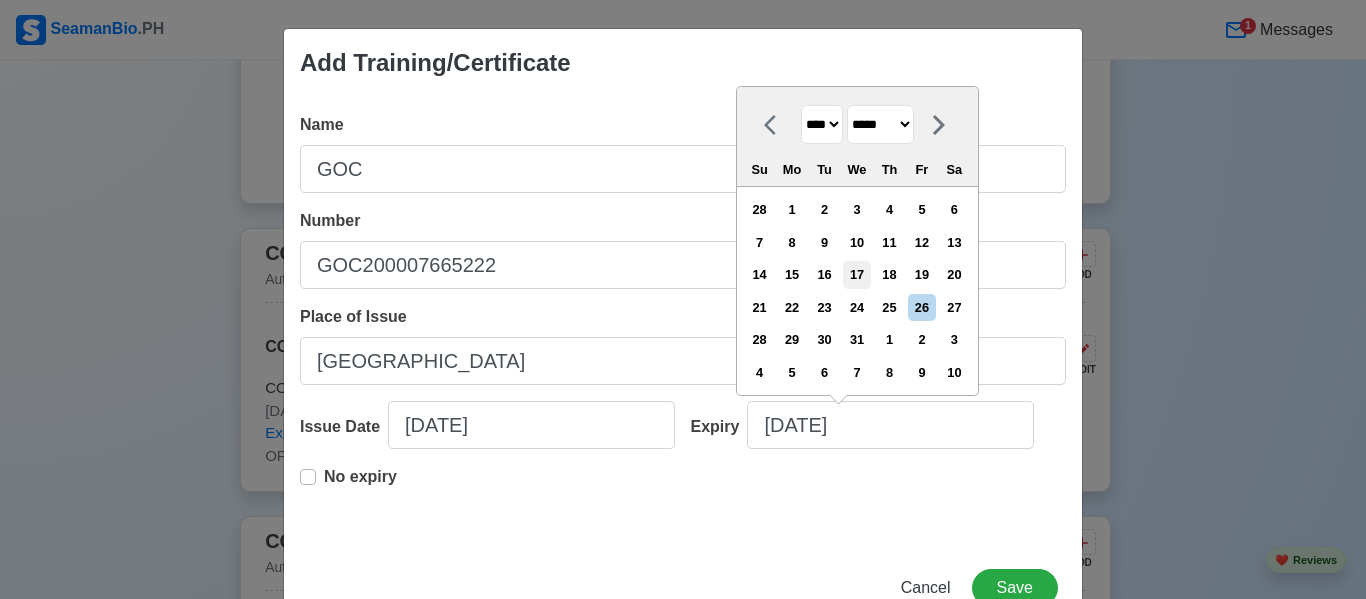 click on "17" at bounding box center (856, 274) 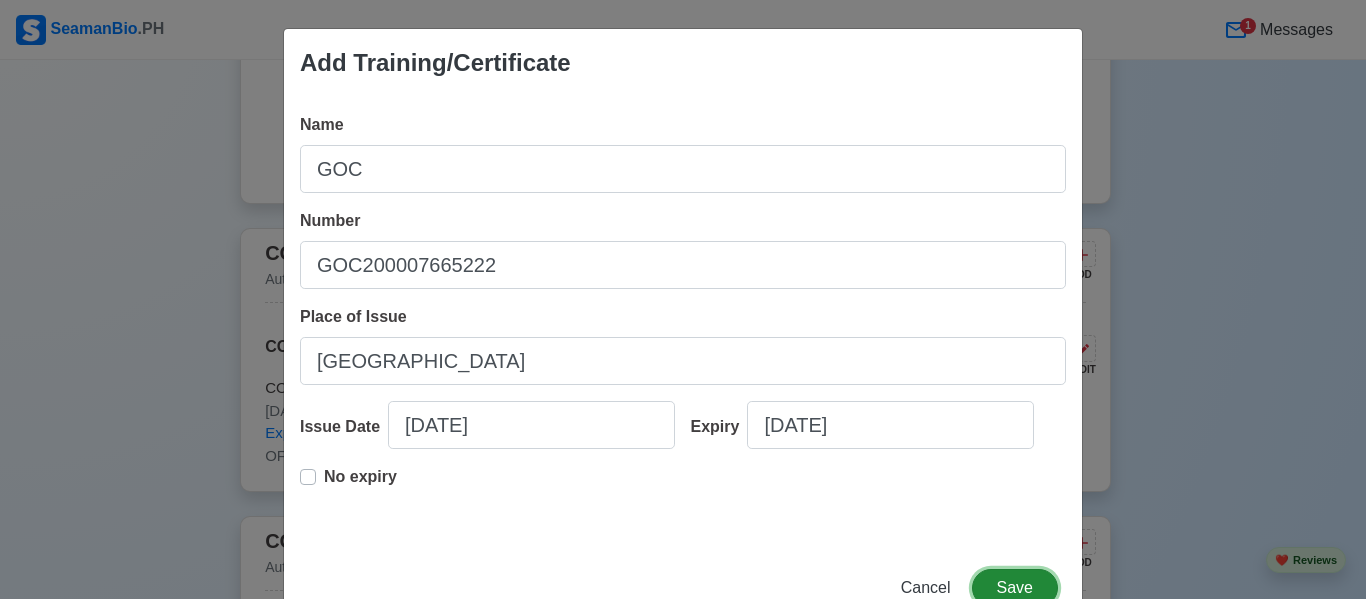 click on "Save" at bounding box center (1015, 588) 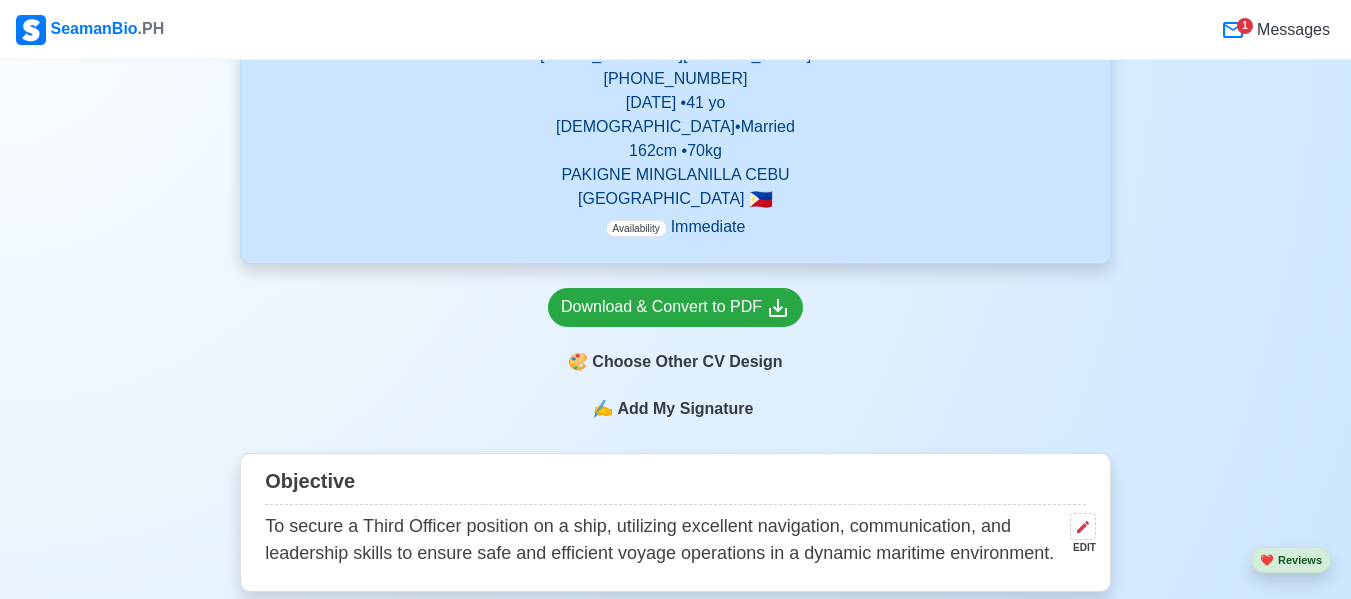 scroll, scrollTop: 460, scrollLeft: 0, axis: vertical 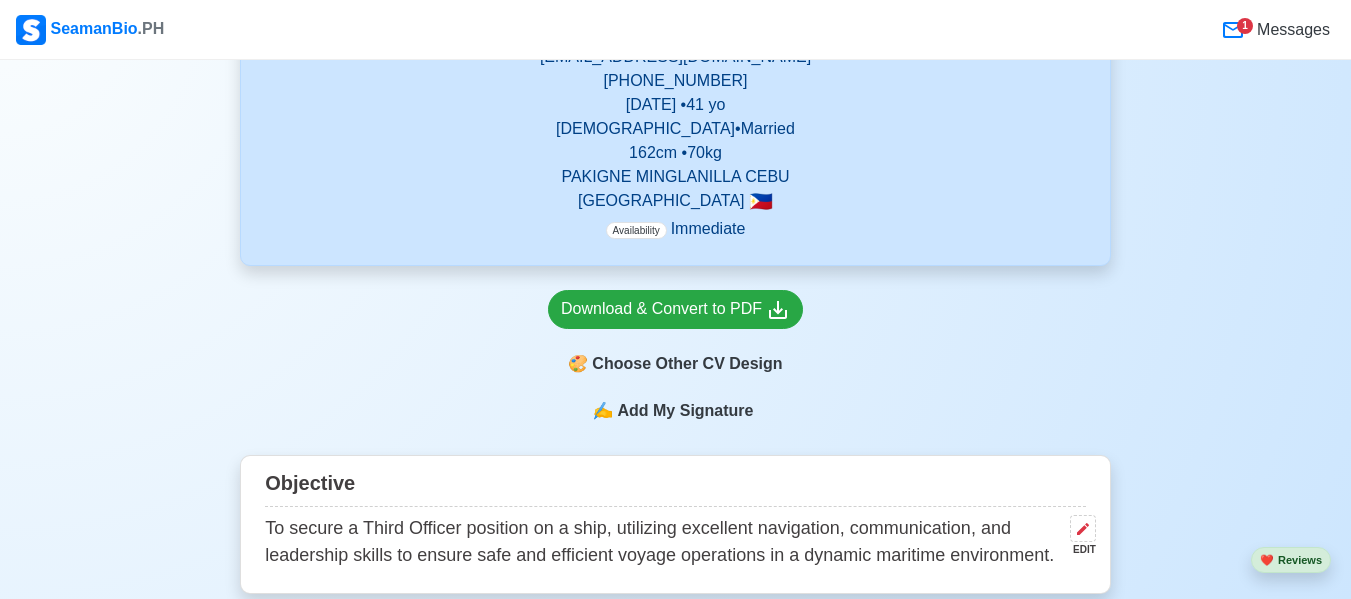 click on "Add My Signature" at bounding box center [685, 411] 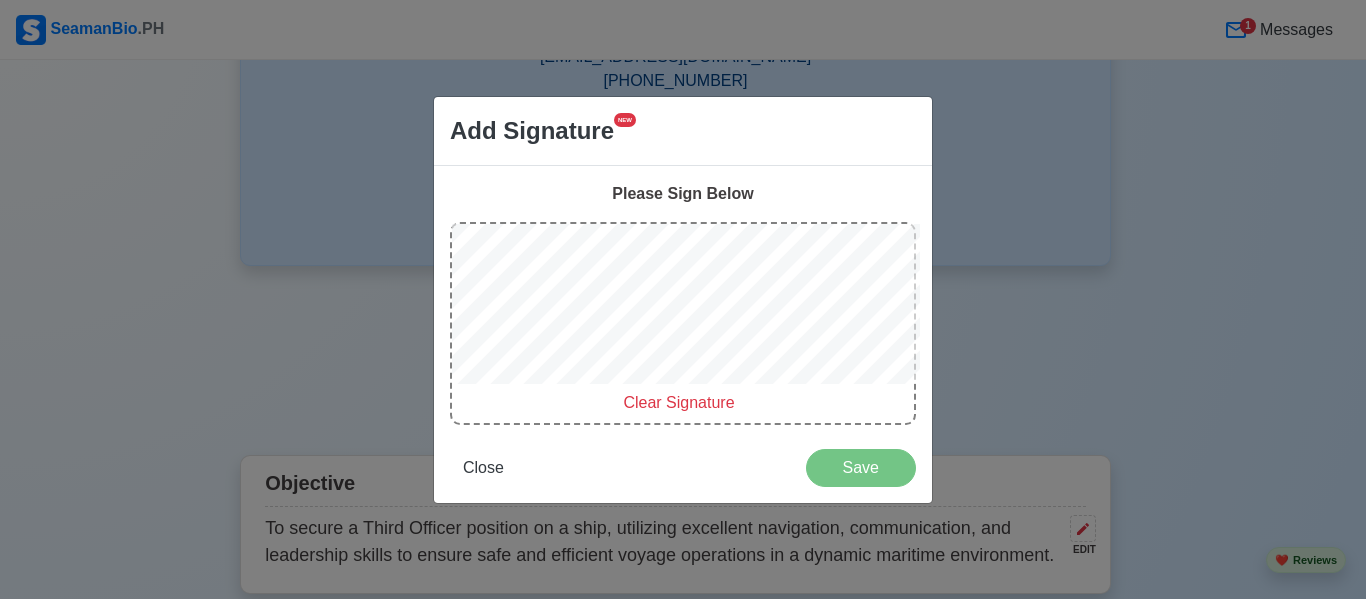 click on "Clear Signature" at bounding box center [678, 402] 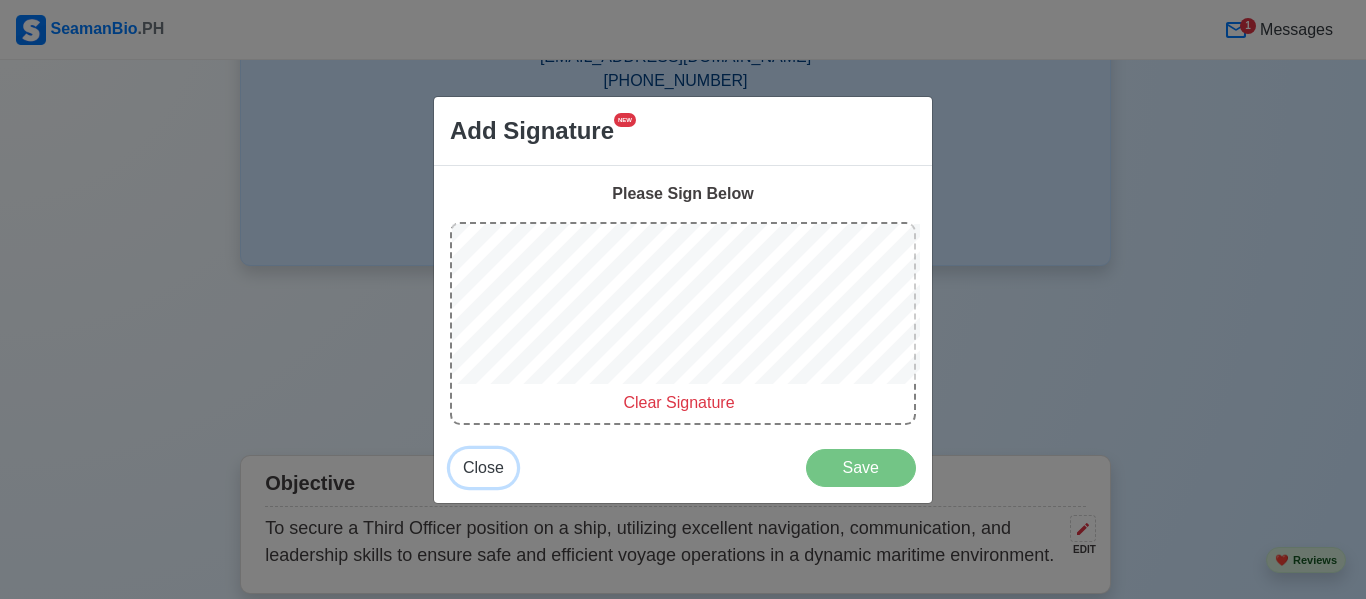 click on "Close" at bounding box center [483, 467] 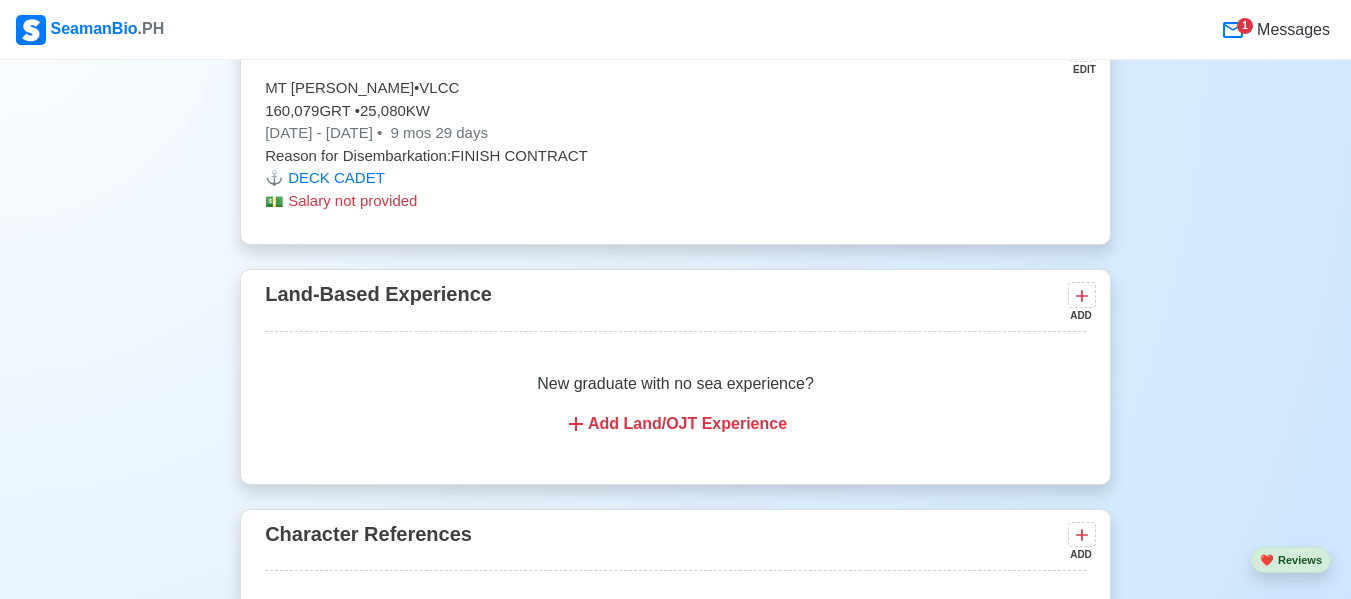 scroll, scrollTop: 5937, scrollLeft: 0, axis: vertical 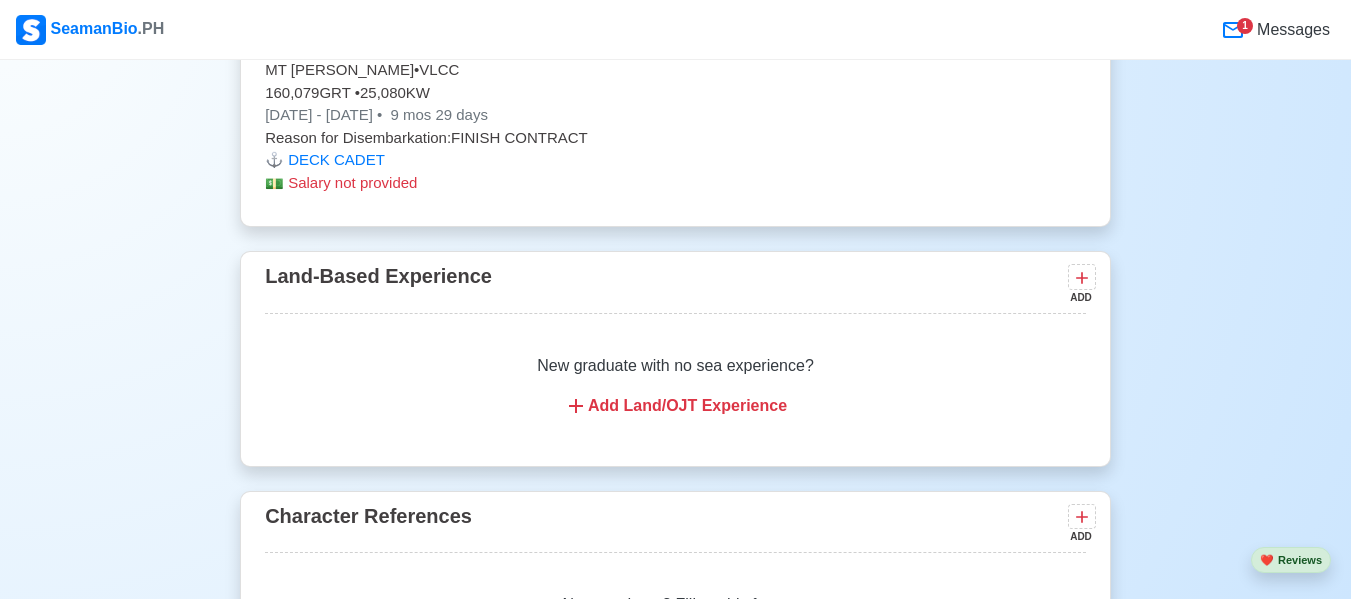 click on "Logout your account" at bounding box center (675, 913) 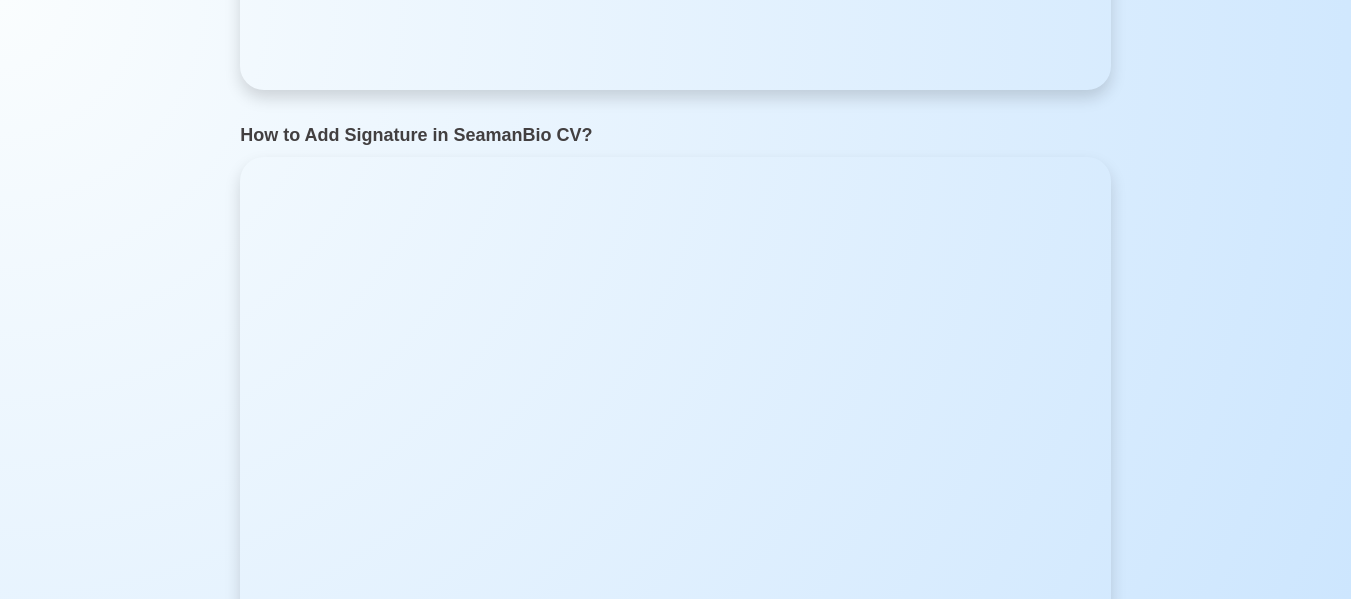 scroll, scrollTop: 0, scrollLeft: 0, axis: both 